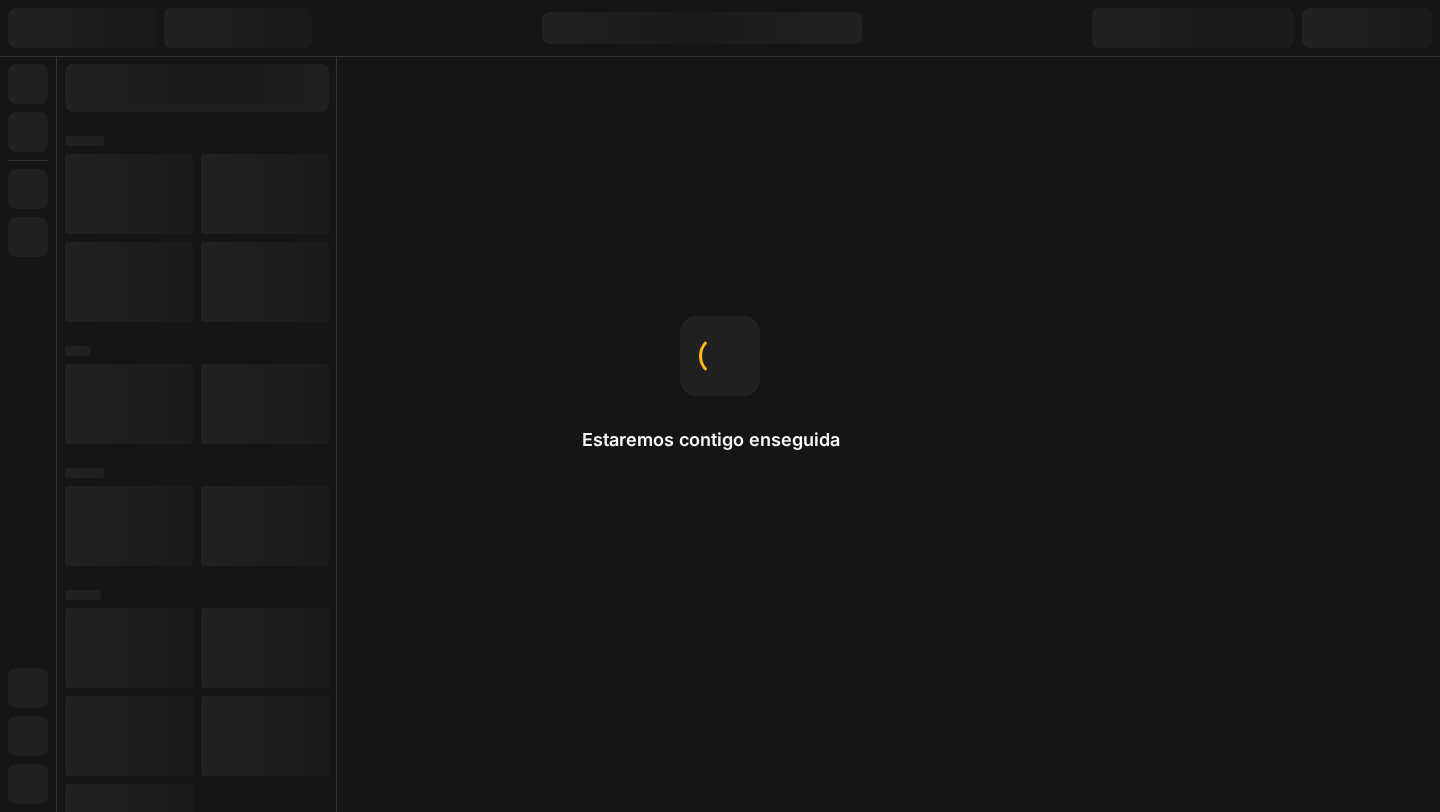 scroll, scrollTop: 0, scrollLeft: 0, axis: both 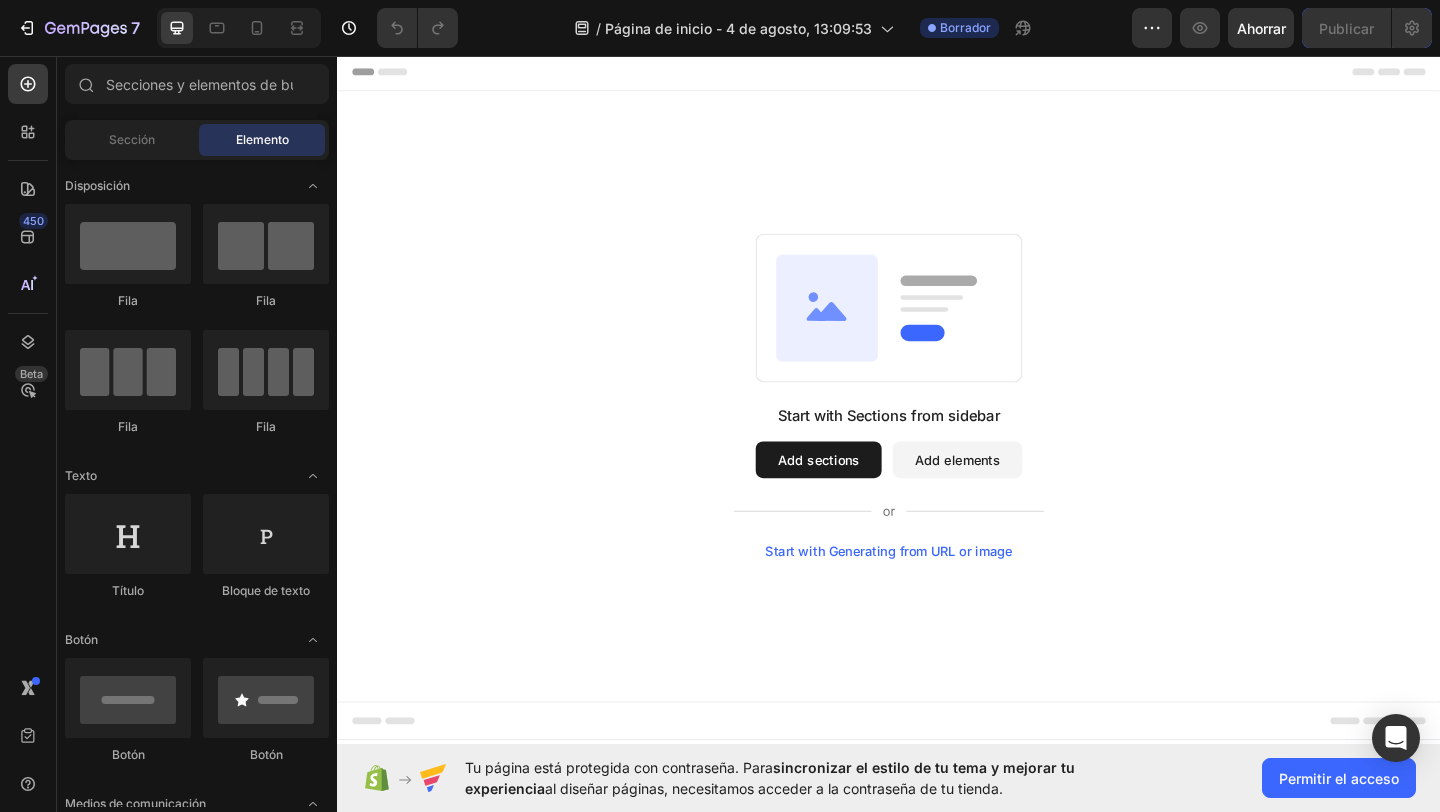 click on "Add sections" at bounding box center (860, 495) 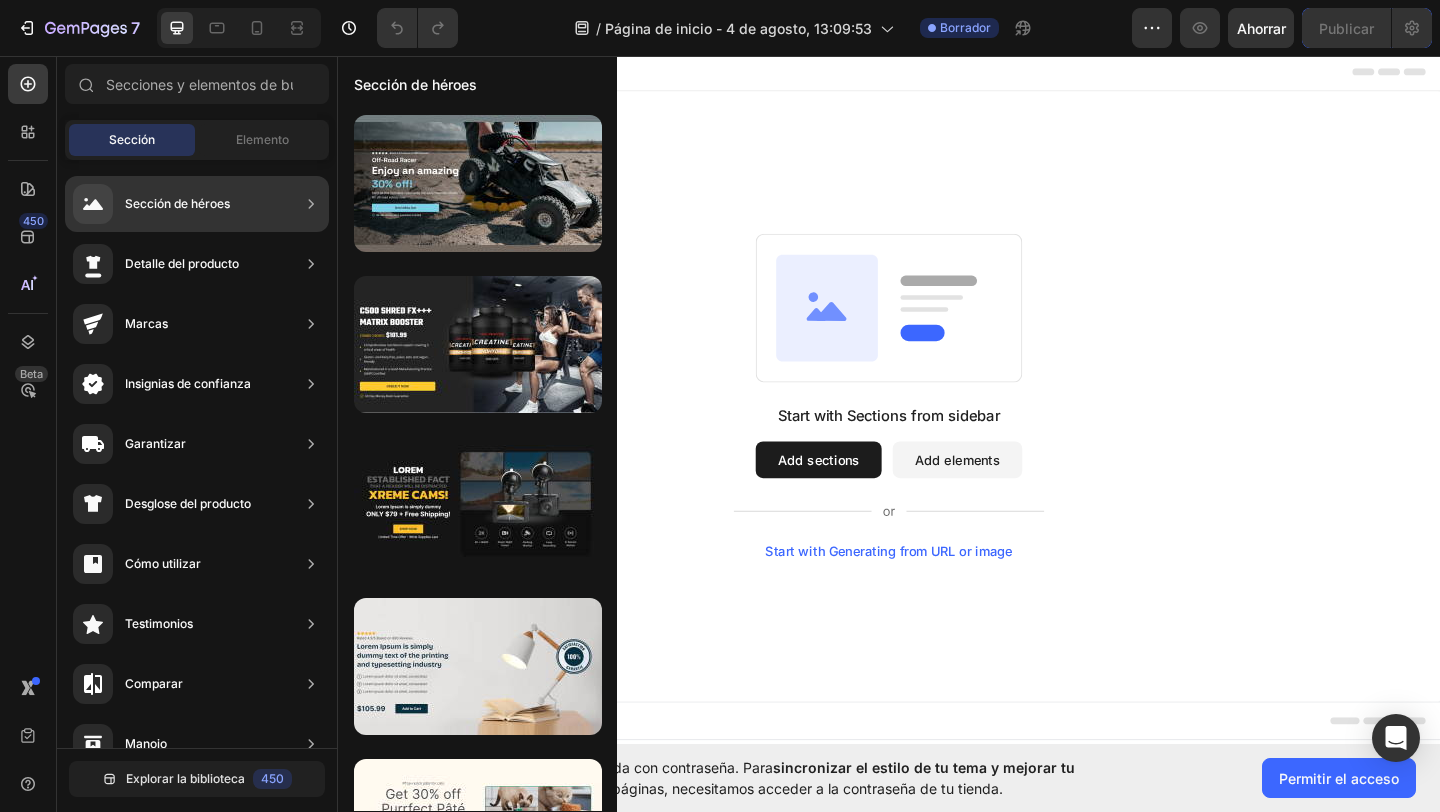 click on "Sección de héroes" at bounding box center (177, 203) 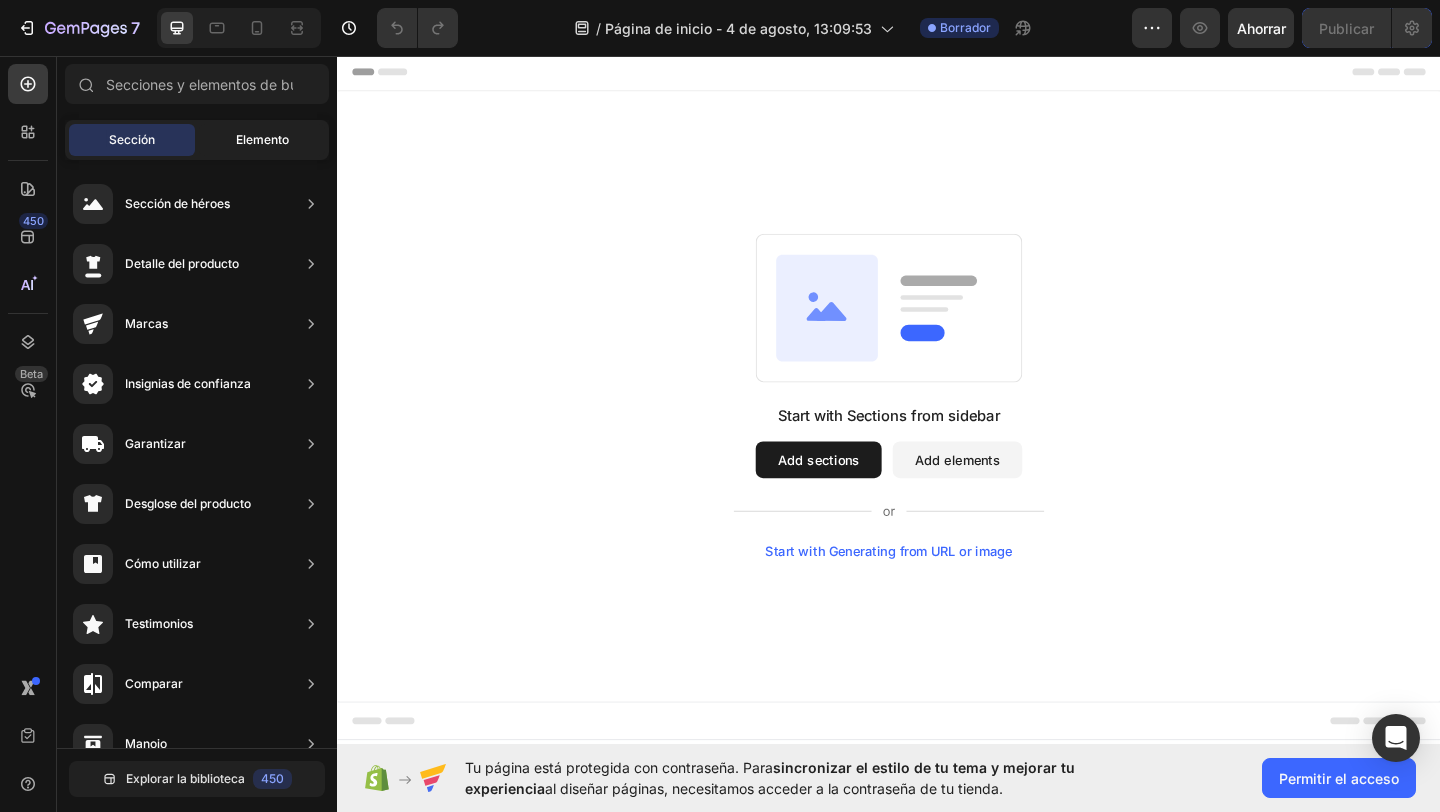 click on "Elemento" at bounding box center [262, 139] 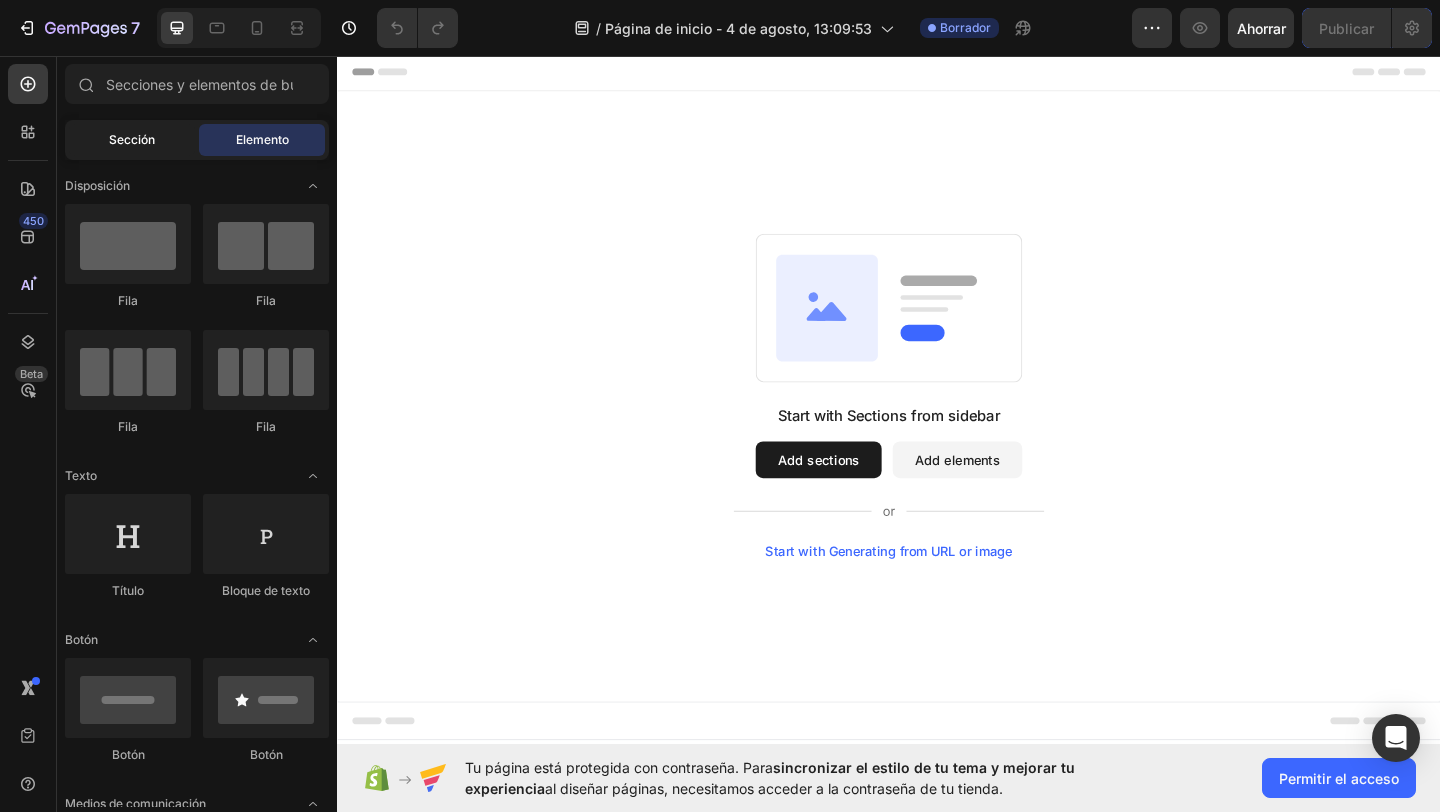 click on "Sección" at bounding box center (132, 139) 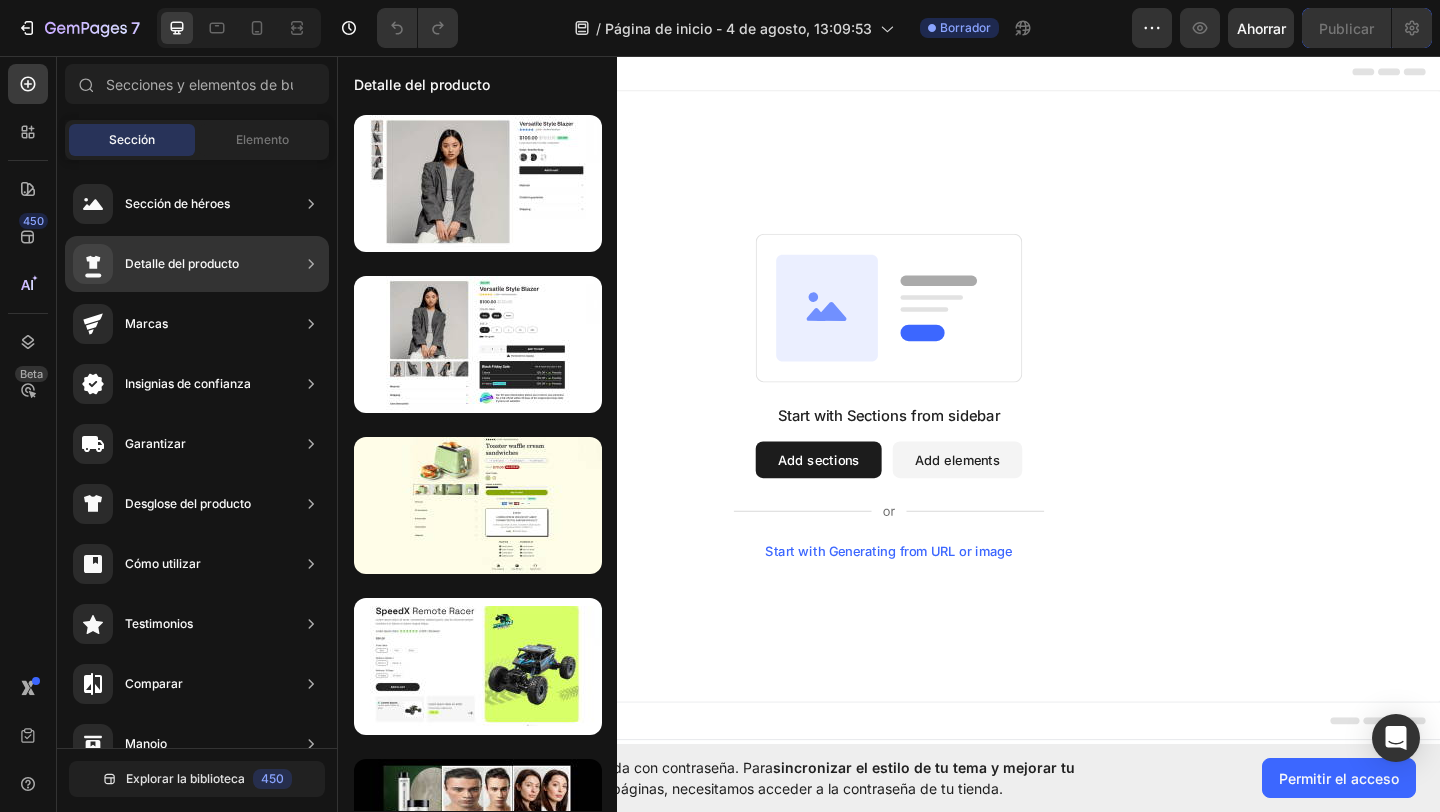 click on "Detalle del producto" at bounding box center [156, 264] 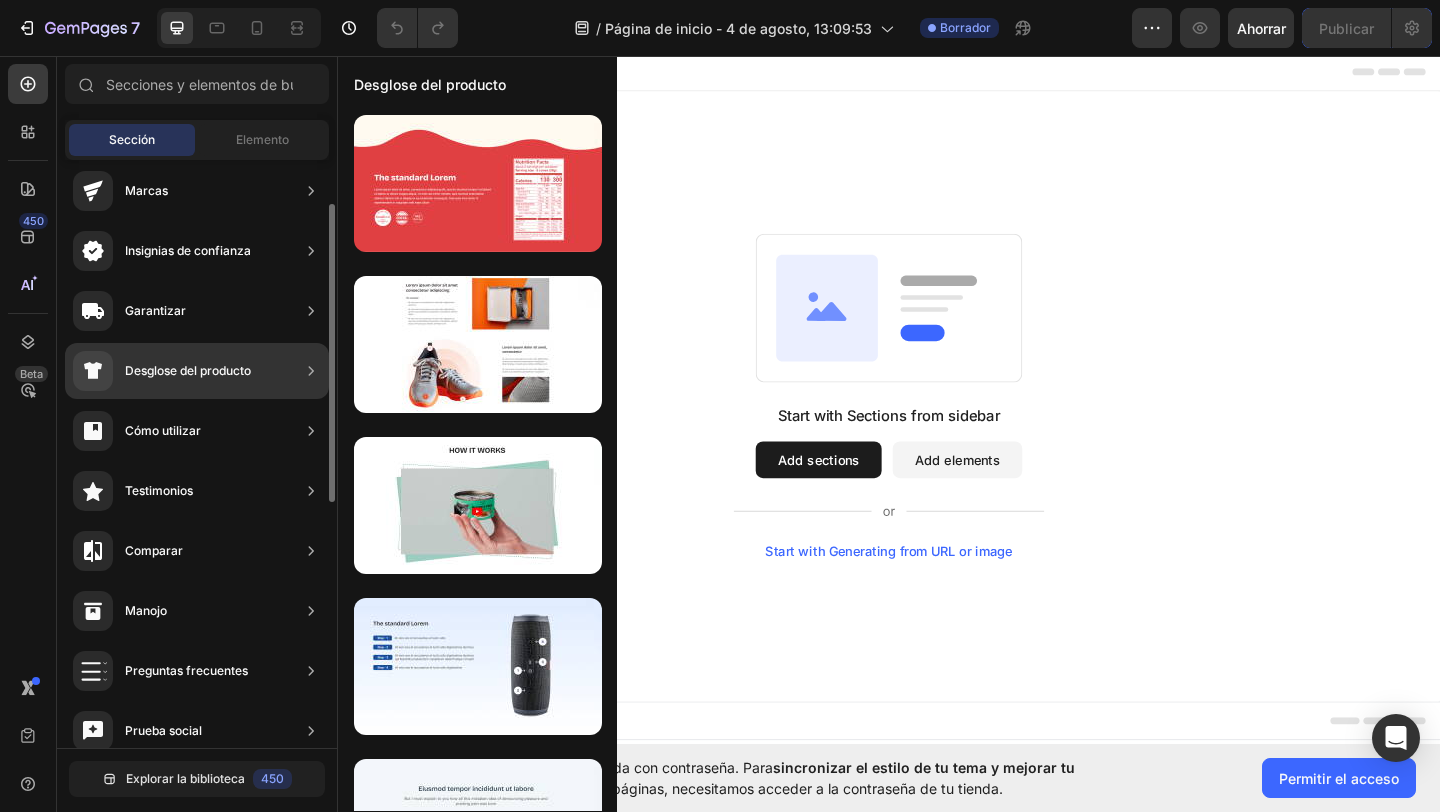scroll, scrollTop: 150, scrollLeft: 0, axis: vertical 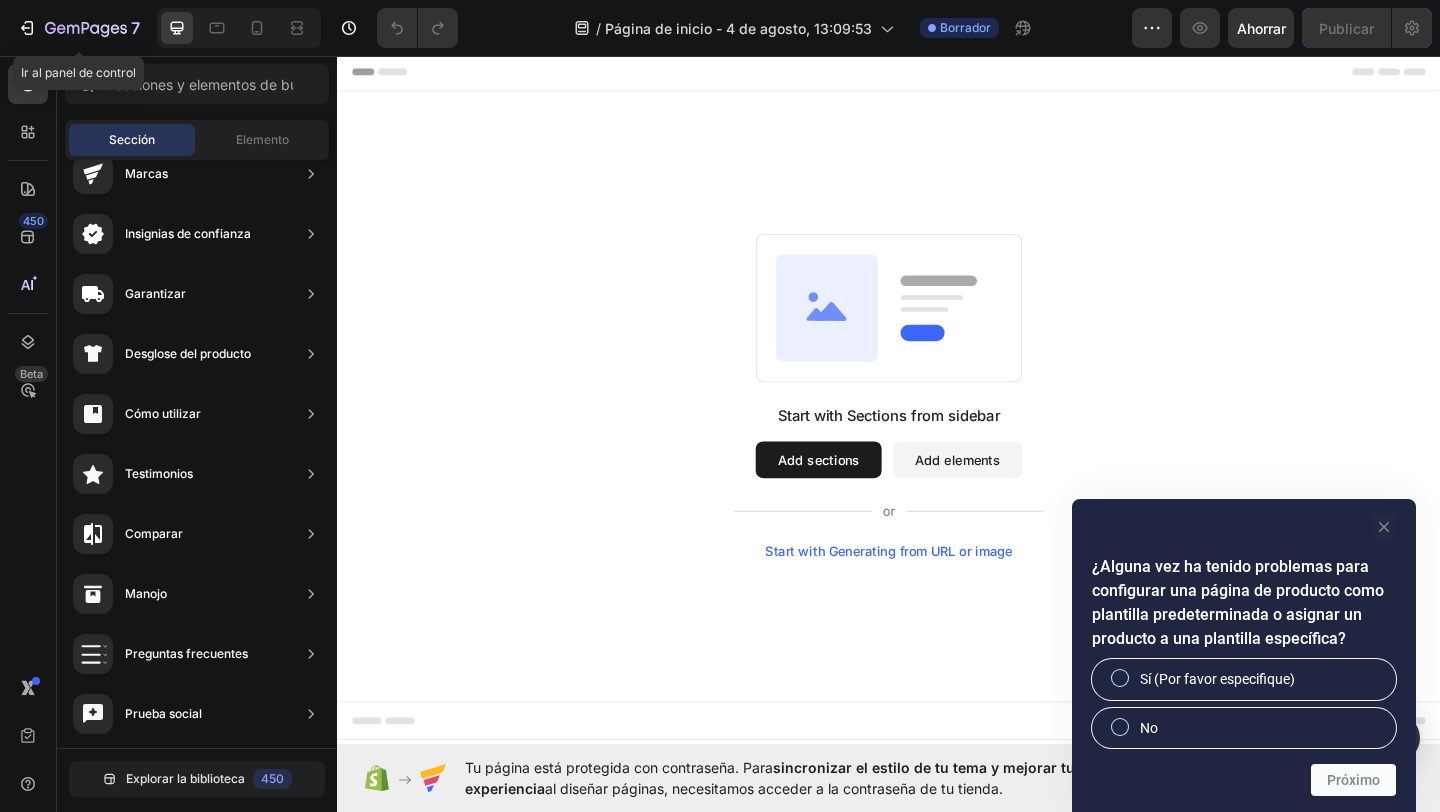 click 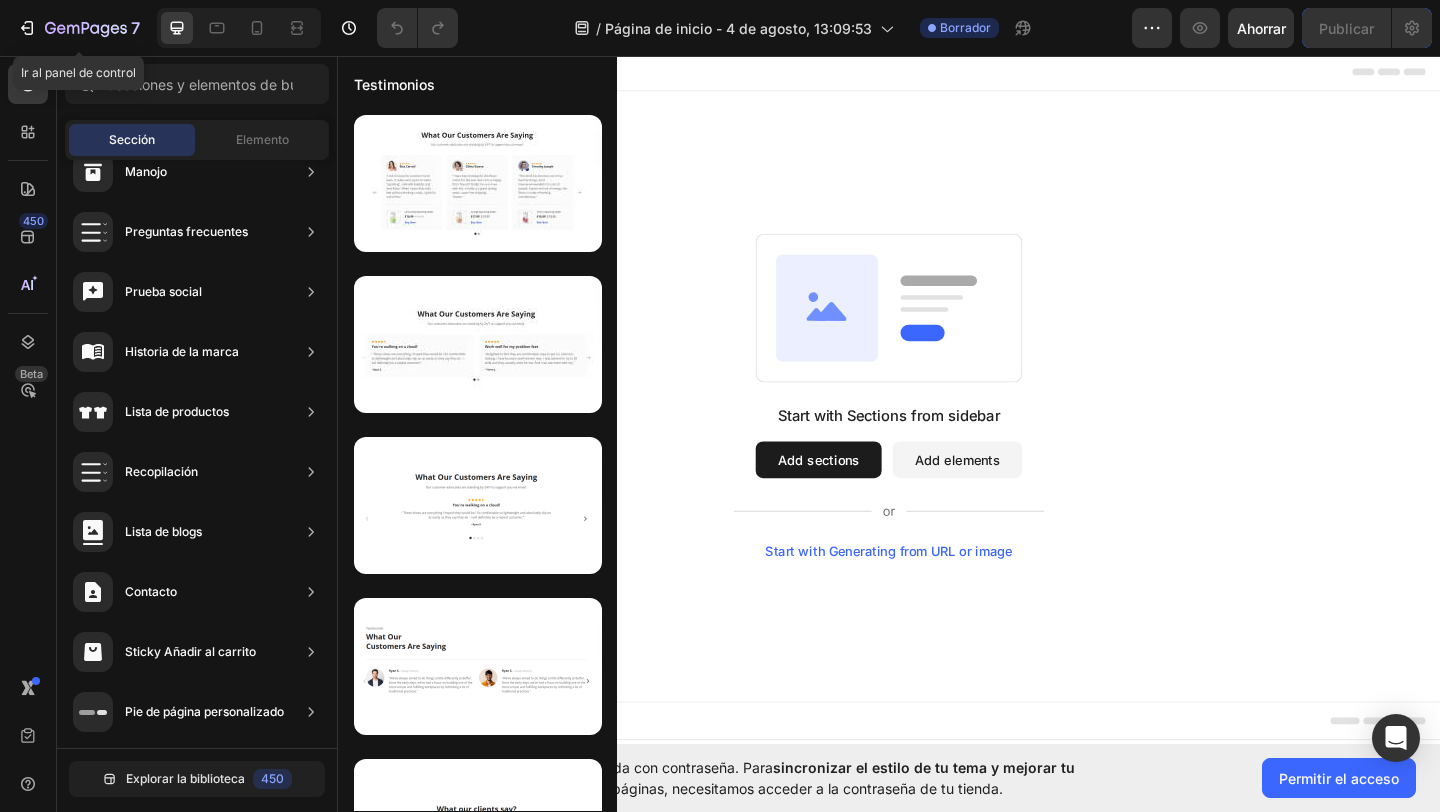 scroll, scrollTop: 0, scrollLeft: 0, axis: both 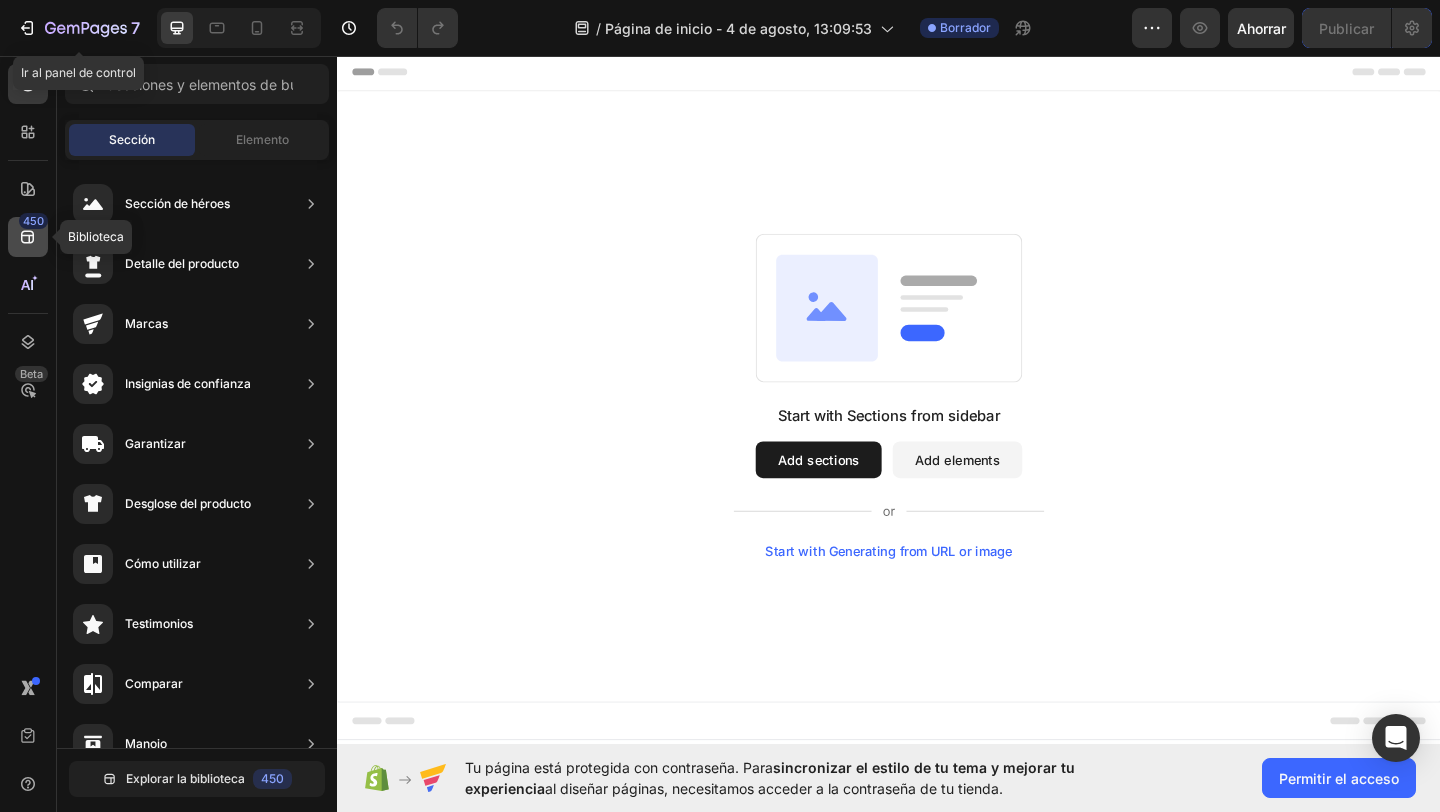 click 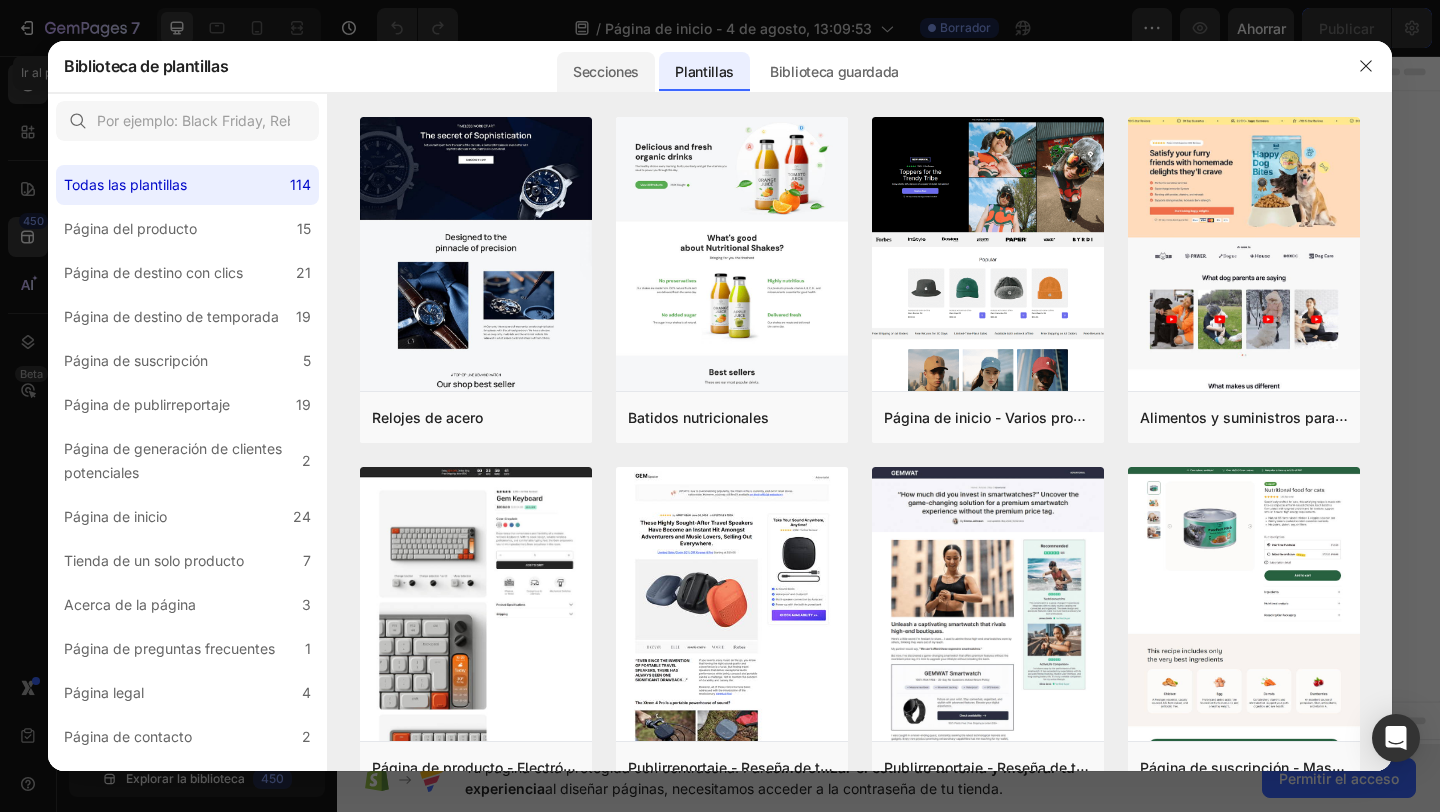 click on "Secciones" at bounding box center [606, 72] 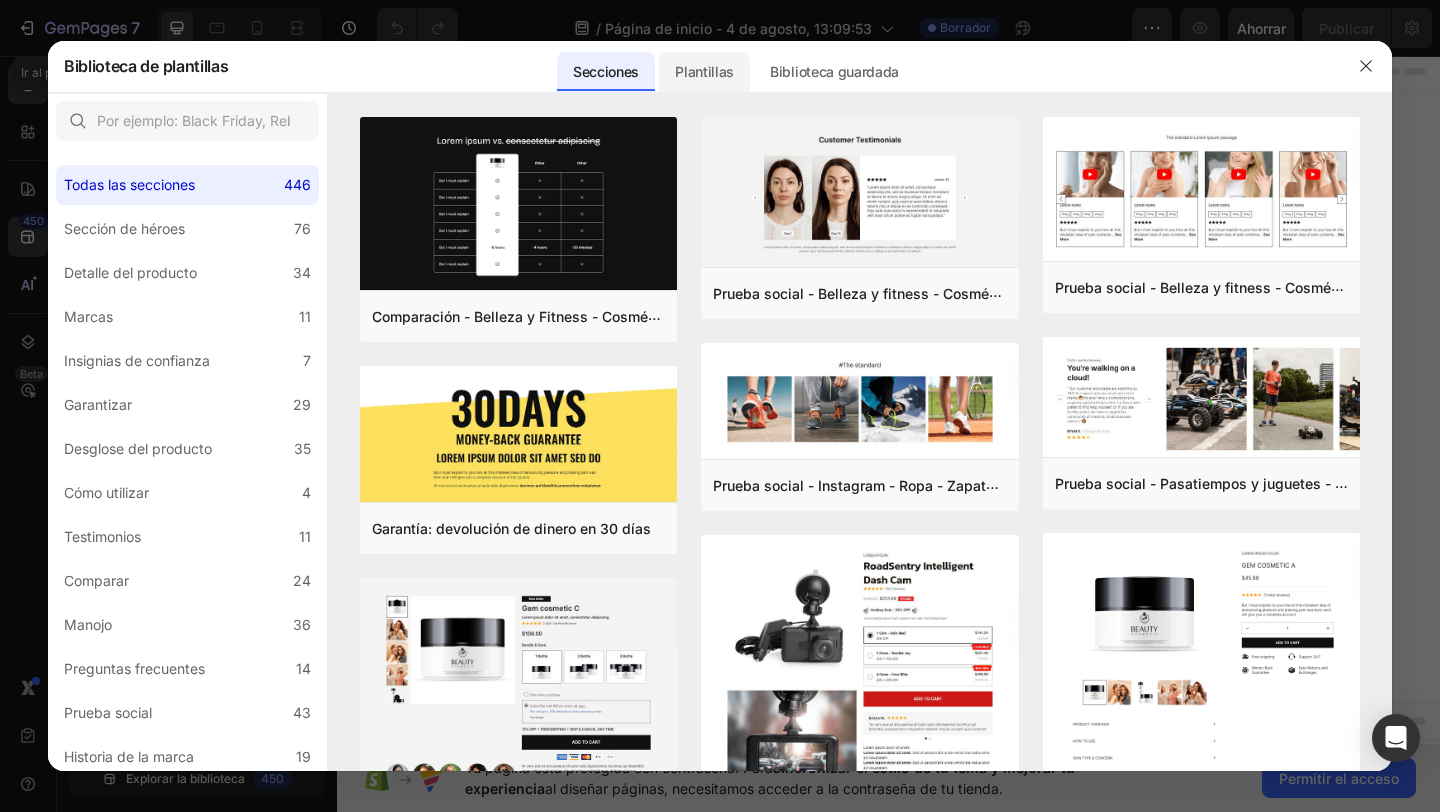 click on "Plantillas" at bounding box center (704, 71) 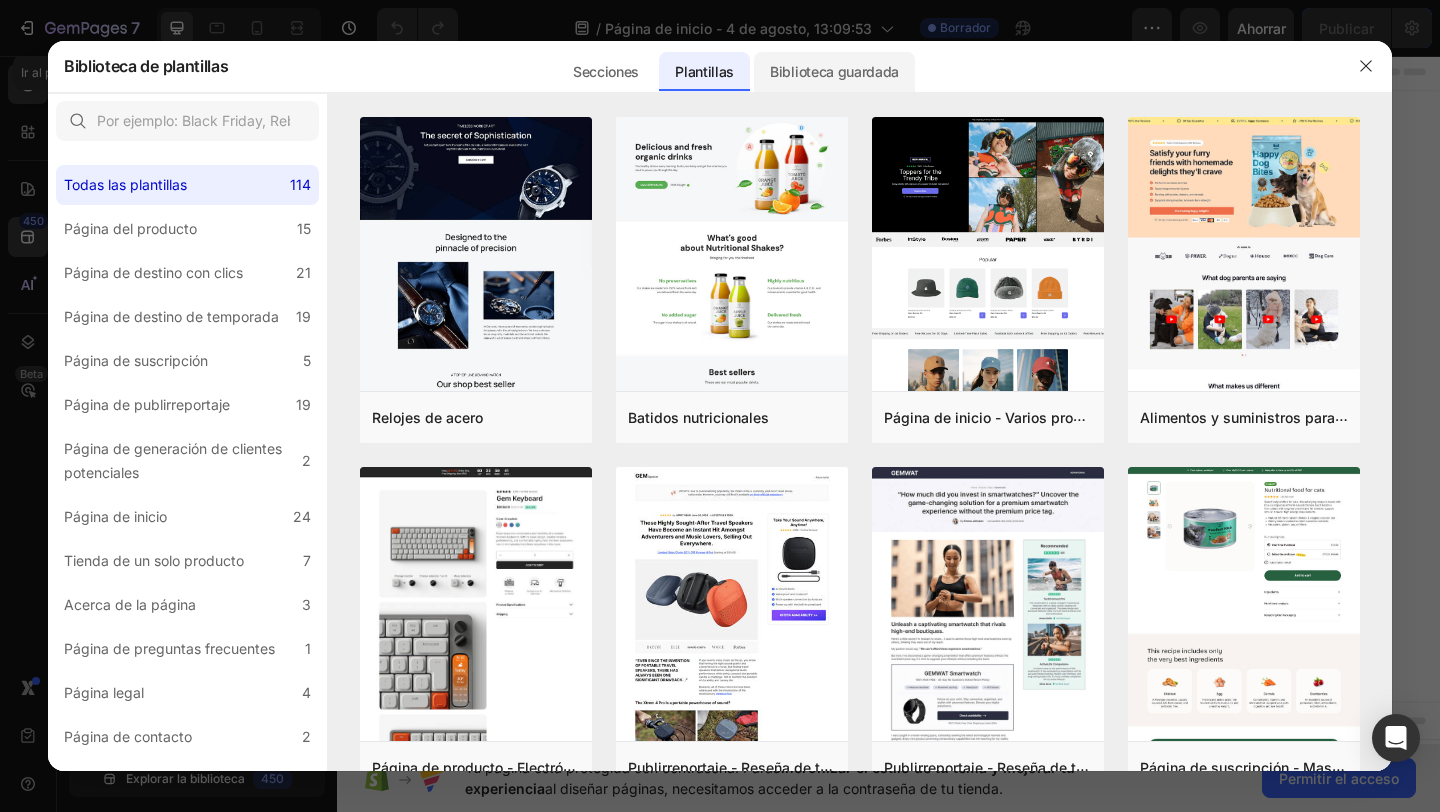click on "Biblioteca guardada" at bounding box center [834, 71] 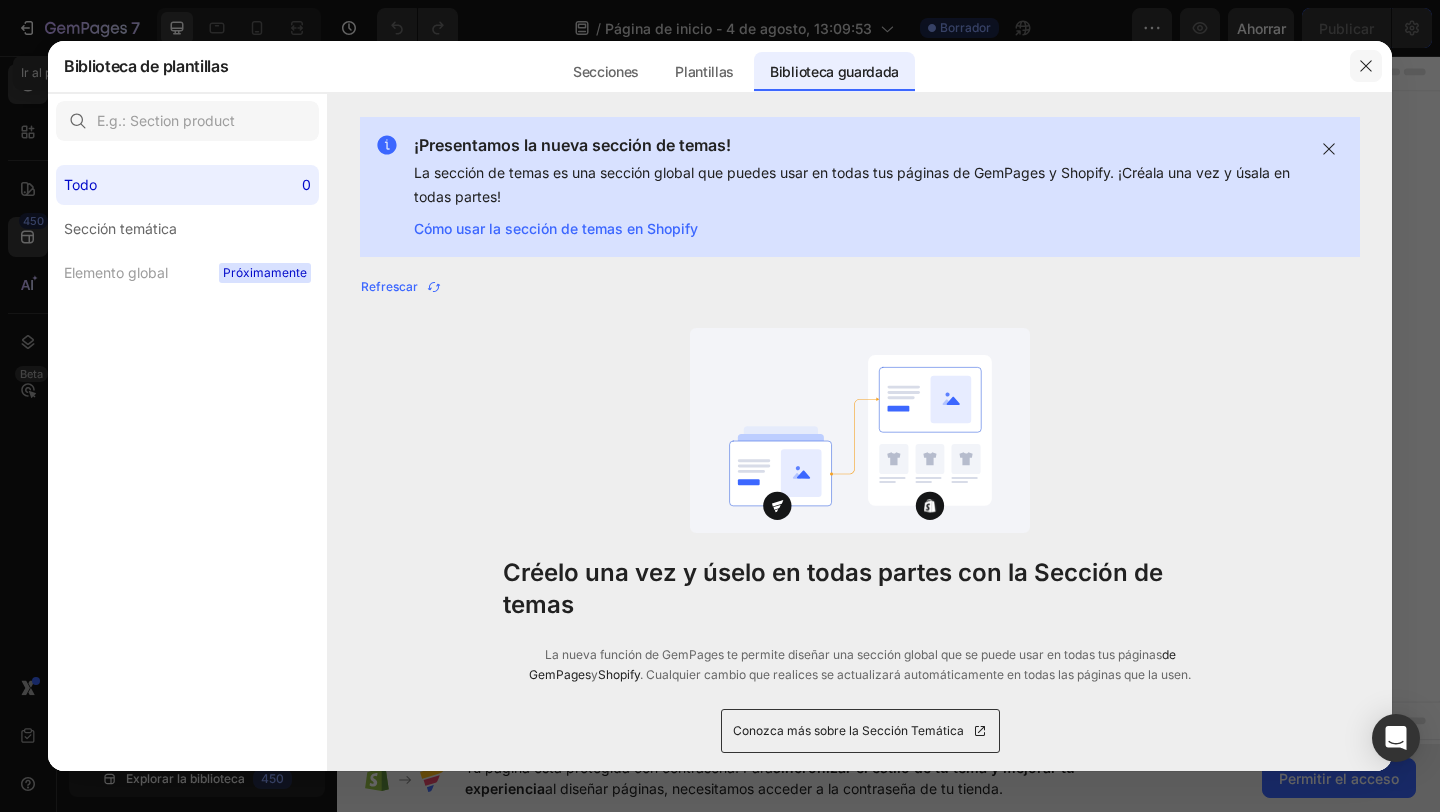 drag, startPoint x: 1361, startPoint y: 65, endPoint x: 1100, endPoint y: 43, distance: 261.92557 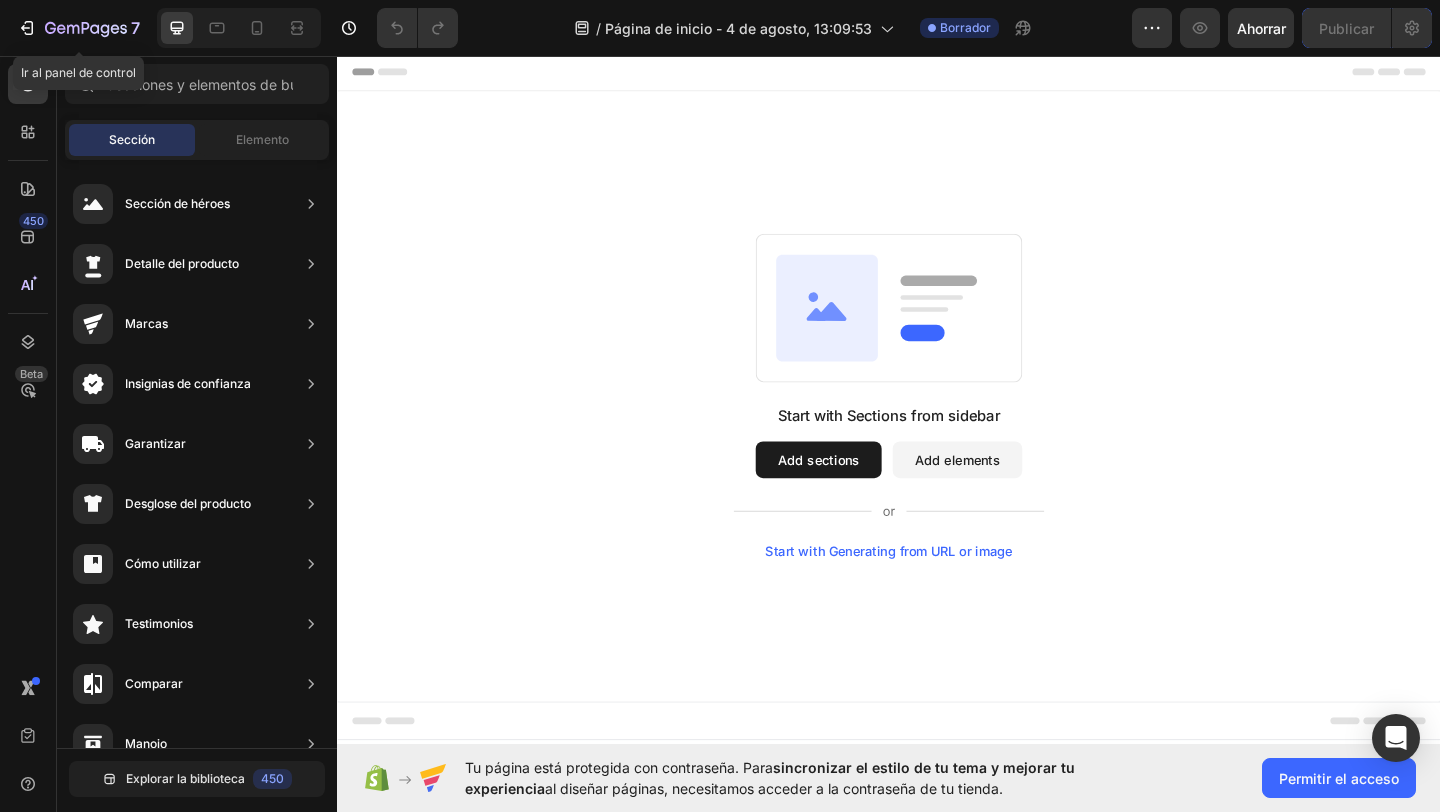 click on "Add sections" at bounding box center [860, 495] 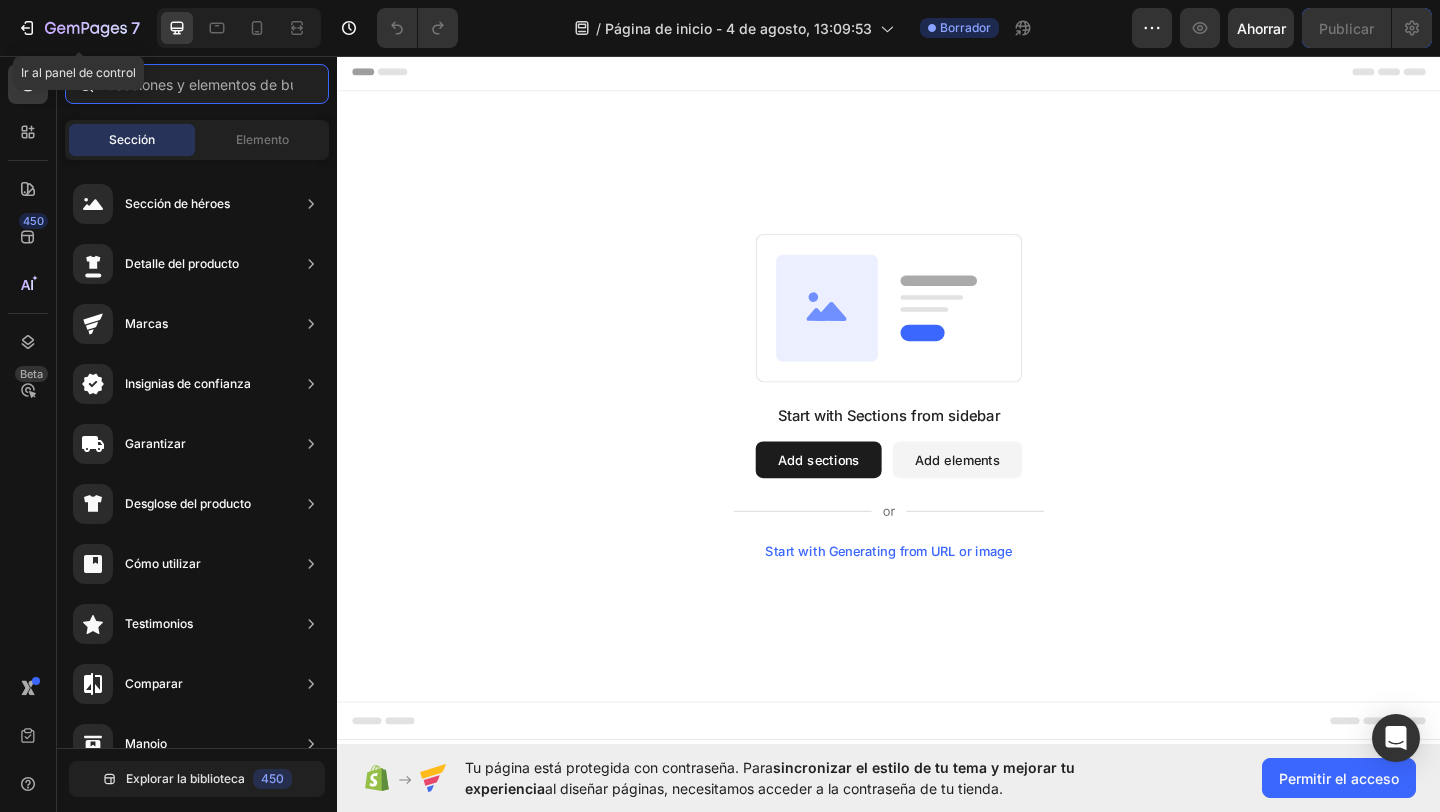 click at bounding box center [197, 84] 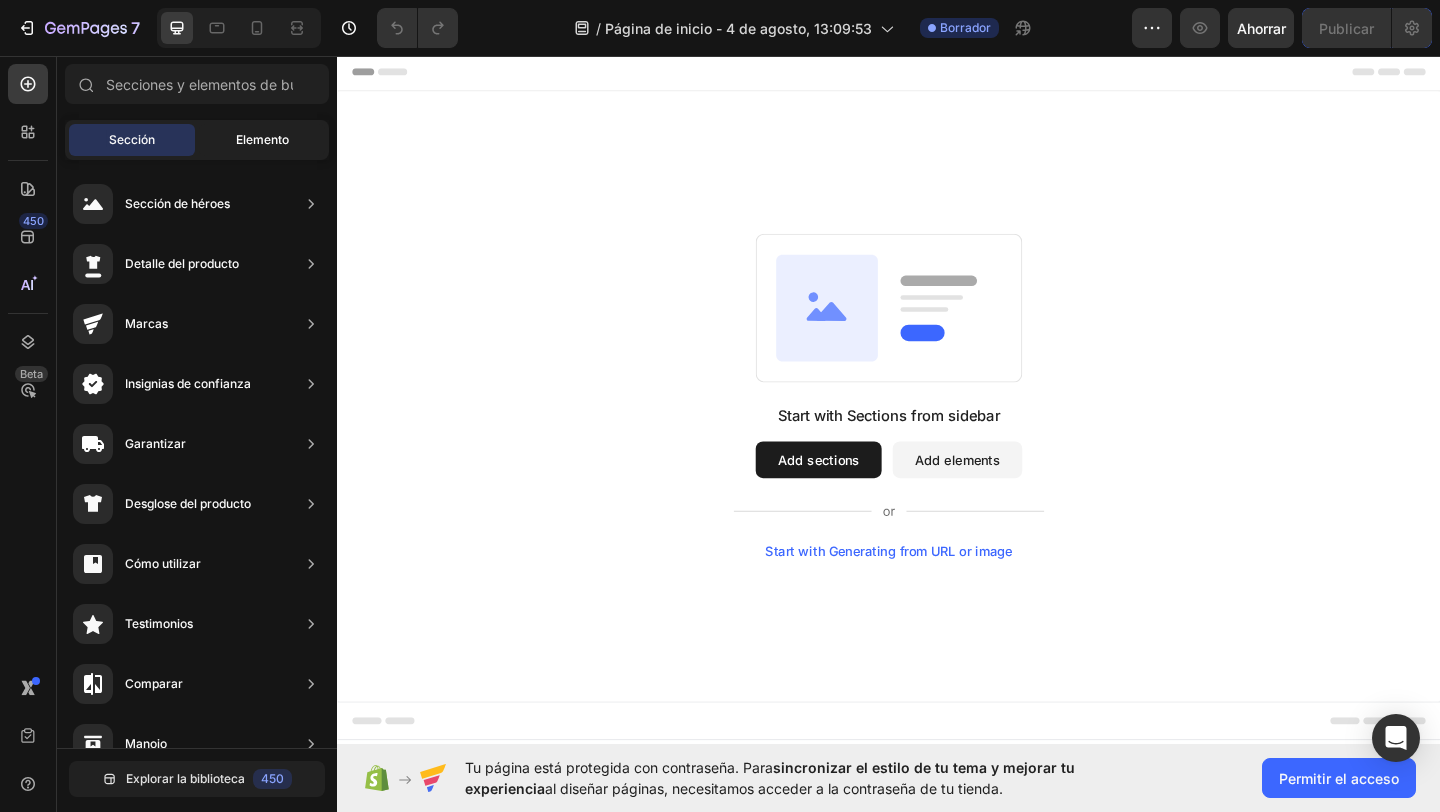 click on "Elemento" at bounding box center (262, 139) 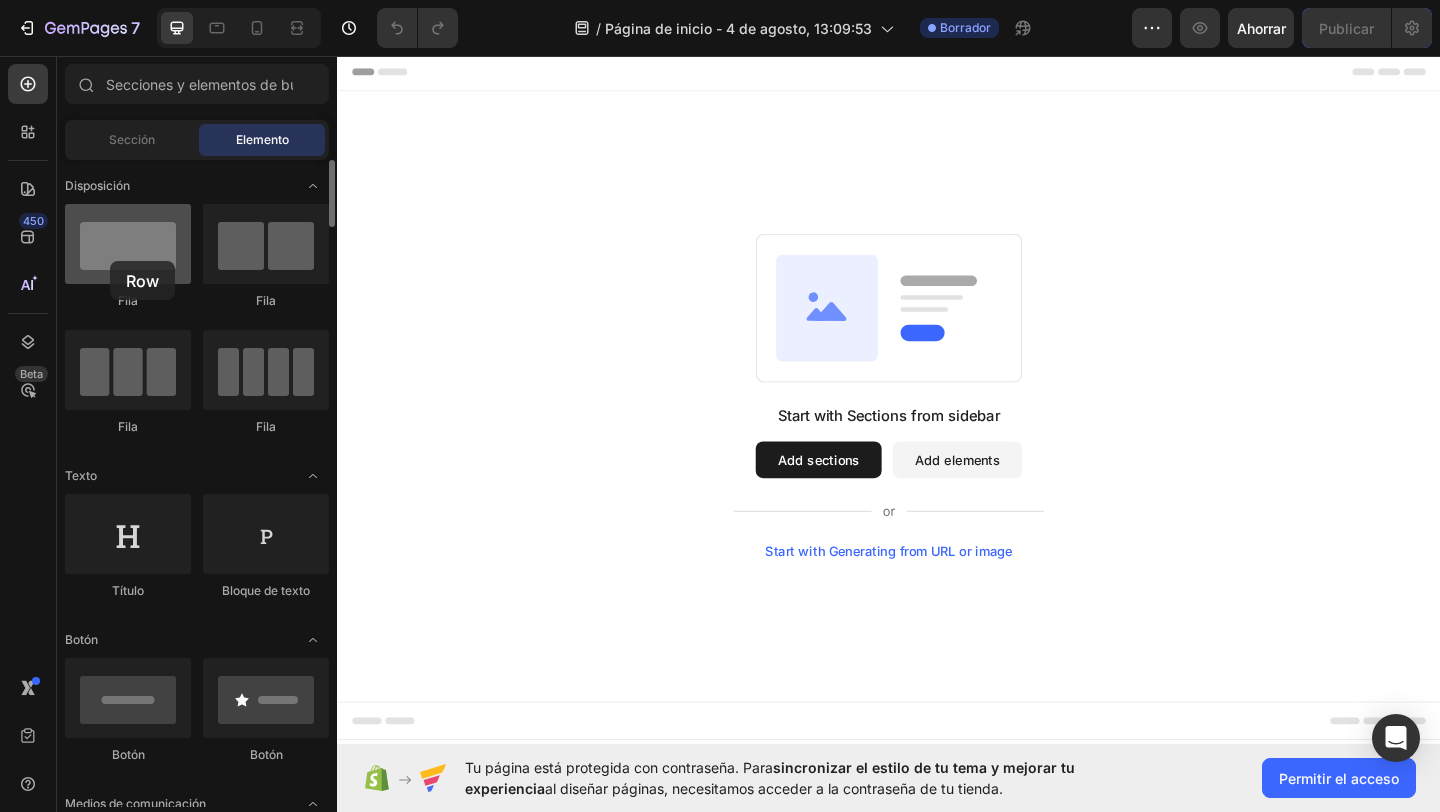 click at bounding box center (128, 244) 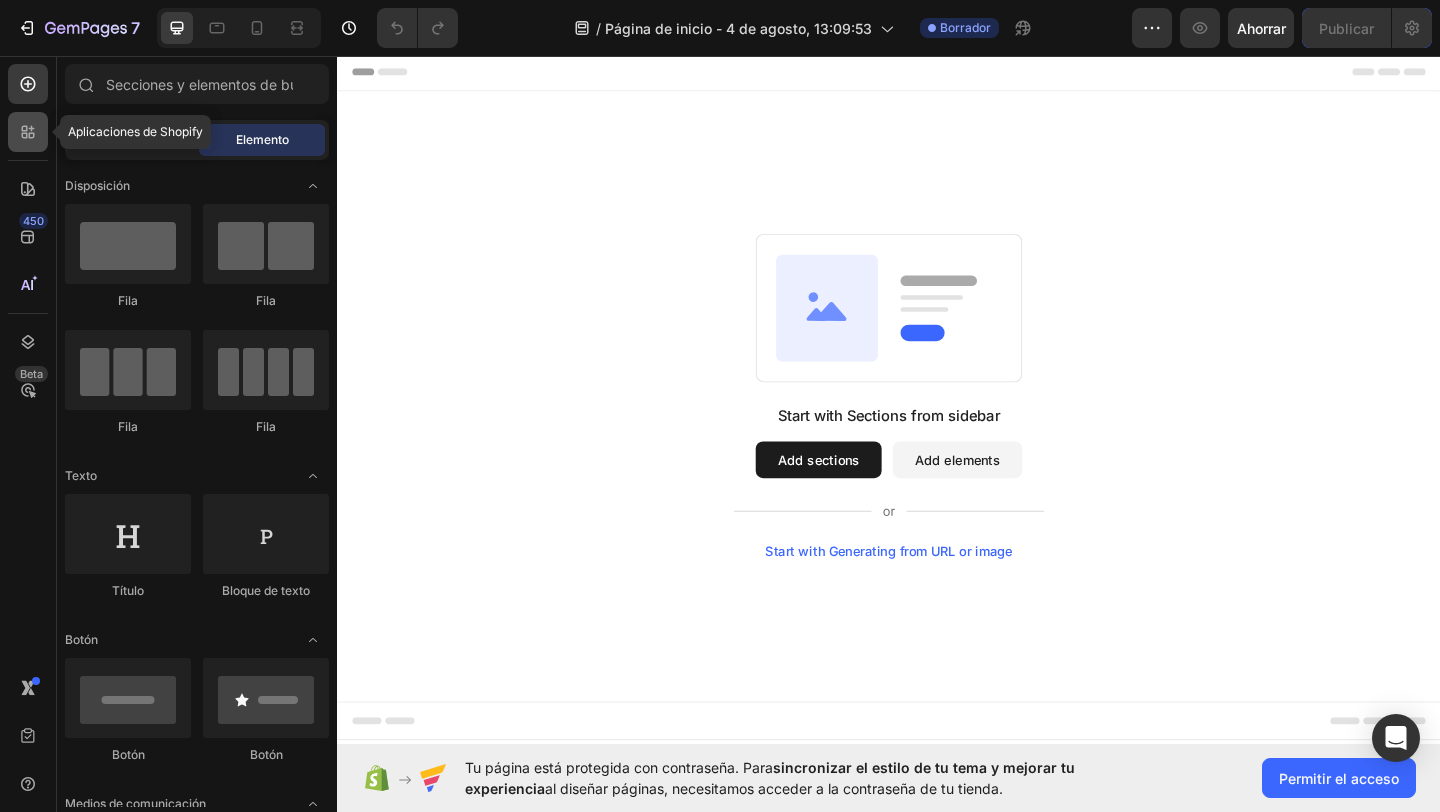 click 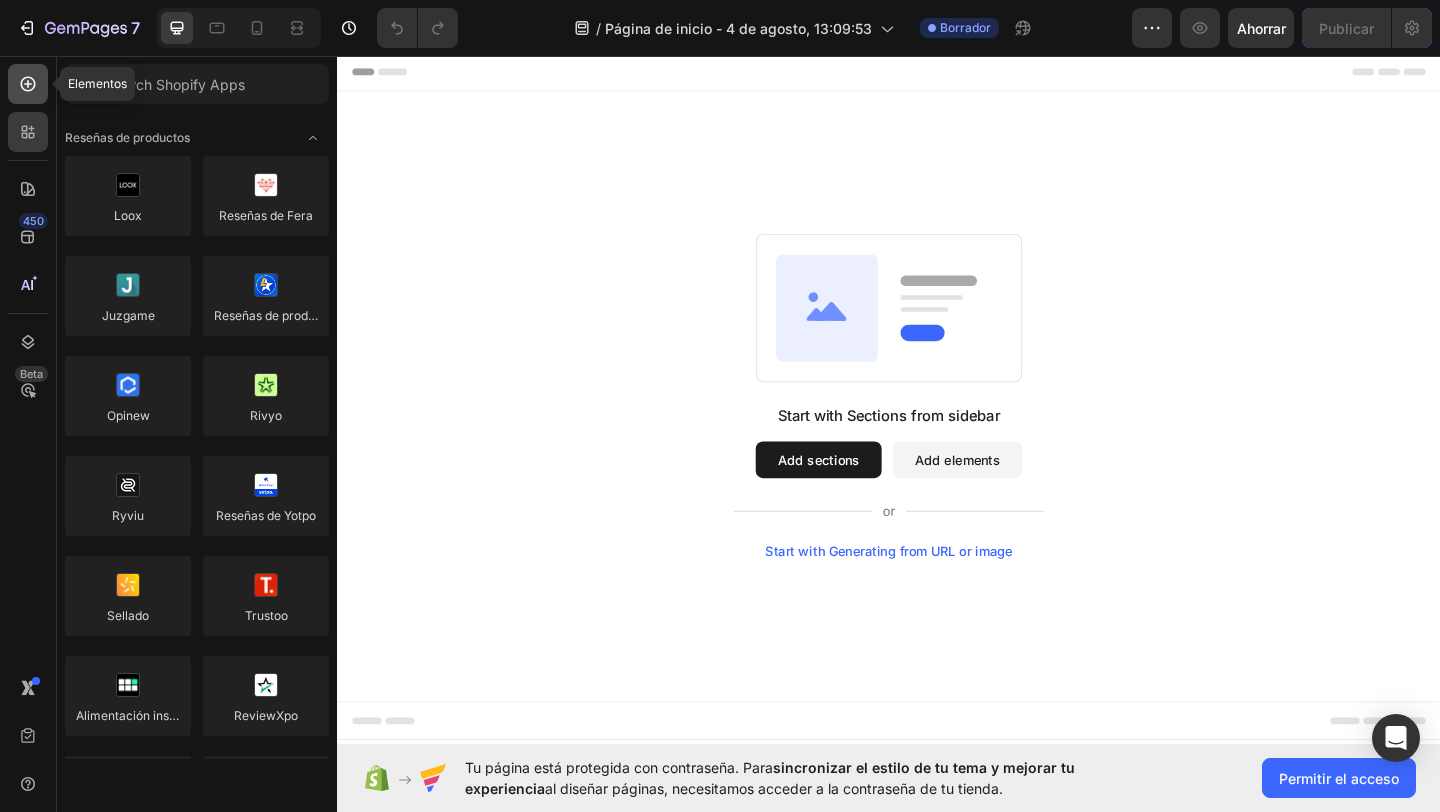 click 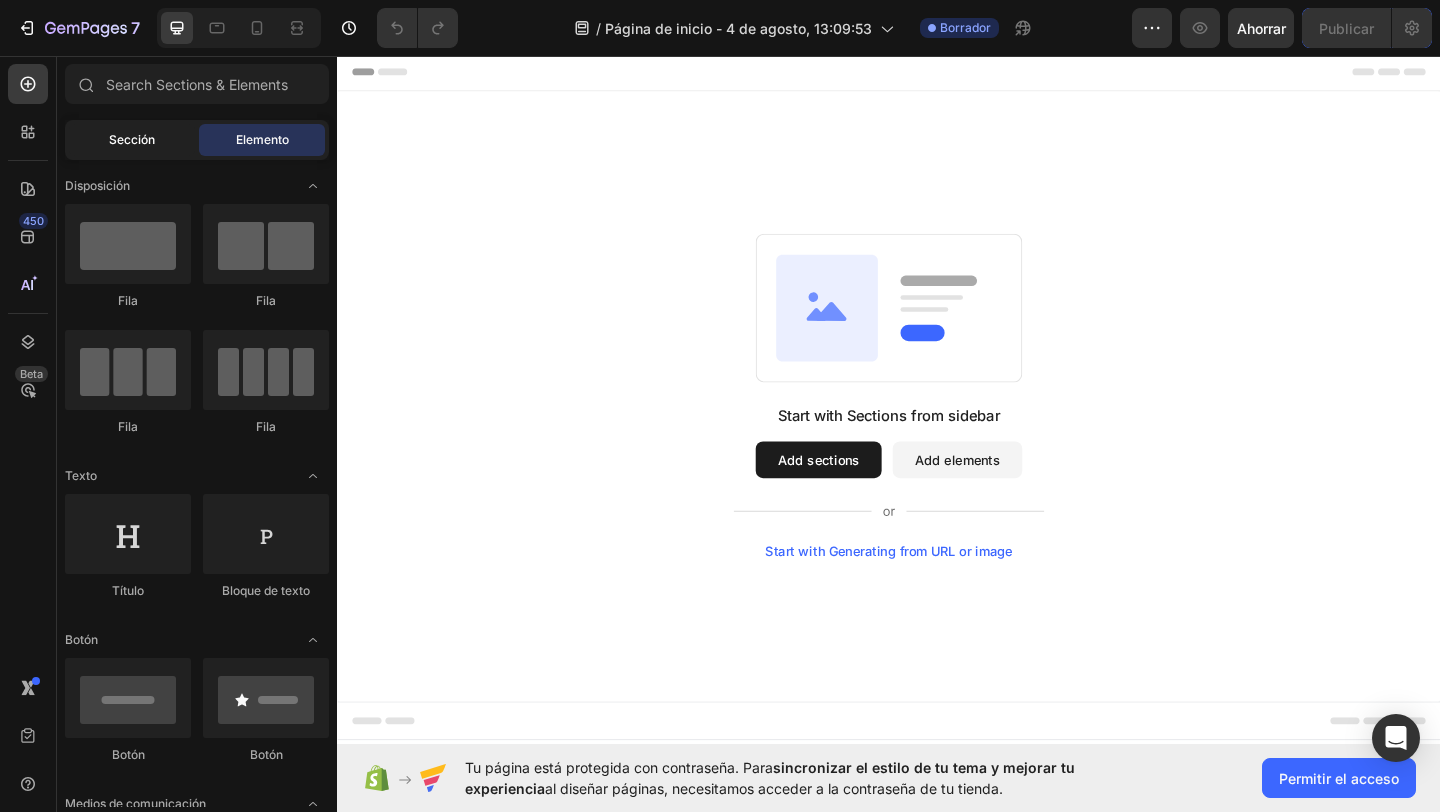 click on "Sección" at bounding box center [132, 139] 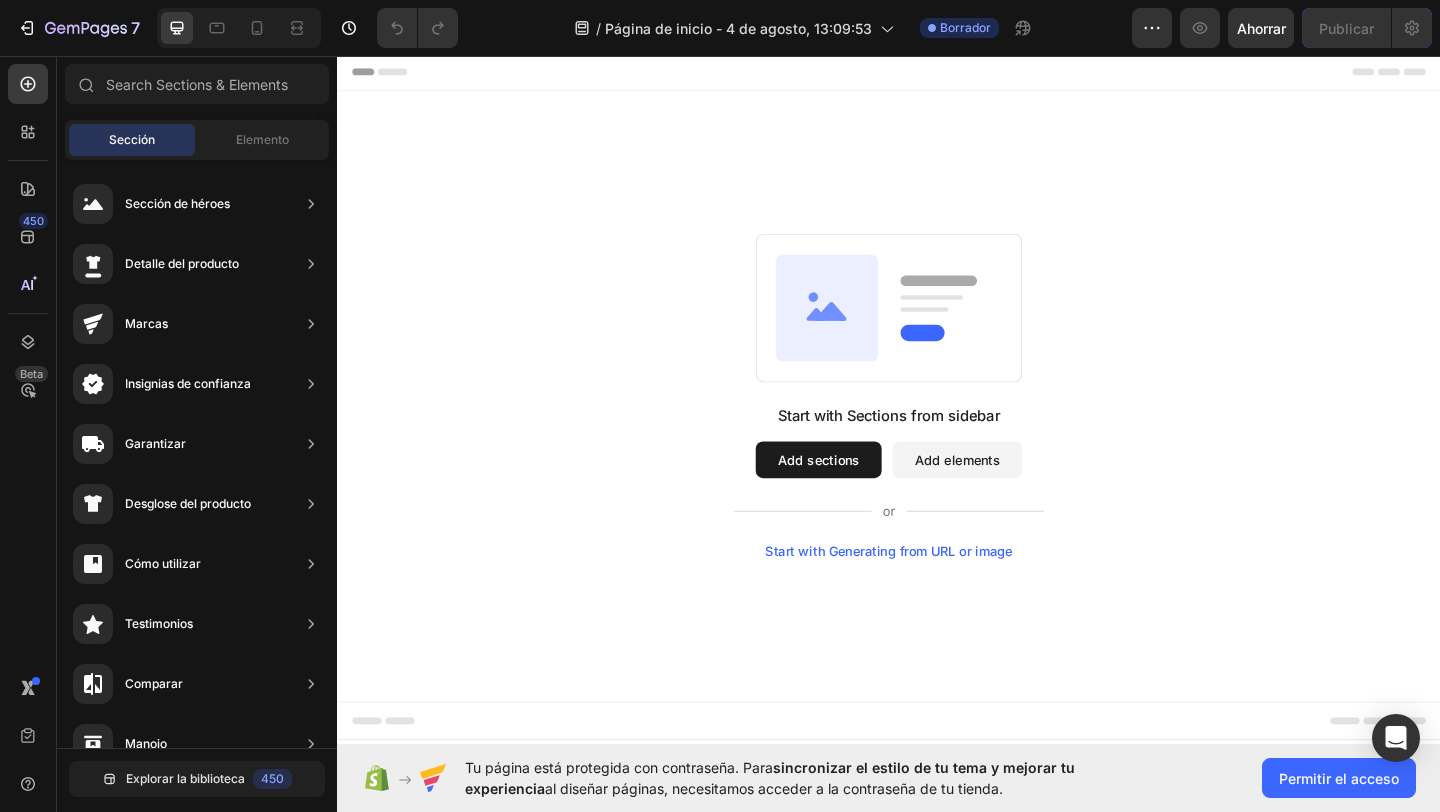 click on "Start with Sections from sidebar Add sections Add elements Start with Generating from URL or image" at bounding box center (937, 426) 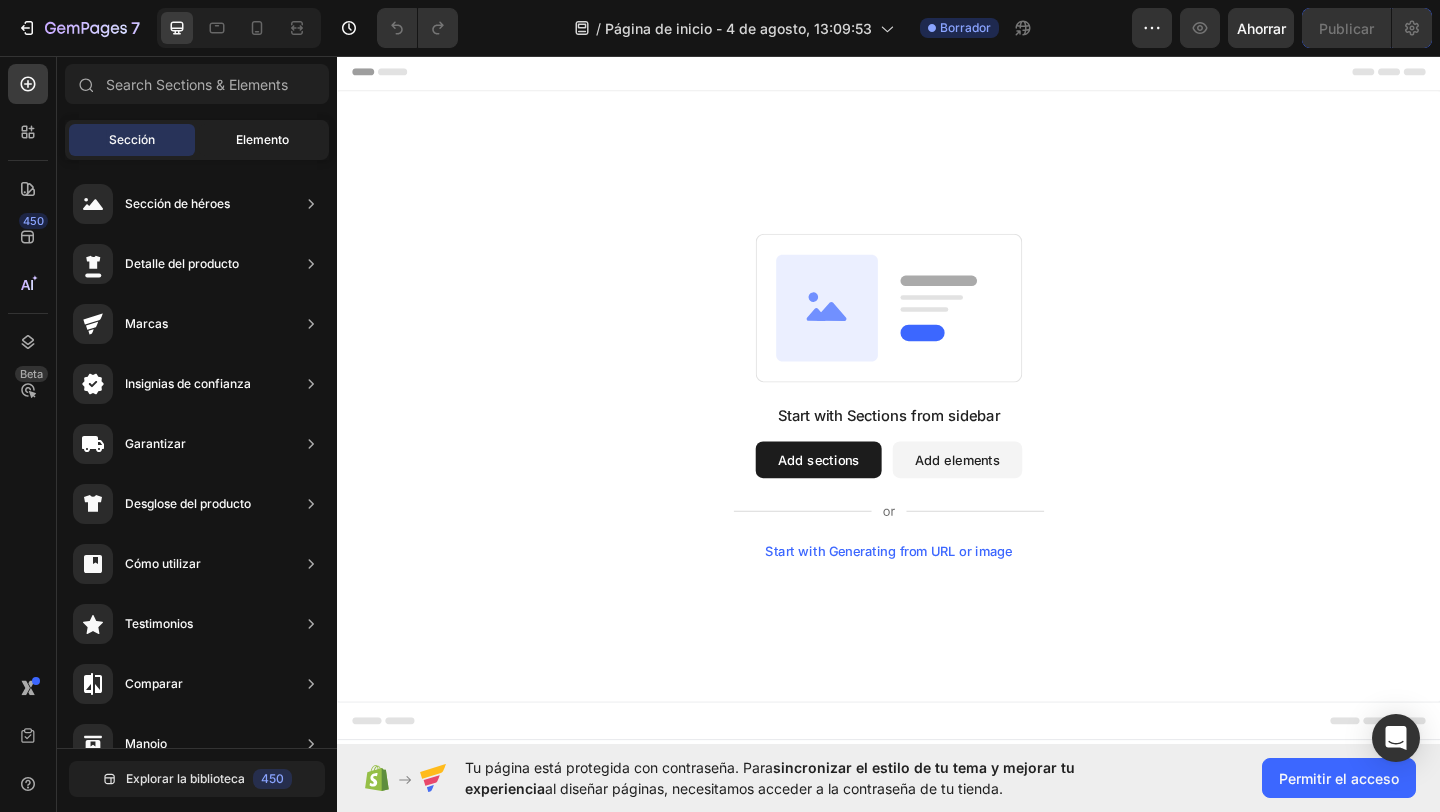 click on "Elemento" 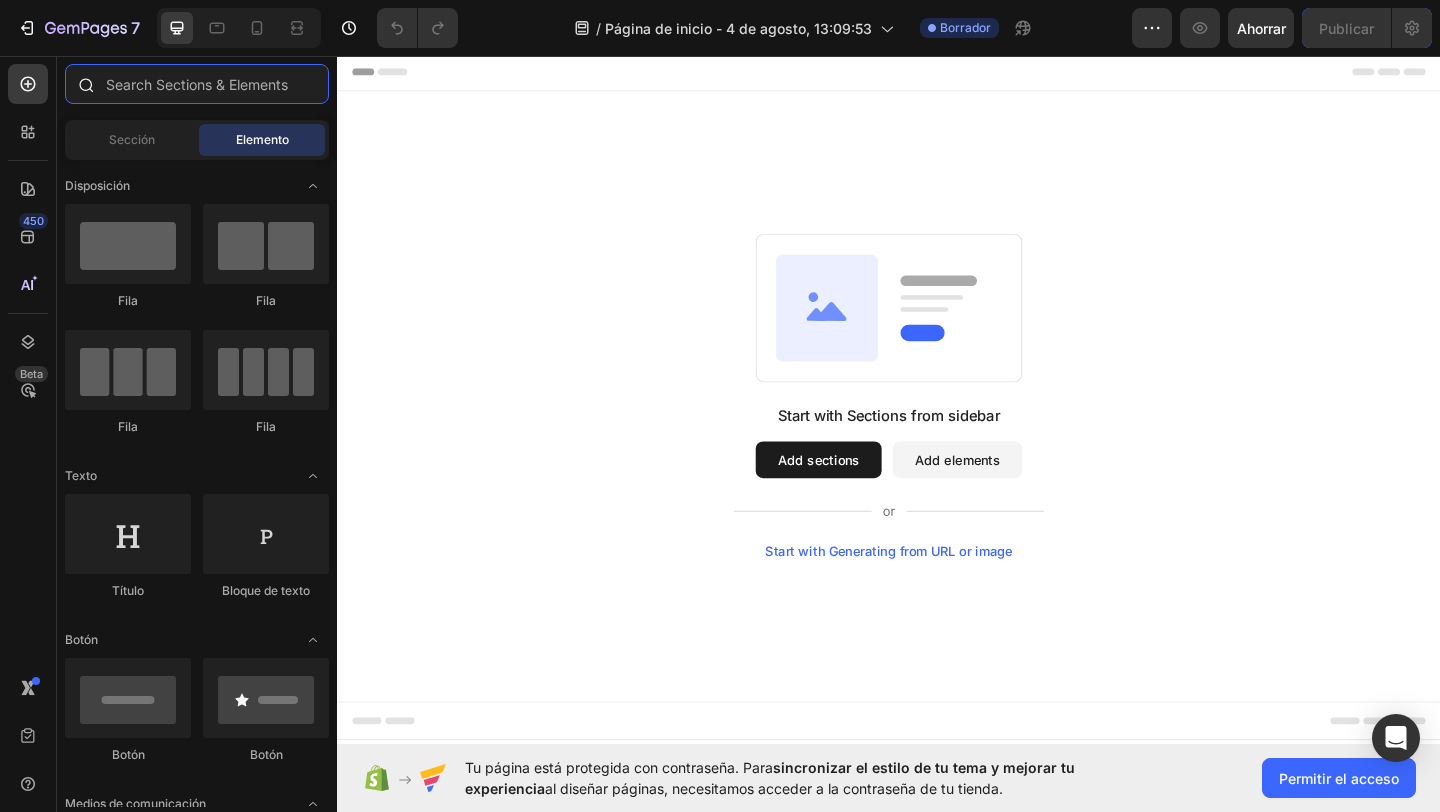 click at bounding box center (197, 84) 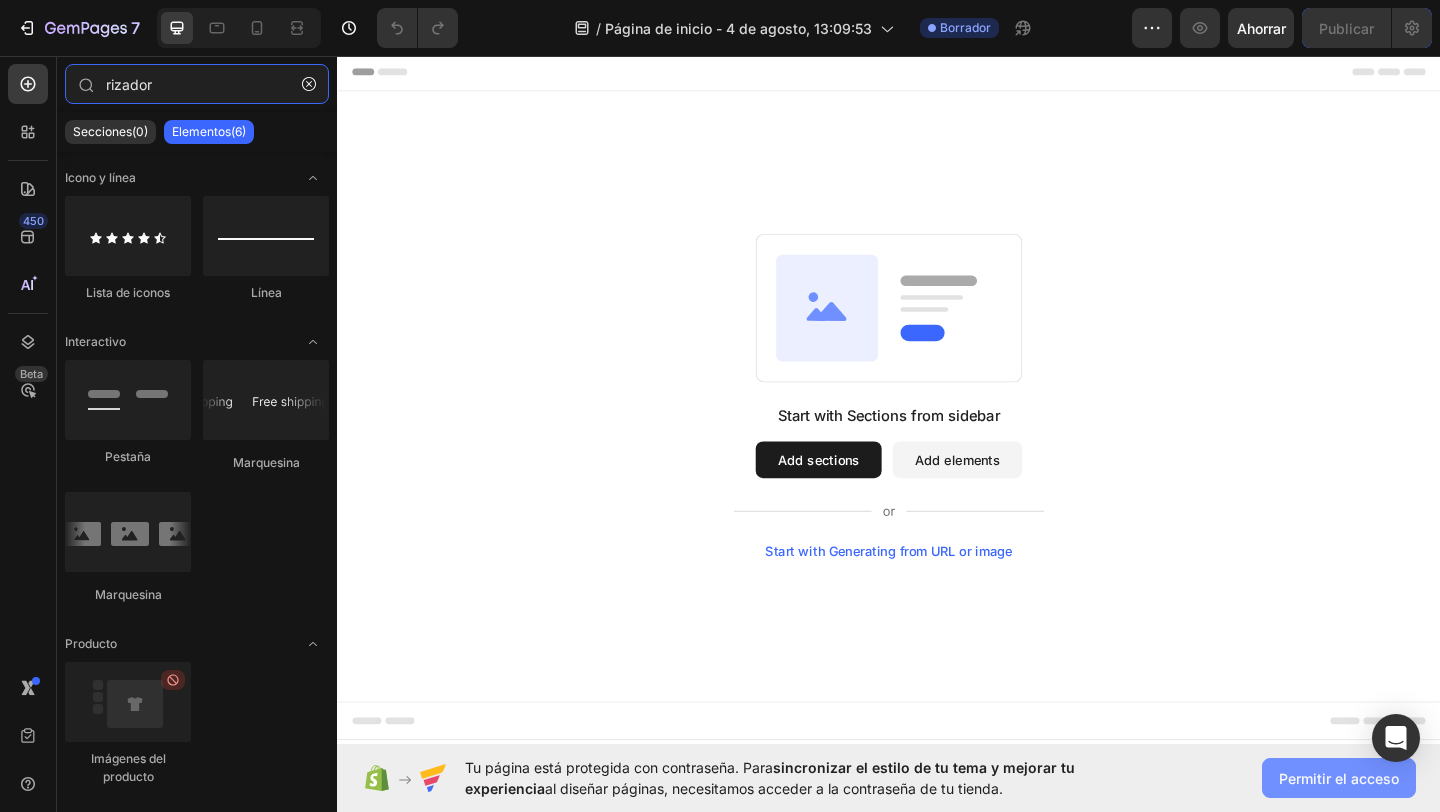 type on "rizador" 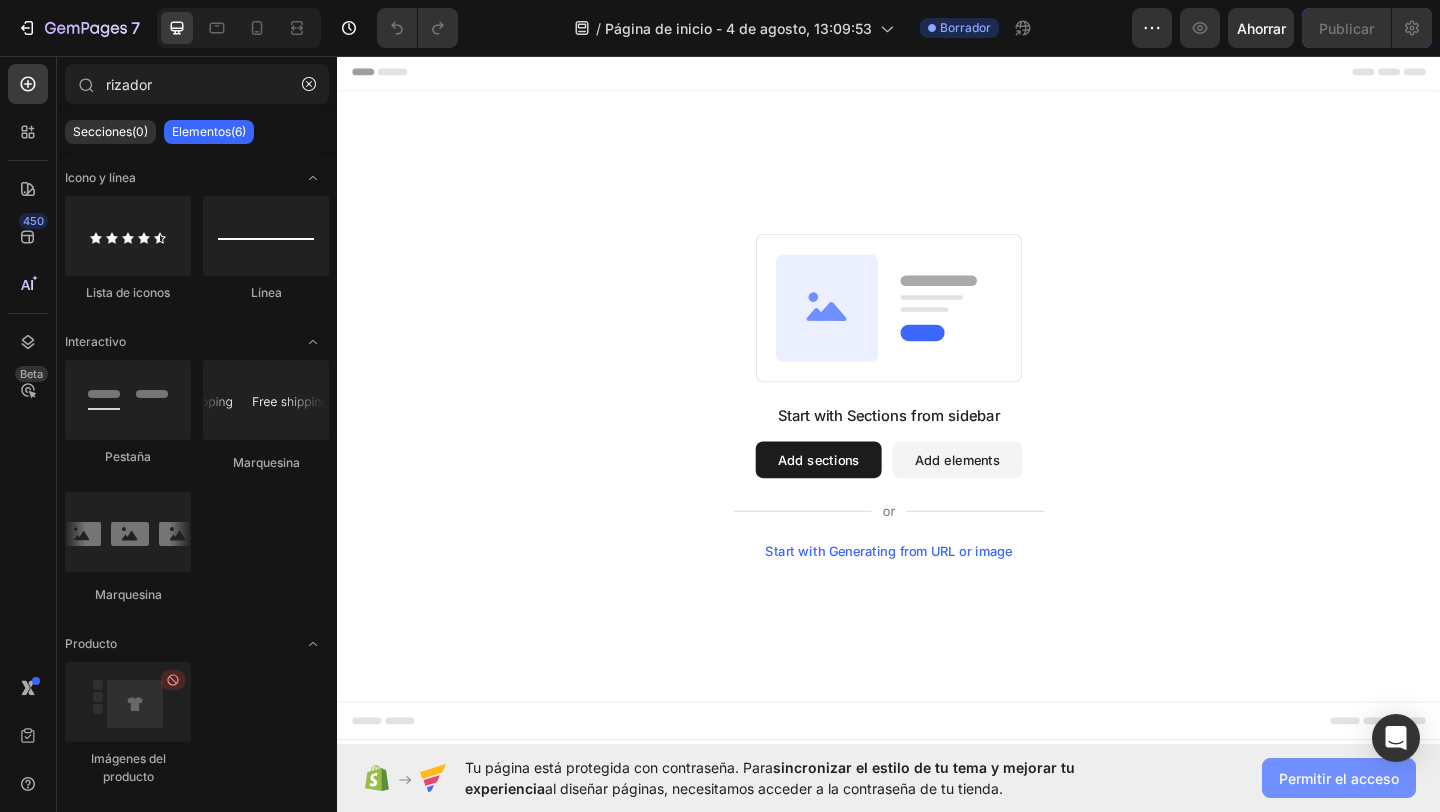 click on "Permitir el acceso" at bounding box center [1339, 778] 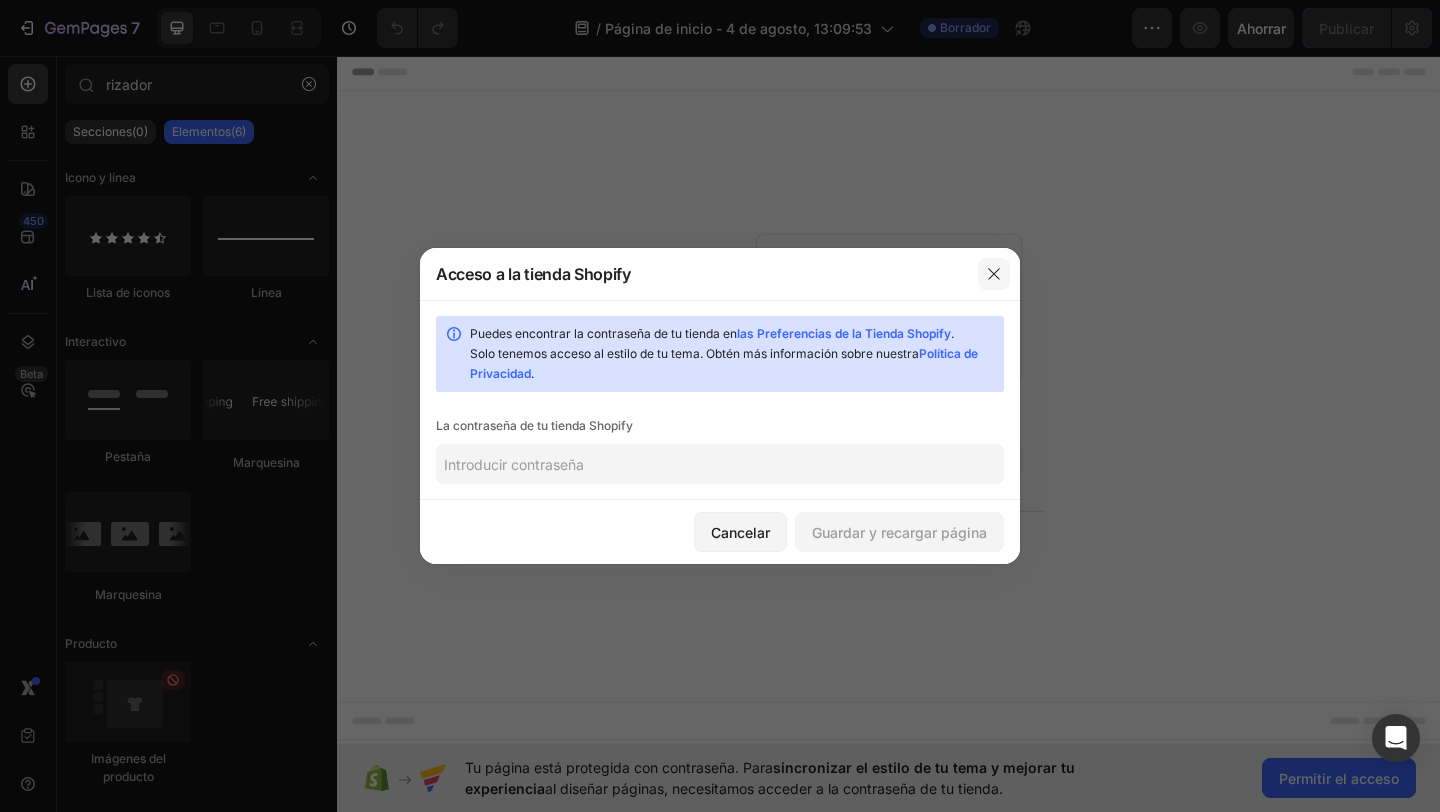 click at bounding box center (994, 274) 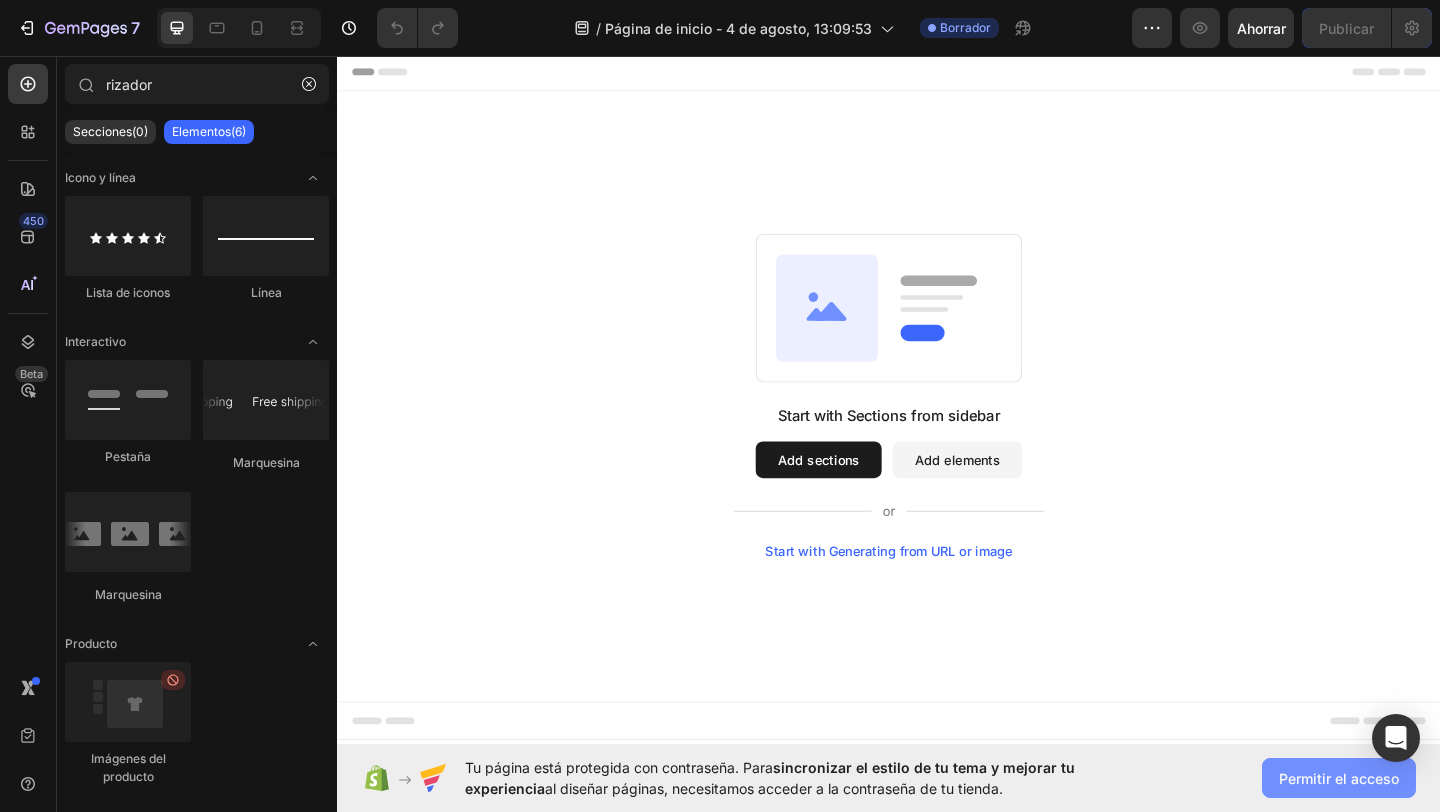 click on "Permitir el acceso" at bounding box center [1339, 778] 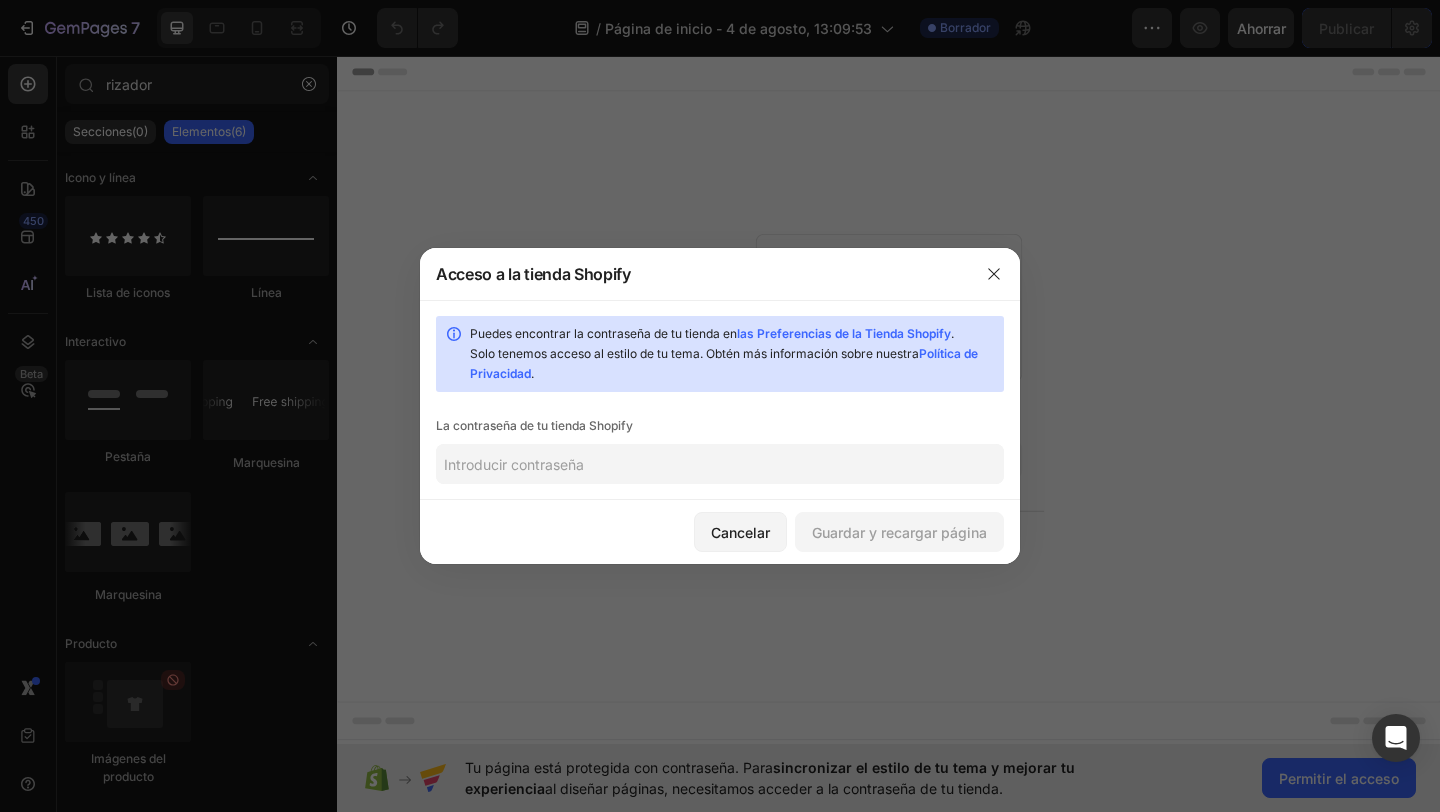drag, startPoint x: 992, startPoint y: 268, endPoint x: 978, endPoint y: 297, distance: 32.202484 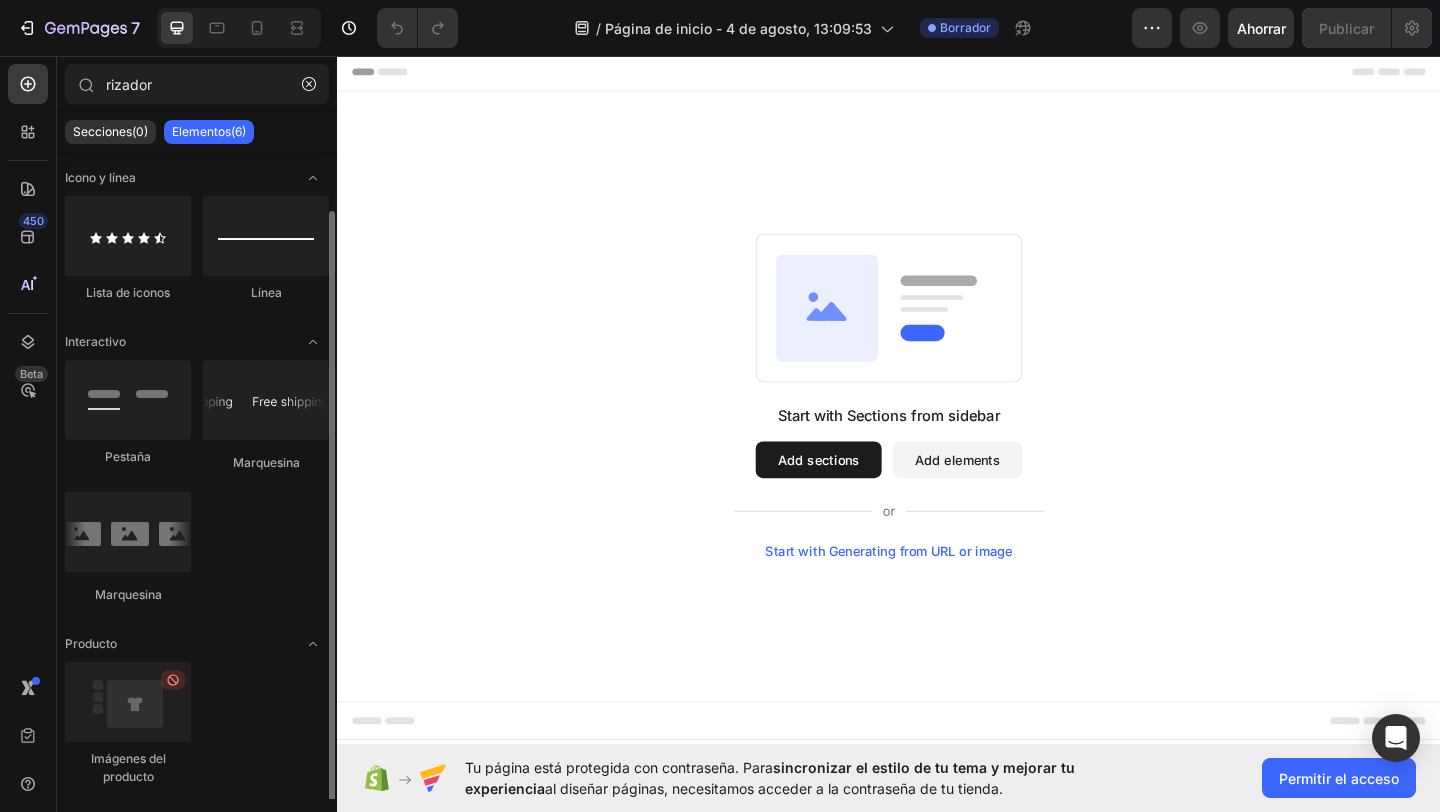 scroll, scrollTop: 30, scrollLeft: 0, axis: vertical 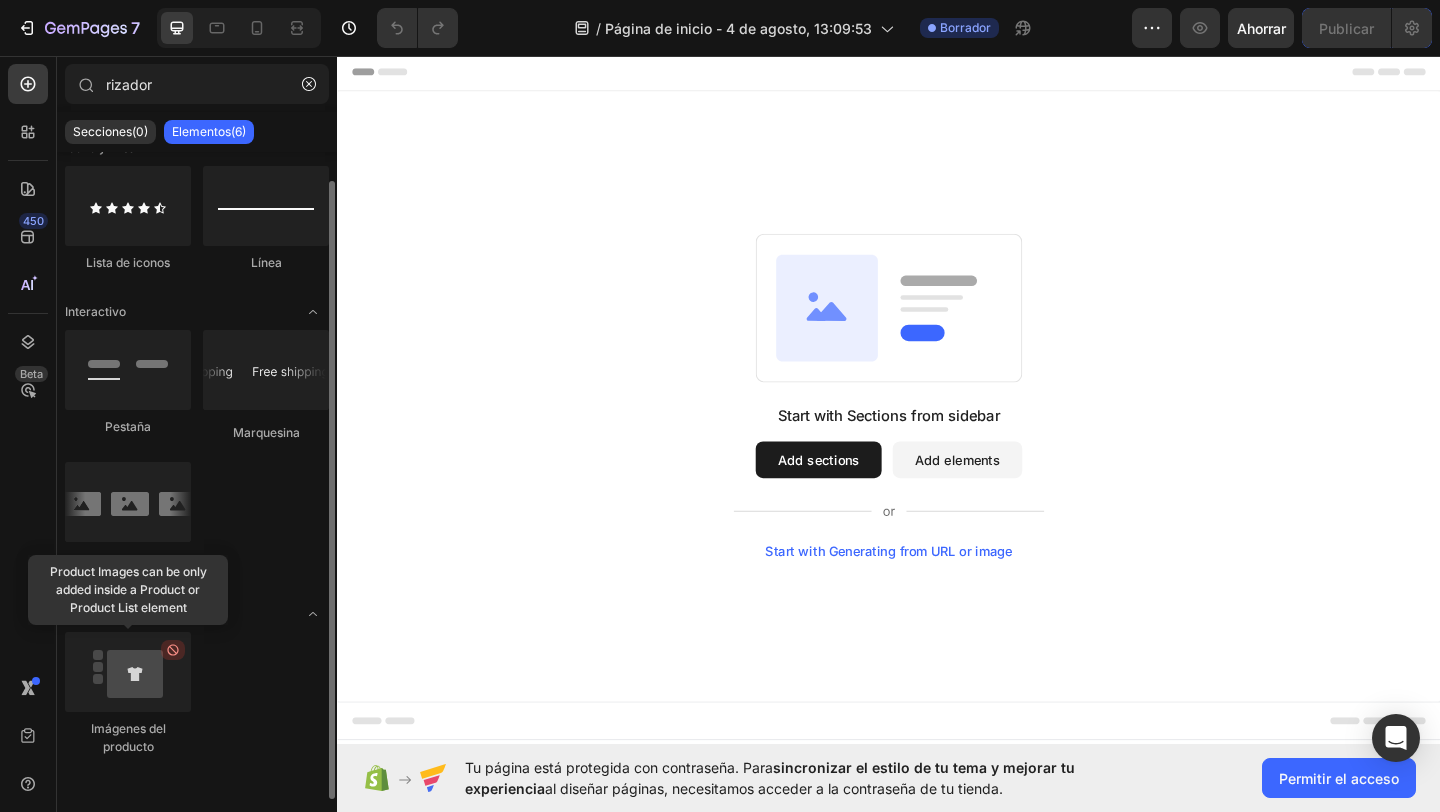 click at bounding box center (128, 672) 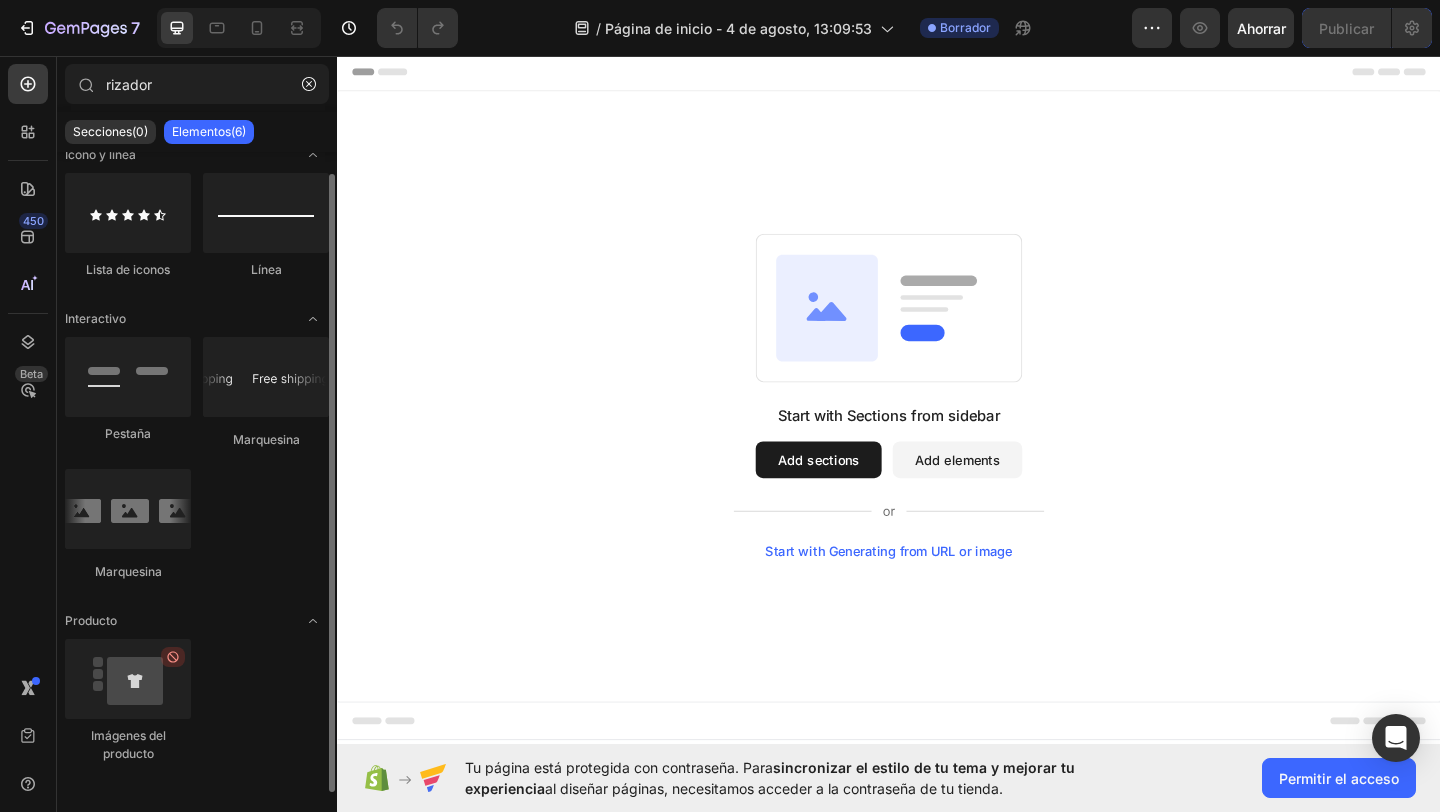 click at bounding box center (128, 679) 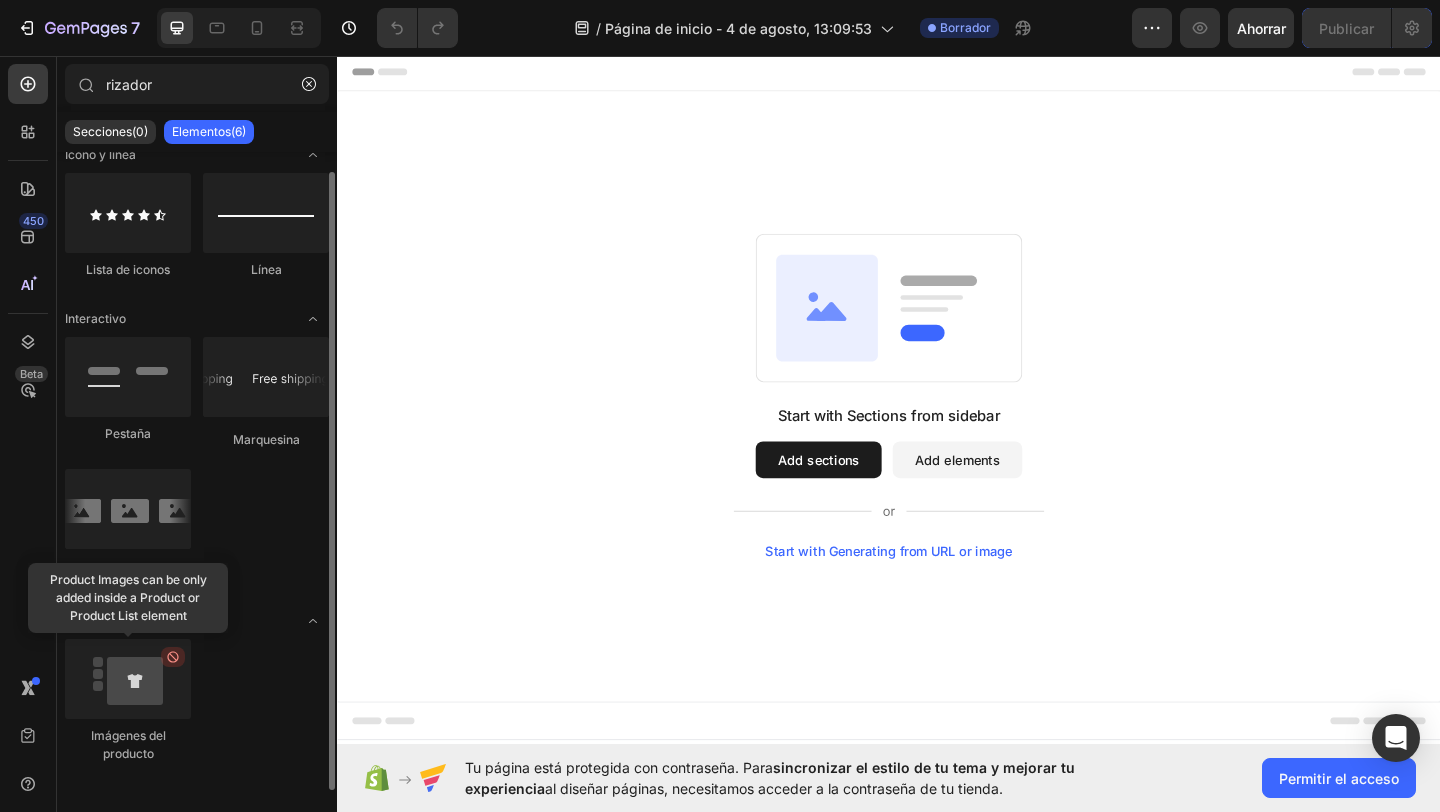 scroll, scrollTop: 22, scrollLeft: 0, axis: vertical 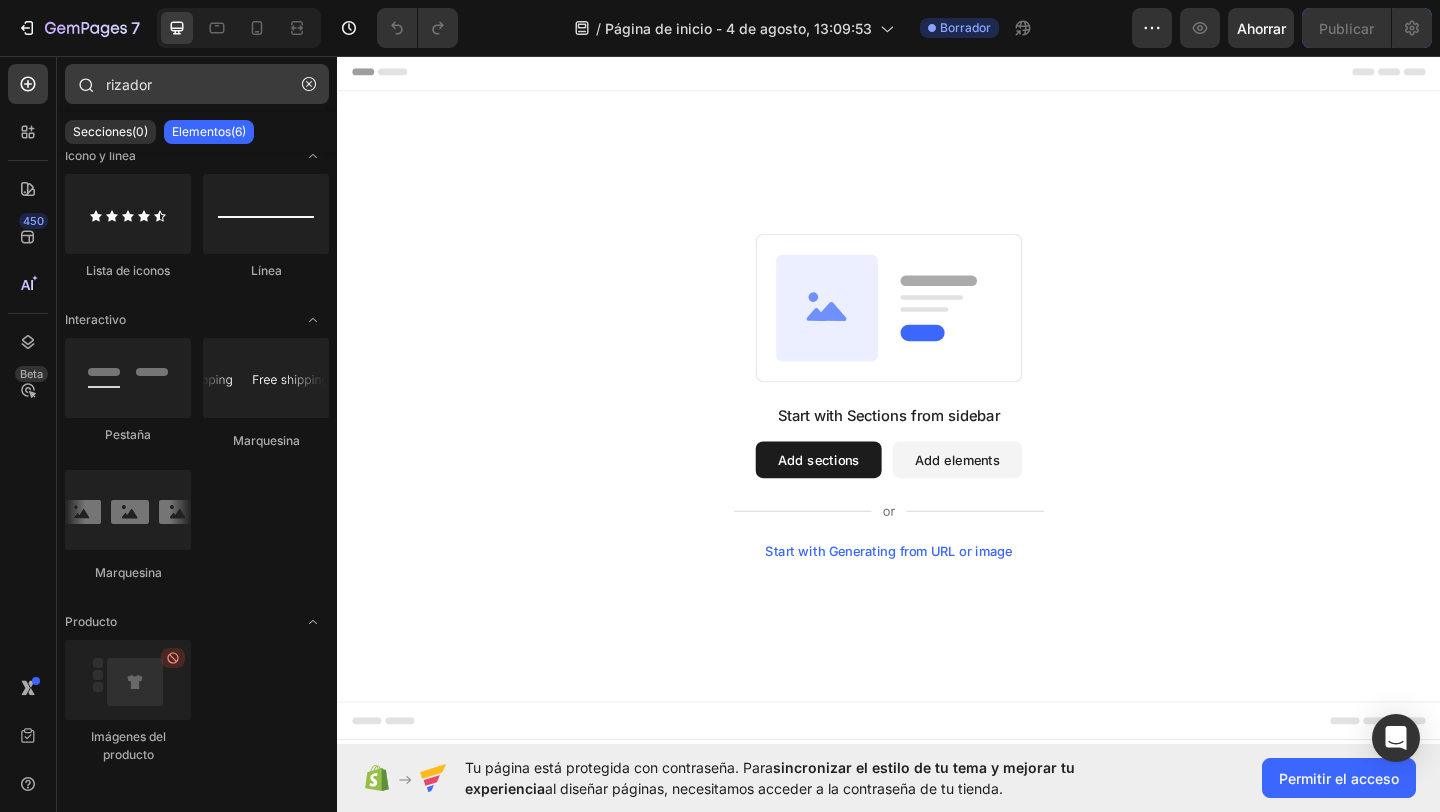 drag, startPoint x: 303, startPoint y: 85, endPoint x: 230, endPoint y: 85, distance: 73 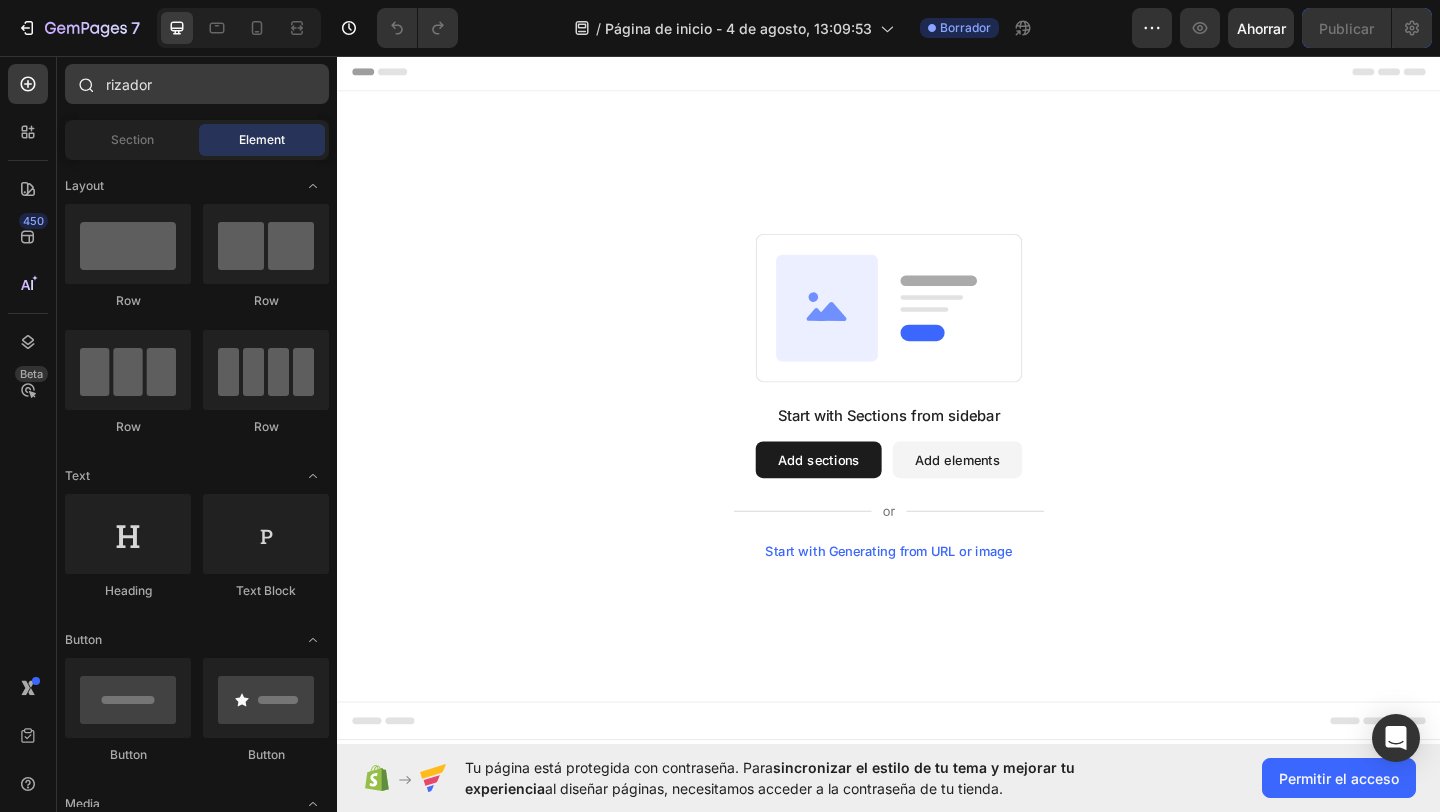 type 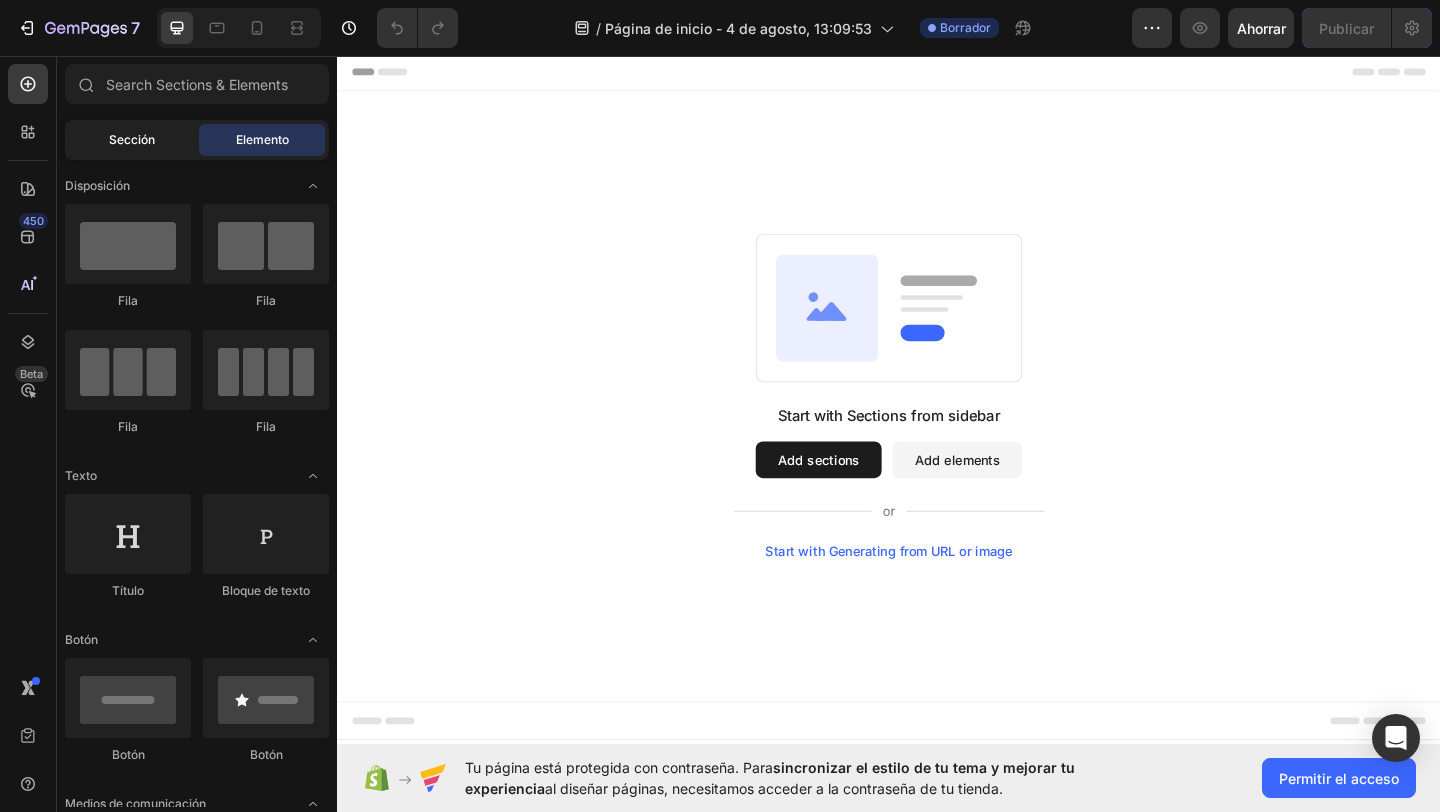 click on "Sección" at bounding box center (132, 139) 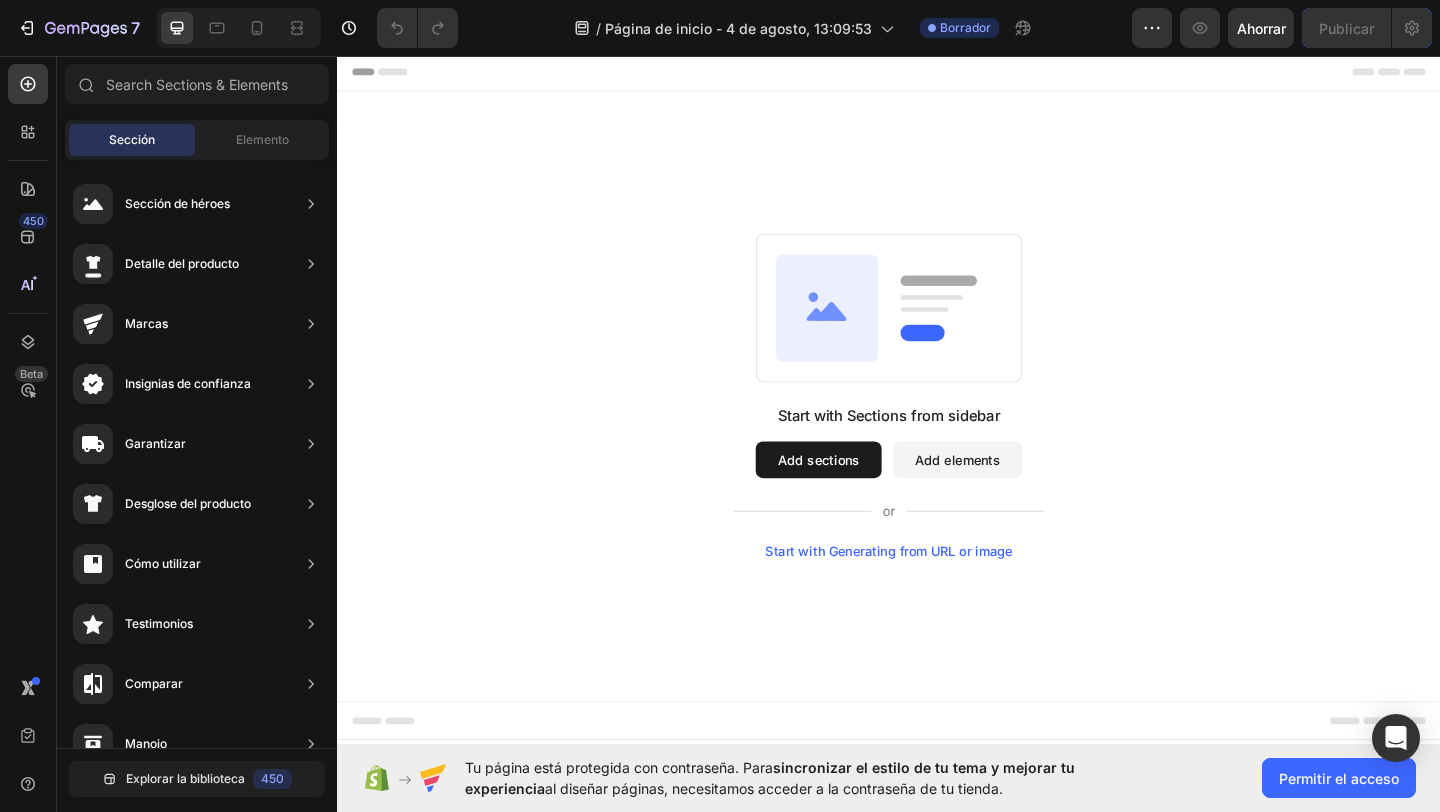 drag, startPoint x: 243, startPoint y: 142, endPoint x: 252, endPoint y: 171, distance: 30.364452 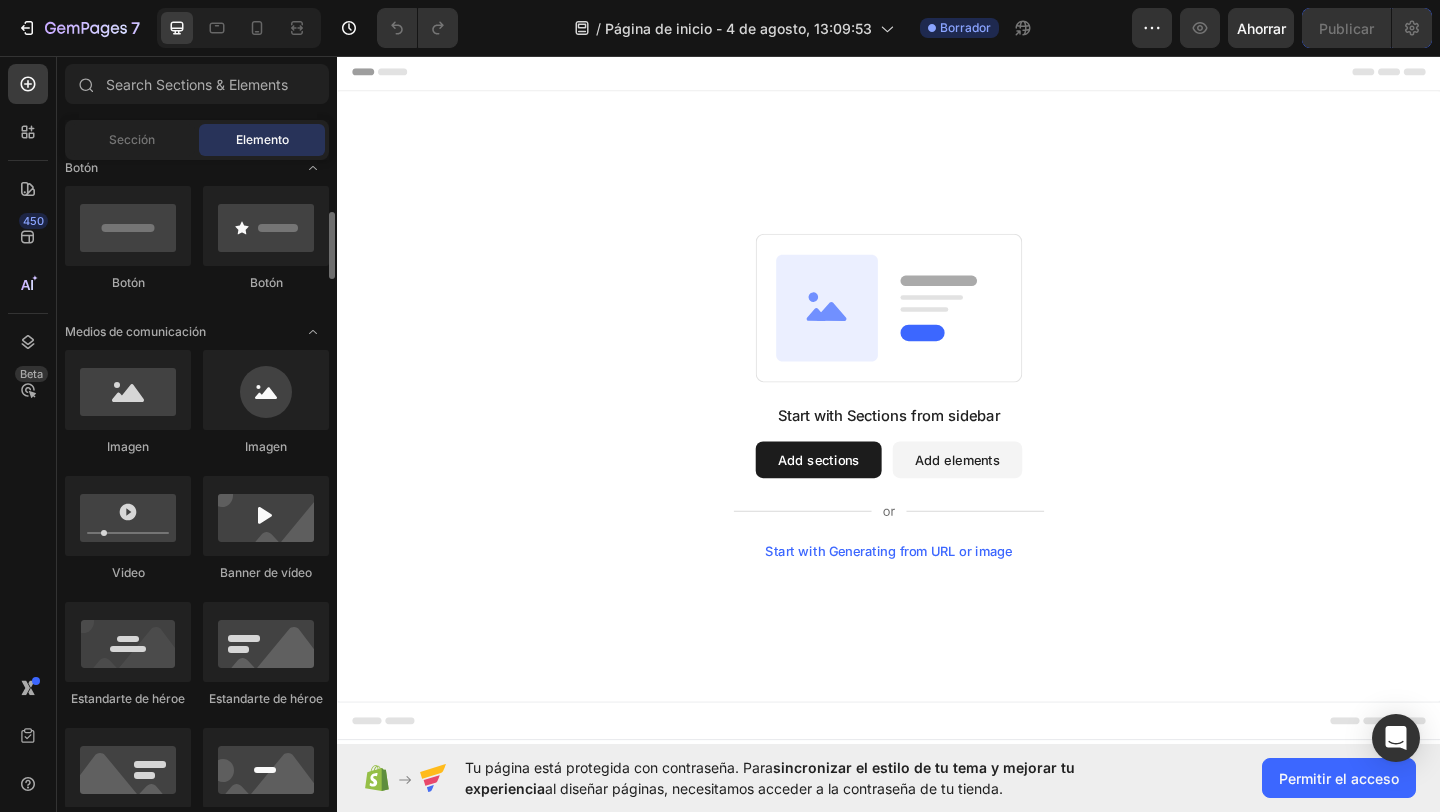 scroll, scrollTop: 475, scrollLeft: 0, axis: vertical 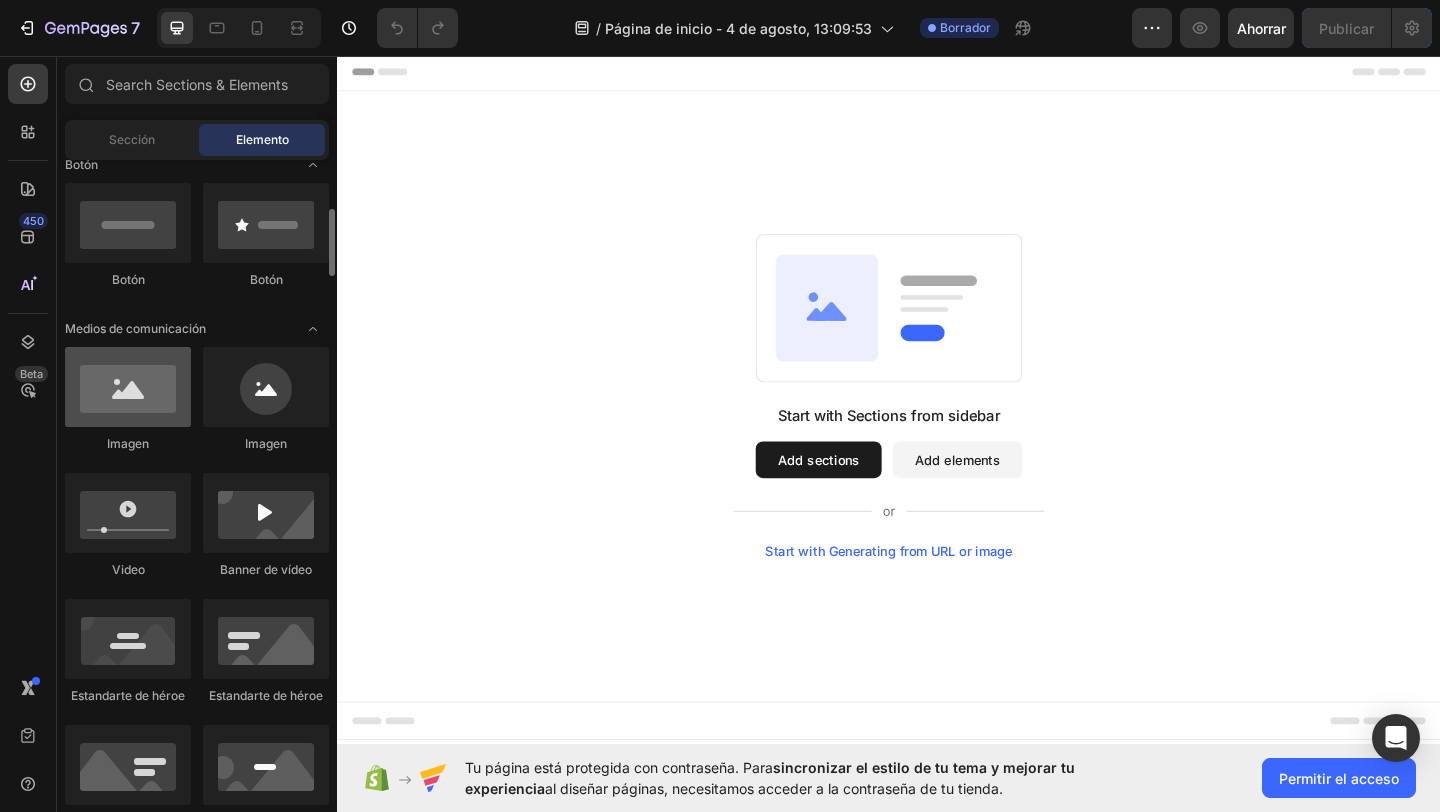 click at bounding box center [128, 387] 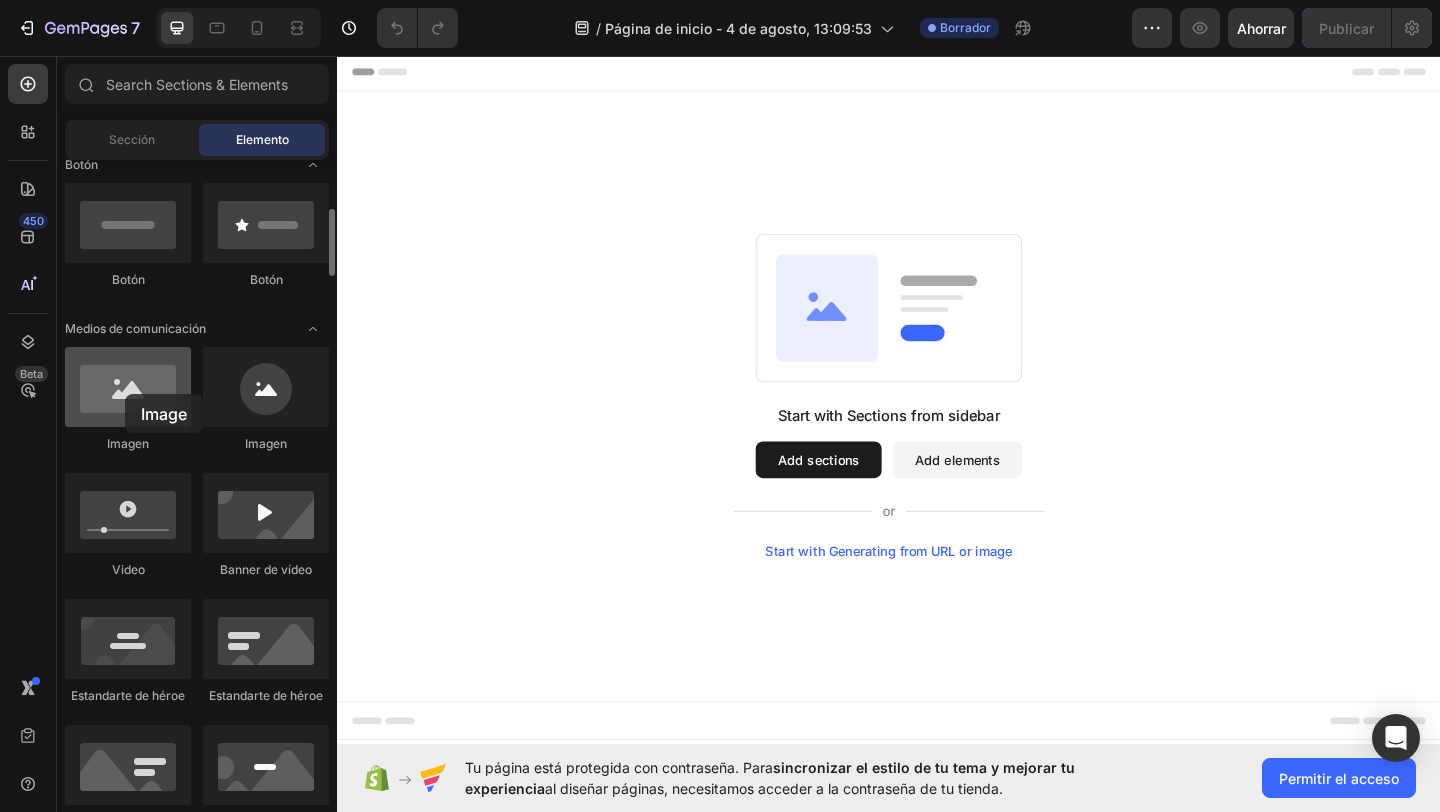 click at bounding box center (128, 387) 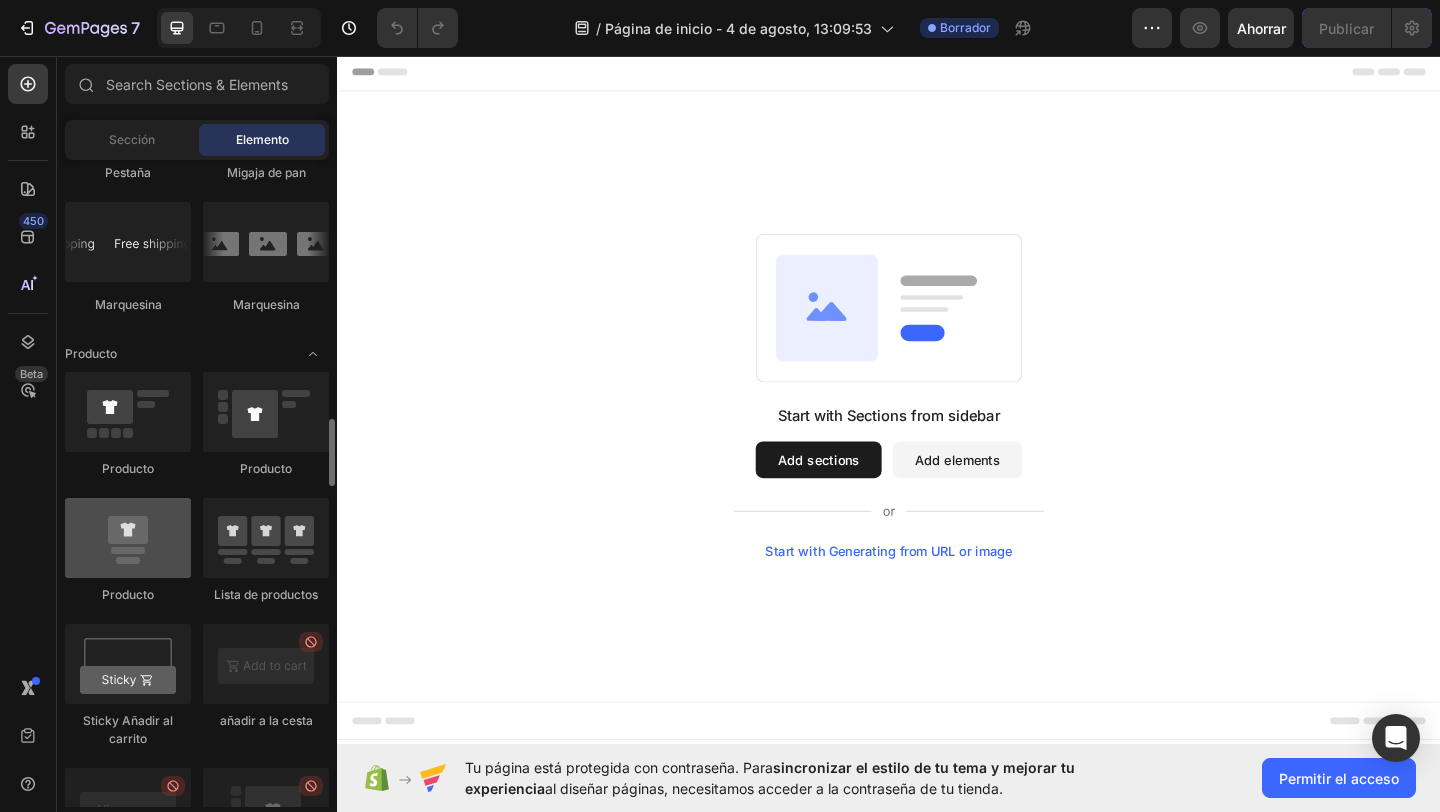 scroll, scrollTop: 2423, scrollLeft: 0, axis: vertical 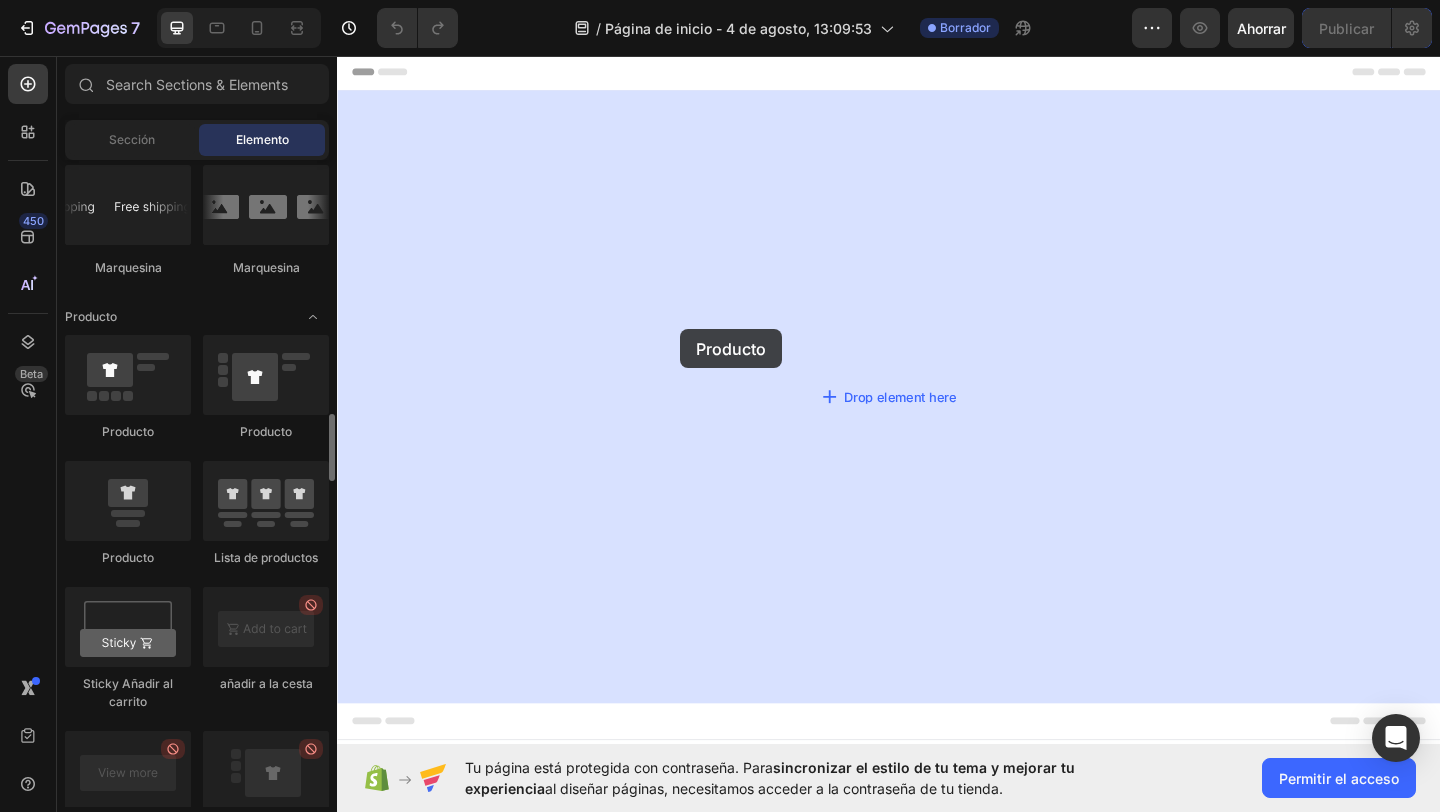 drag, startPoint x: 470, startPoint y: 473, endPoint x: 740, endPoint y: 385, distance: 283.97888 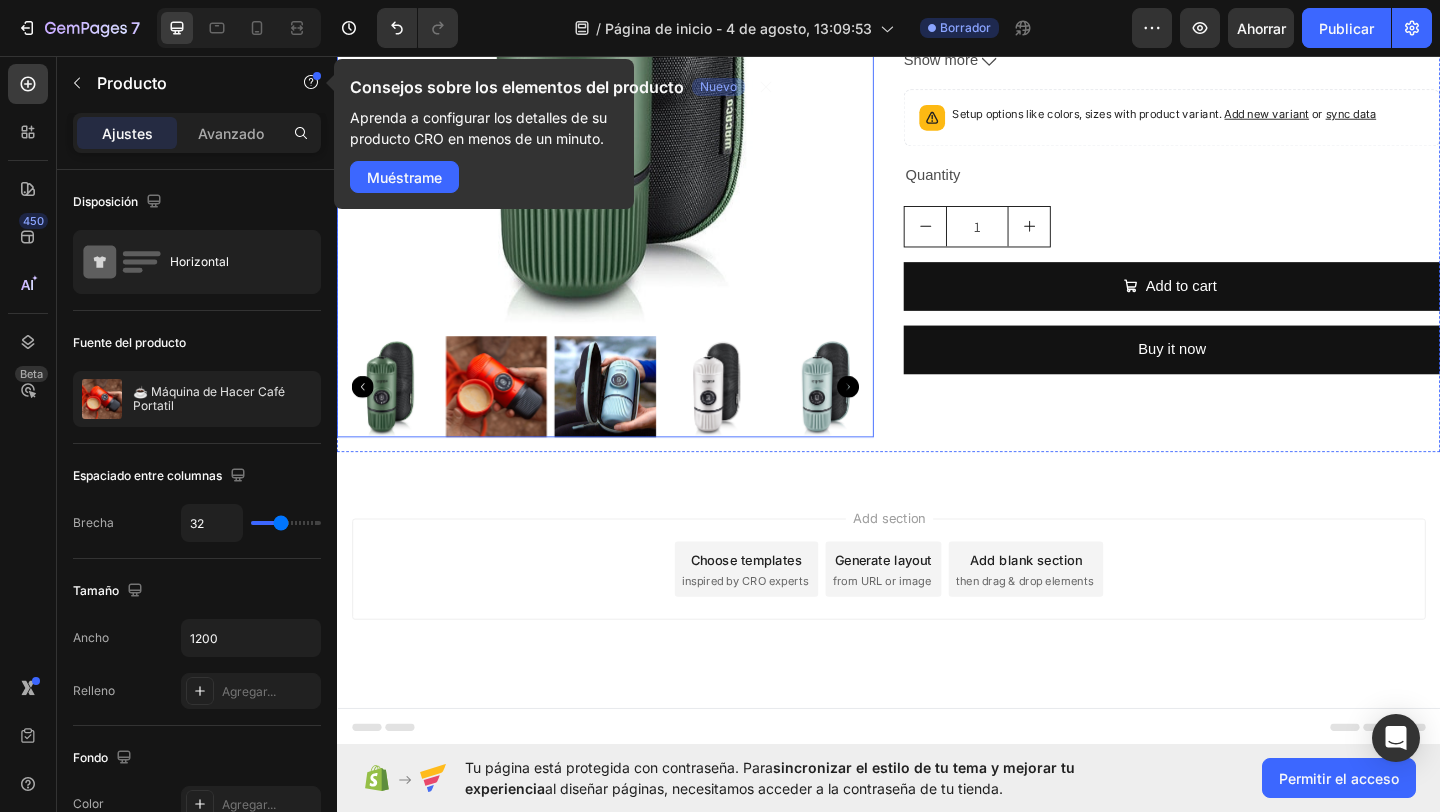 scroll, scrollTop: 0, scrollLeft: 0, axis: both 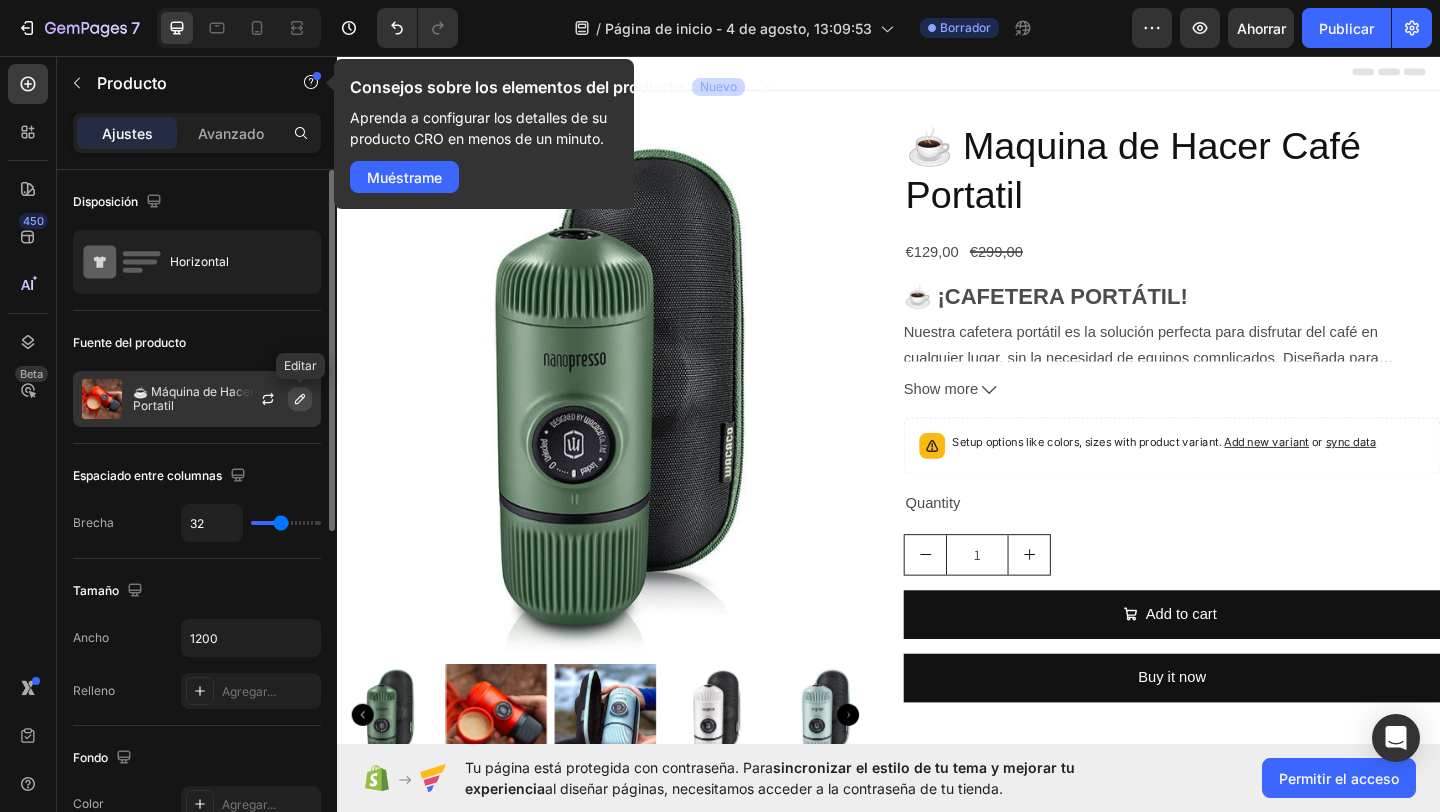 click 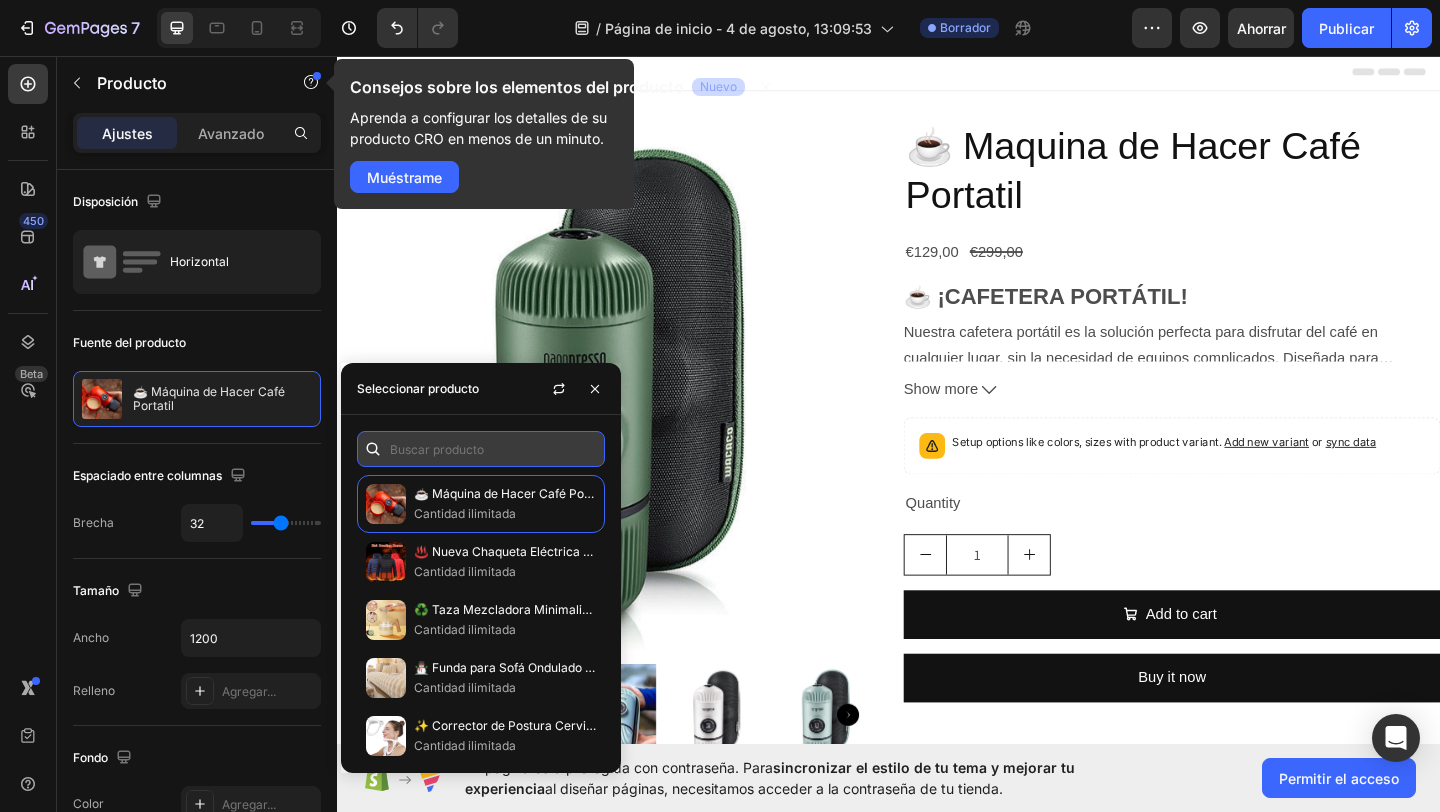 click at bounding box center [481, 449] 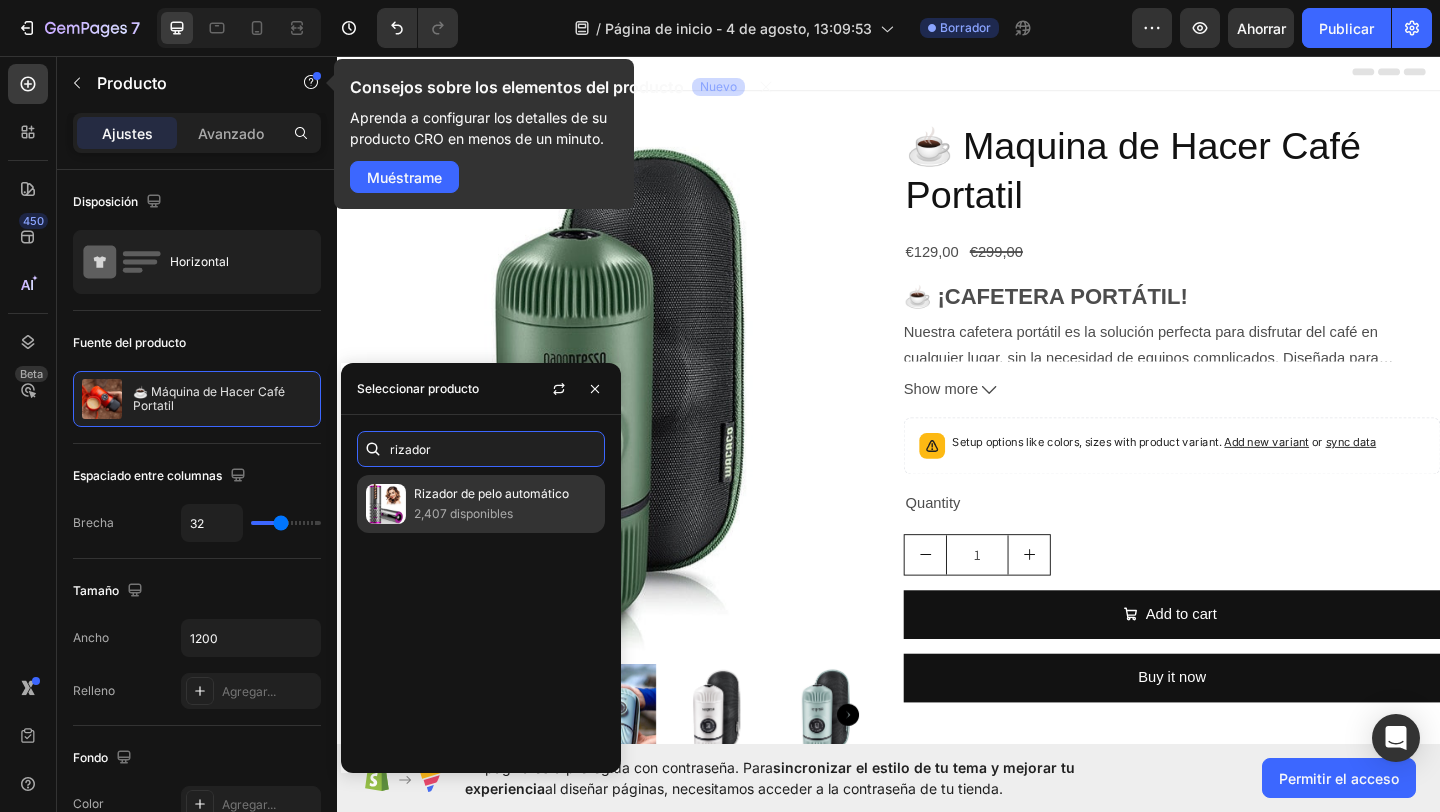 type on "rizador" 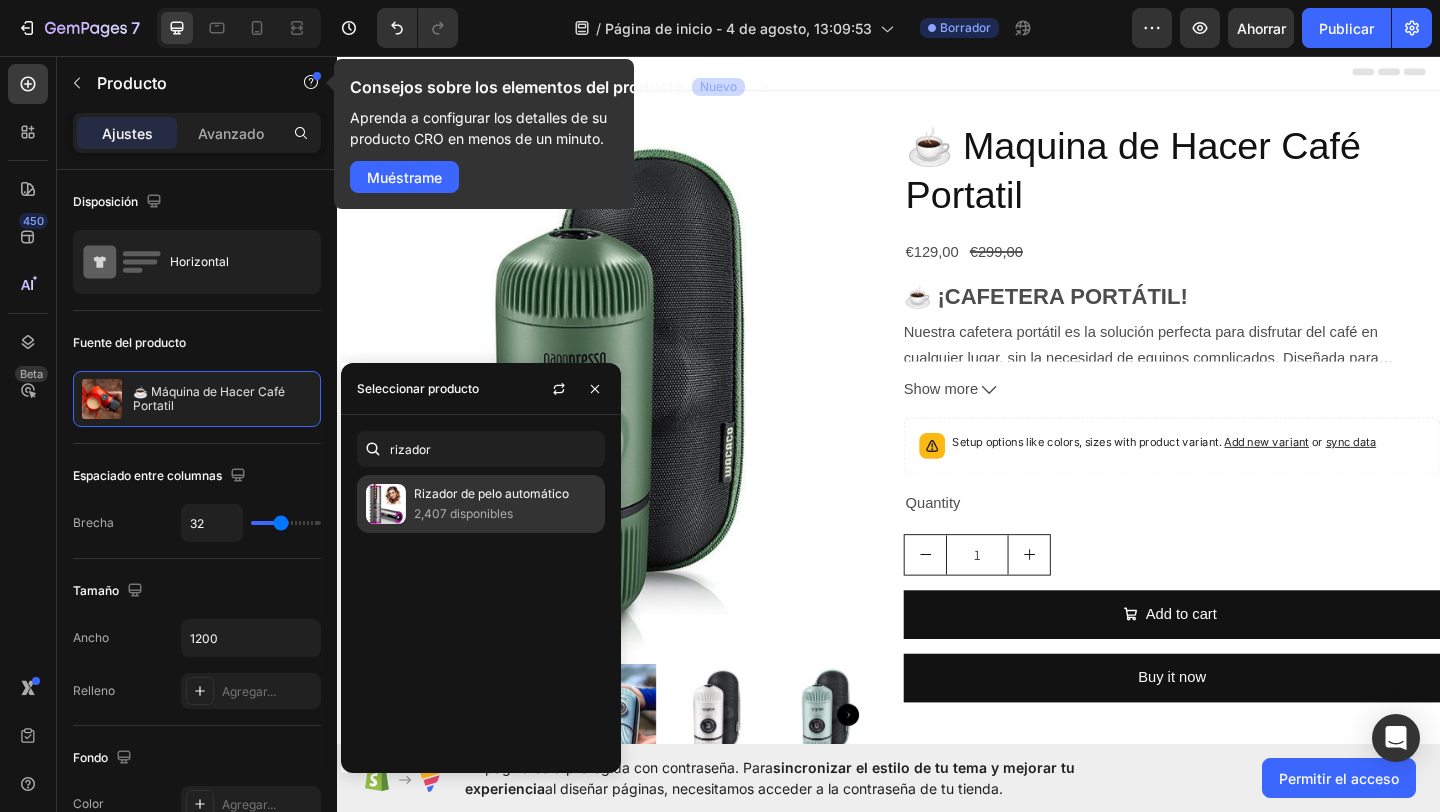 click on "Rizador de pelo automático" at bounding box center [505, 494] 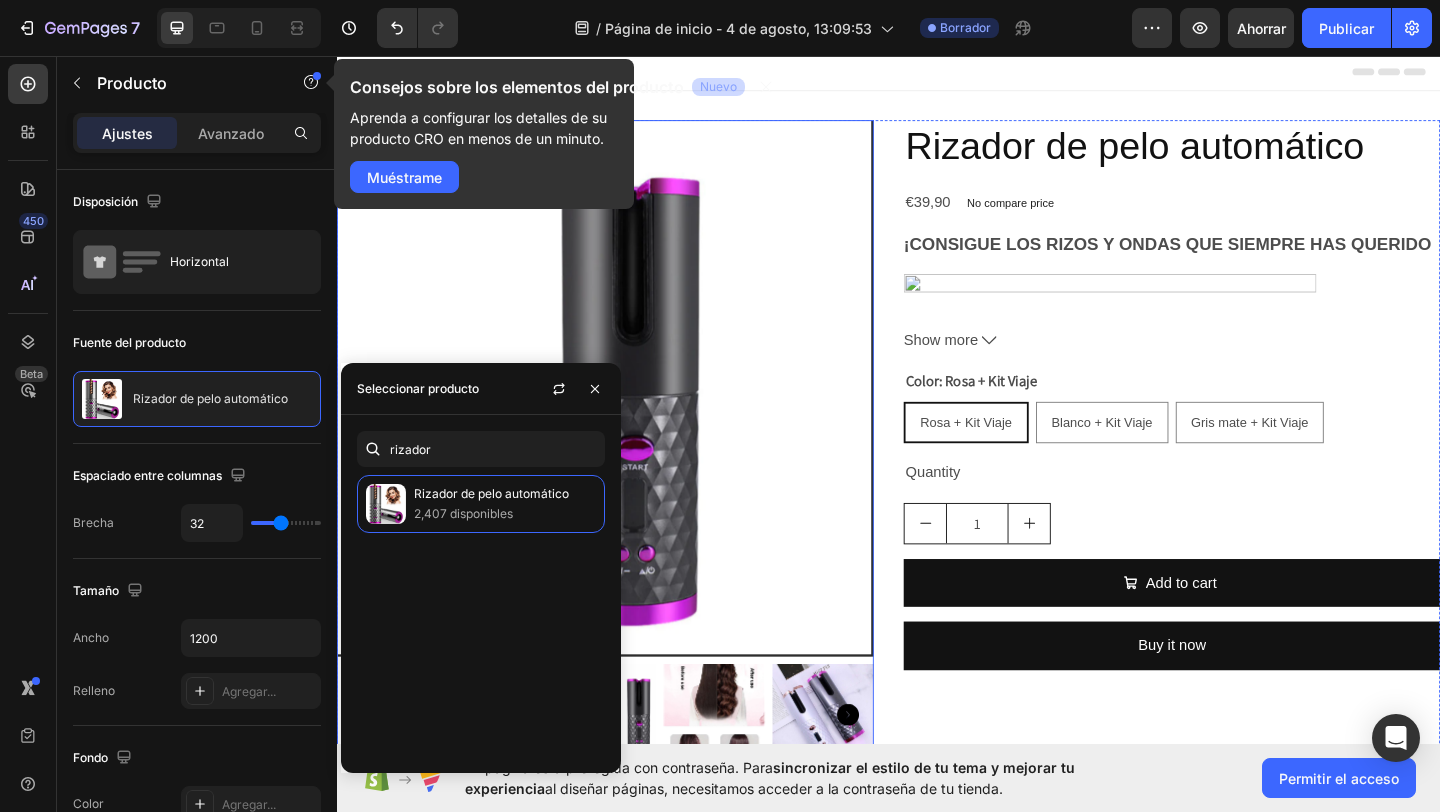 click at bounding box center (629, 418) 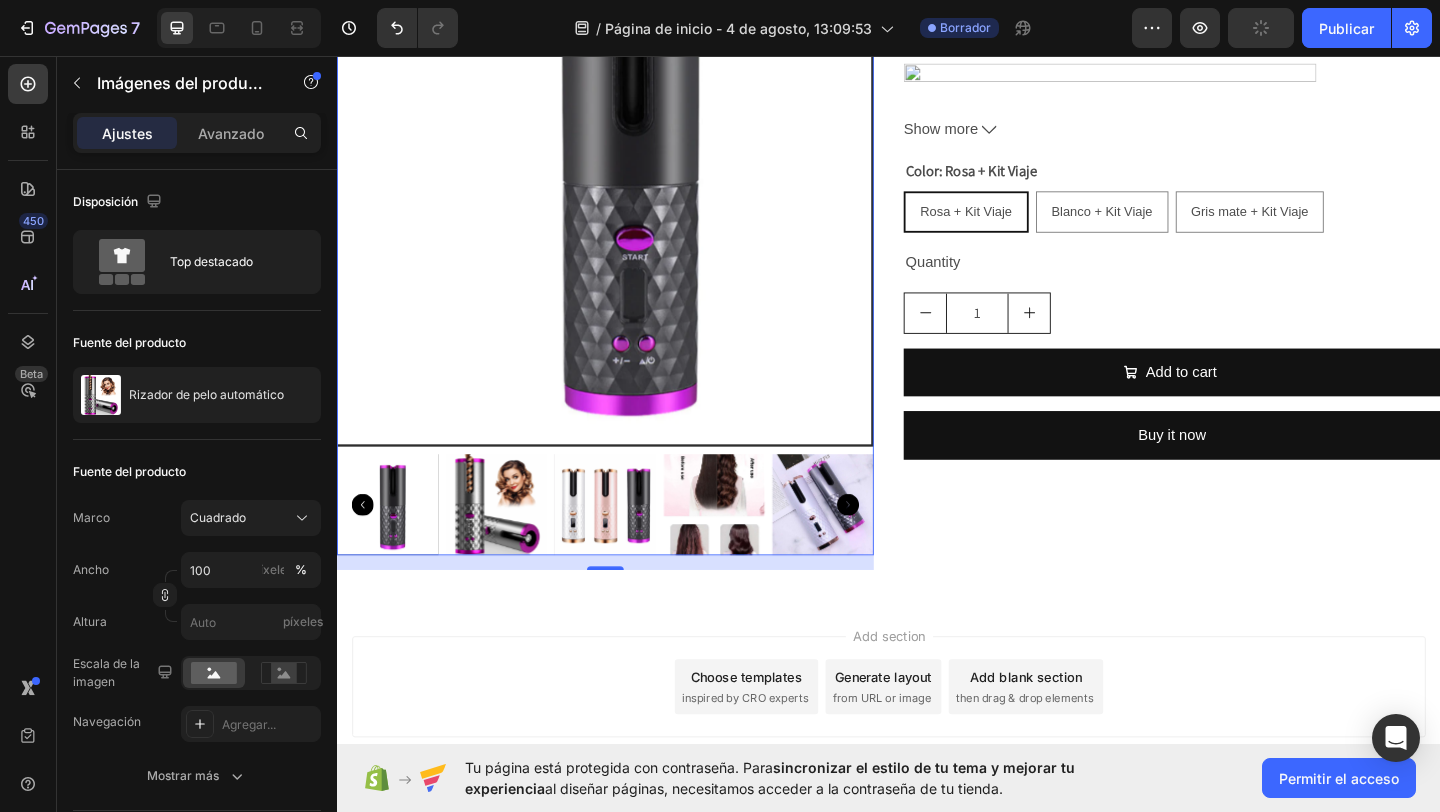 scroll, scrollTop: 0, scrollLeft: 0, axis: both 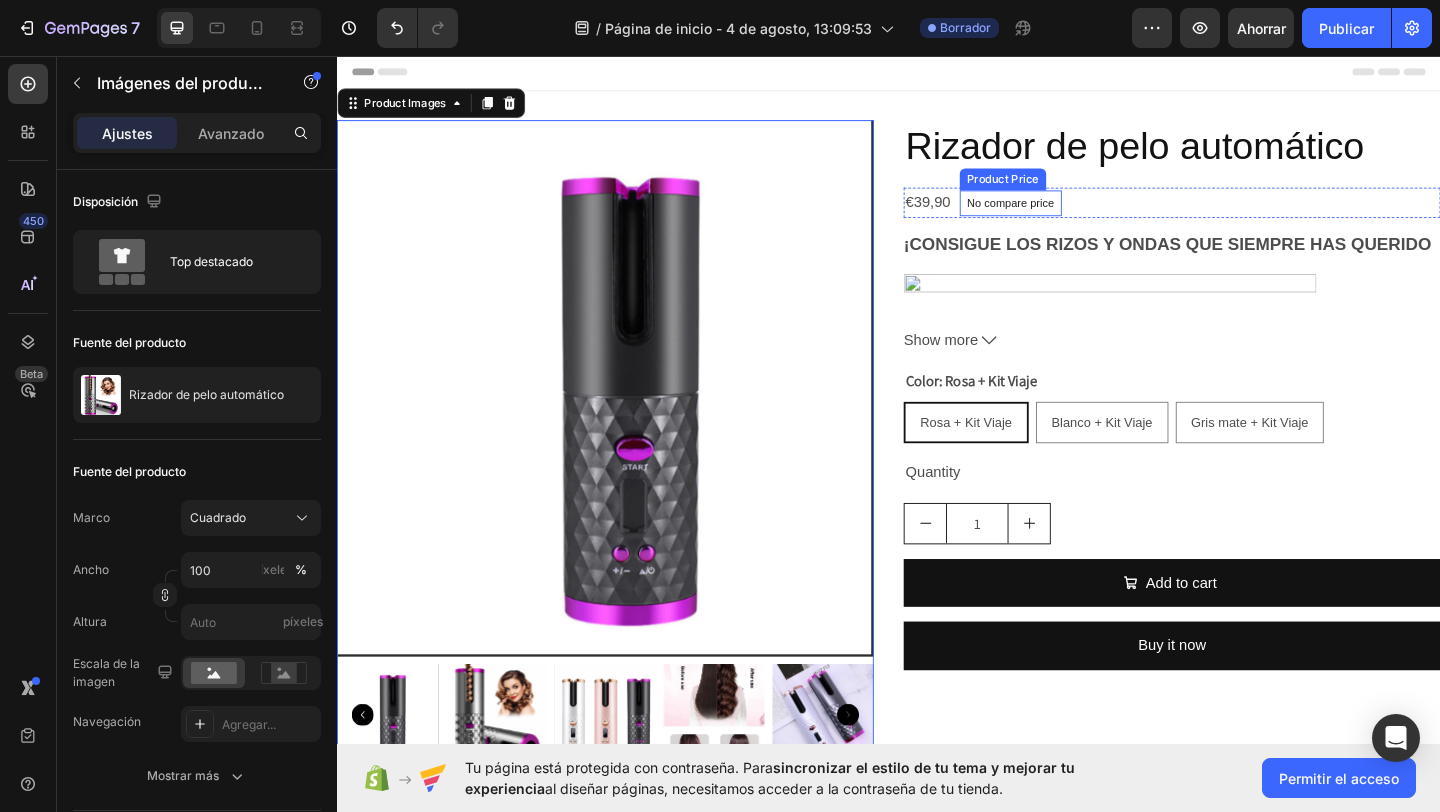 click on "No compare price" at bounding box center (1069, 216) 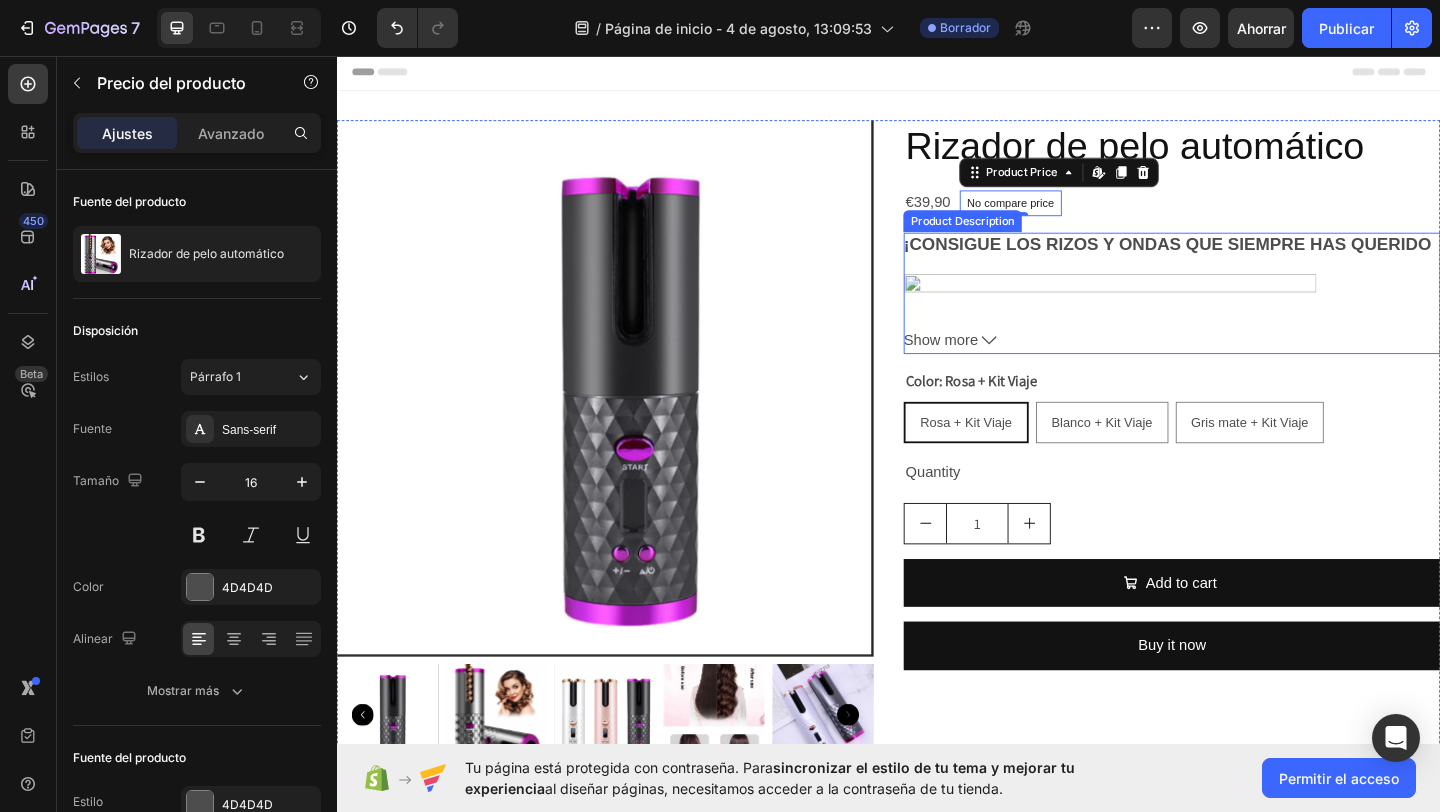 click on "Product Description" at bounding box center [1017, 236] 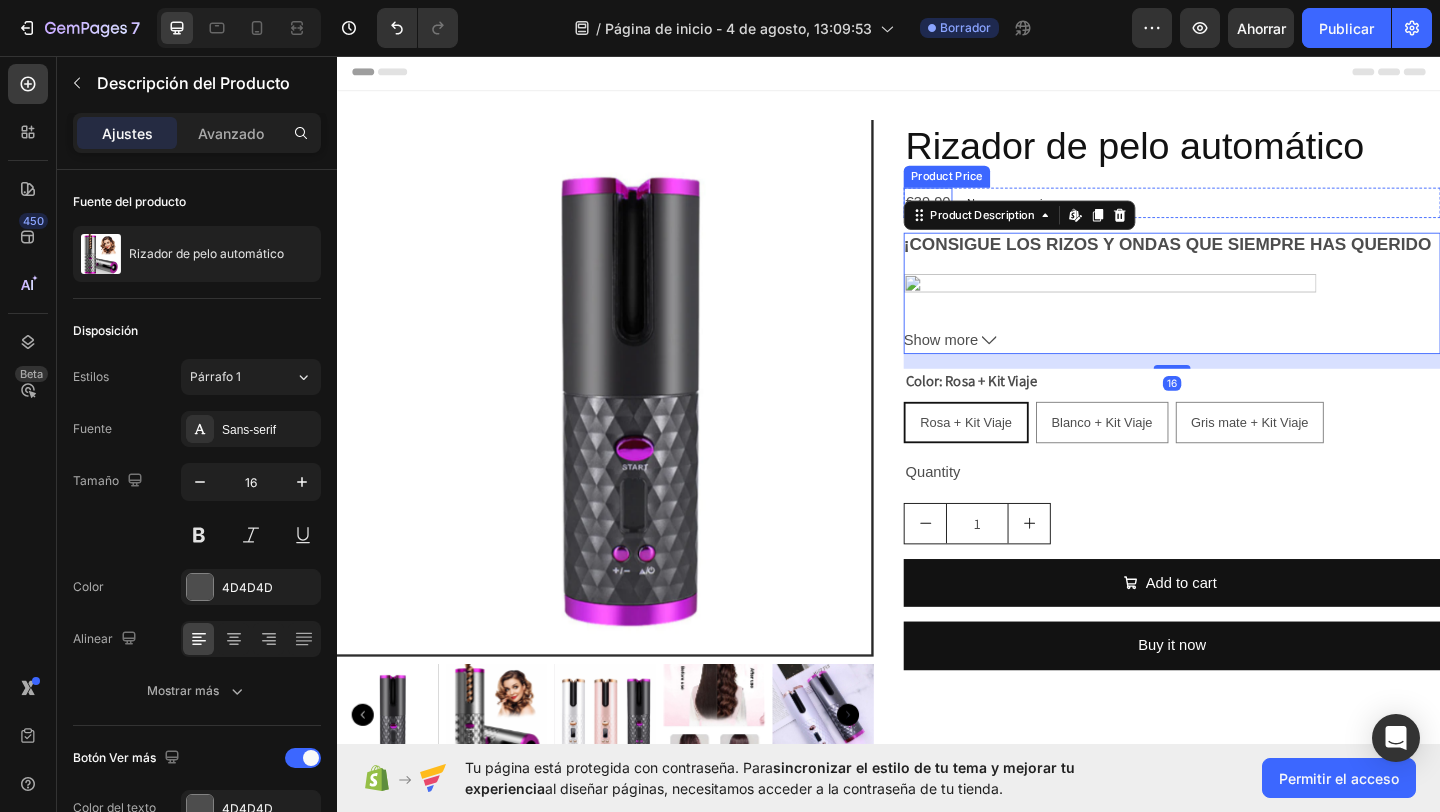 click on "€39,90" at bounding box center [979, 215] 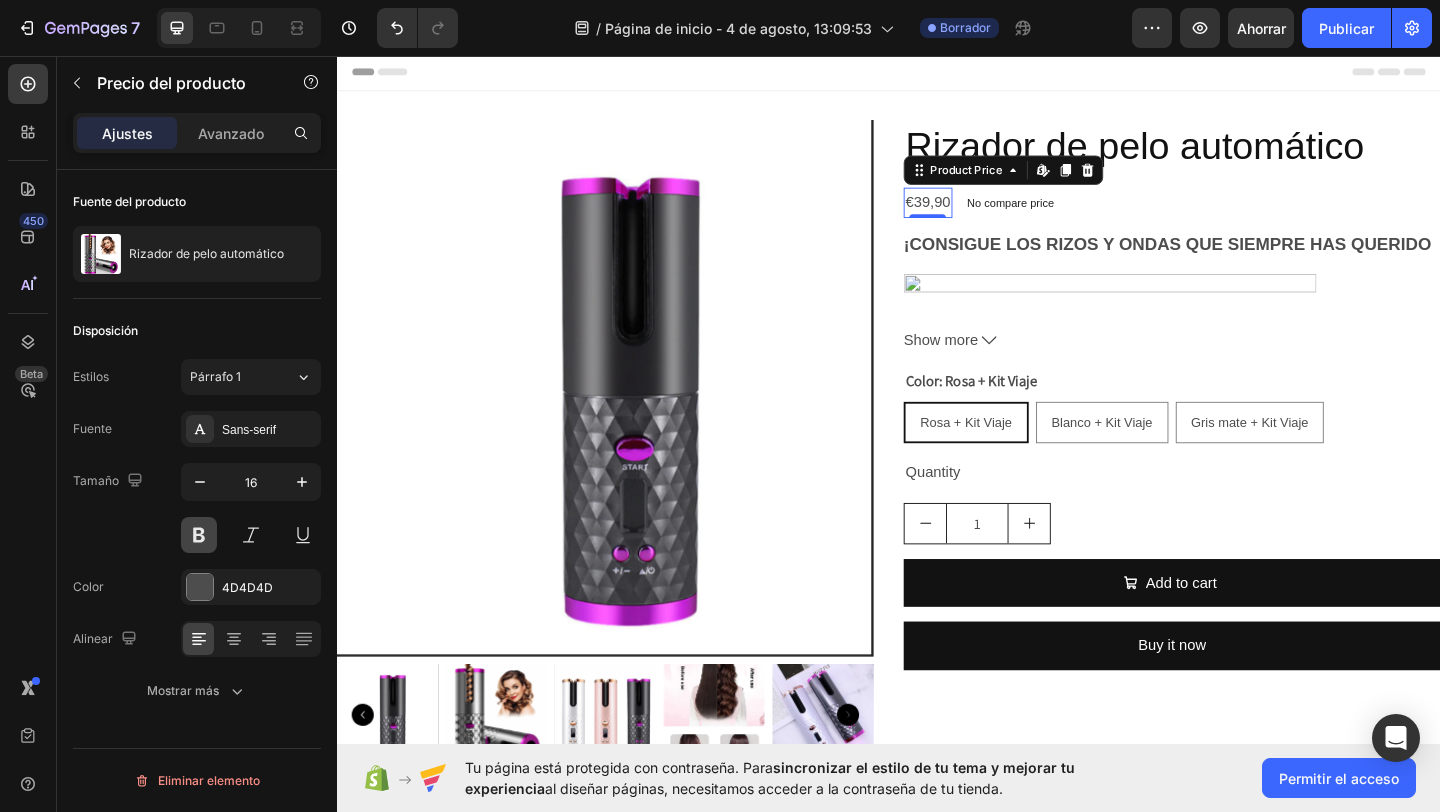 click at bounding box center [199, 535] 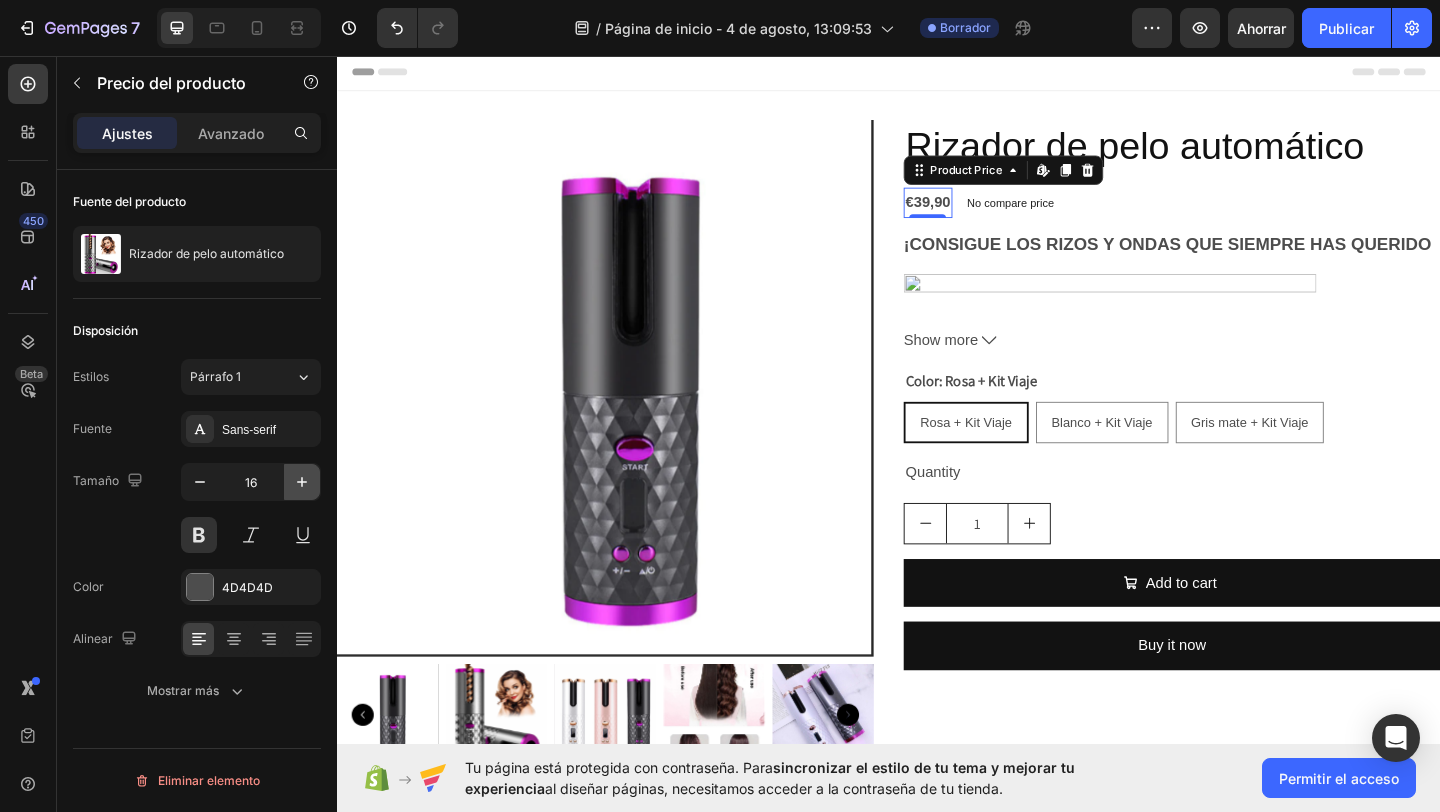 click at bounding box center [302, 482] 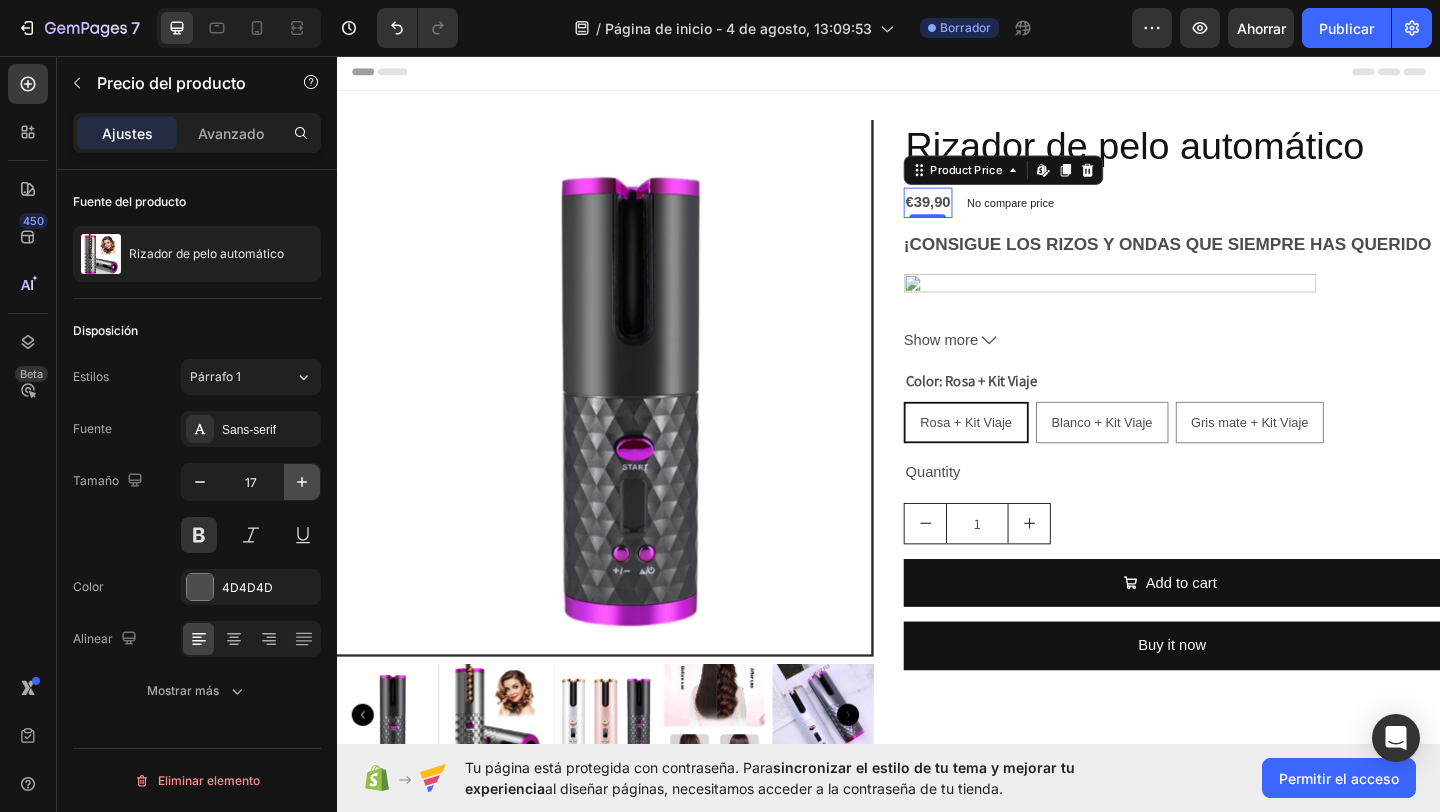 click at bounding box center (302, 482) 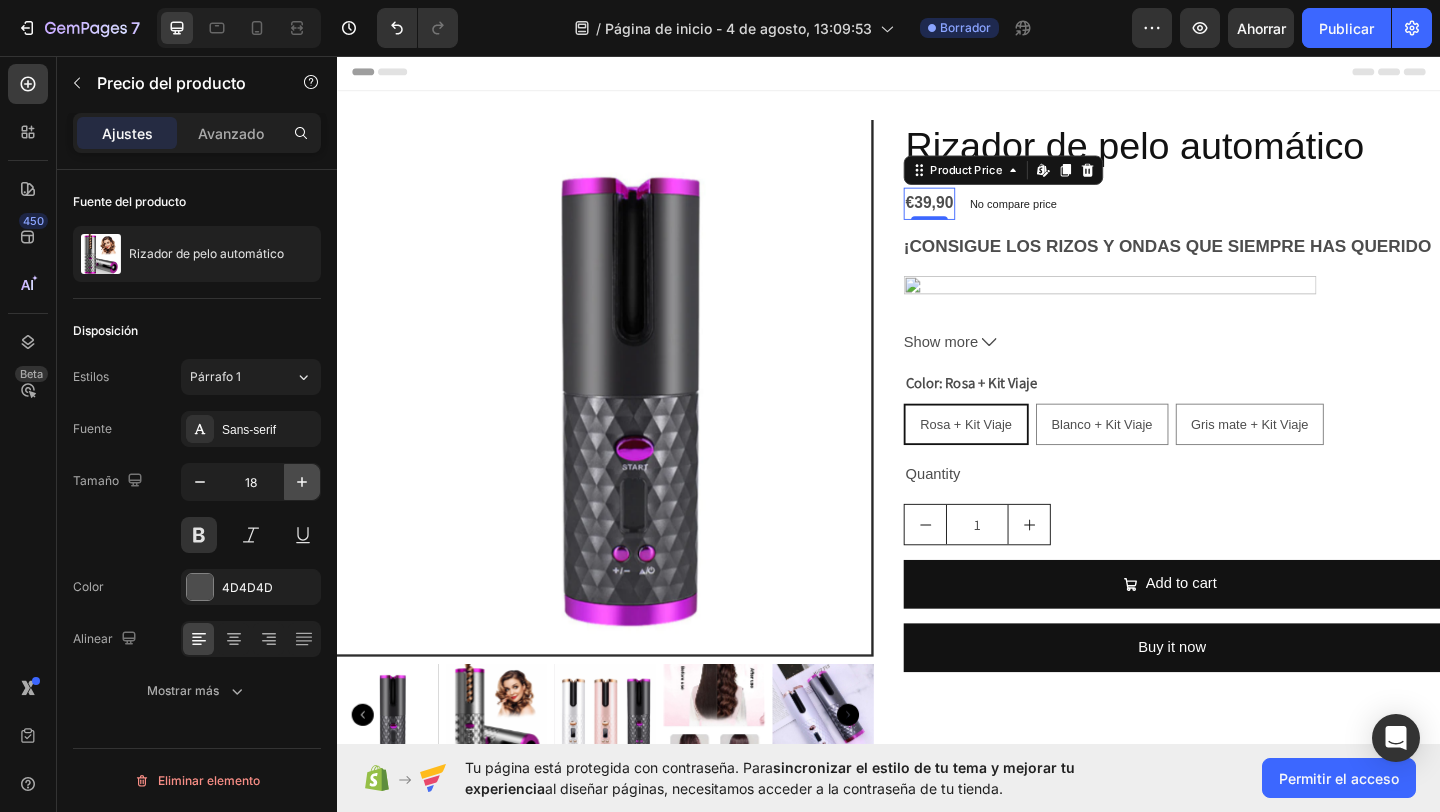 click at bounding box center (302, 482) 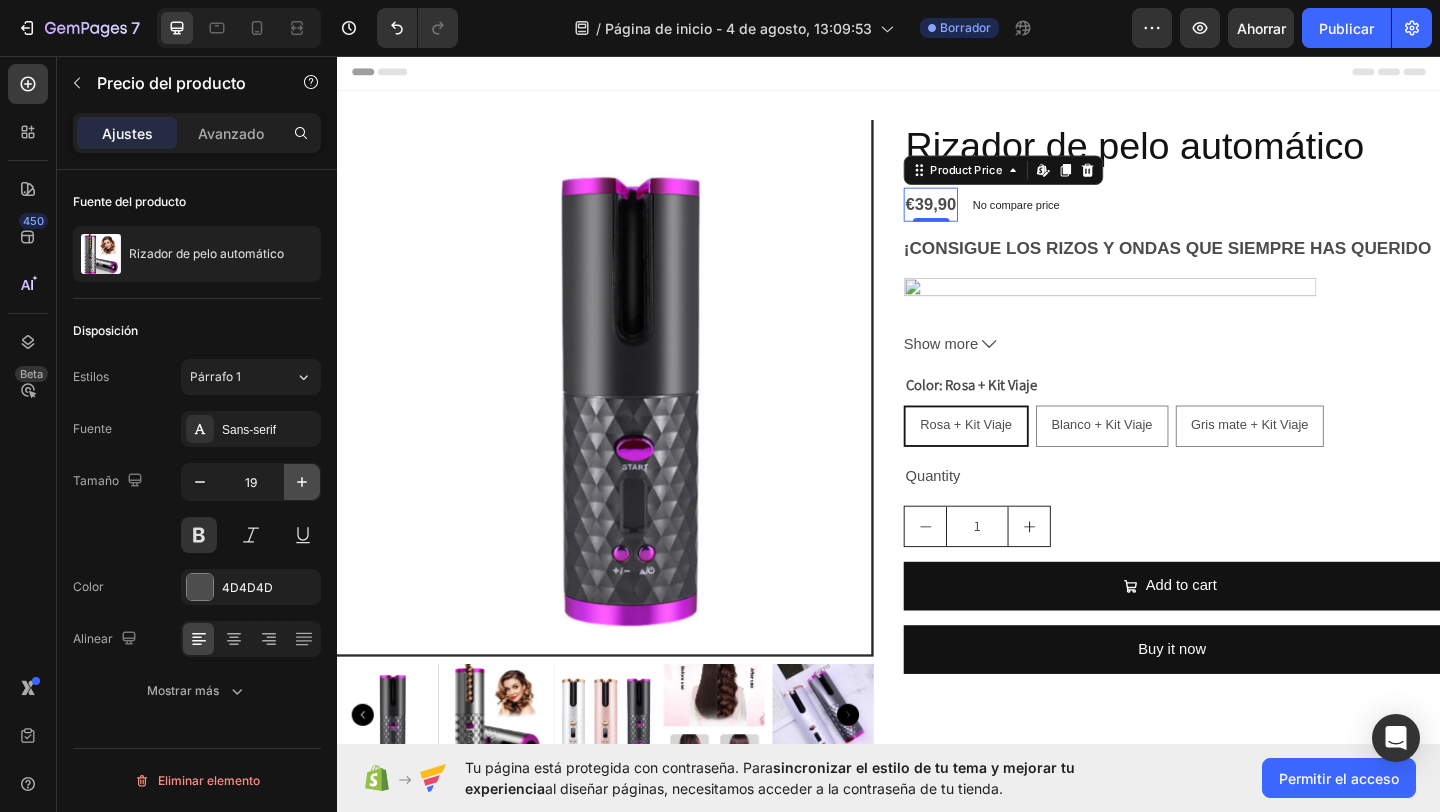 click at bounding box center (302, 482) 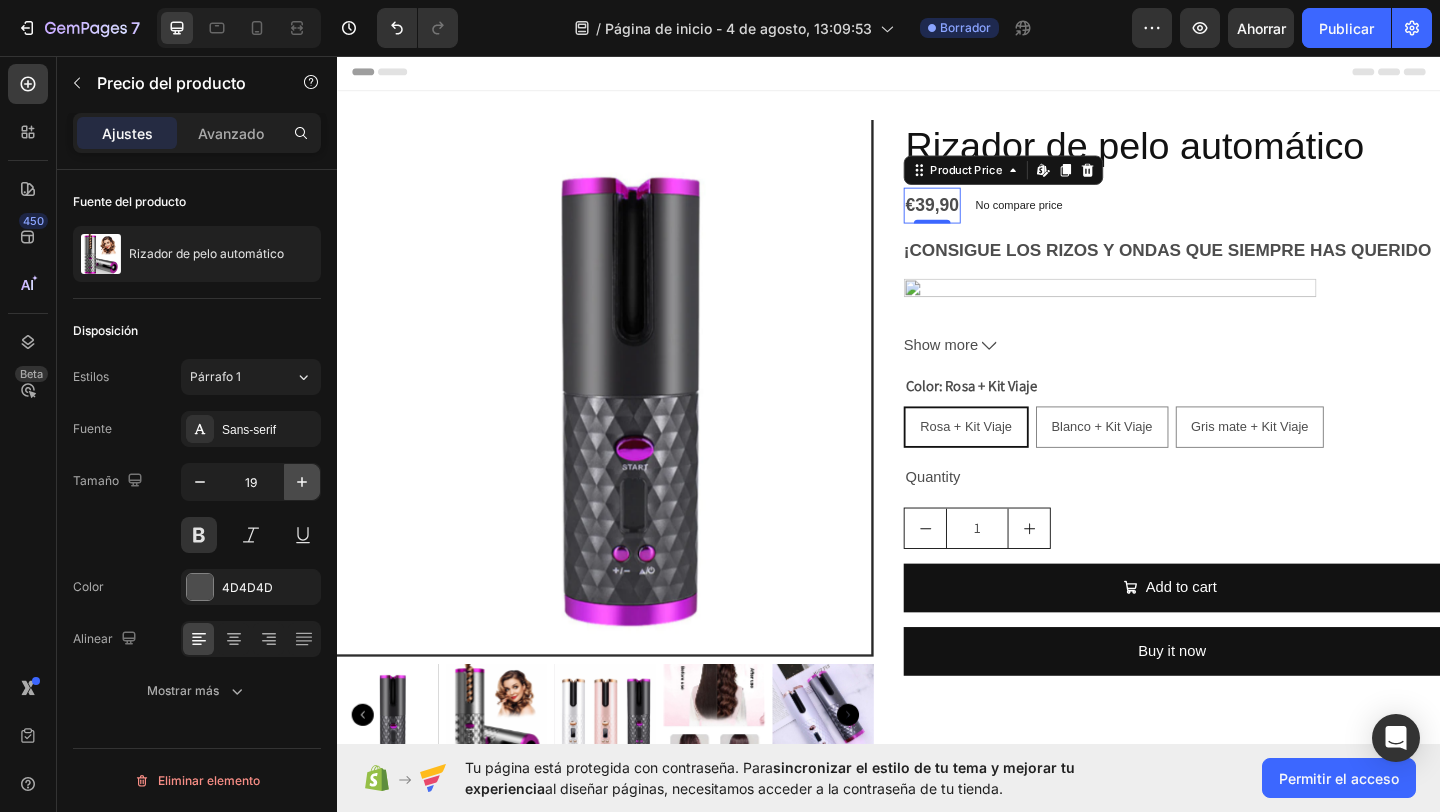 type on "20" 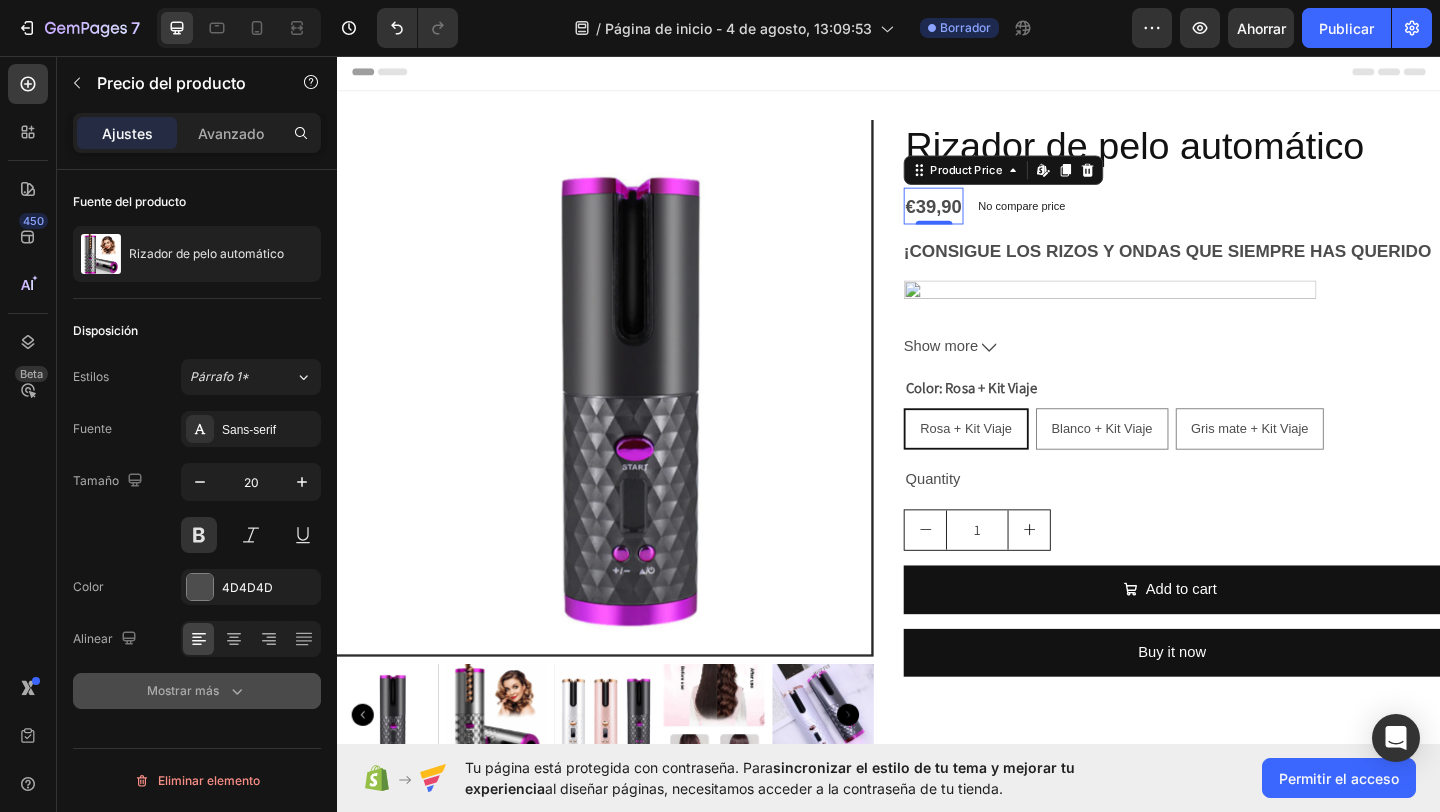 click on "Mostrar más" at bounding box center (197, 691) 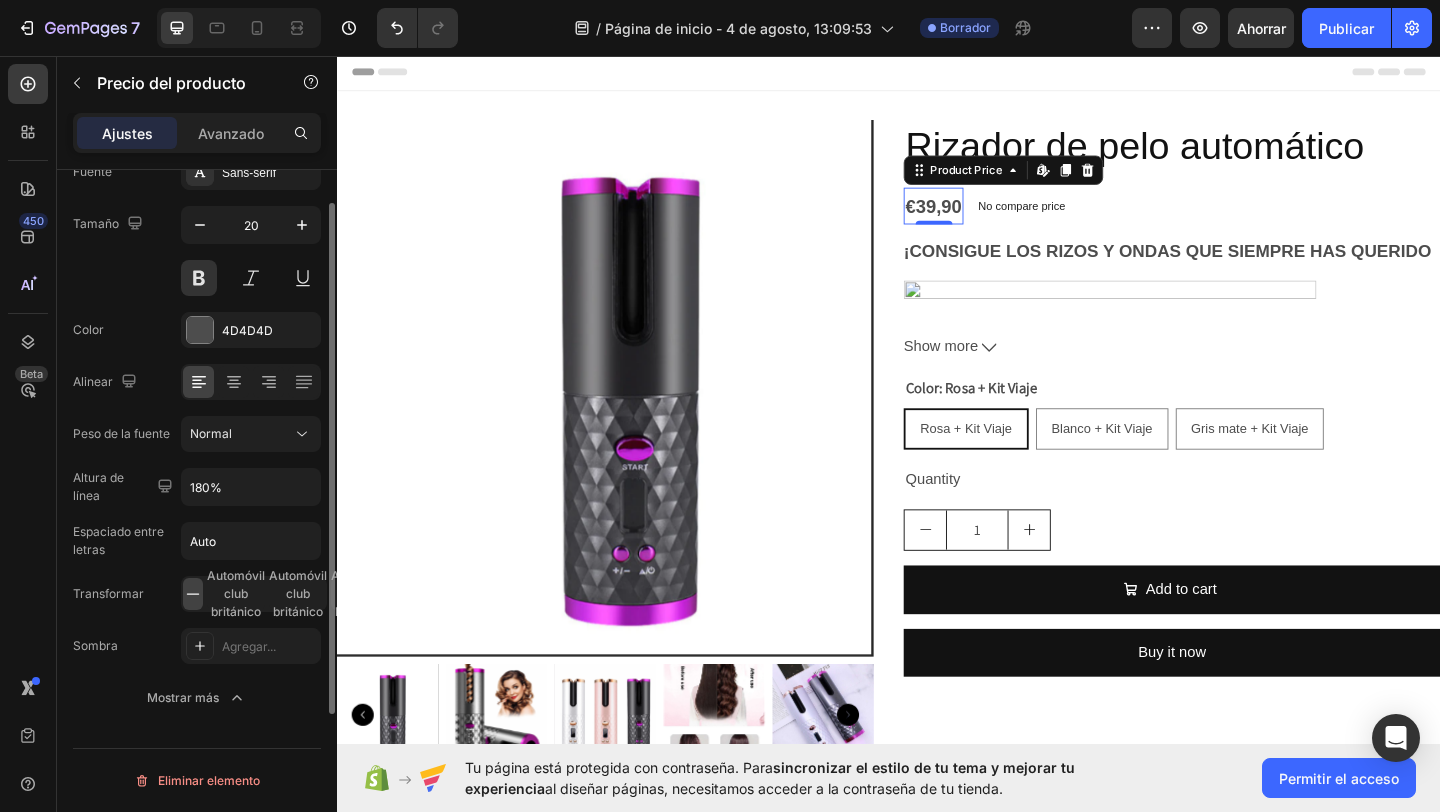 scroll, scrollTop: 0, scrollLeft: 0, axis: both 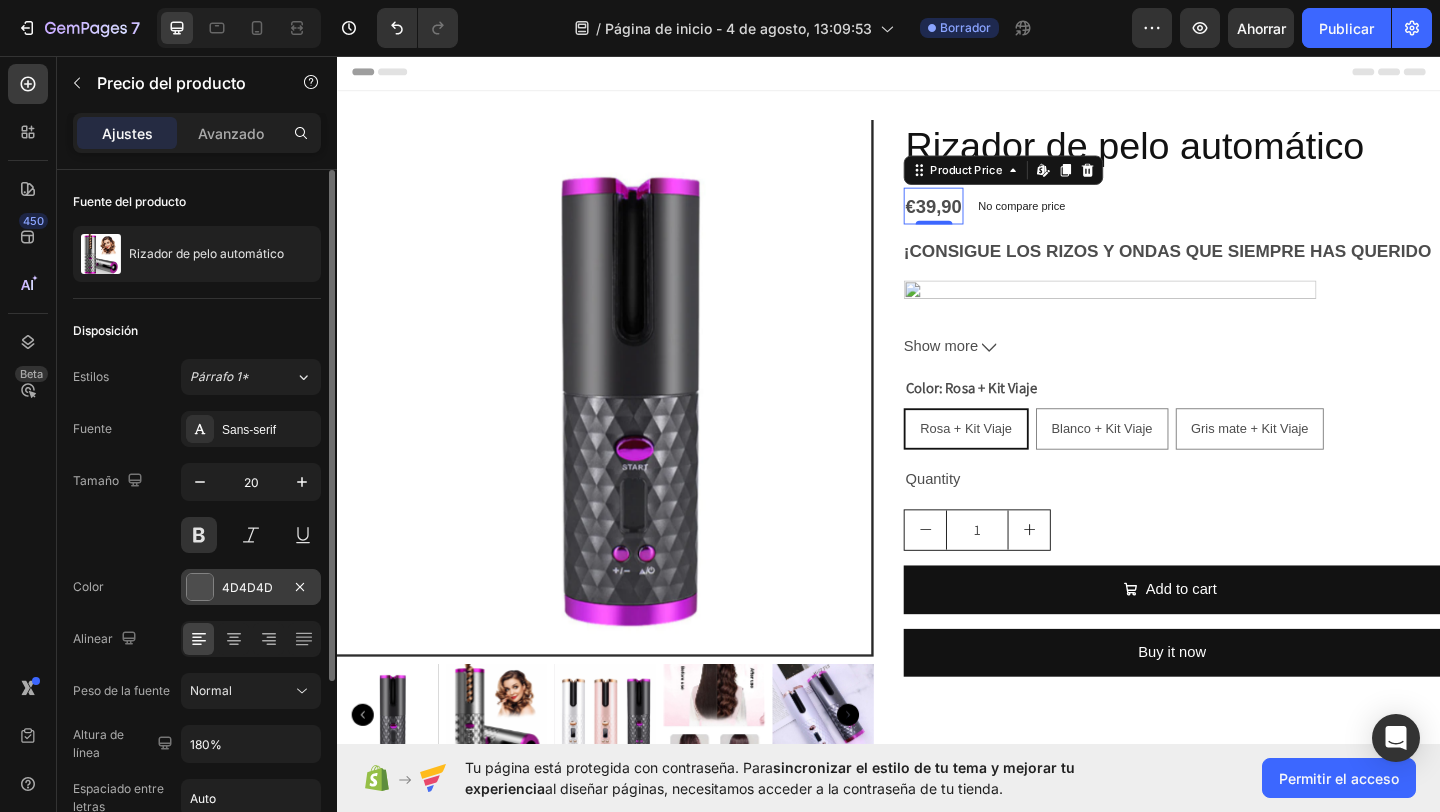 click at bounding box center [200, 587] 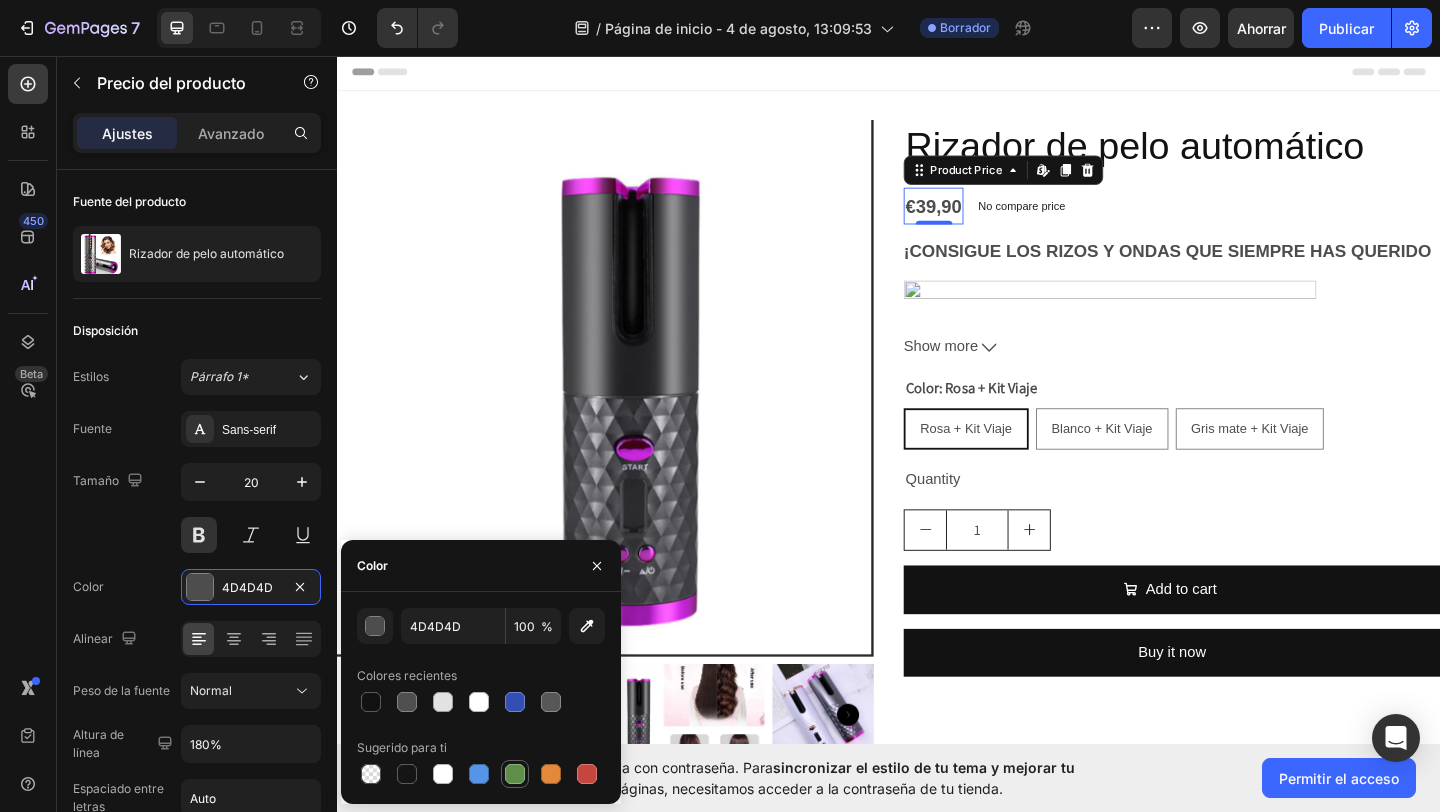 click at bounding box center (515, 774) 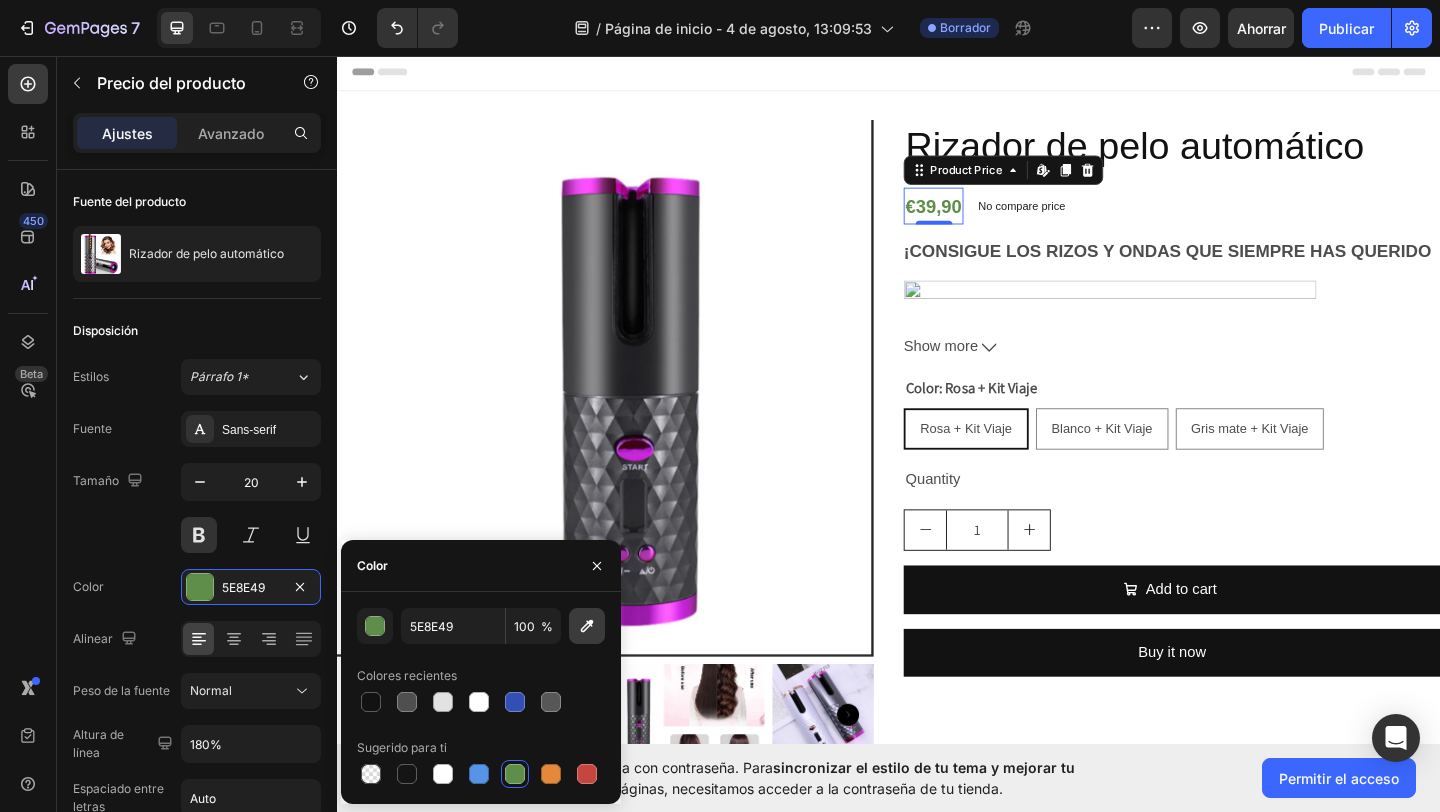 click 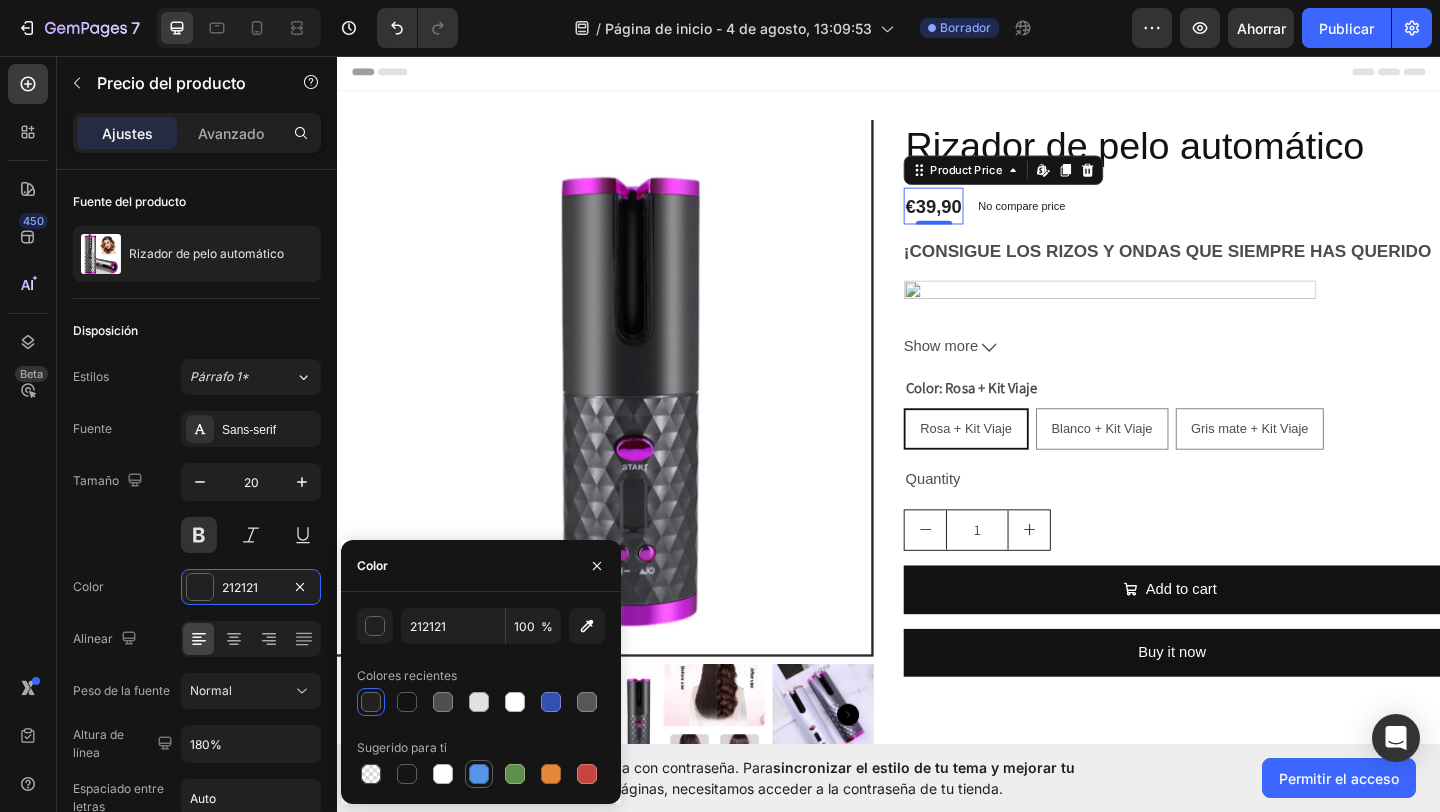 click at bounding box center (479, 774) 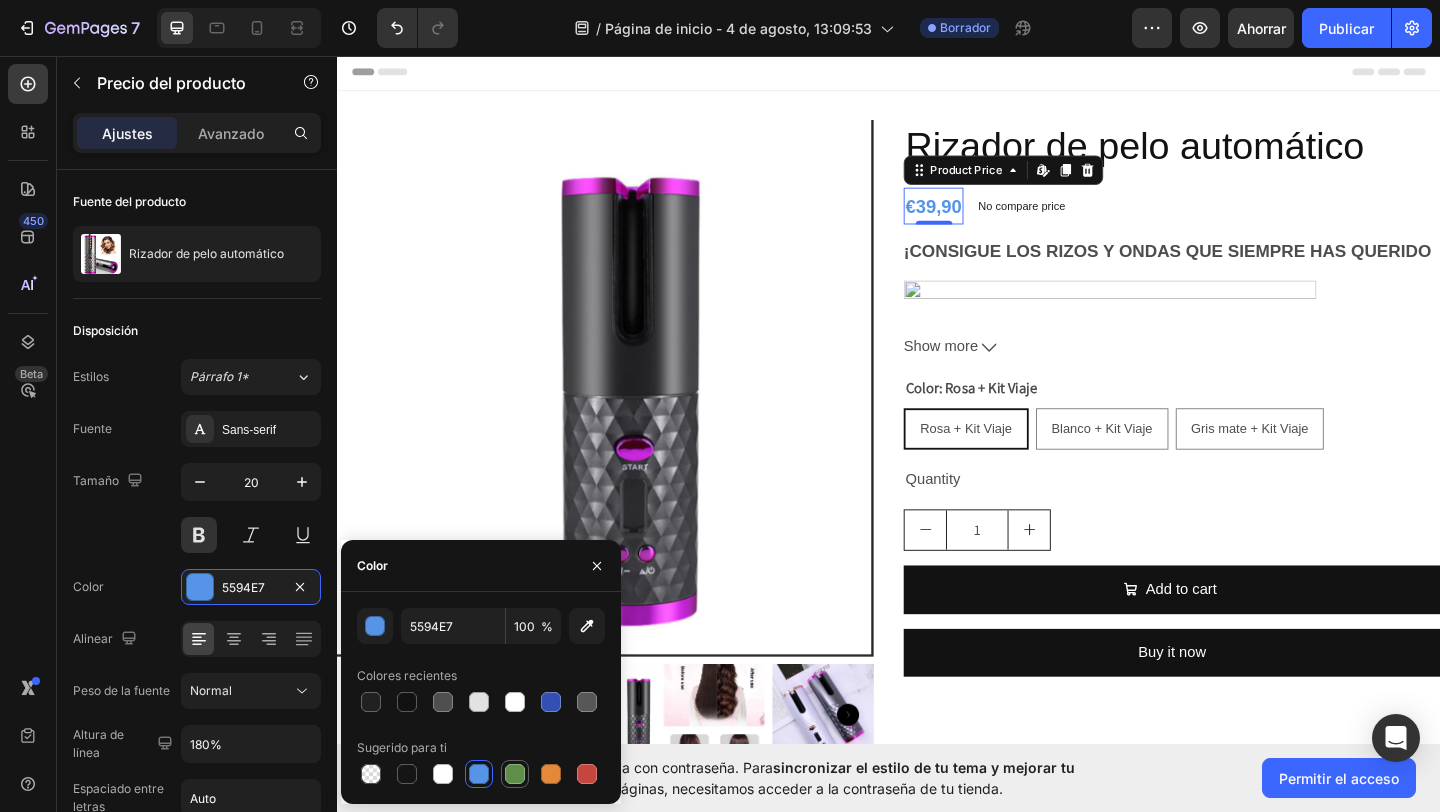 click at bounding box center (515, 774) 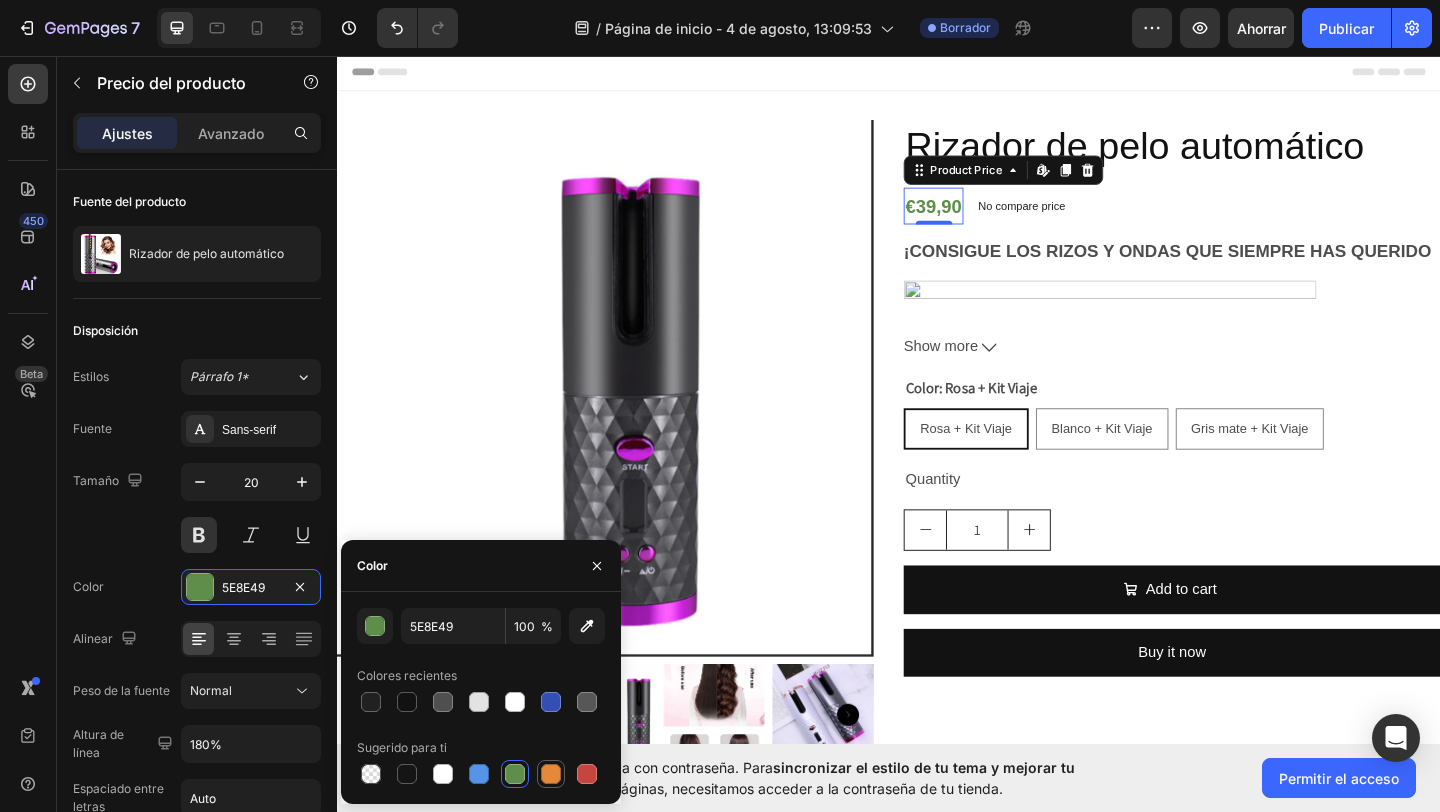 click at bounding box center (551, 774) 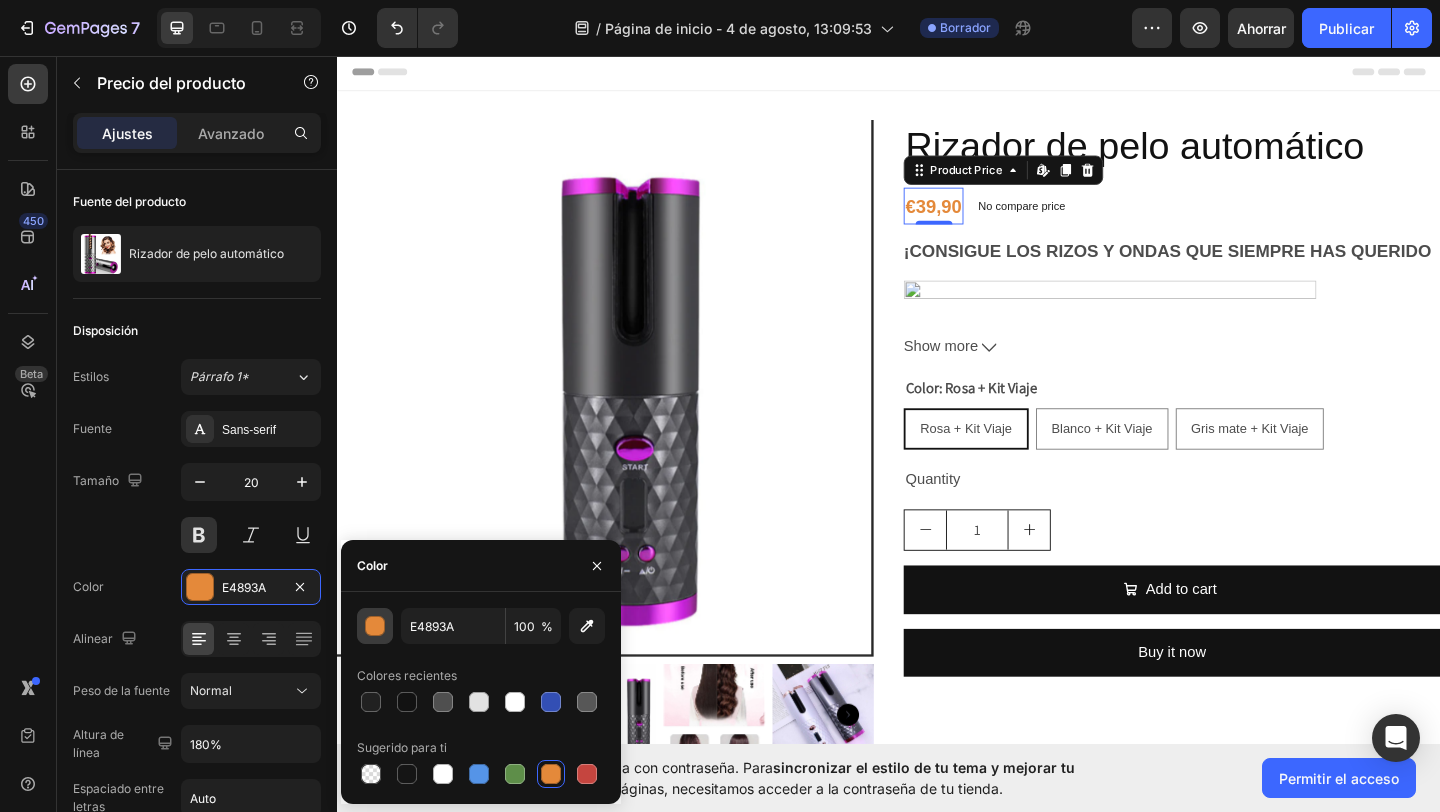 click at bounding box center [376, 627] 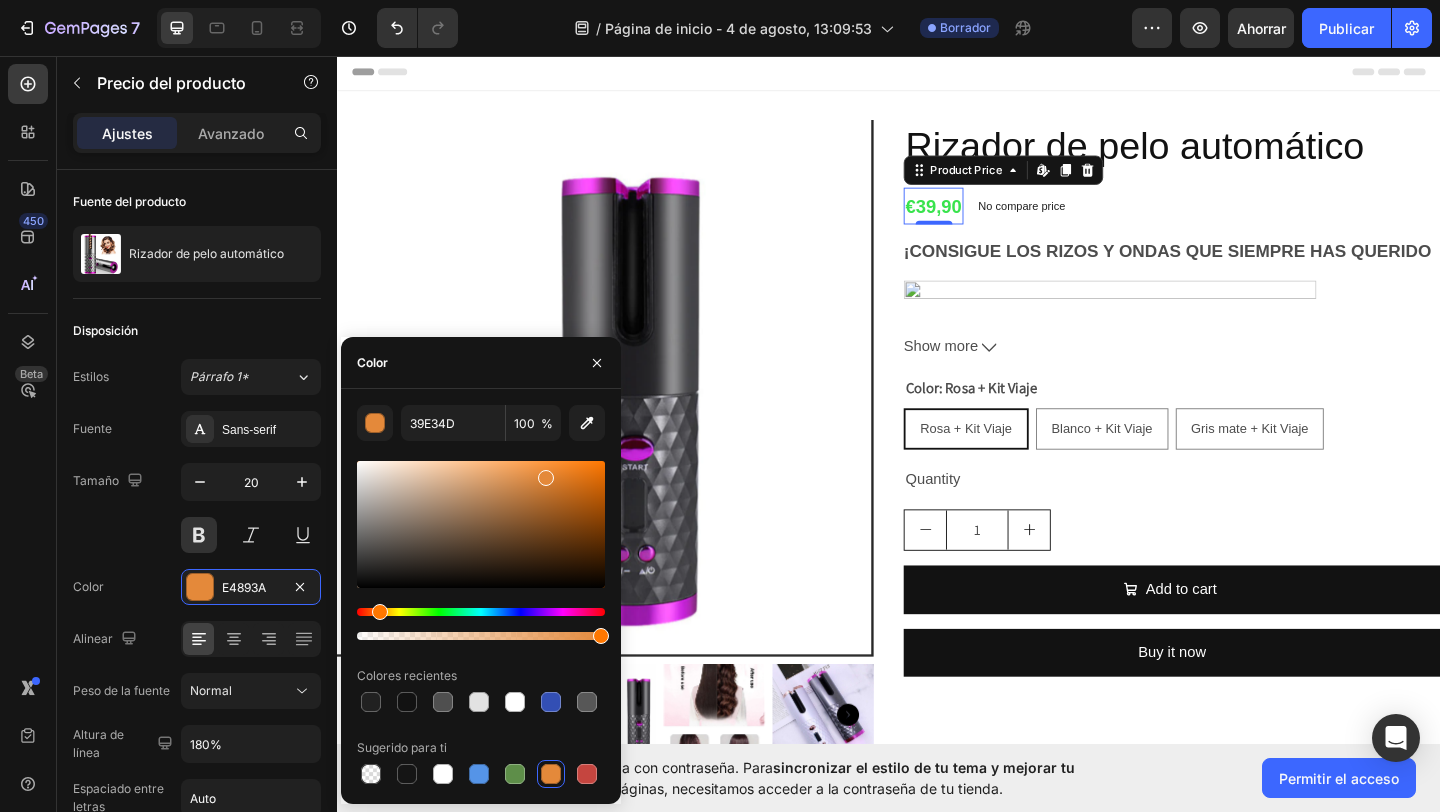 click at bounding box center [481, 612] 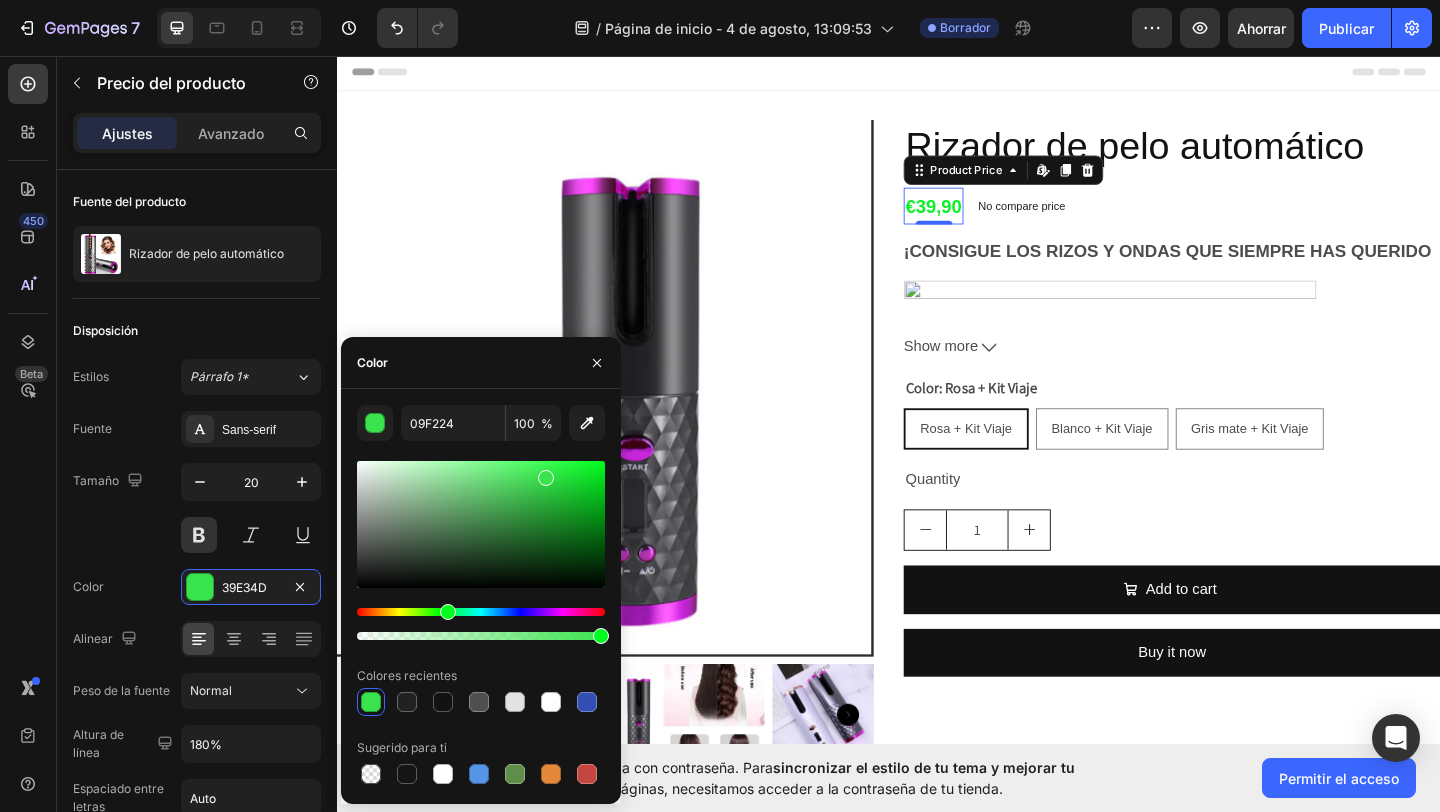 click at bounding box center (481, 524) 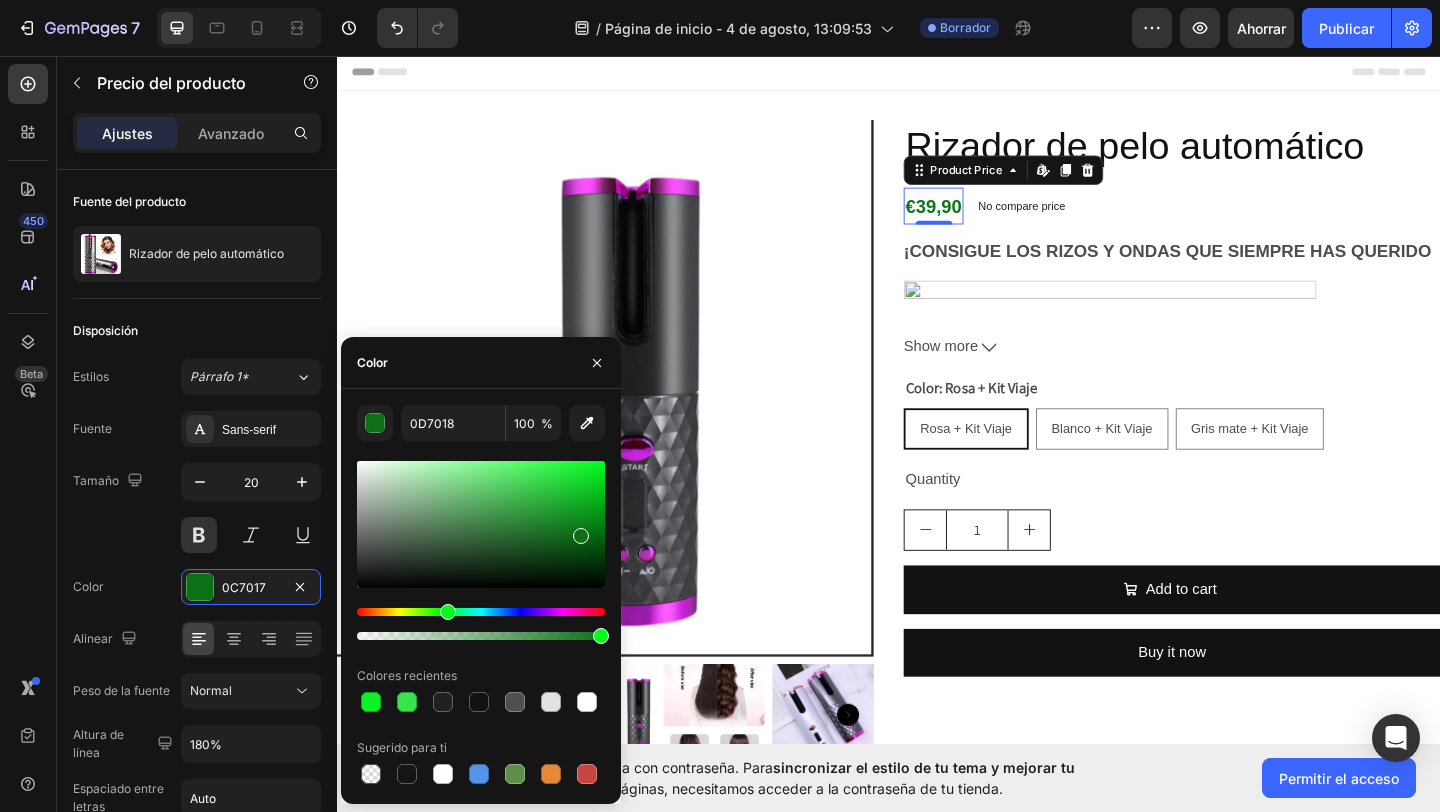 type on "0C7017" 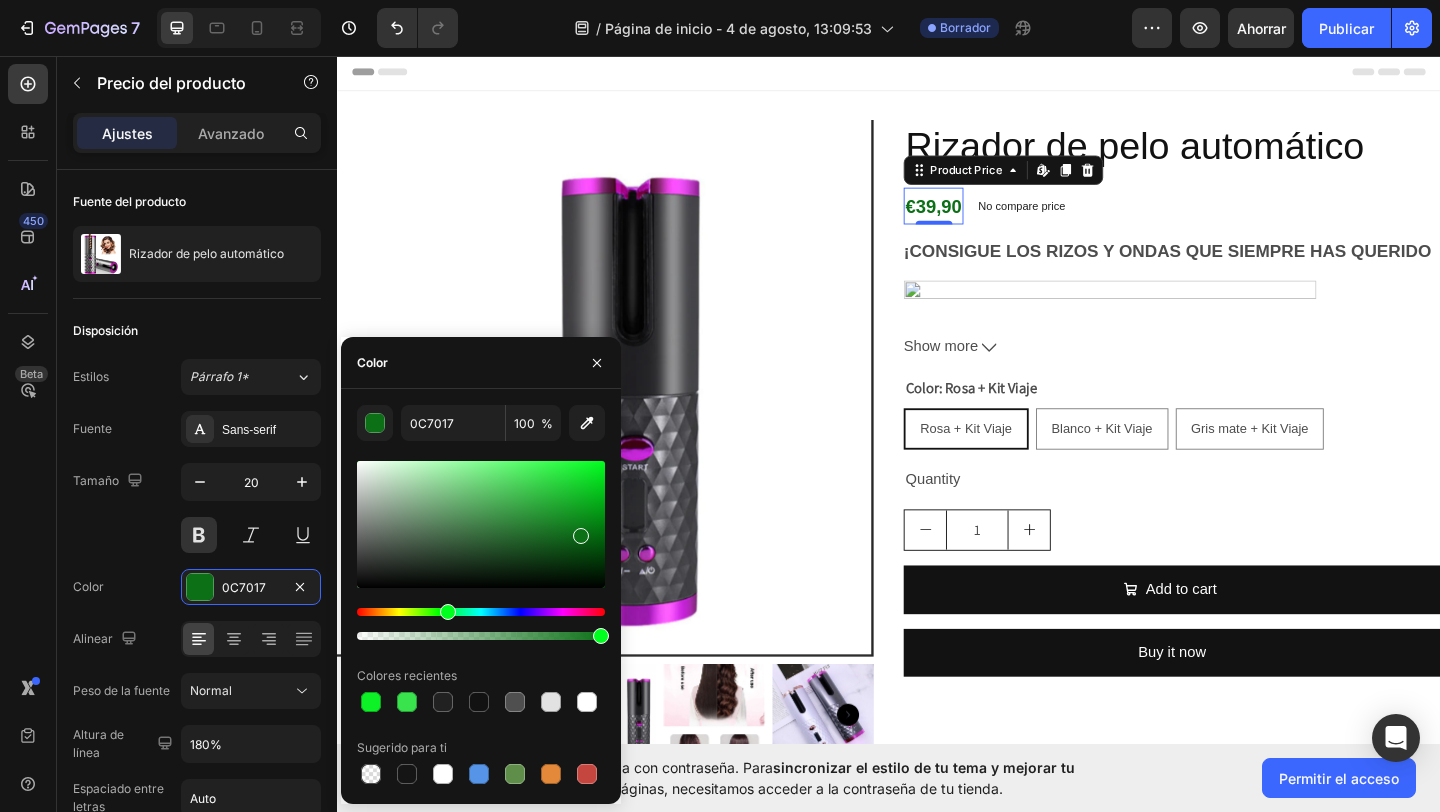 drag, startPoint x: 564, startPoint y: 472, endPoint x: 577, endPoint y: 532, distance: 61.39218 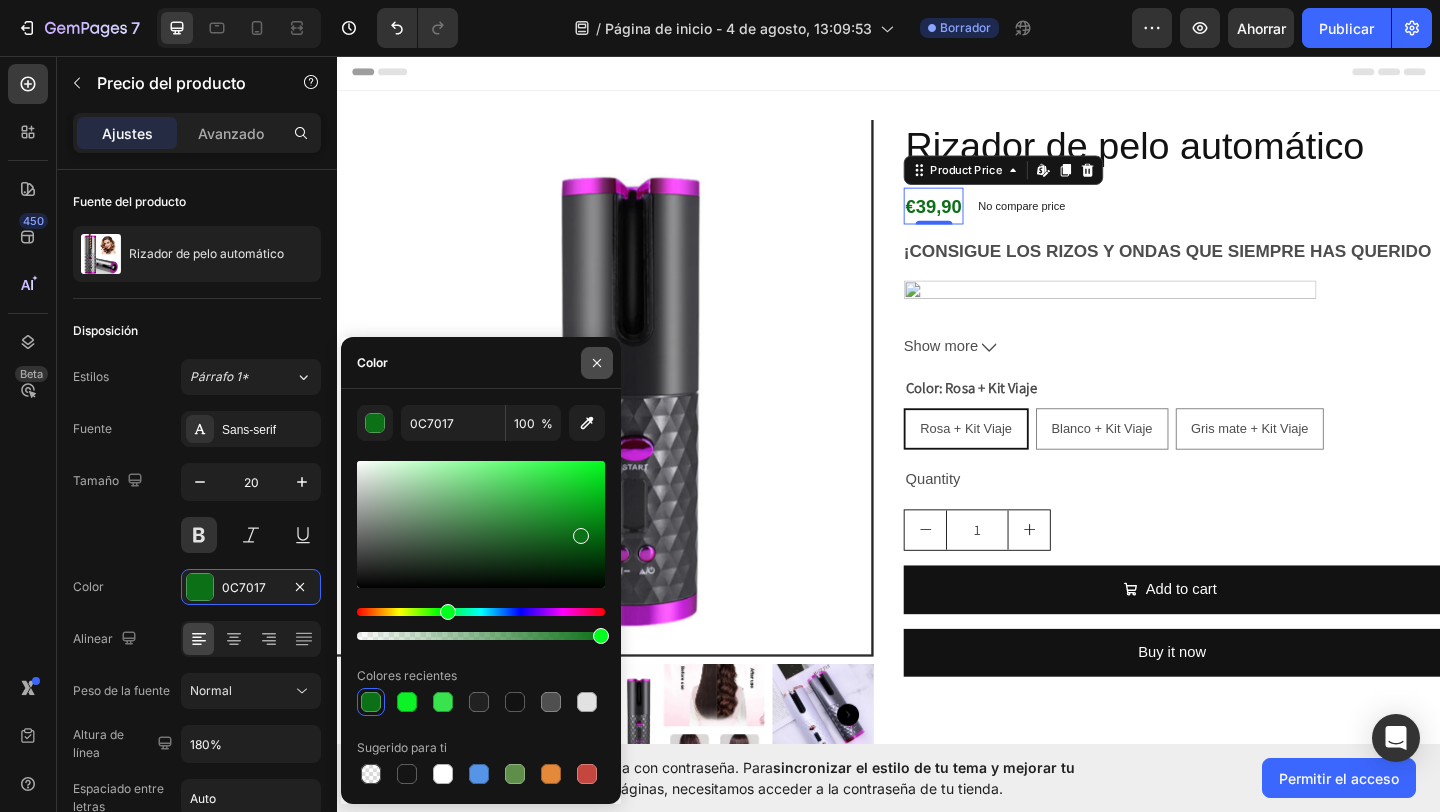 click at bounding box center (597, 363) 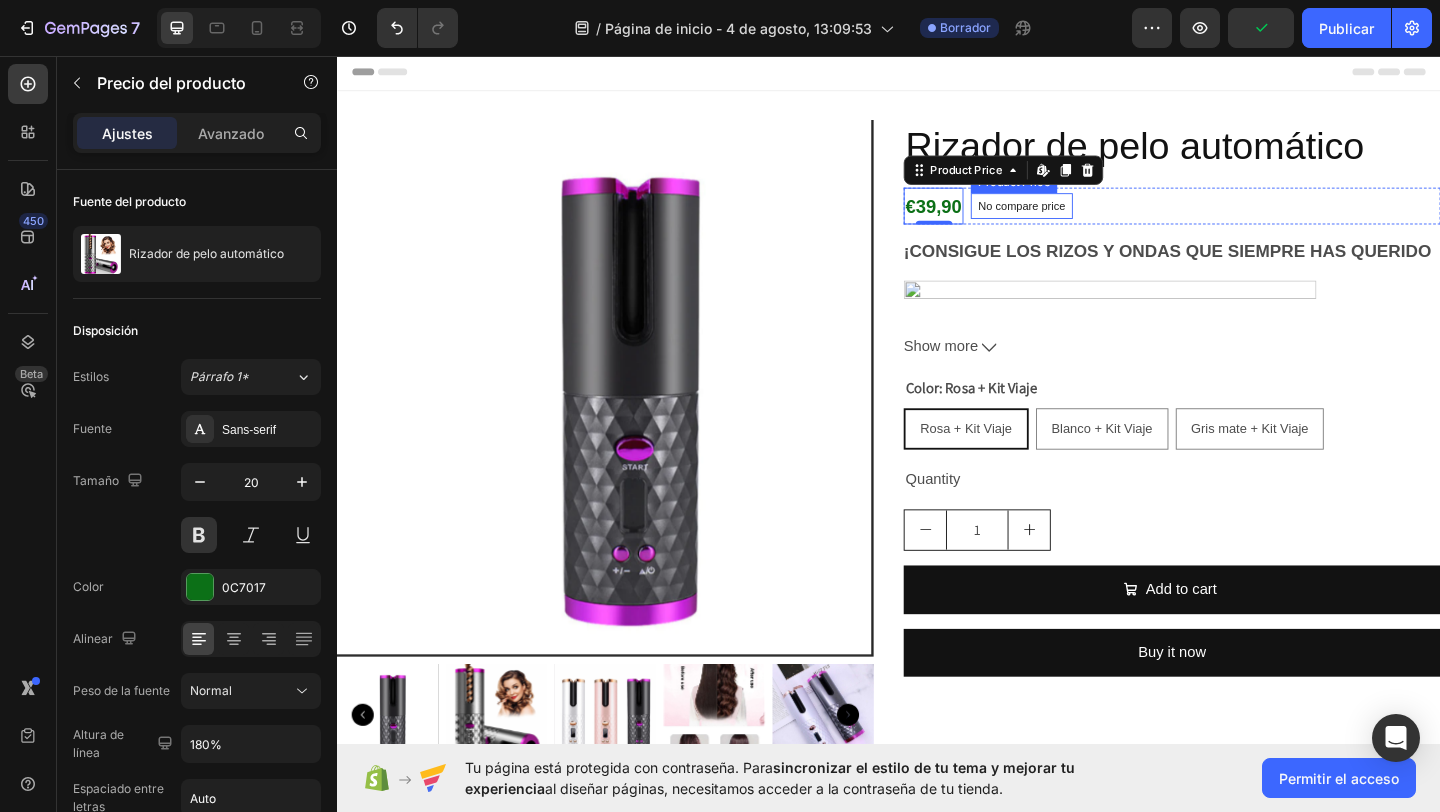 click on "No compare price" at bounding box center [1081, 219] 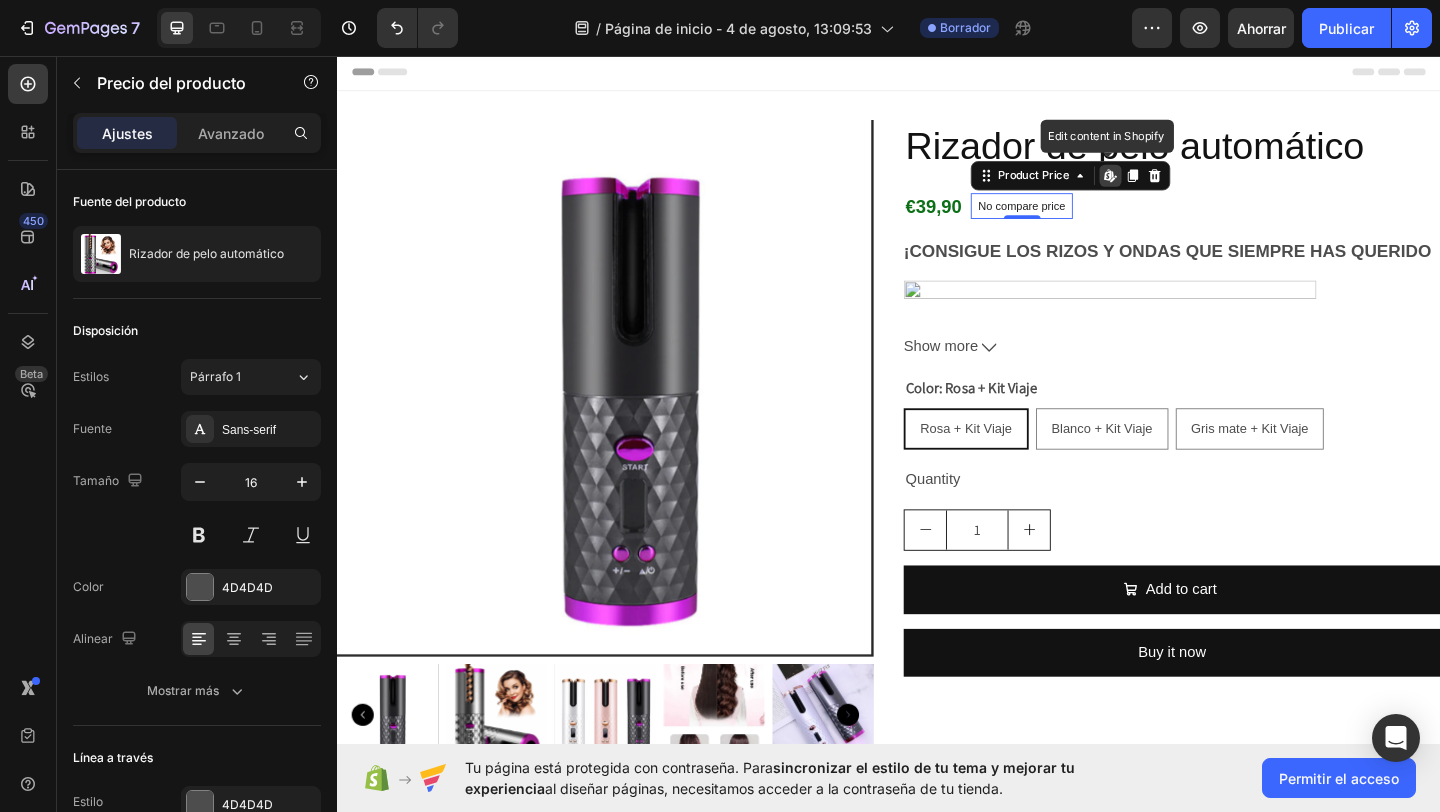click 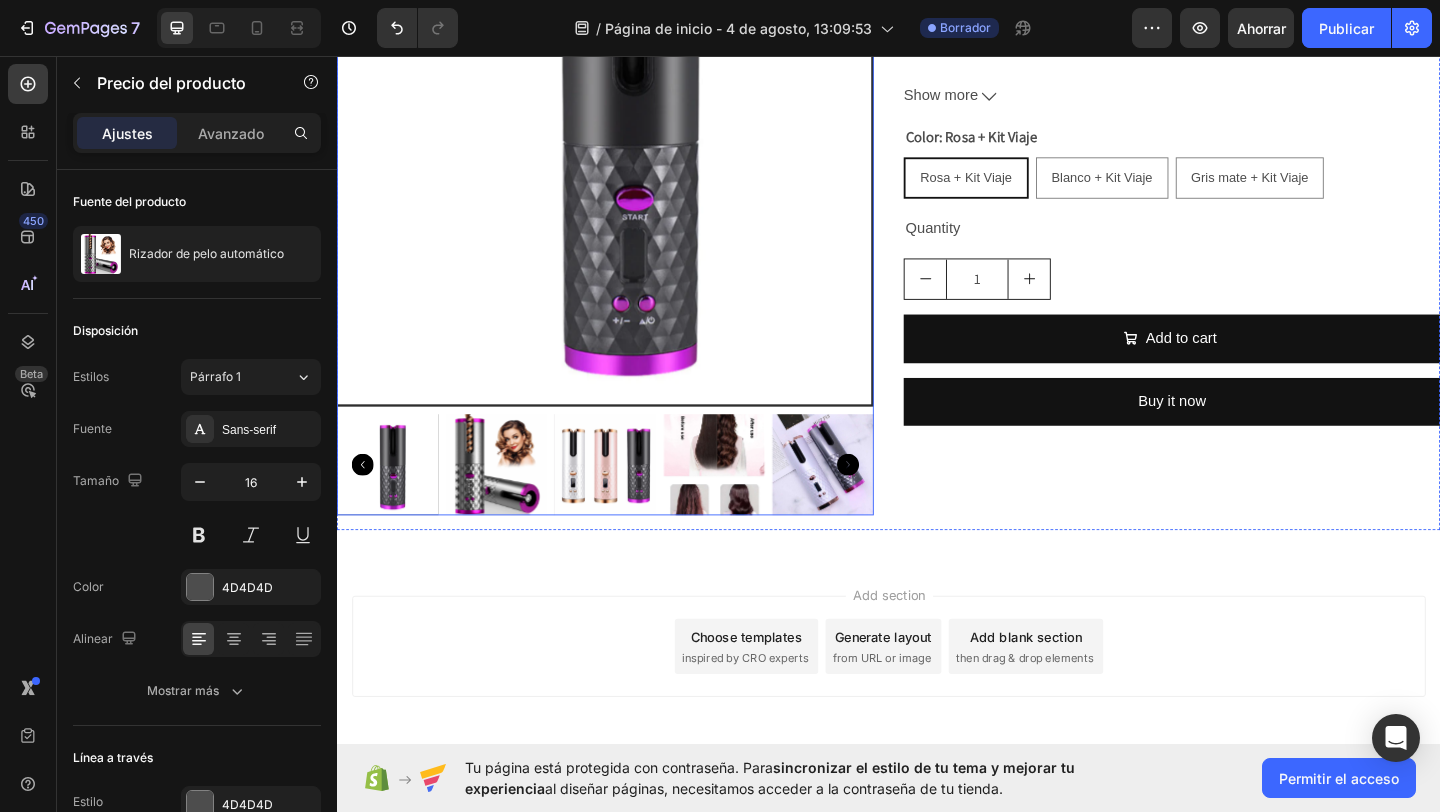 scroll, scrollTop: 357, scrollLeft: 0, axis: vertical 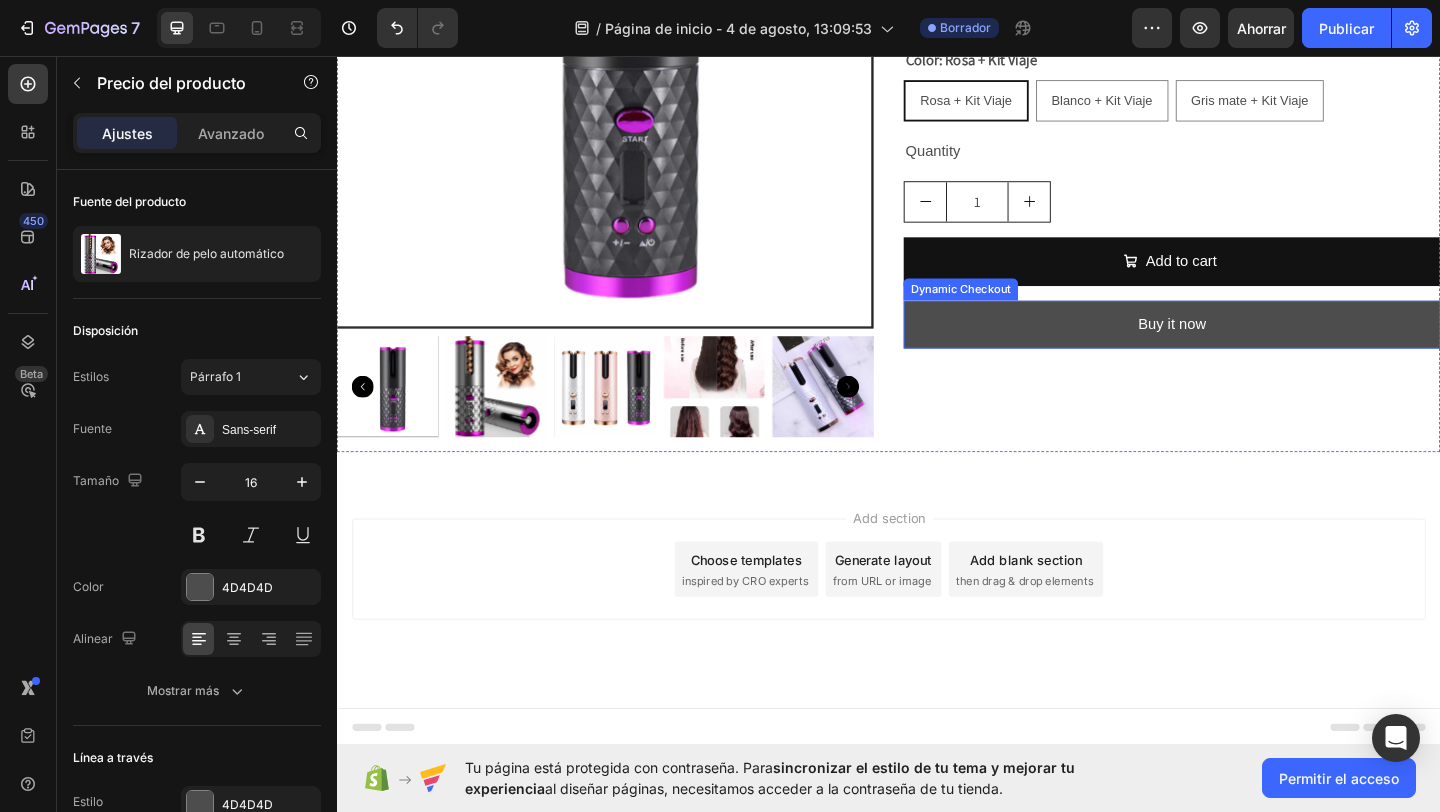 click on "Buy it now" at bounding box center [1245, 348] 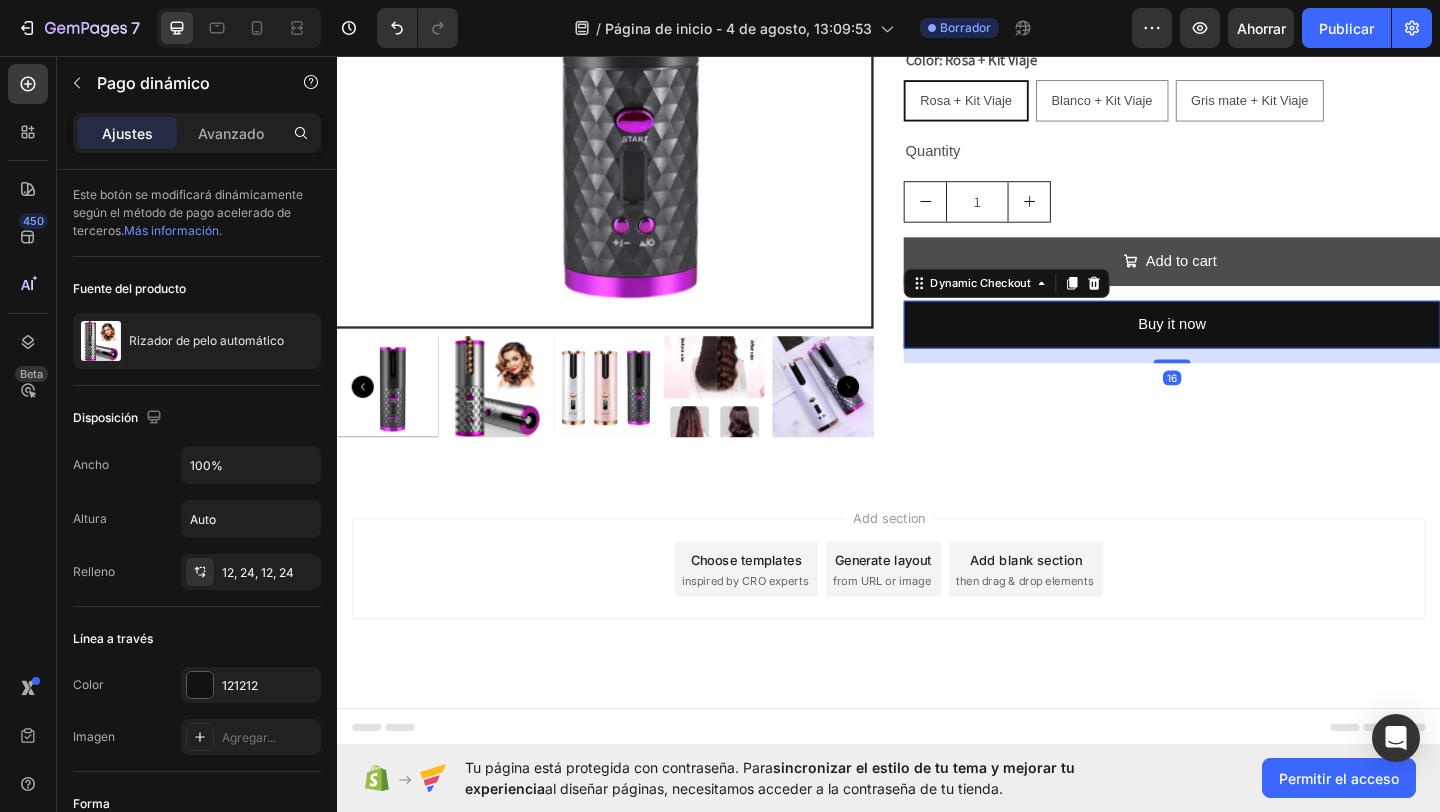 click 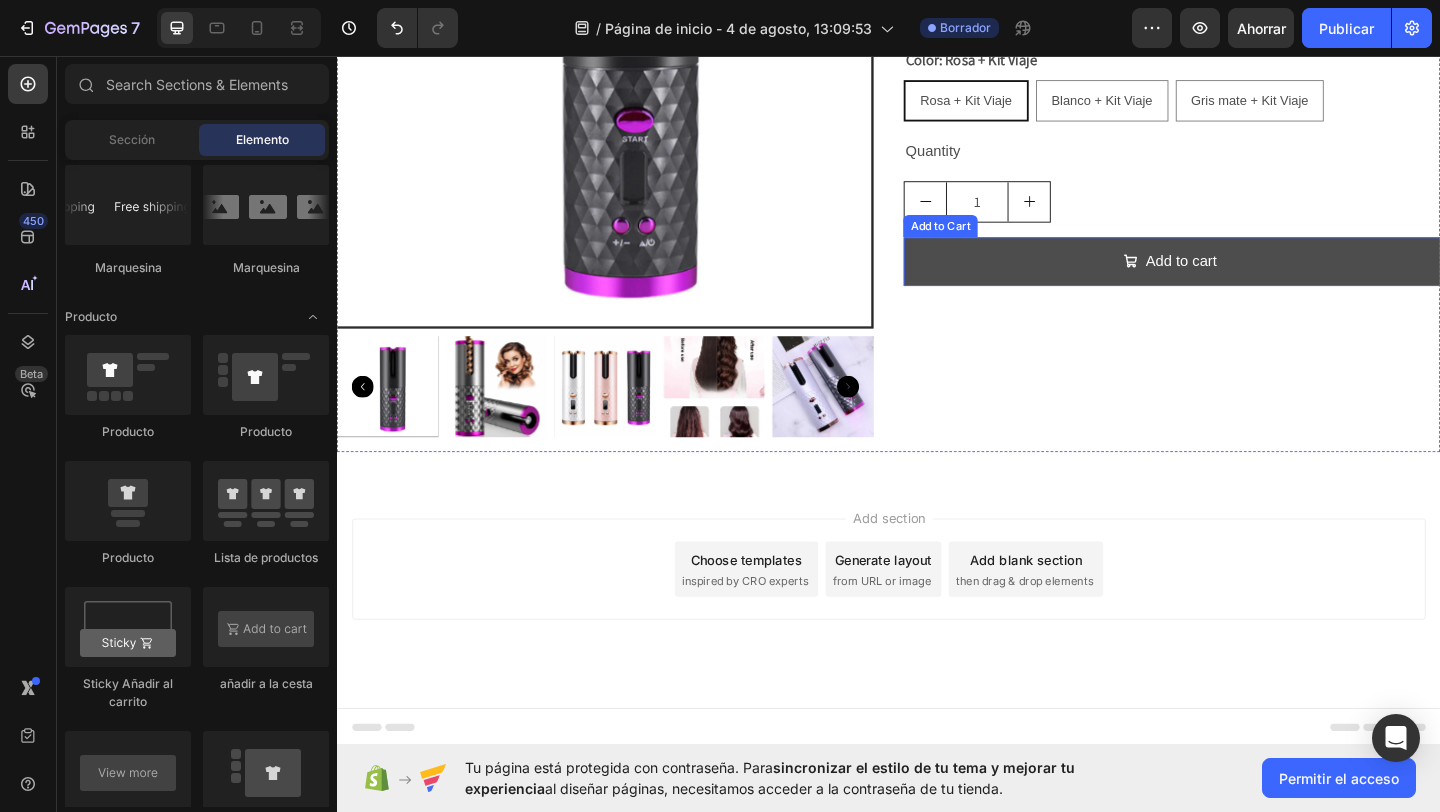 click on "Add to cart" at bounding box center (1245, 279) 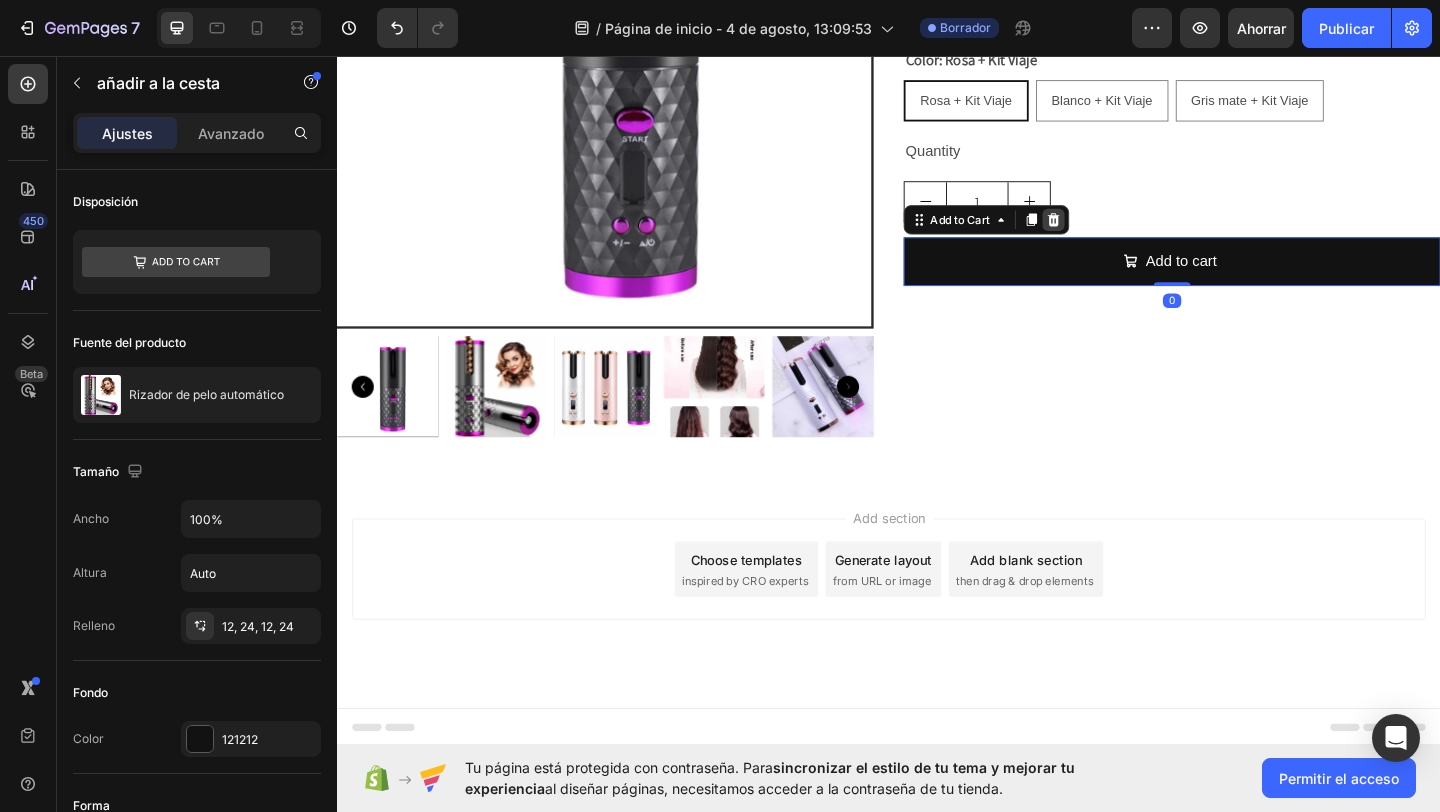 click 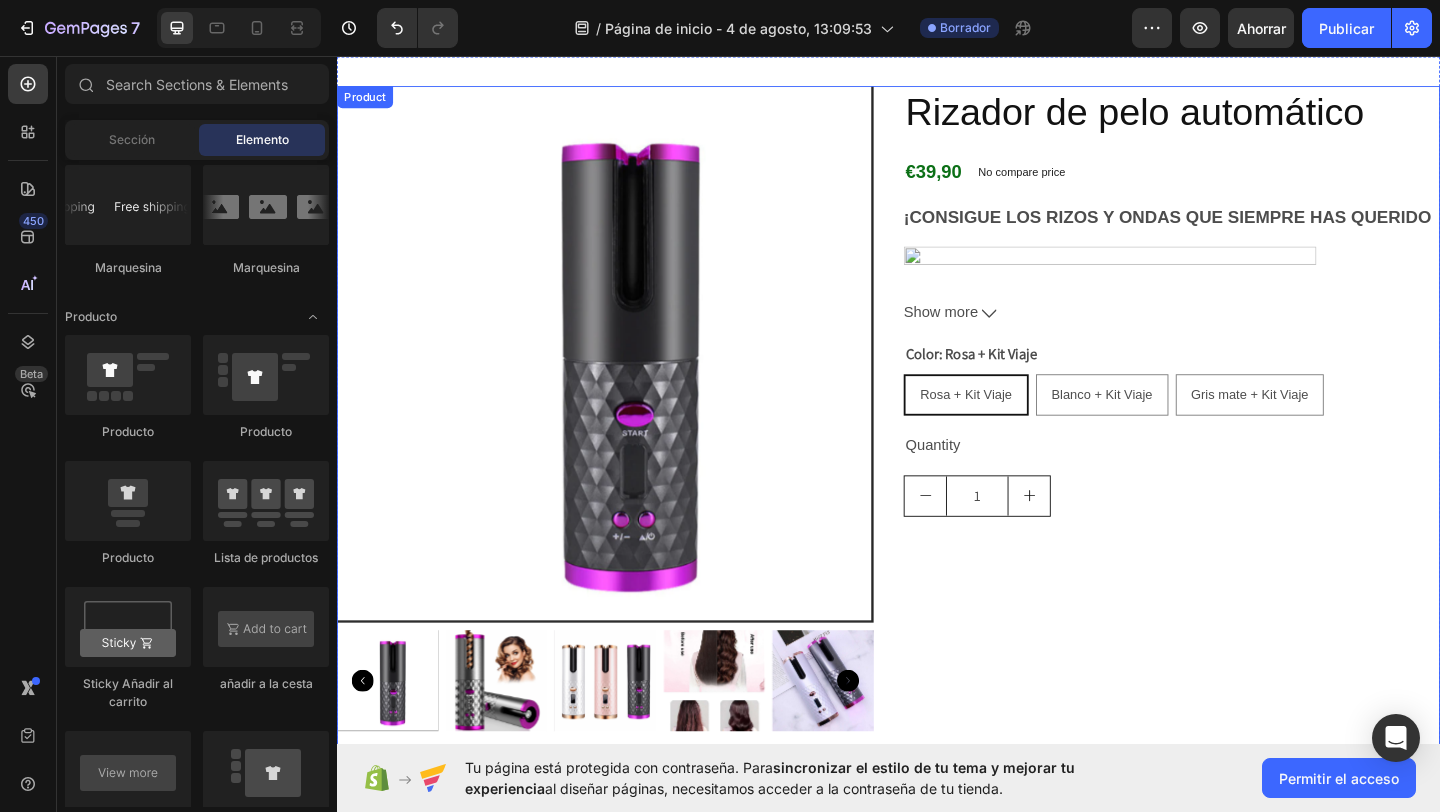 scroll, scrollTop: 0, scrollLeft: 0, axis: both 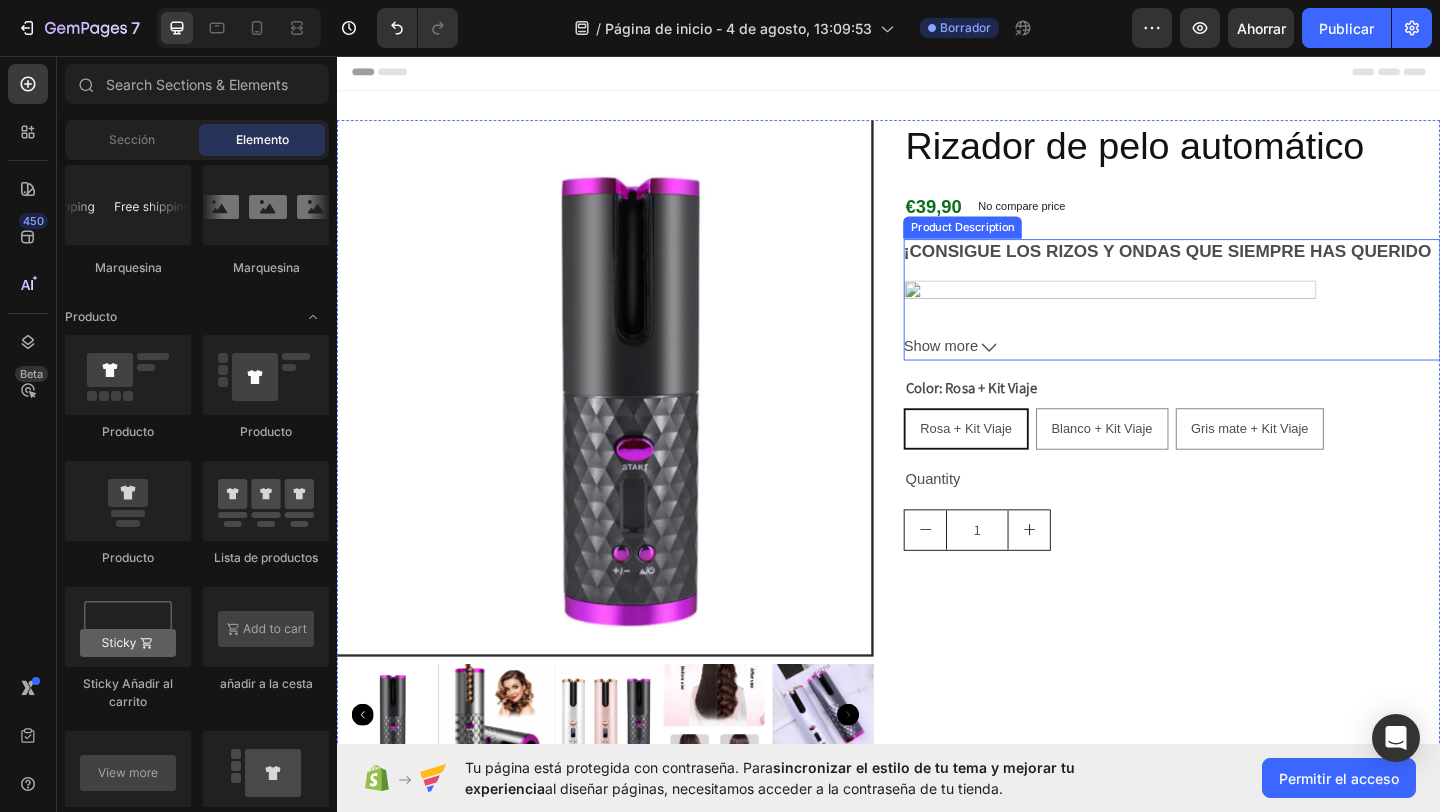 click at bounding box center [1177, 524] 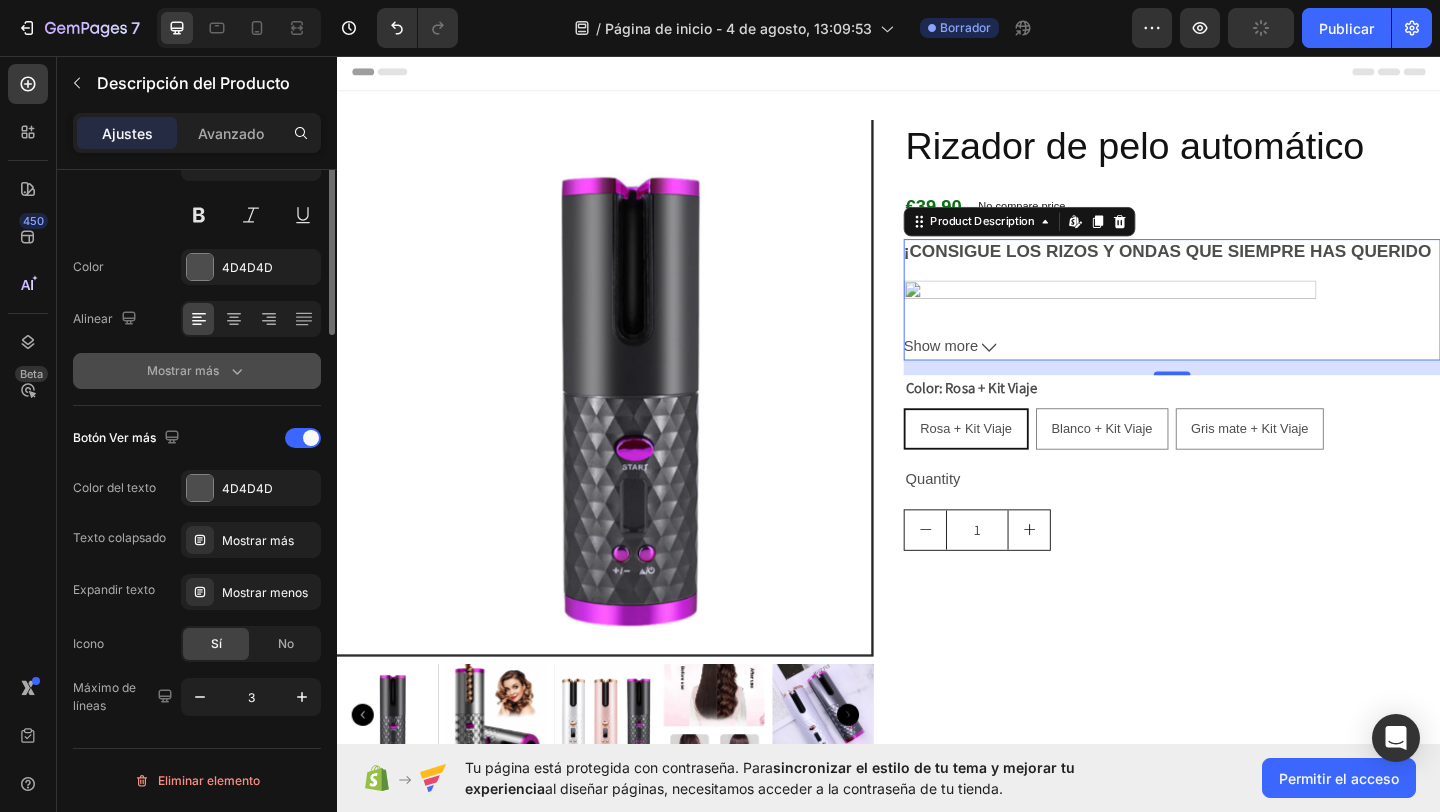 scroll, scrollTop: 0, scrollLeft: 0, axis: both 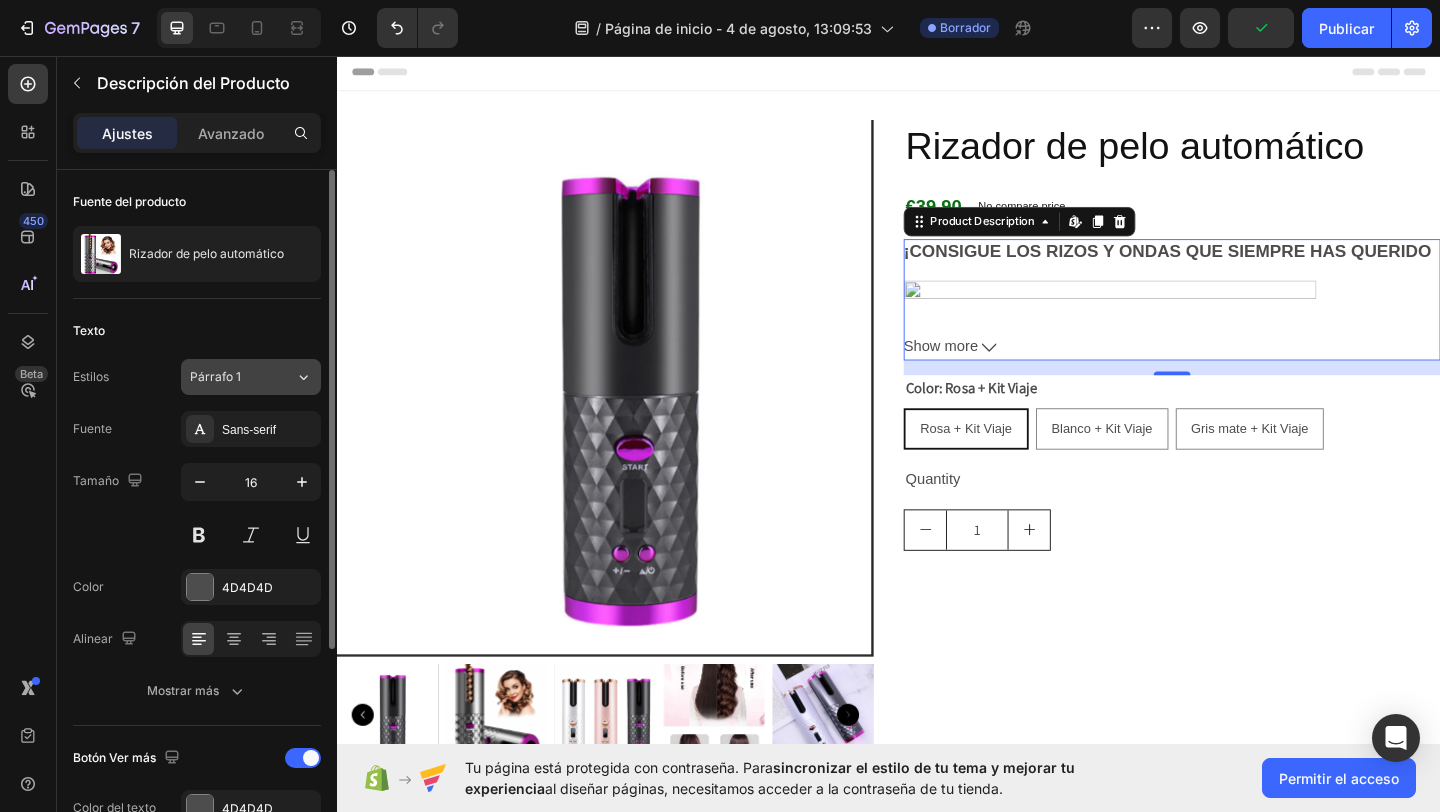 click 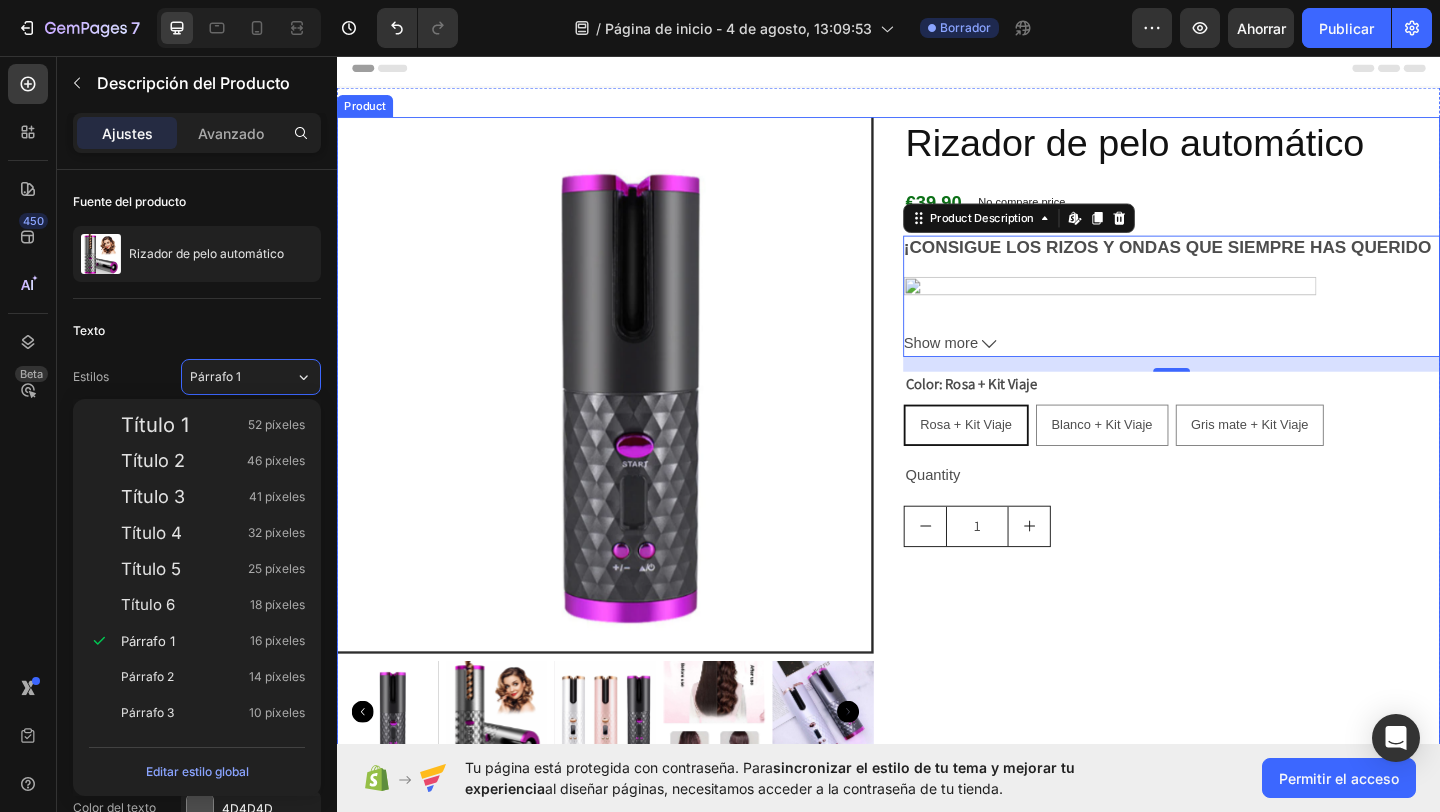 click on "Rizador de pelo automático Product Title €39,90 Product Price Product Price No compare price Product Price Row
¡CONSIGUE LOS RIZOS Y ONDAS QUE SIEMPRE HAS QUERIDO
¡El rizador automático es la solución perfecta para obtener rizos definidos y duraderos sin esfuerzo! Adiós a las planchas y varillas de rizar tradicionales, gracias a su fácil uso y tecnología de vanguardia.
Sin enchufes, gracias a su diseño inalámbrico. Con solo un minuto de uso, podrás aprender a manejarlo y obtener los resultados deseados. Además, con el rizador automático, cualquiera puede convertirse en un experto en el peinado del cabello. ¡No pierdas la oportunidad de tenerlo en tu arsenal de belleza! ¡Consíguelo ahora!
La pantalla LCD es fácil de leer, y te muestra claramente la temperatura, la dirección y el temporizador. Esto hace que sea más fácil de usar.
Show more
Product Description   Edit content in Shopify 16 Color: Rosa + Kit Viaje Quantity 1" at bounding box center [1245, 481] 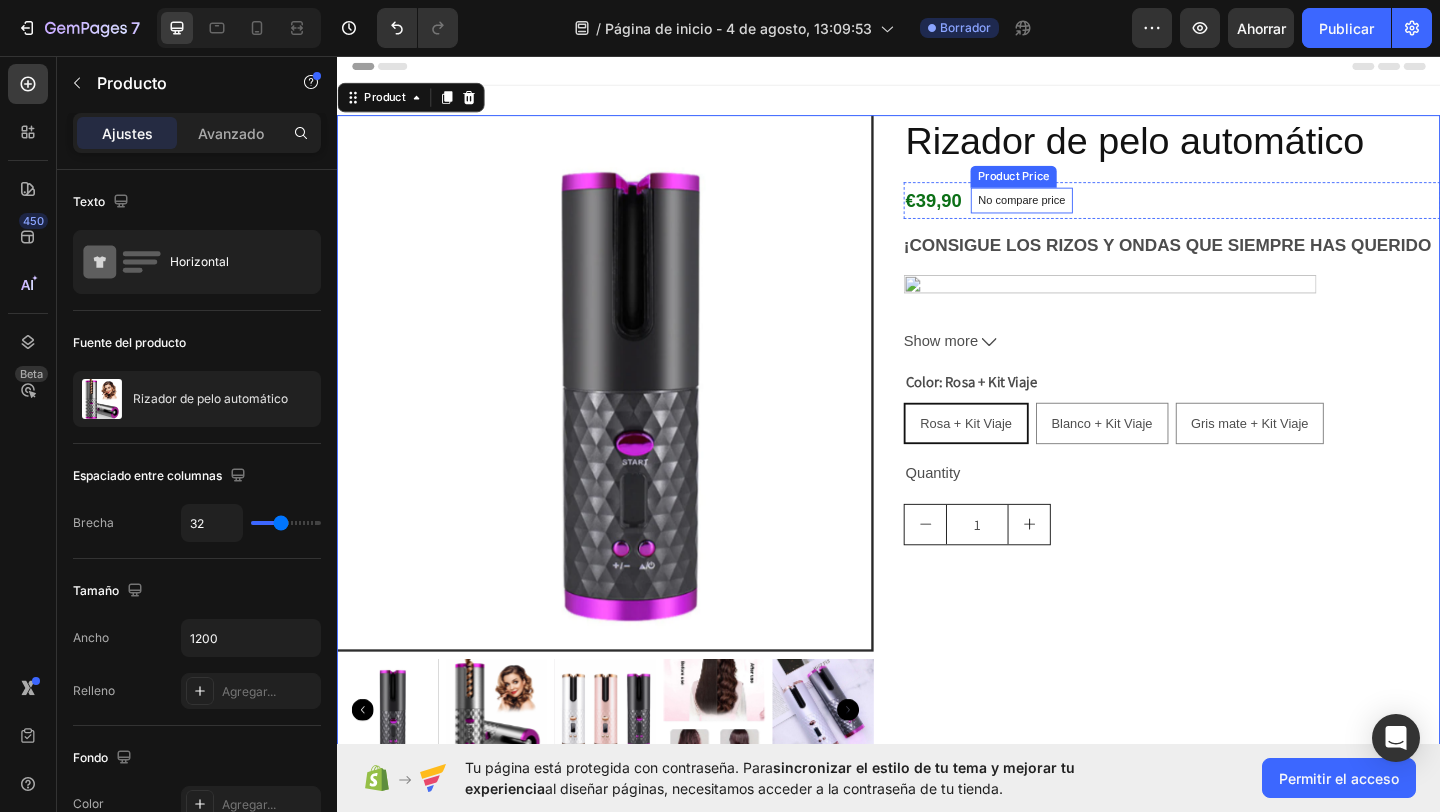 click on "No compare price" at bounding box center (1081, 213) 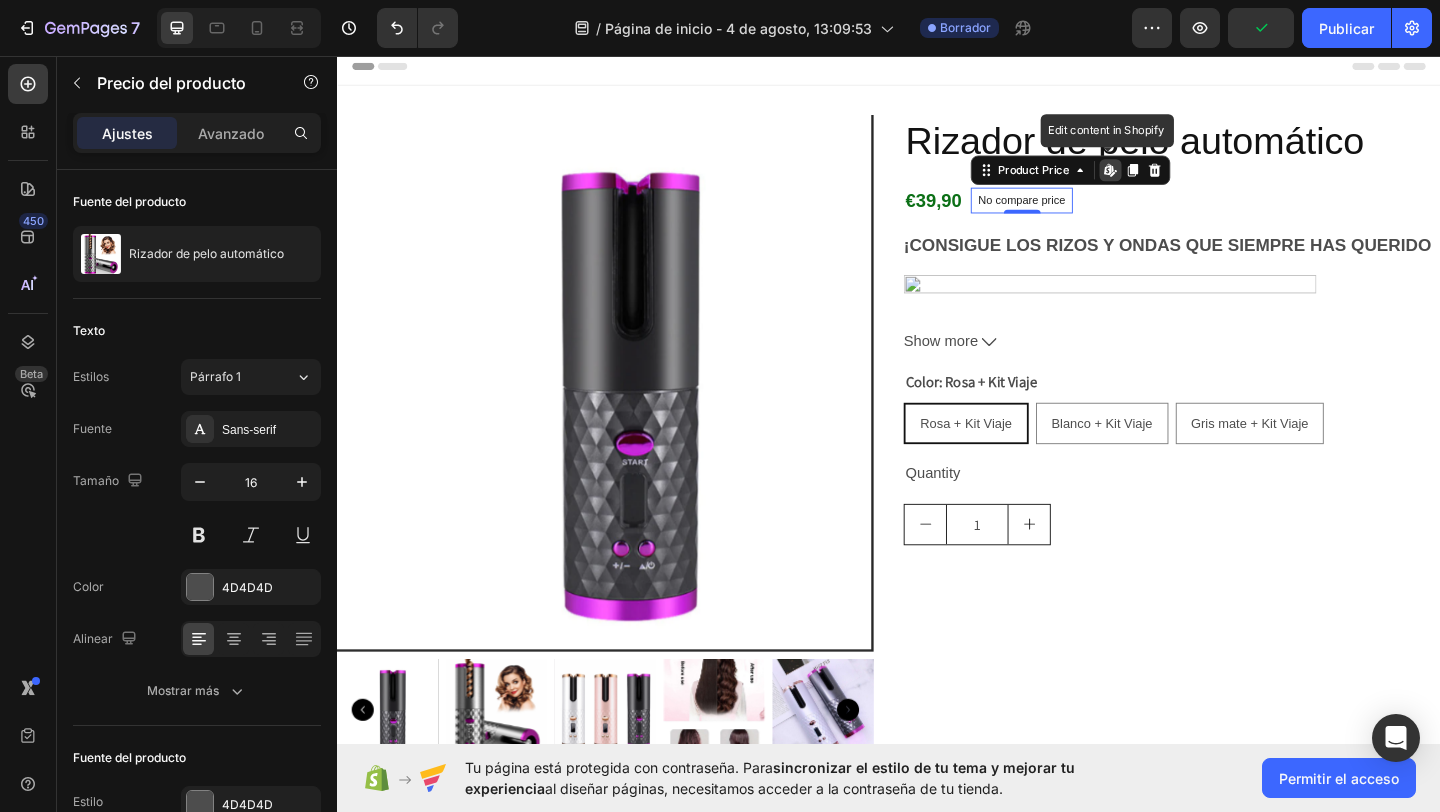 click 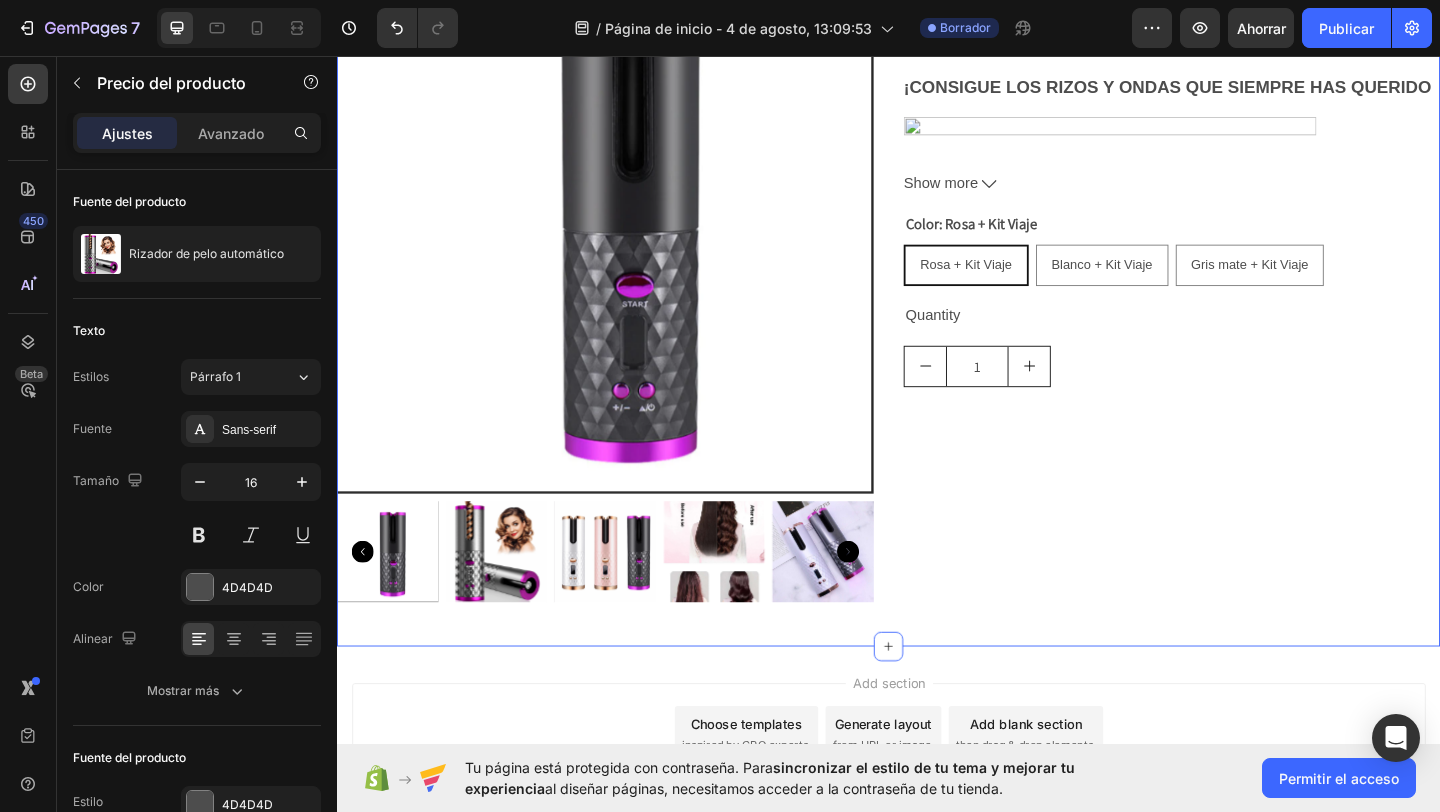 scroll, scrollTop: 0, scrollLeft: 0, axis: both 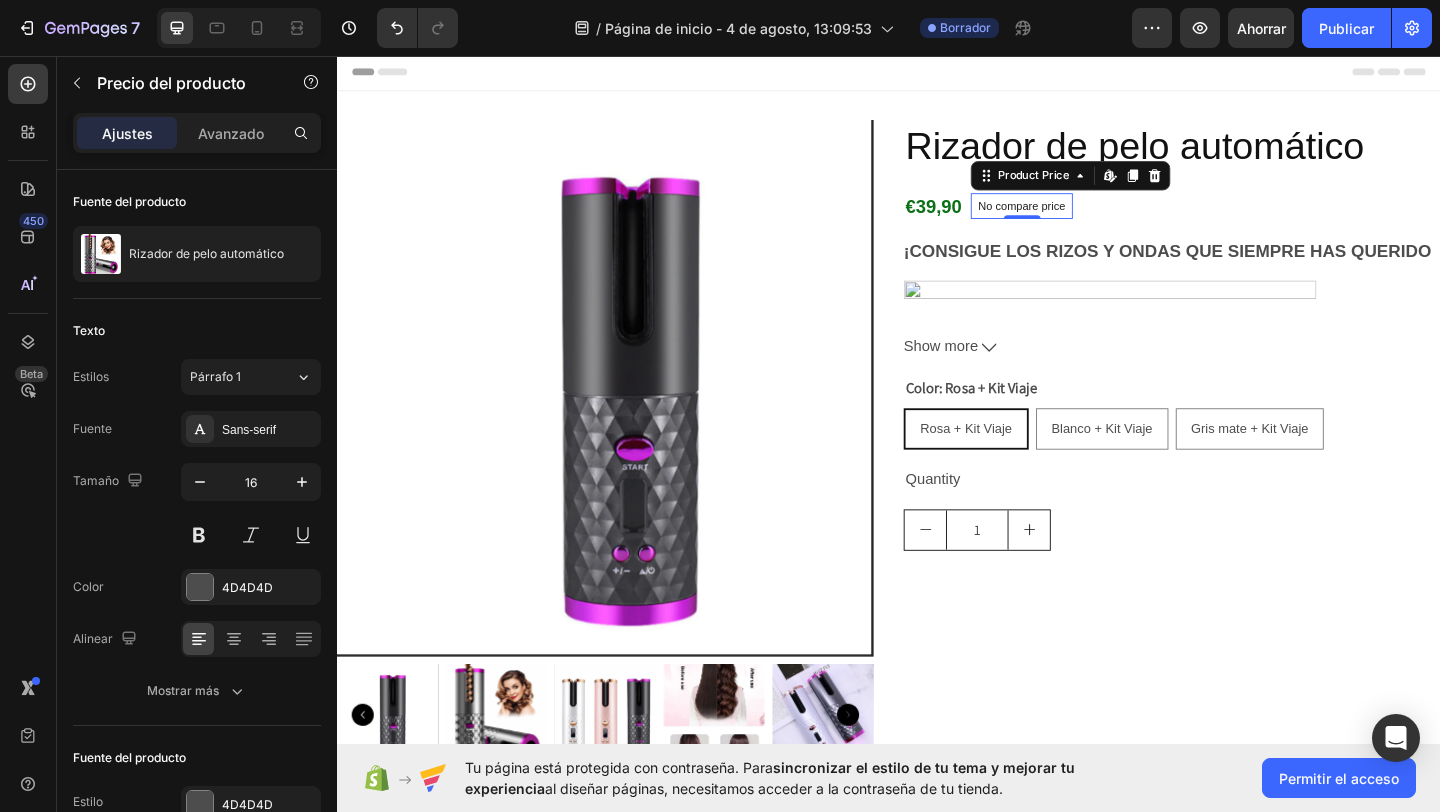 click on "No compare price" at bounding box center [1081, 219] 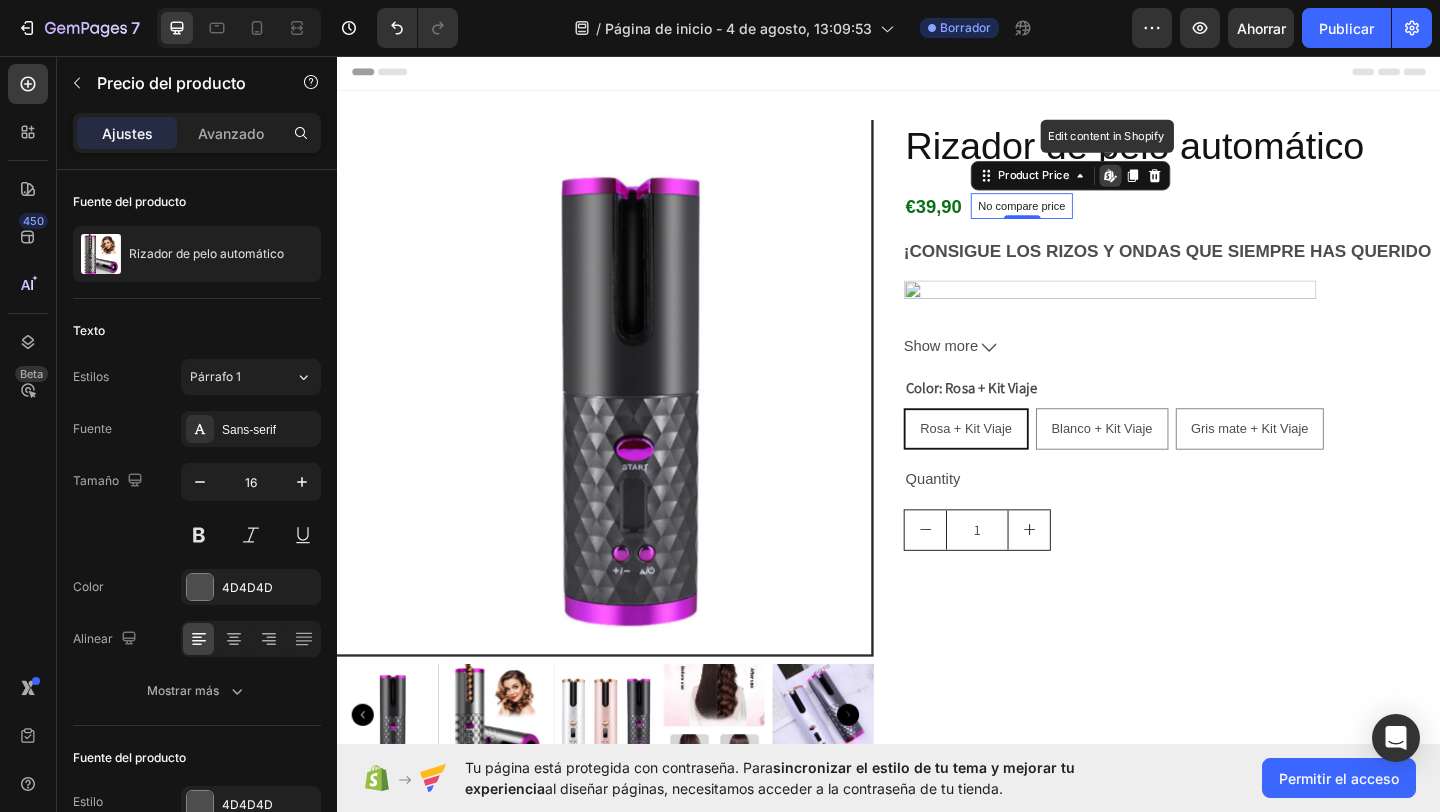click 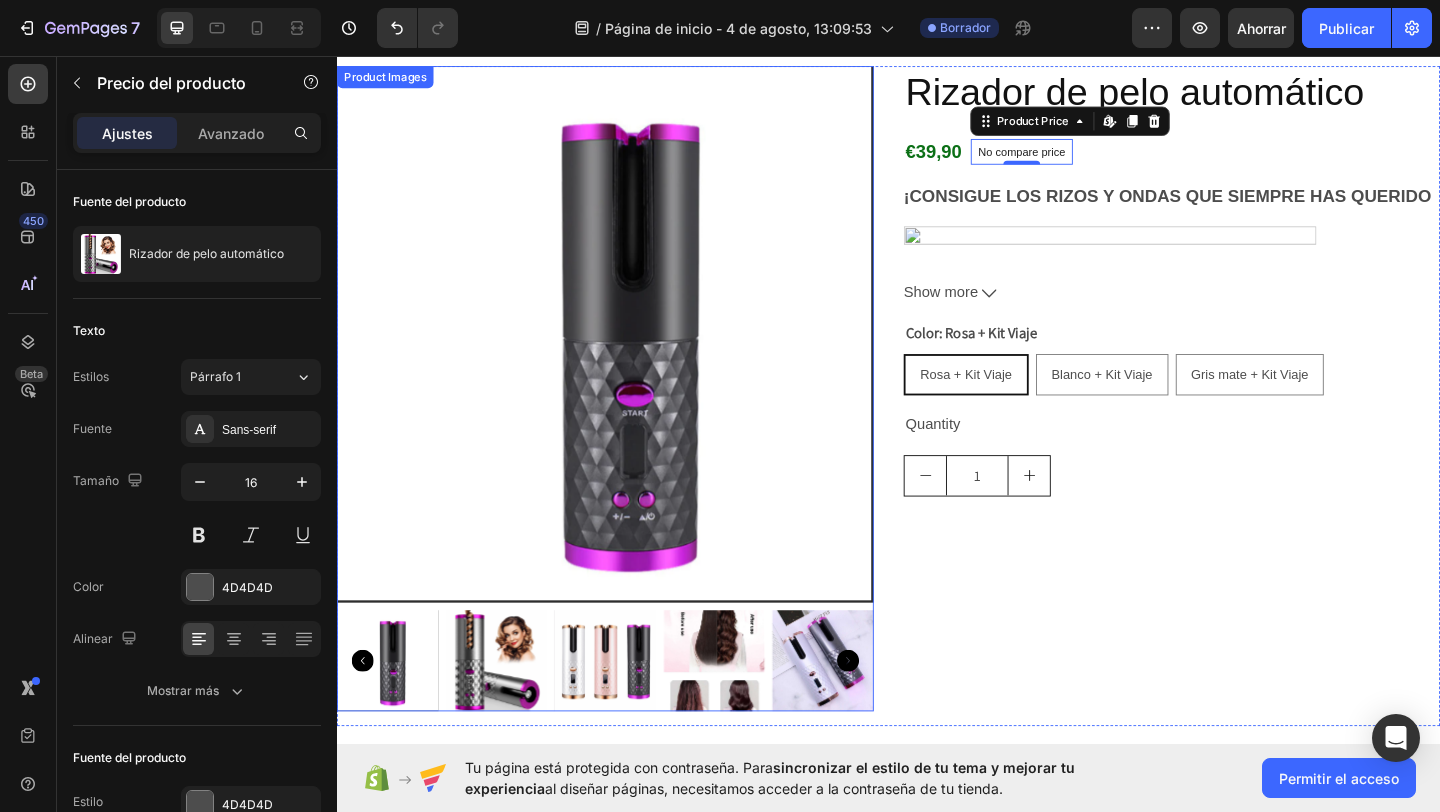 scroll, scrollTop: 0, scrollLeft: 0, axis: both 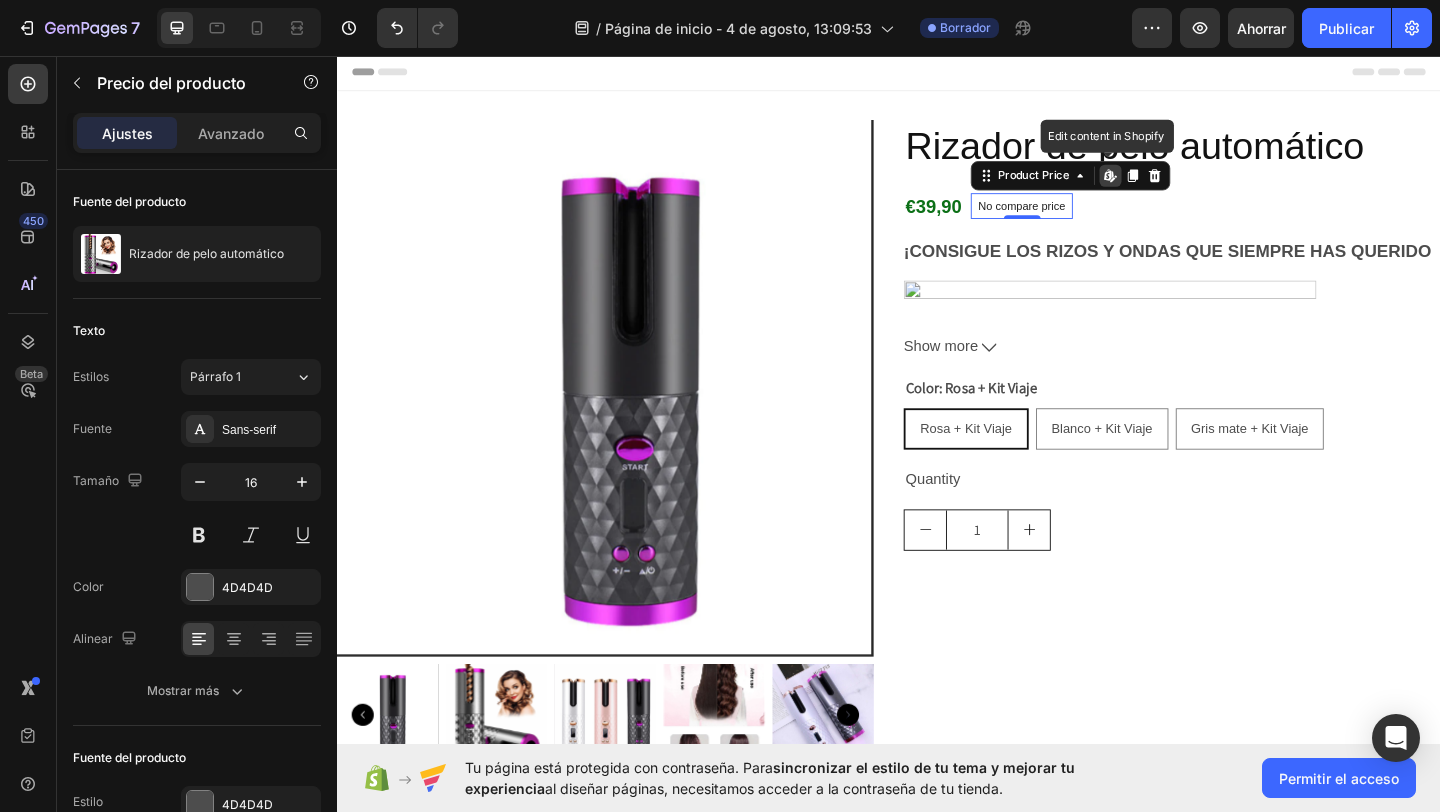 click 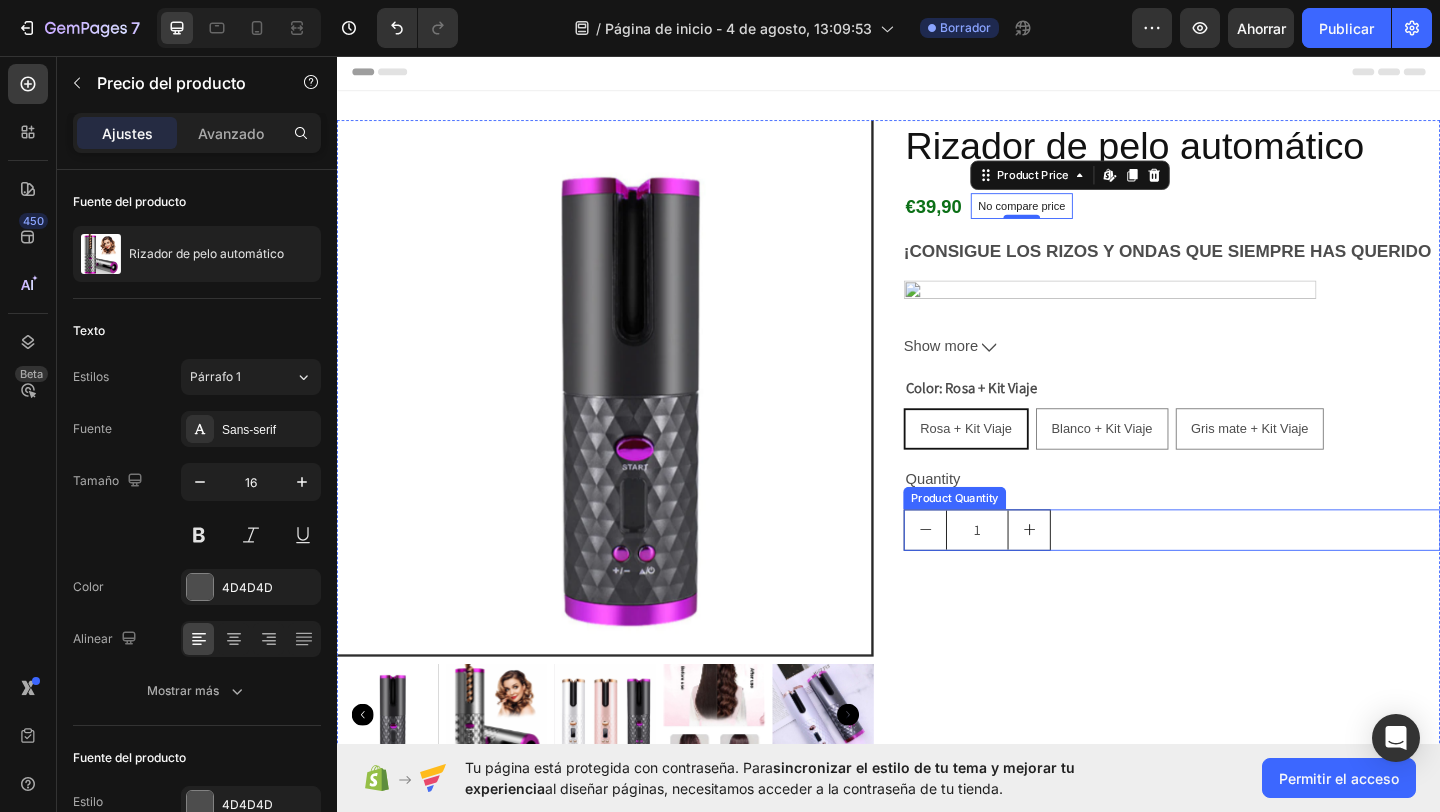 click on "Product Quantity" at bounding box center (1009, 537) 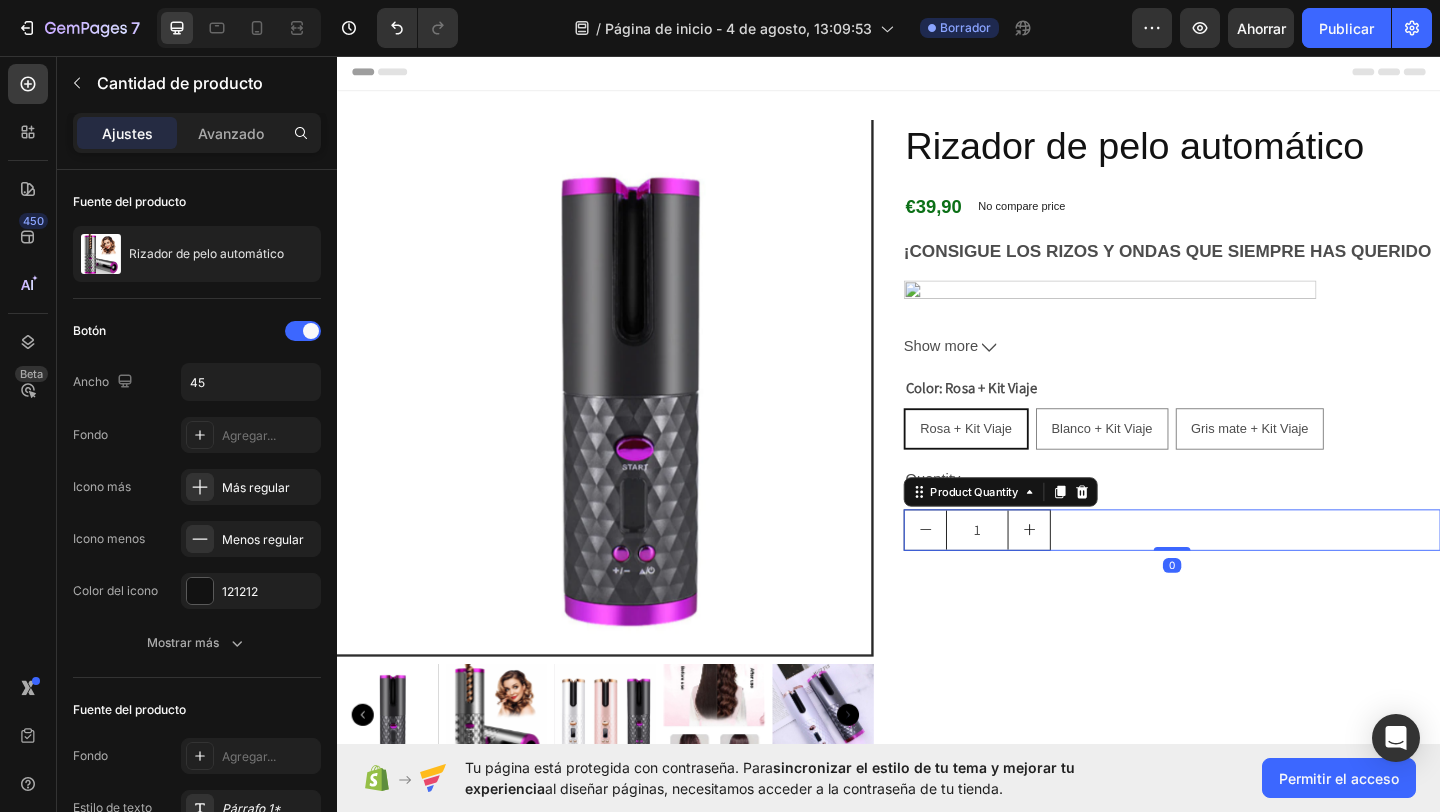 click 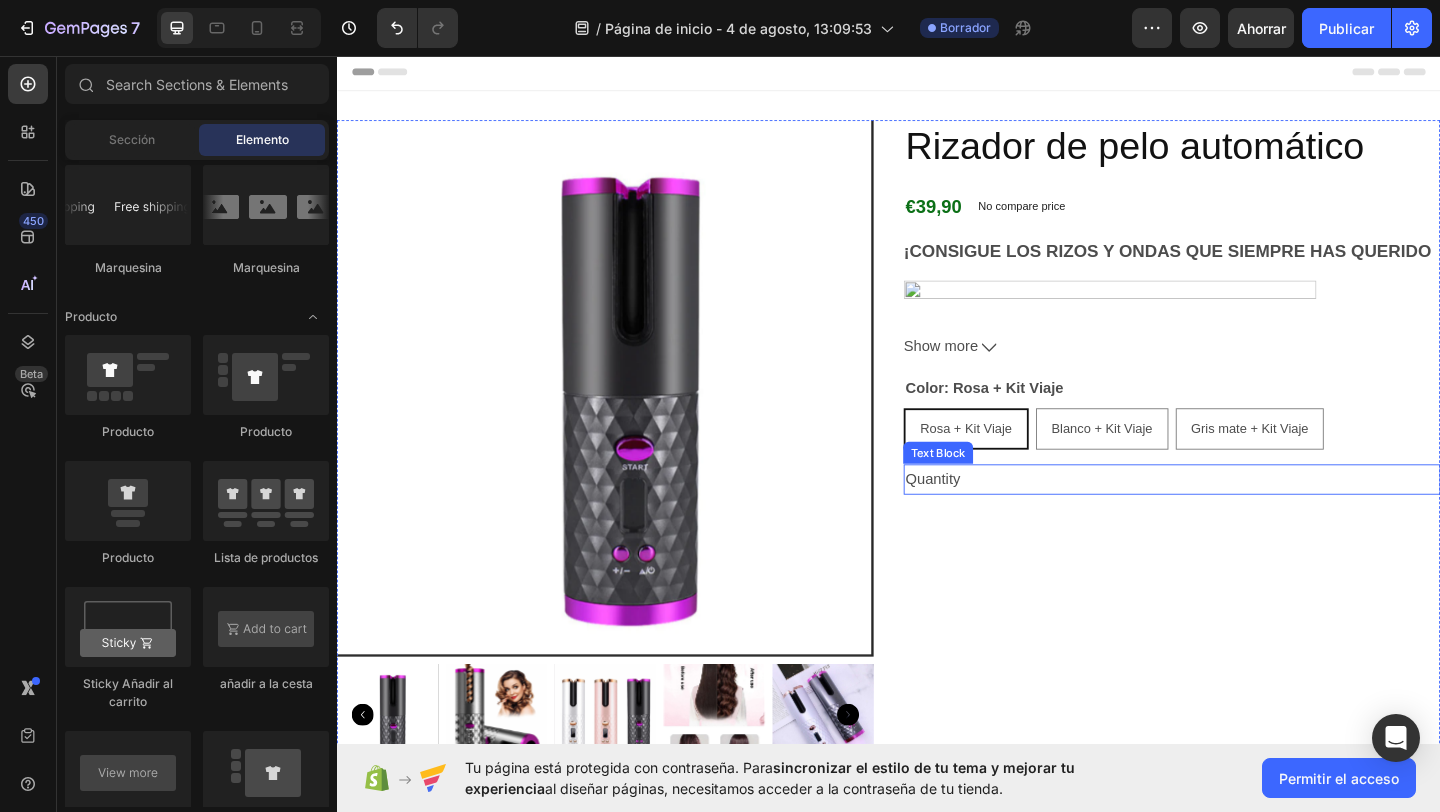 click on "Quantity" at bounding box center (1245, 516) 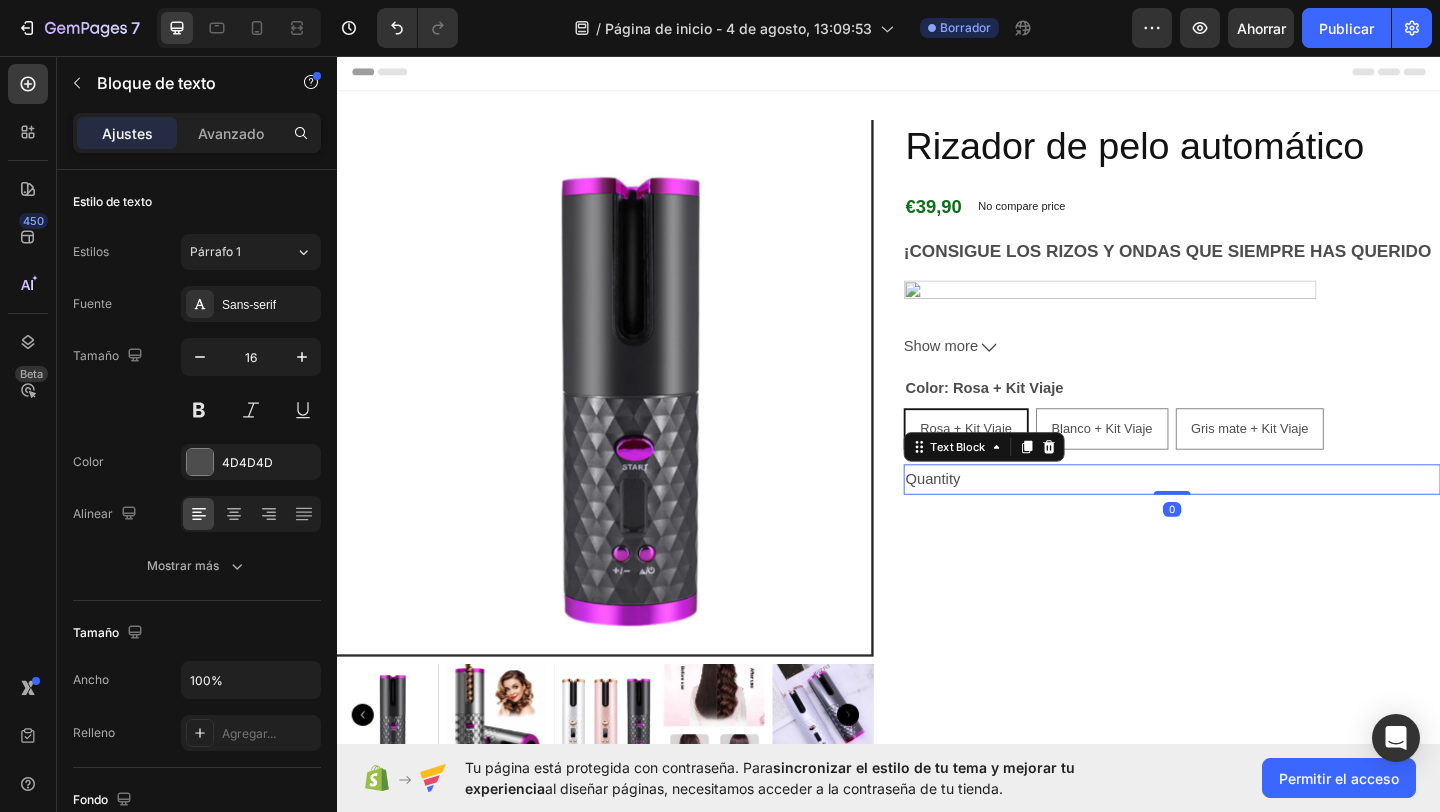drag, startPoint x: 1118, startPoint y: 484, endPoint x: 1118, endPoint y: 508, distance: 24 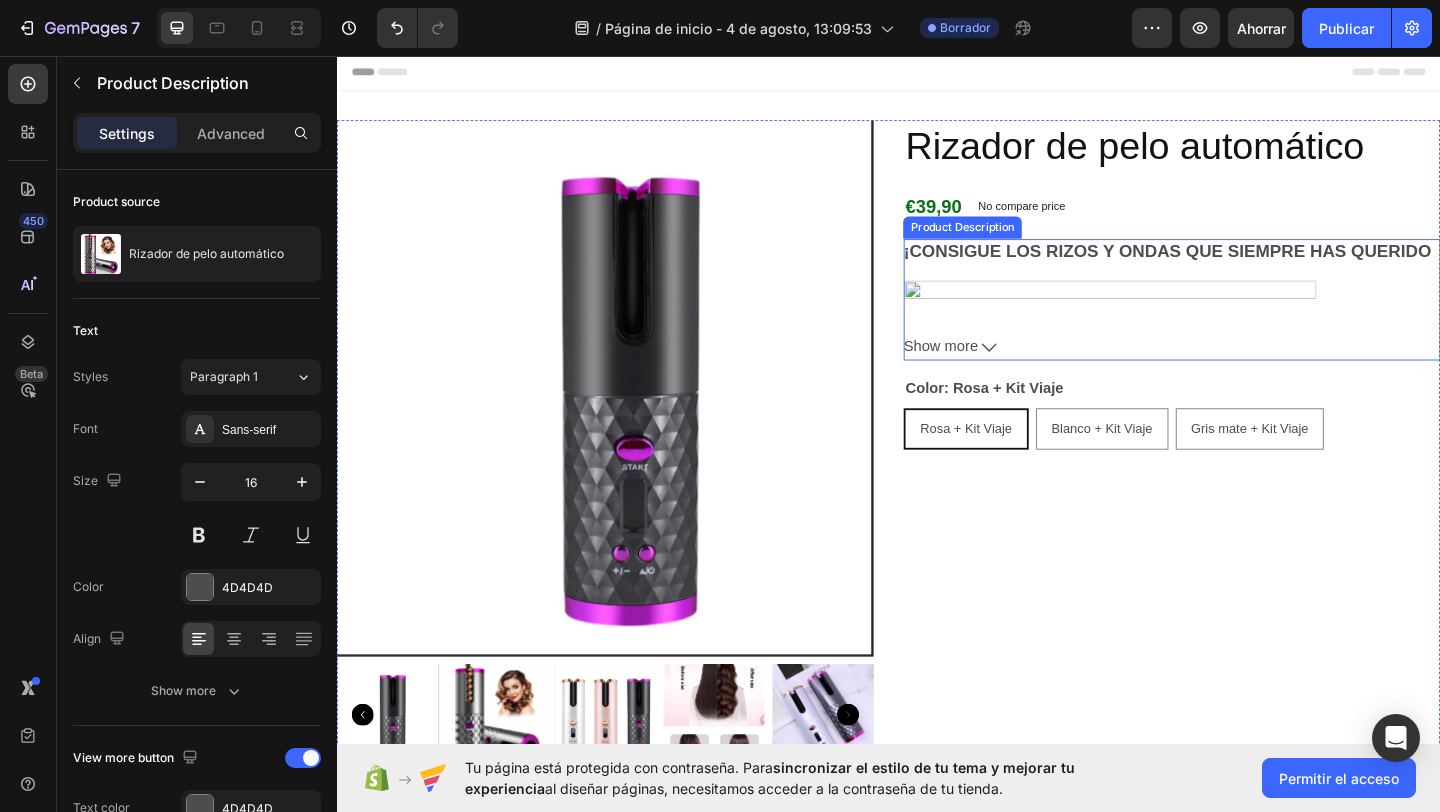 click 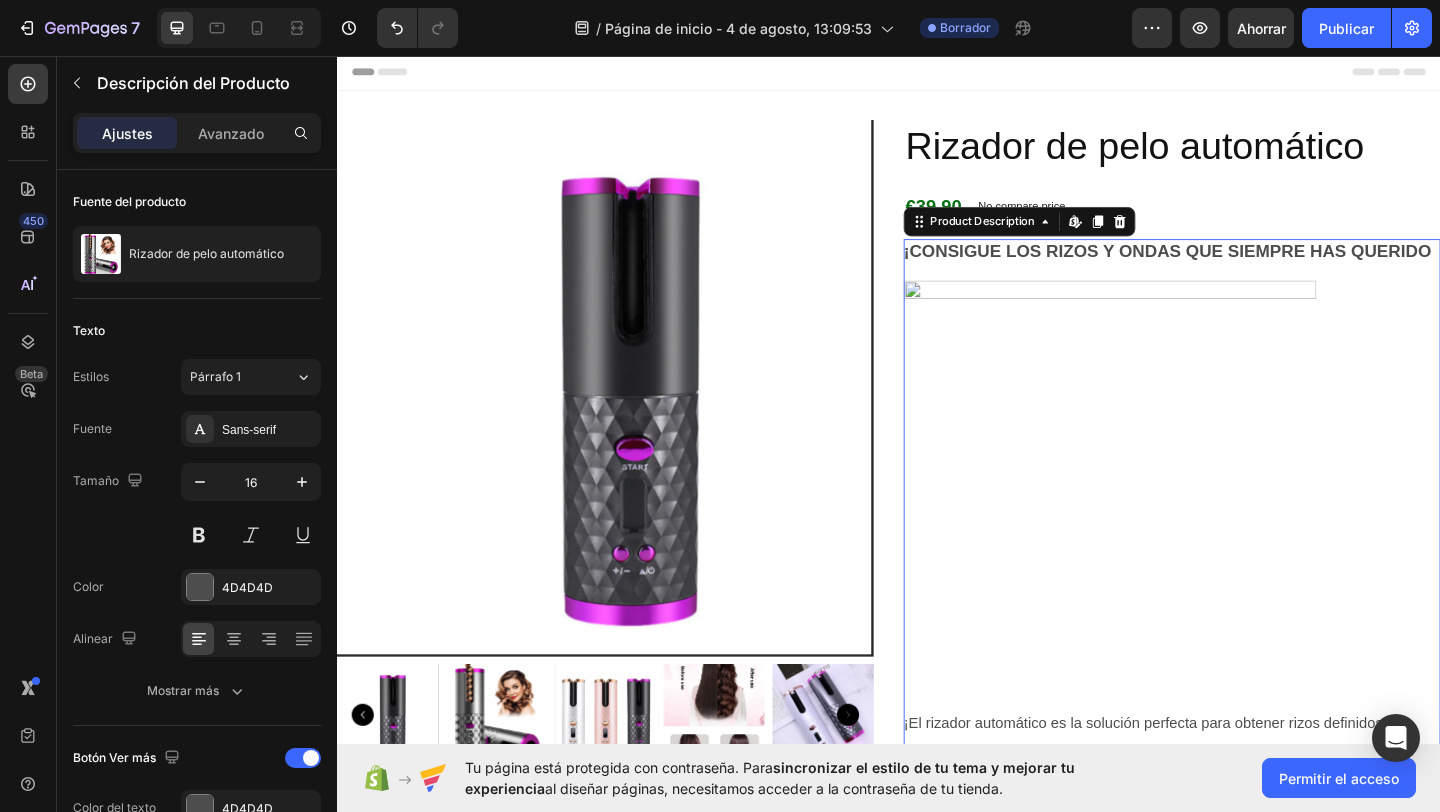 click at bounding box center (1177, 524) 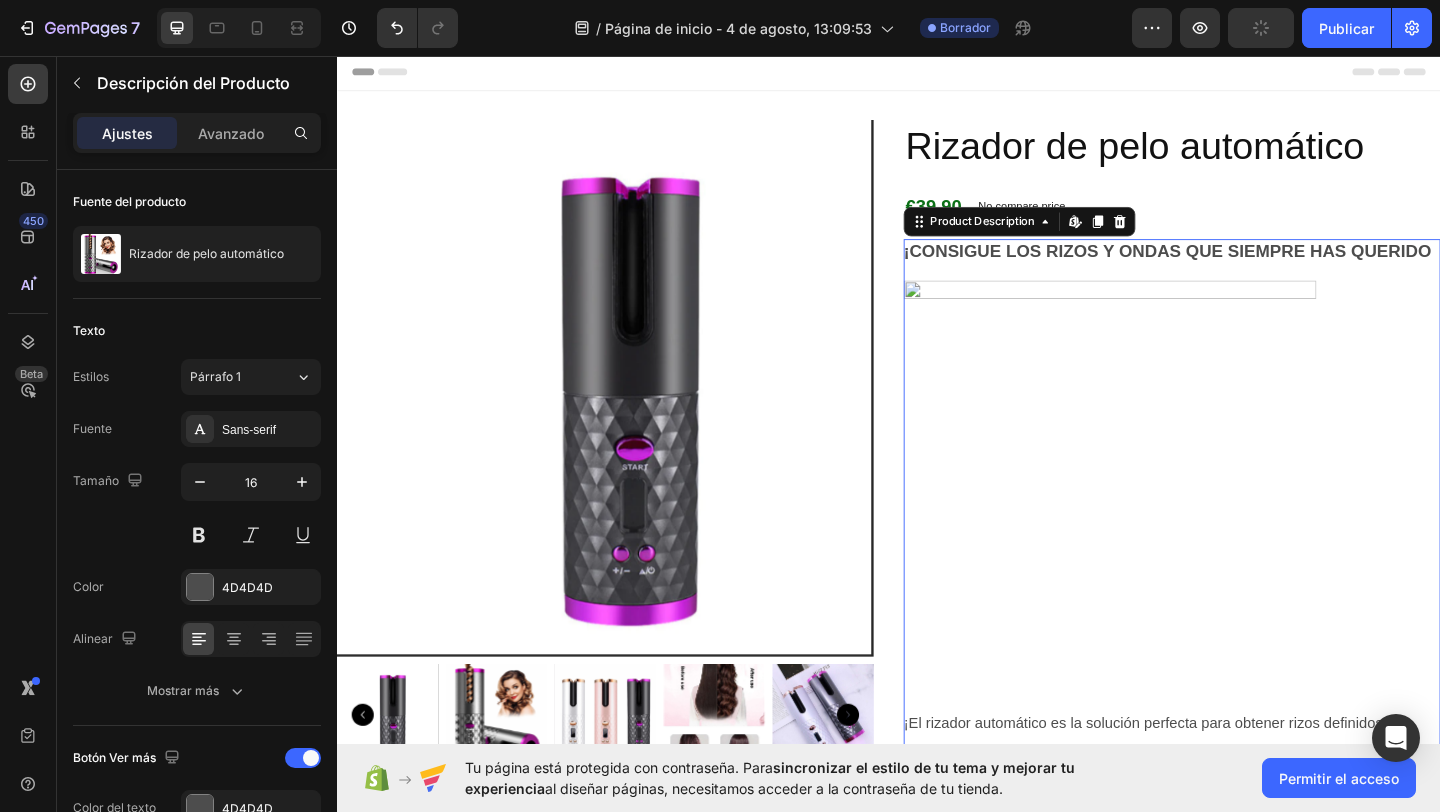click at bounding box center (1188, 236) 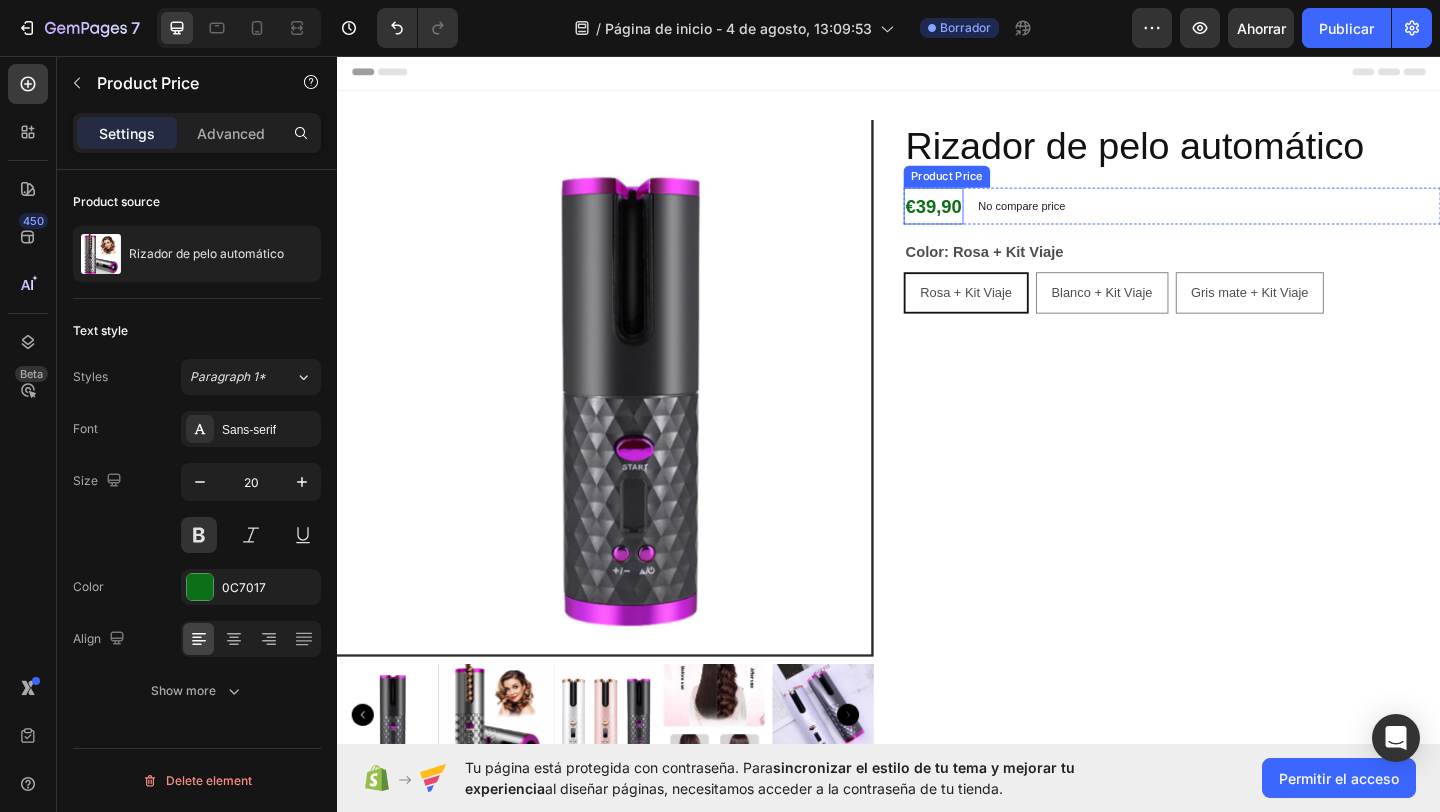 click on "€39,90" at bounding box center (985, 219) 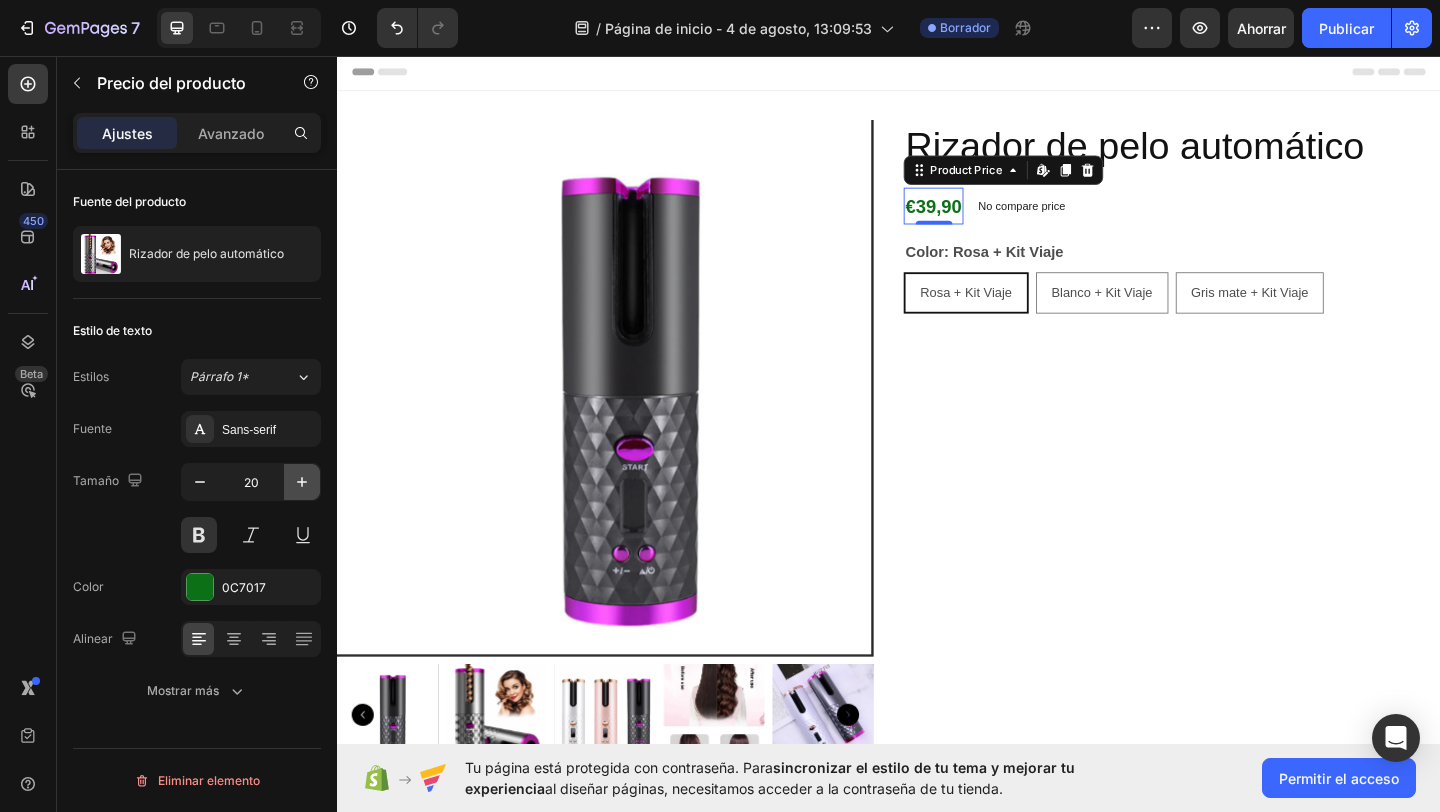 click 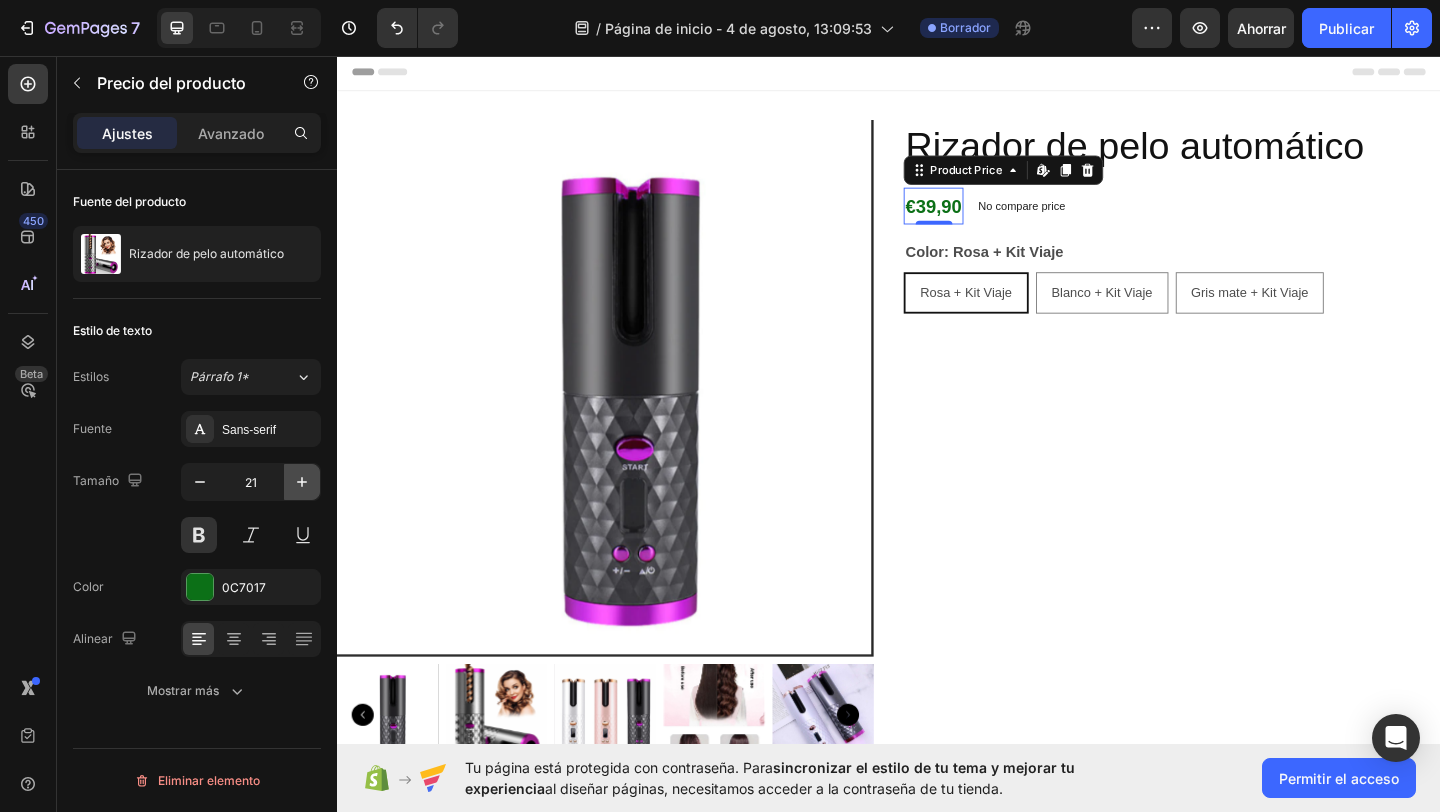 click 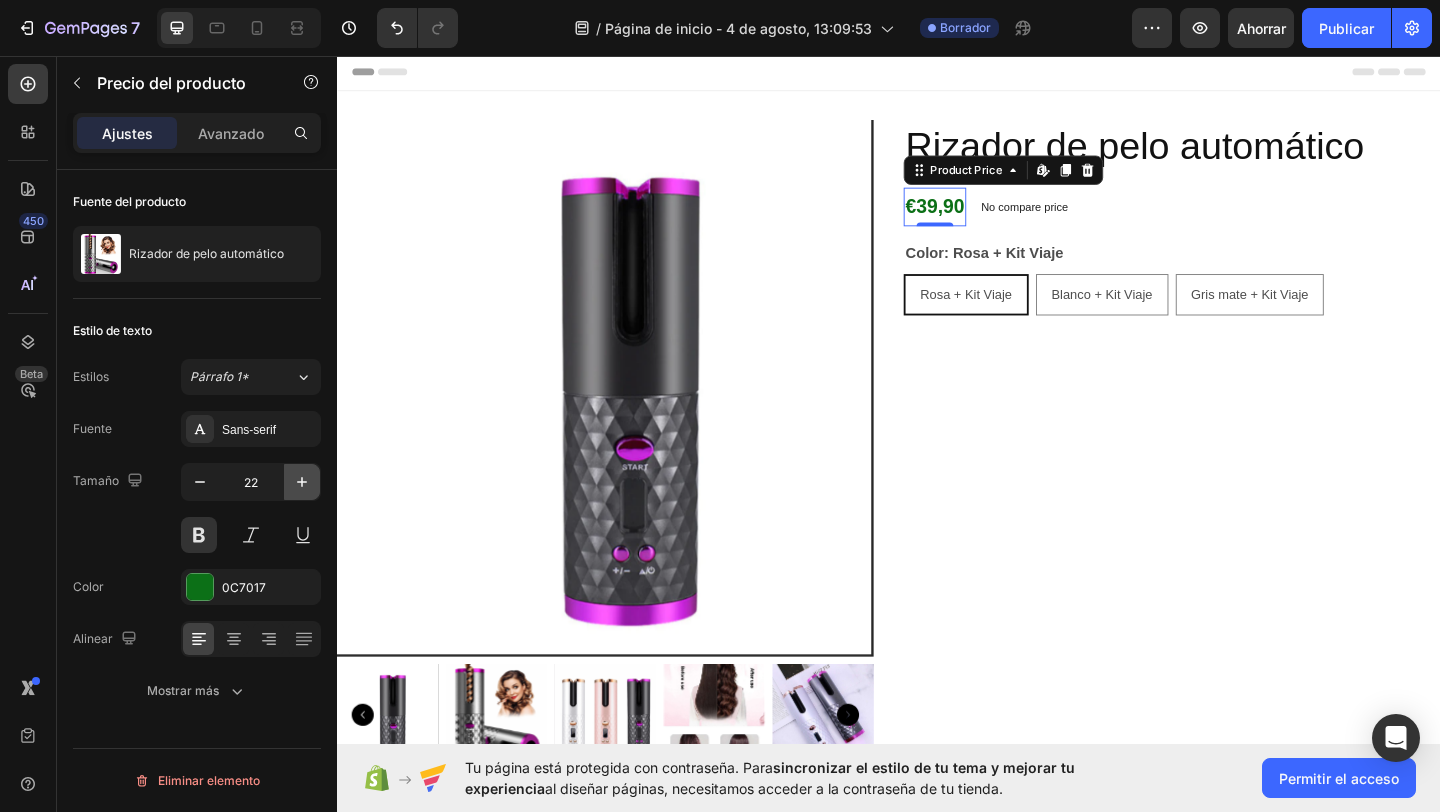 click 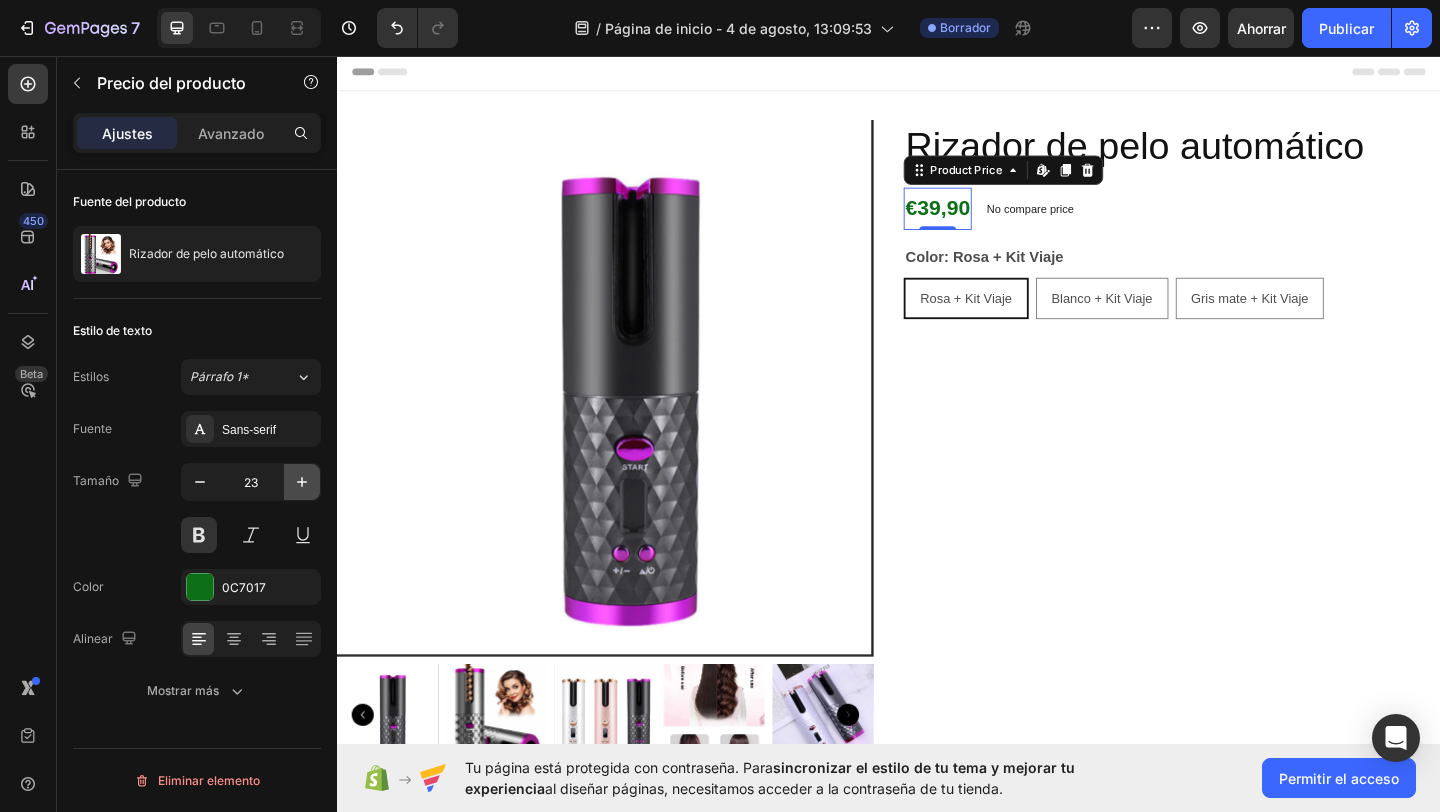 click 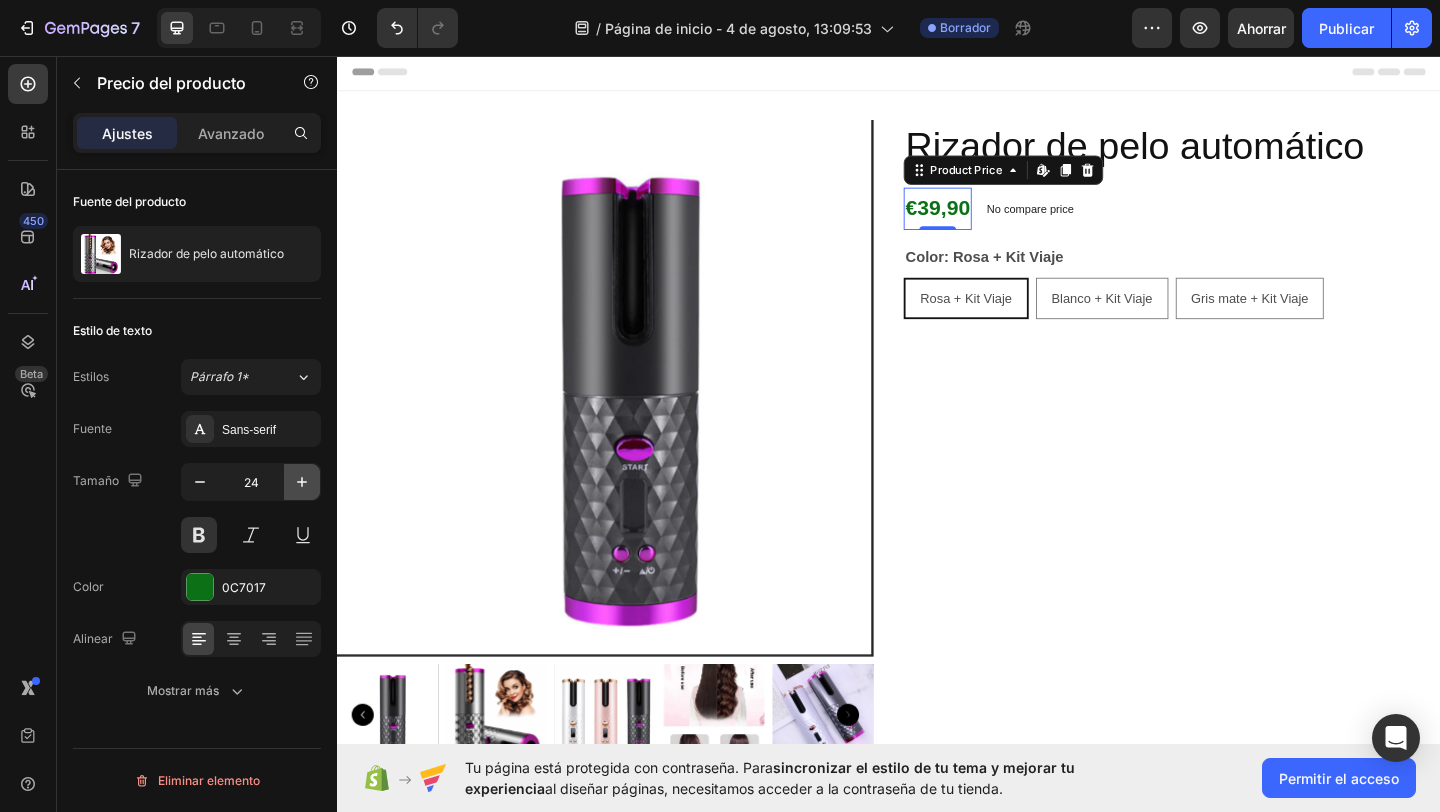 click 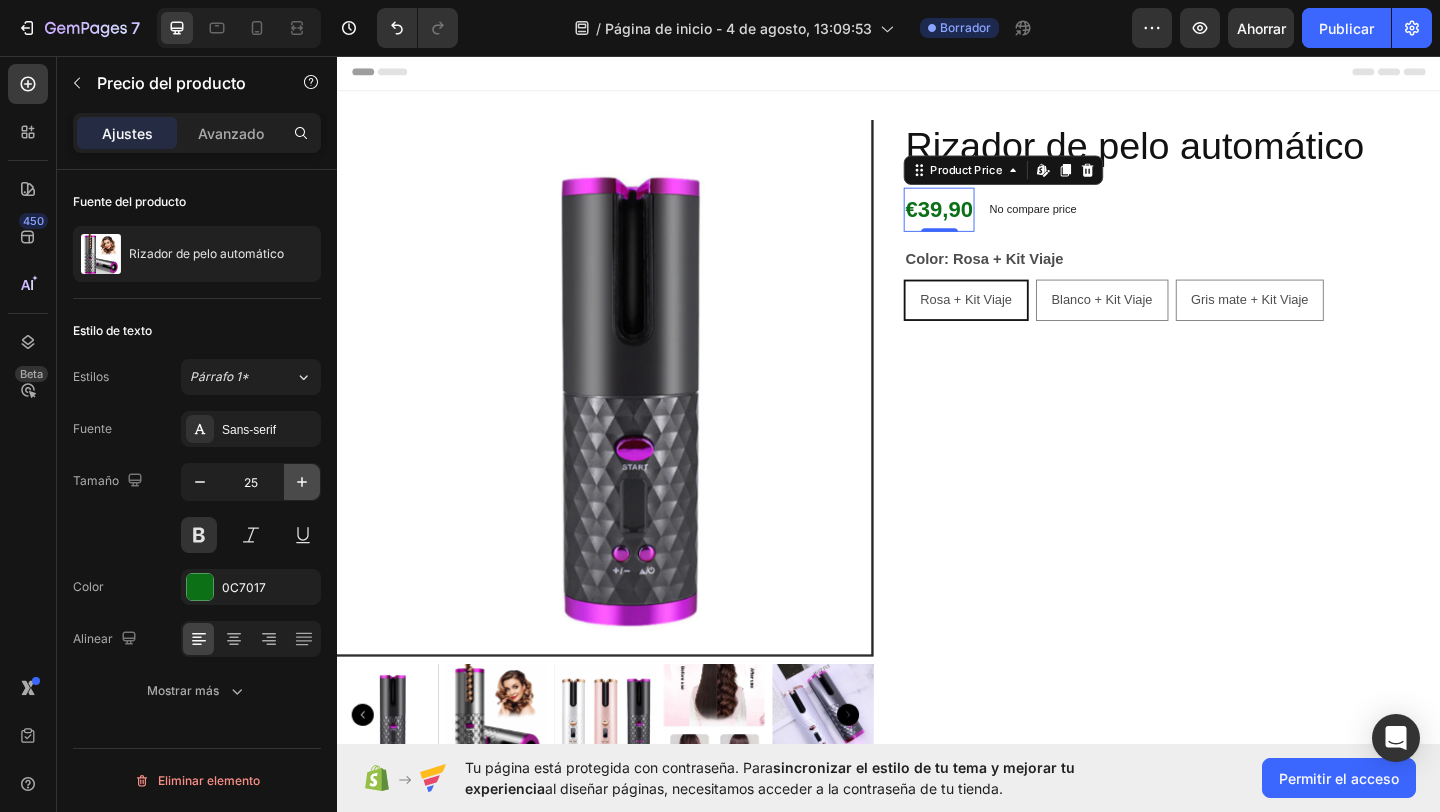 click 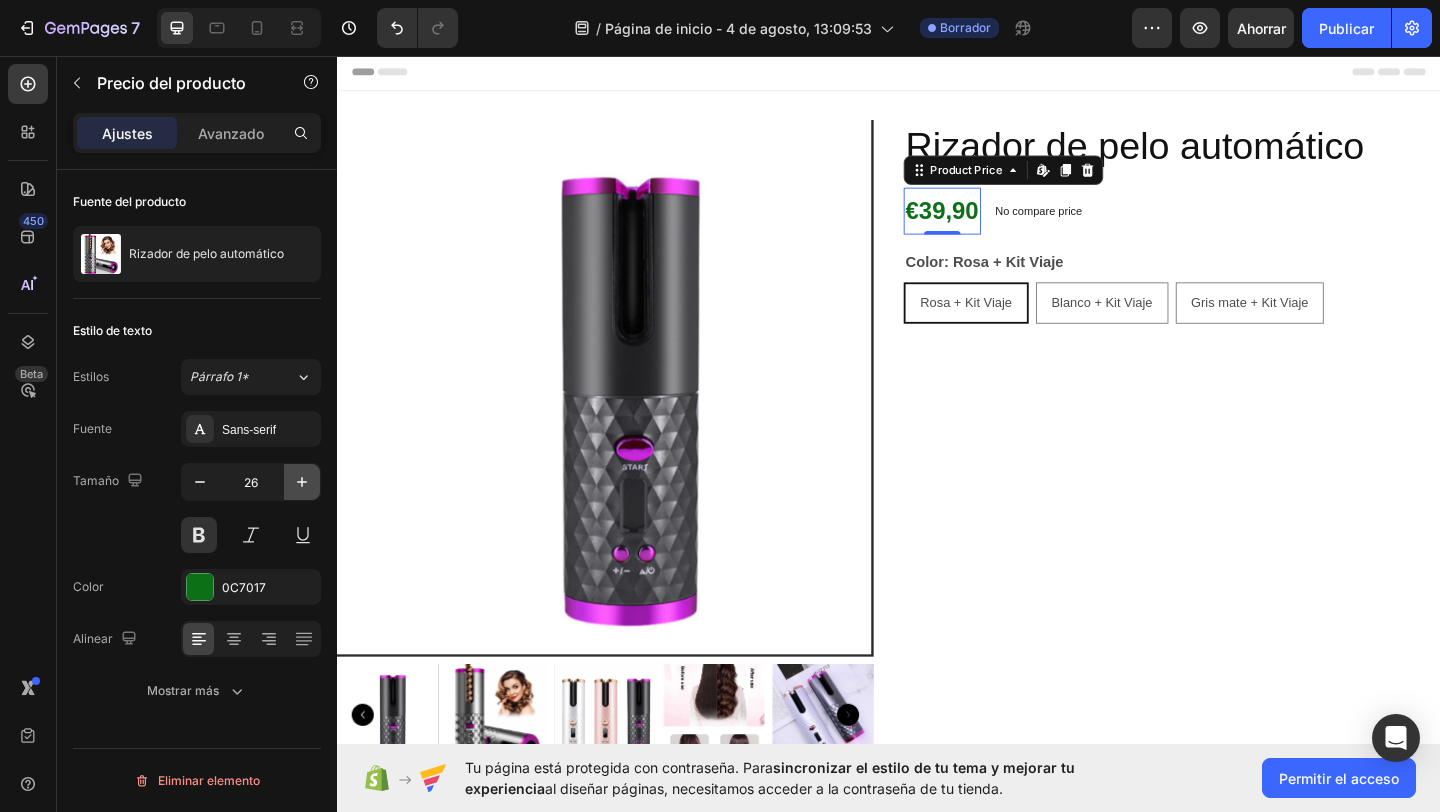 click 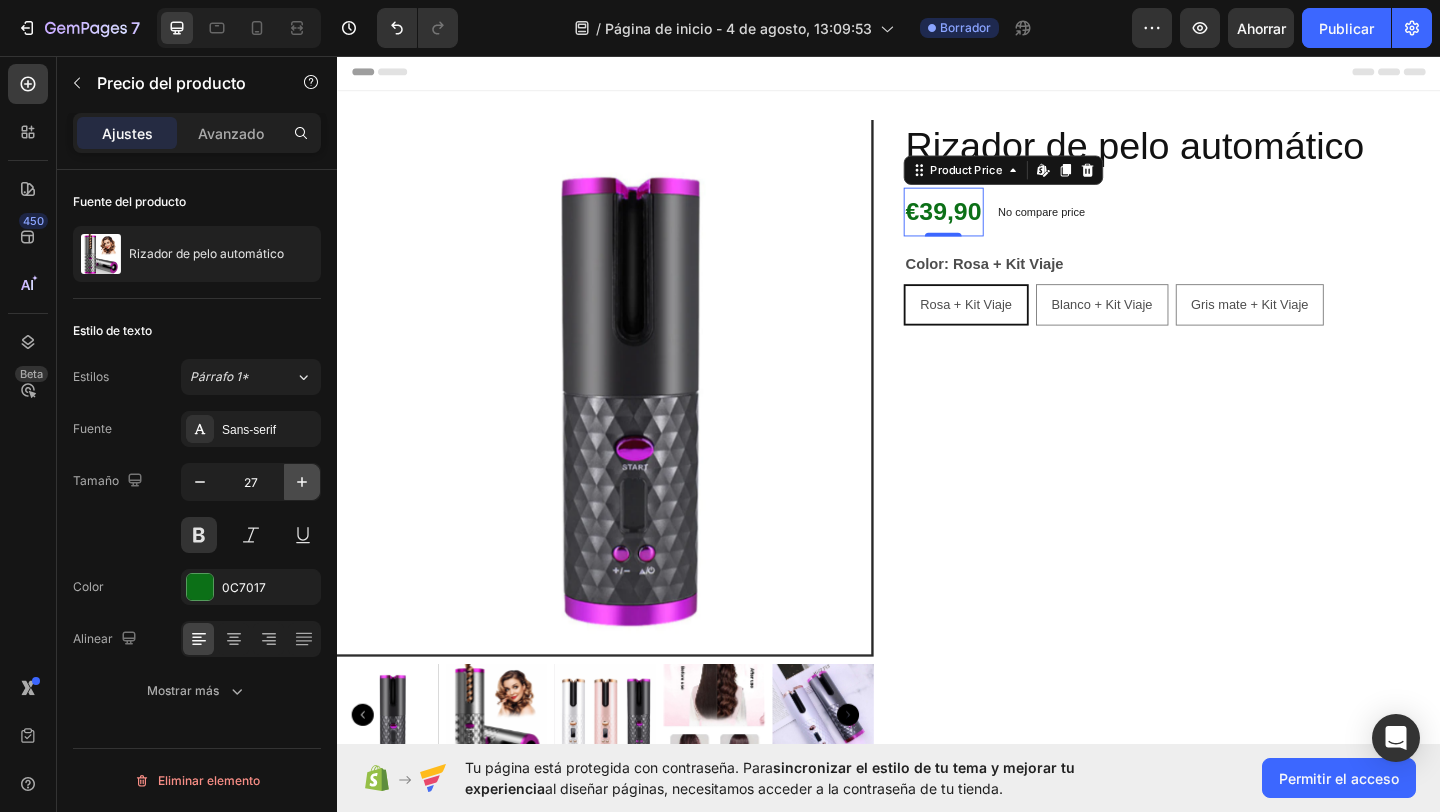 click 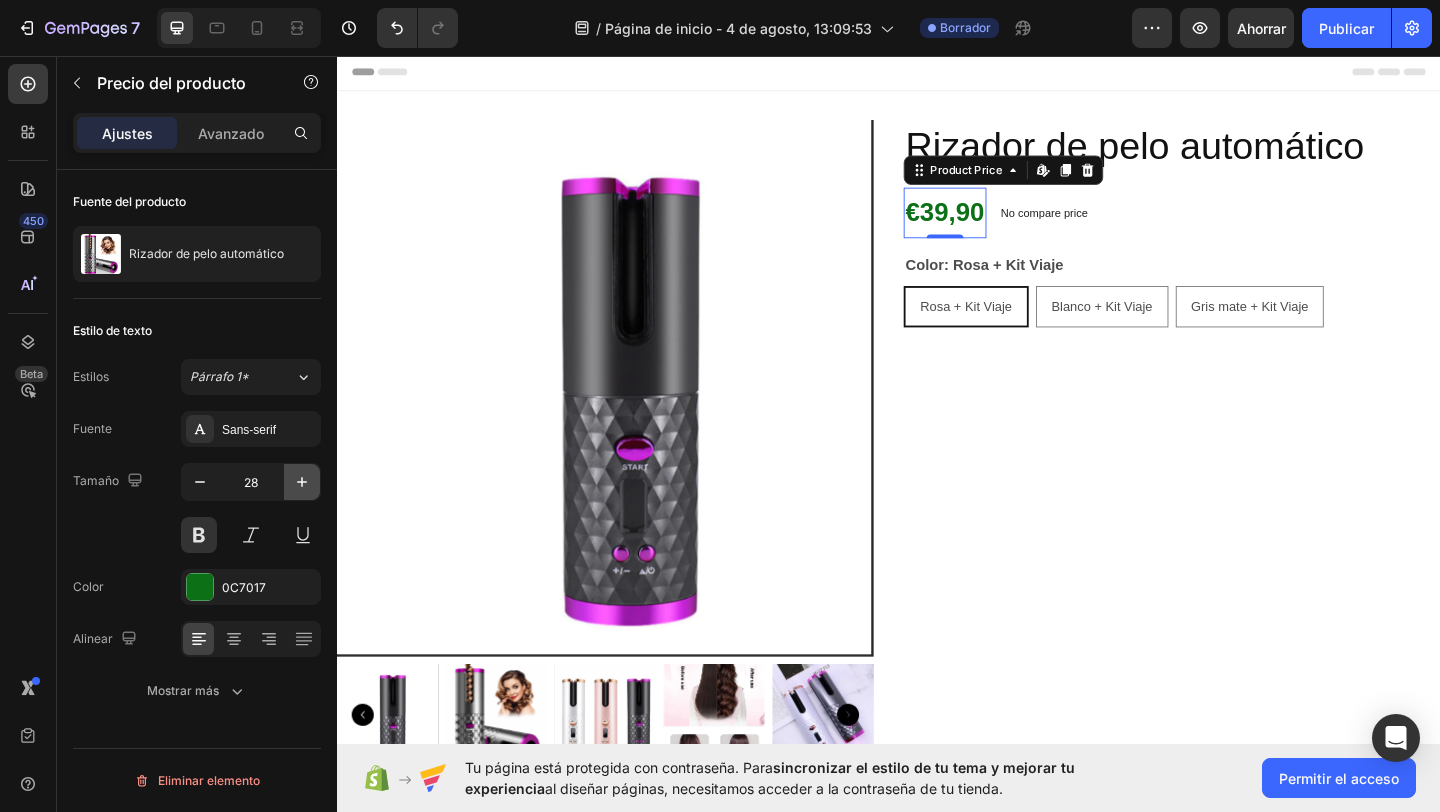 click 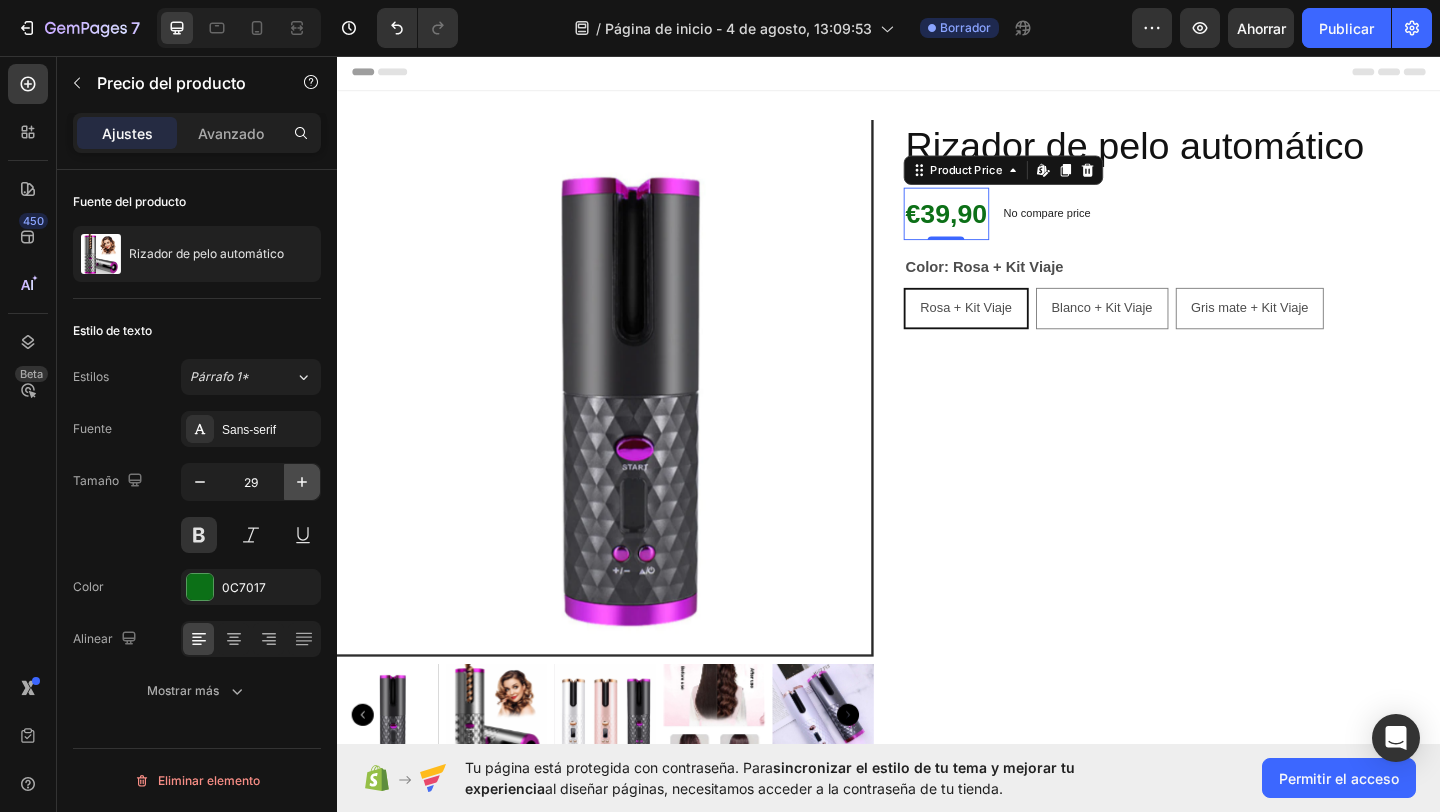 click 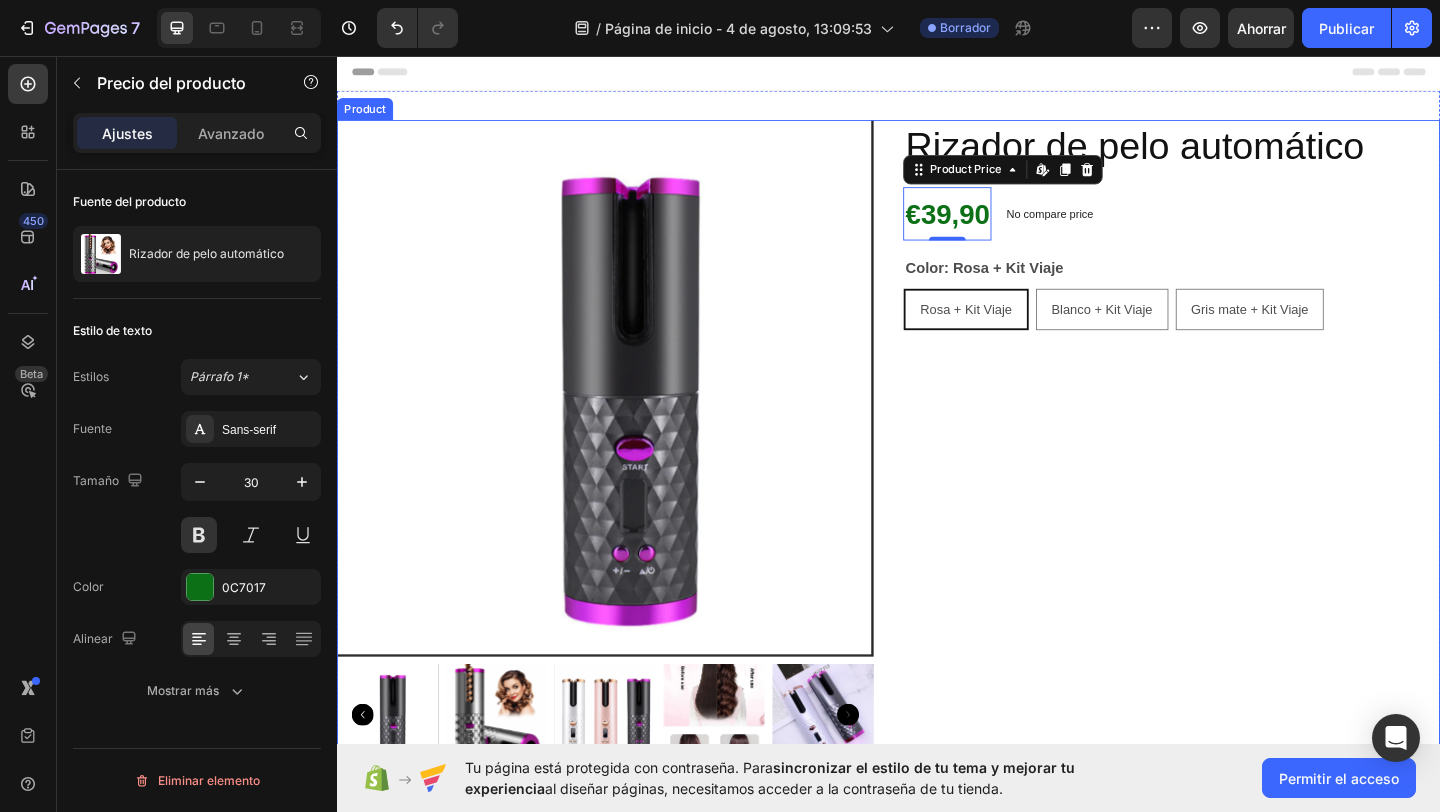 type 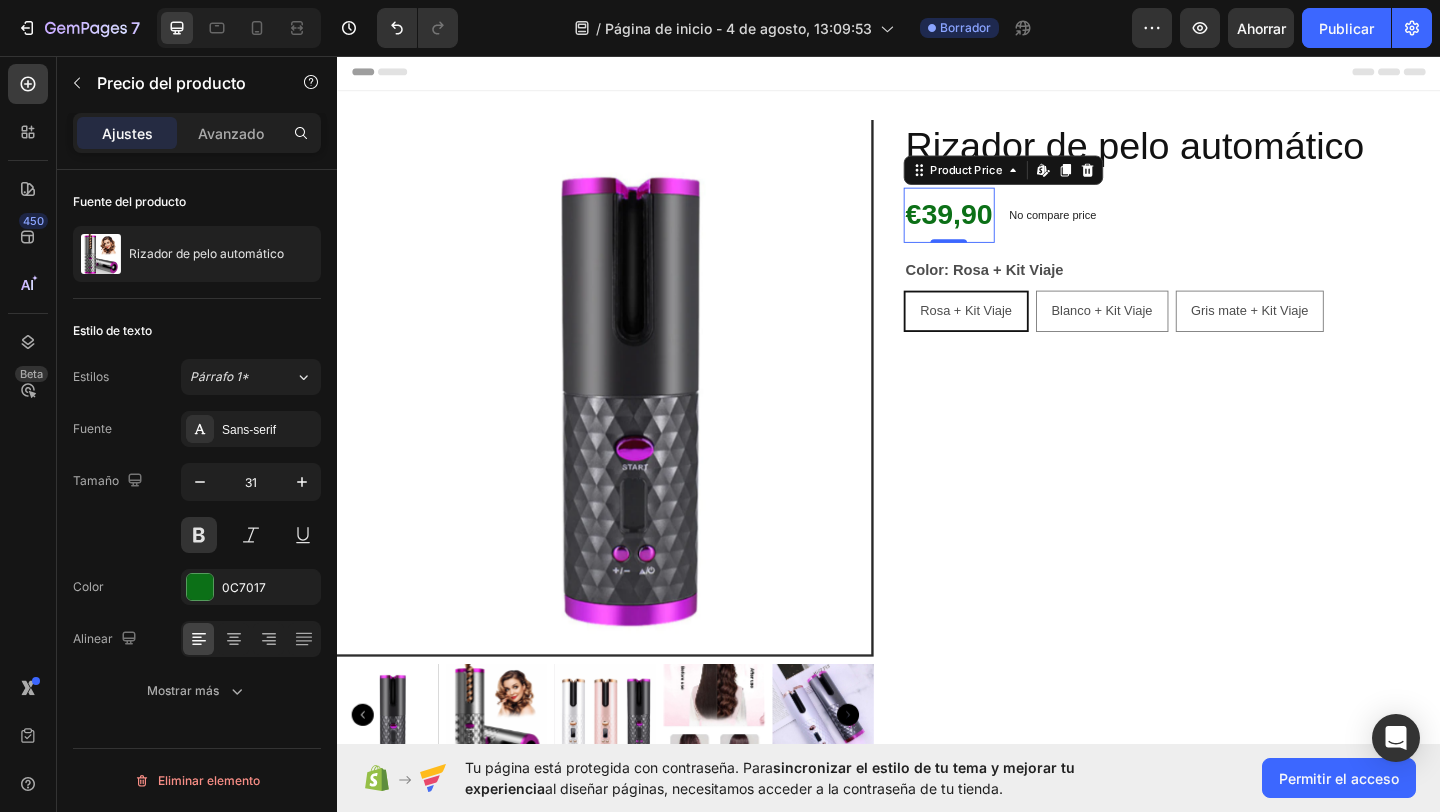 drag, startPoint x: 212, startPoint y: 489, endPoint x: 264, endPoint y: 464, distance: 57.697487 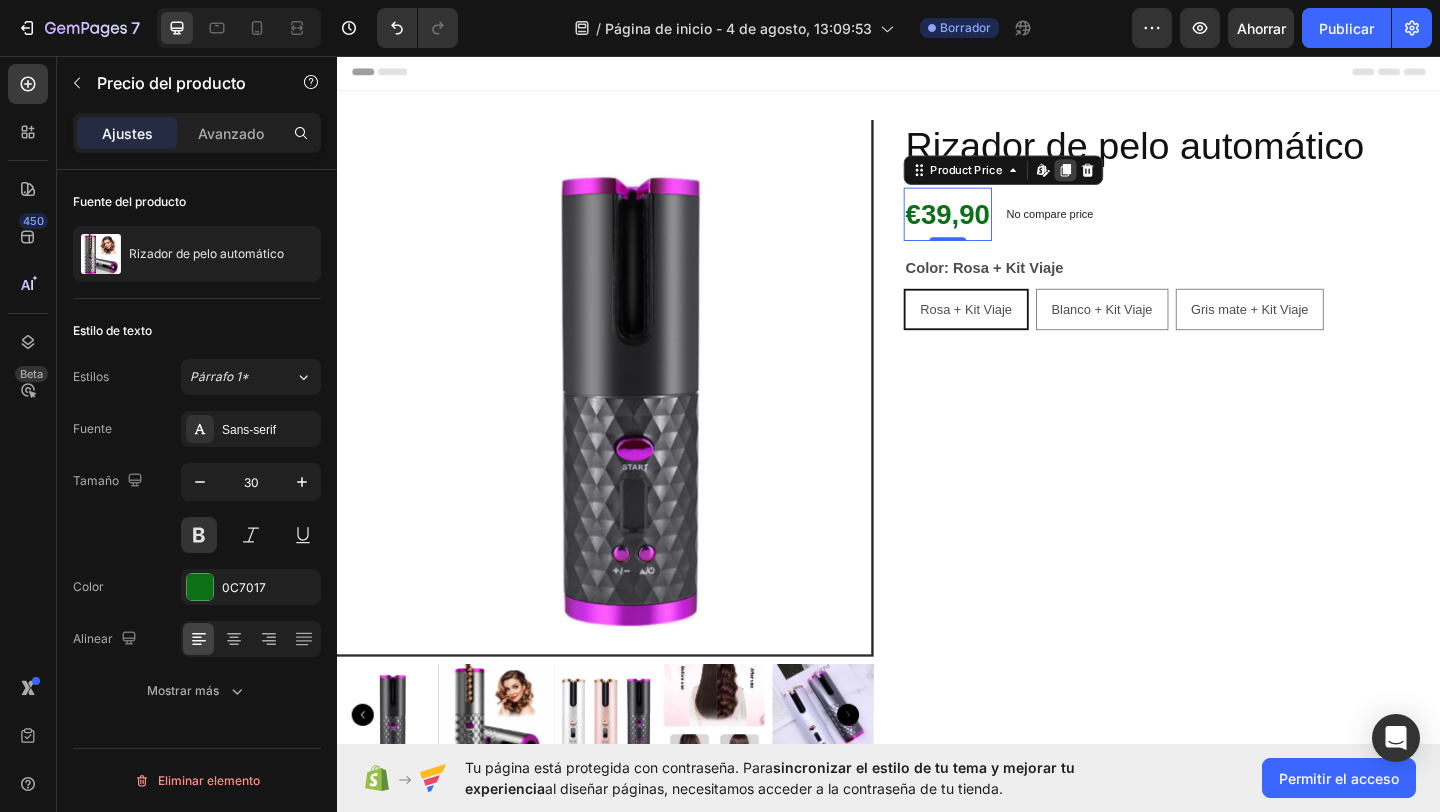 click 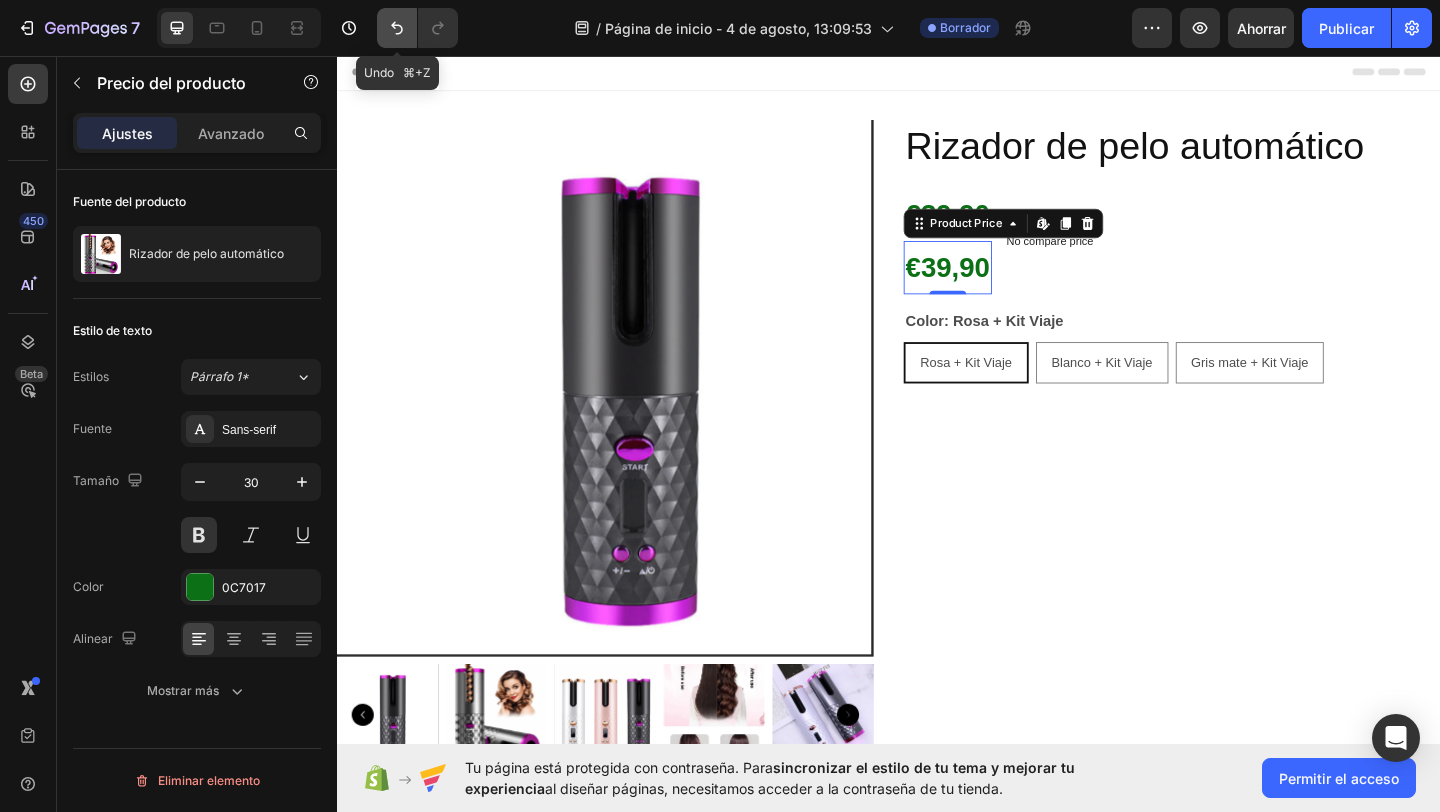 click 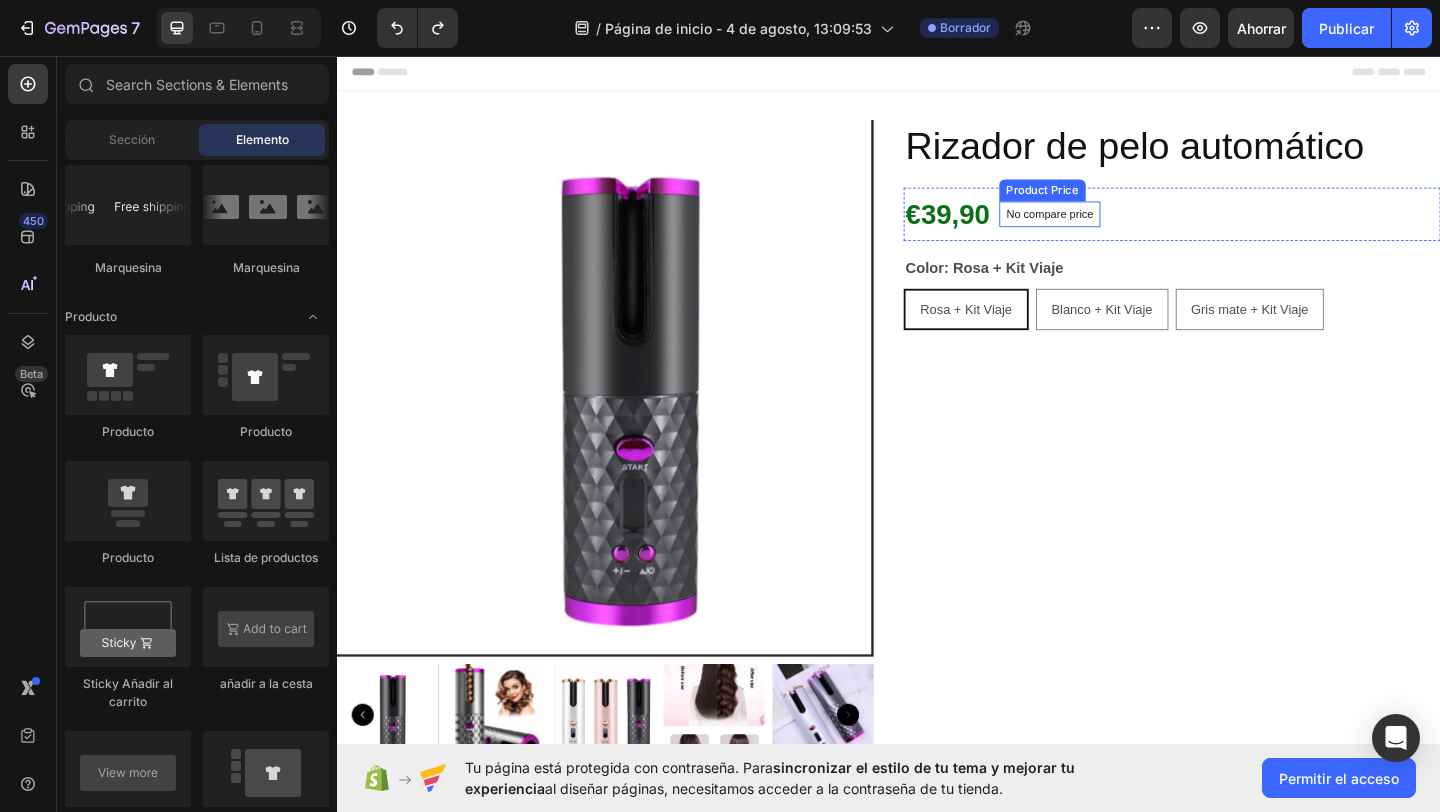 click on "No compare price" at bounding box center (1112, 228) 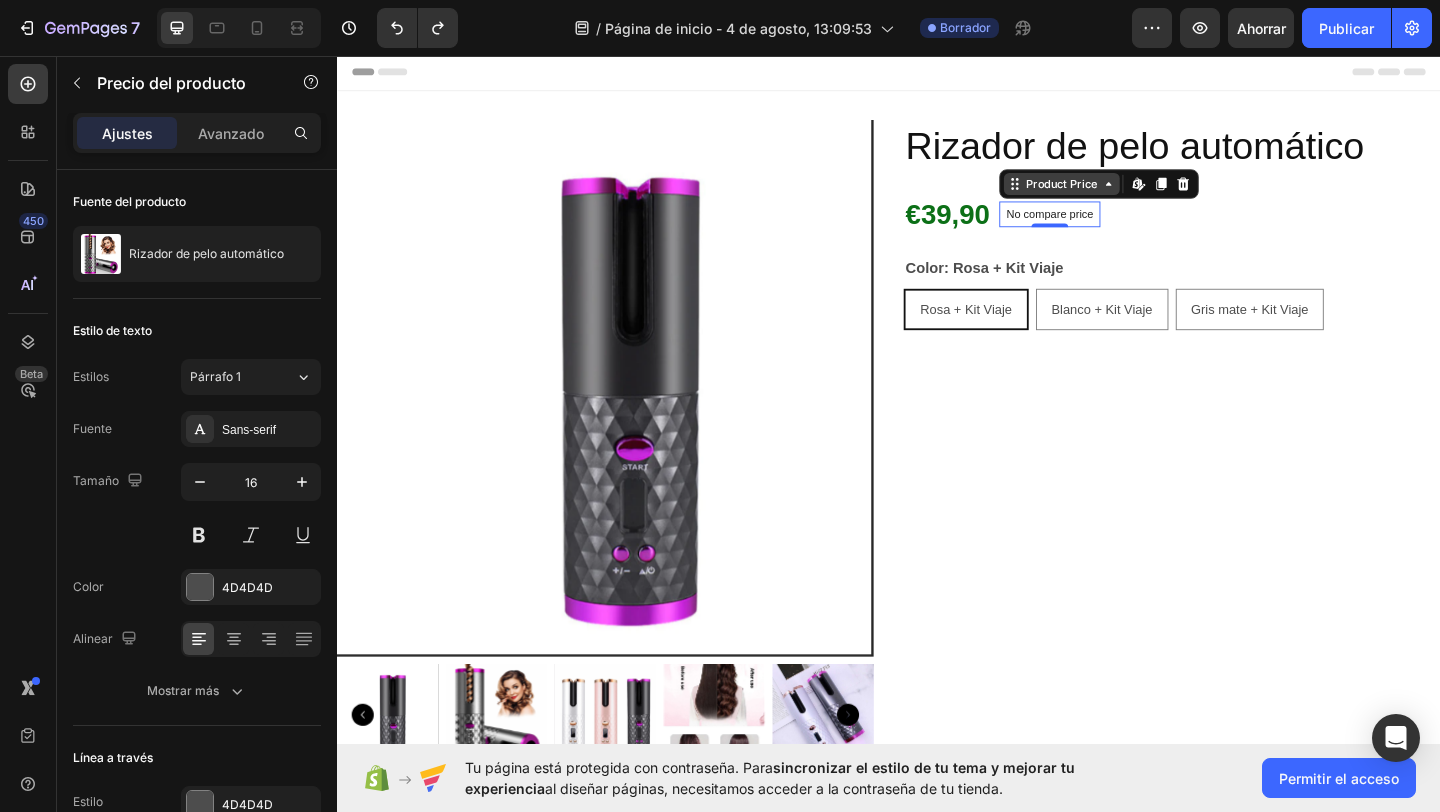 click on "Product Price" at bounding box center (1125, 195) 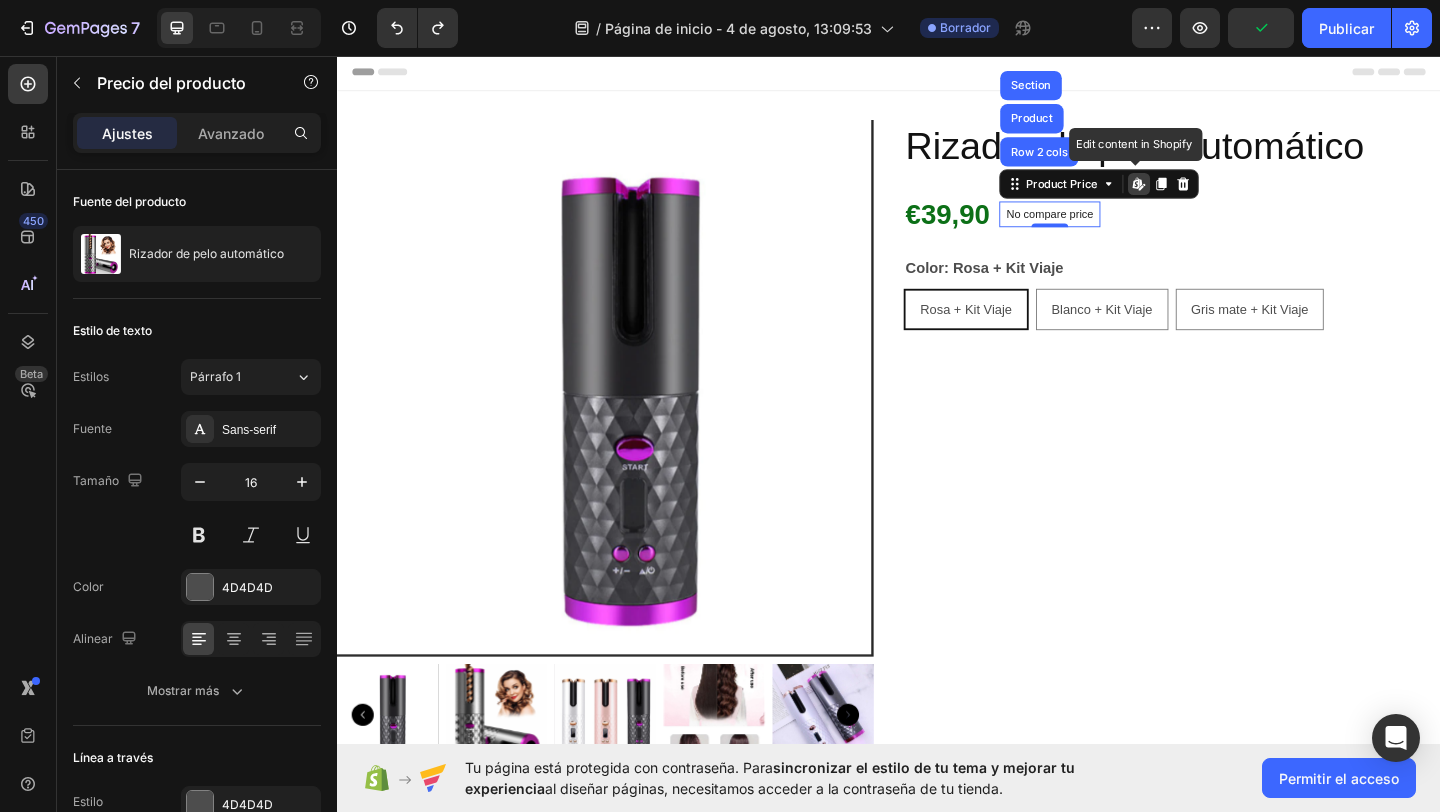 click 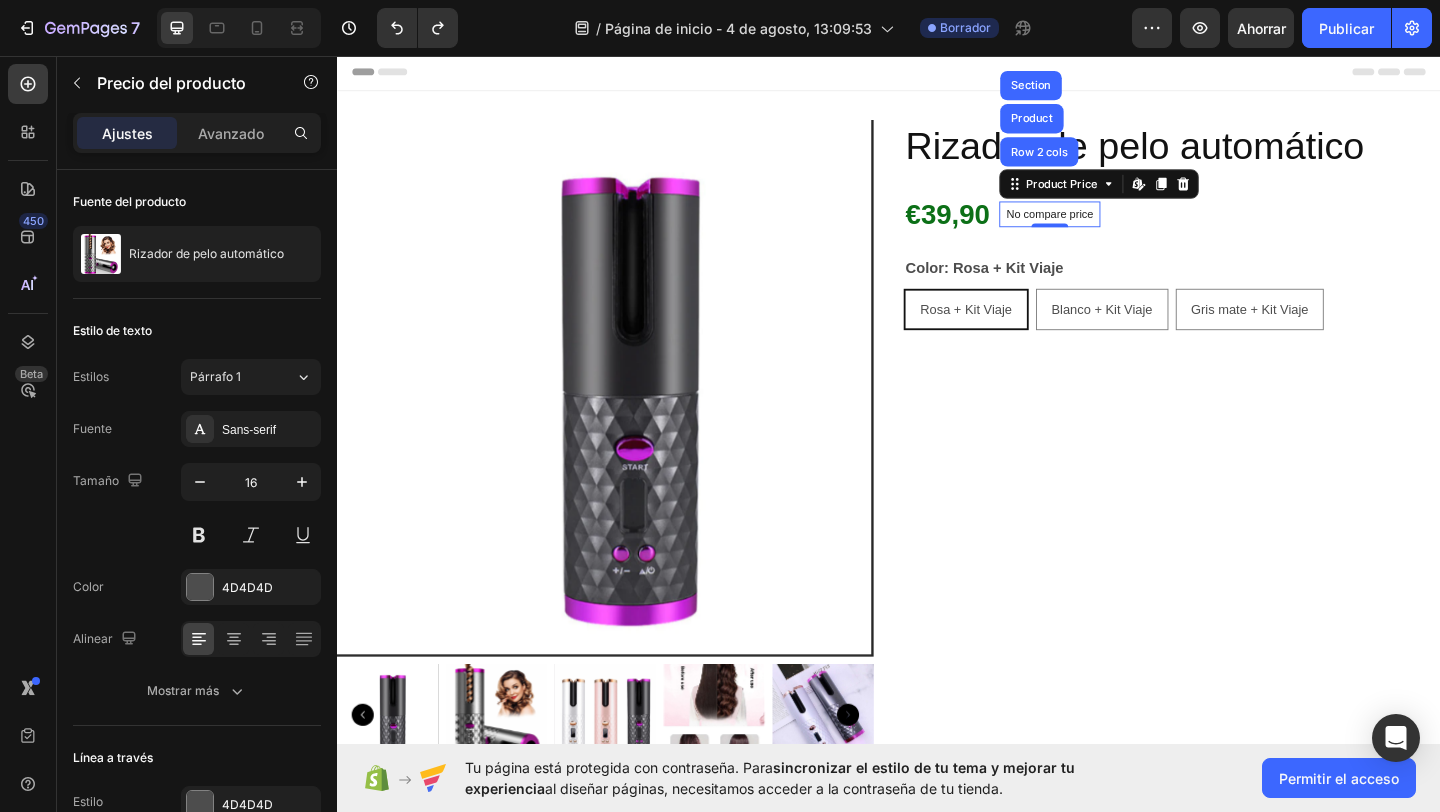 click on "No compare price" at bounding box center (1112, 228) 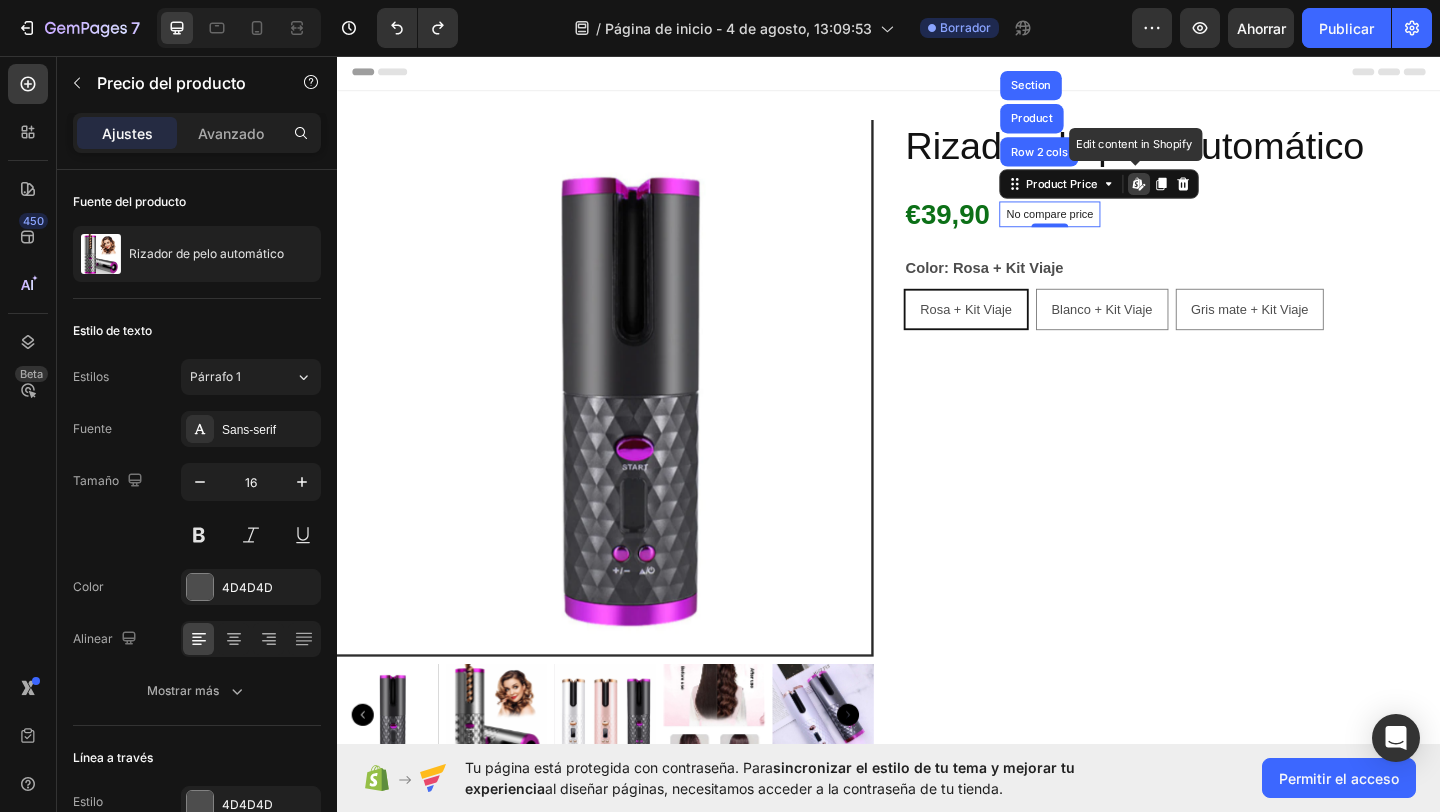 click 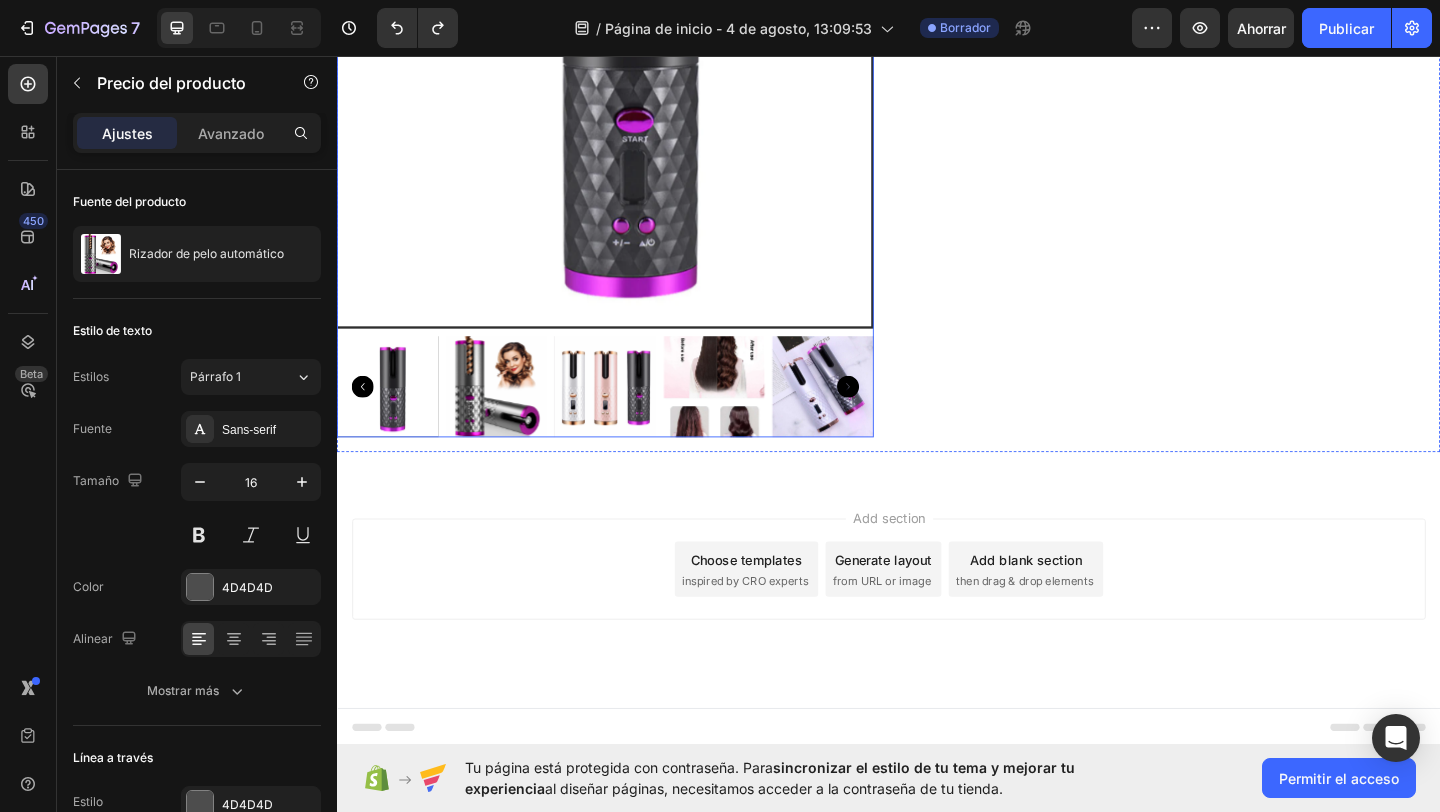 scroll, scrollTop: 0, scrollLeft: 0, axis: both 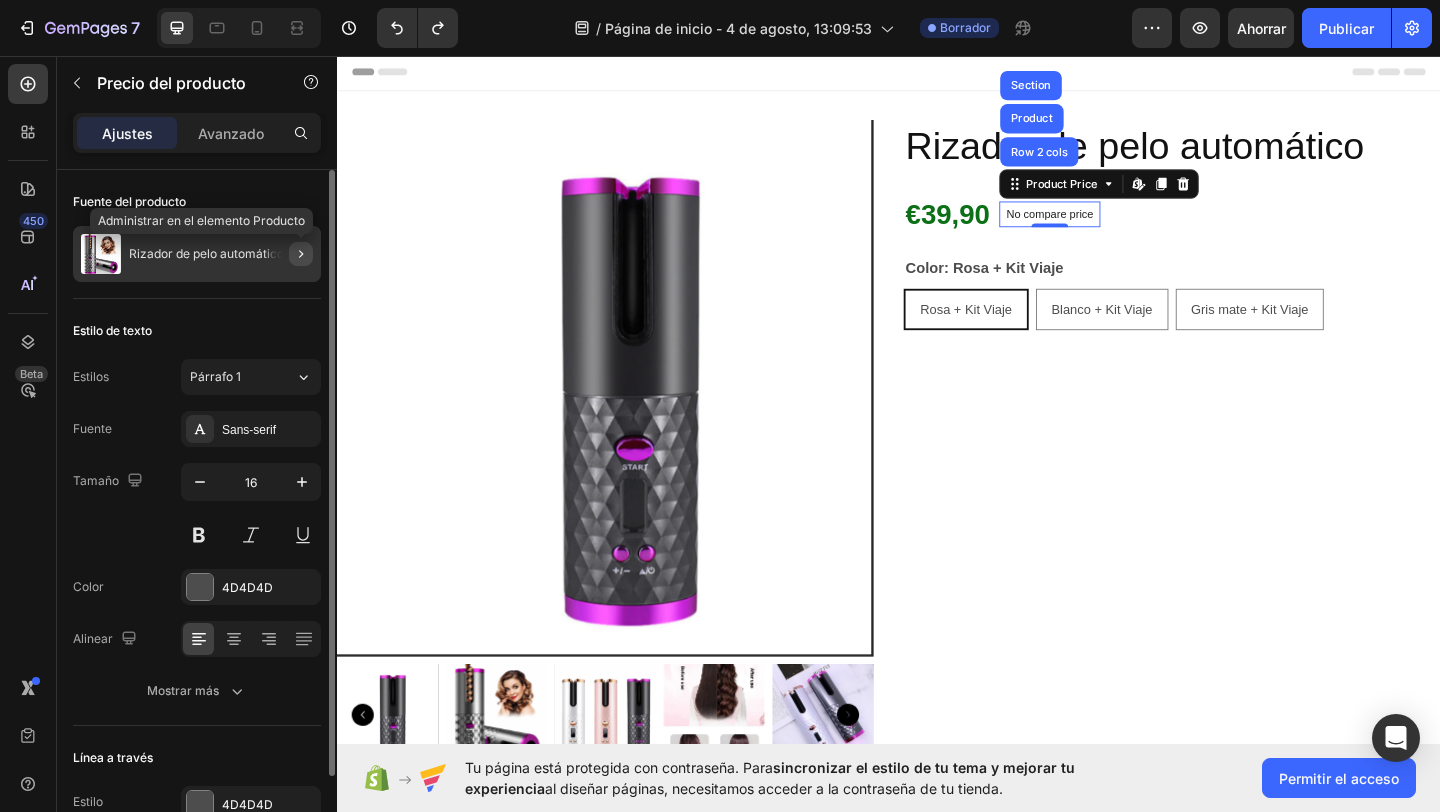 click 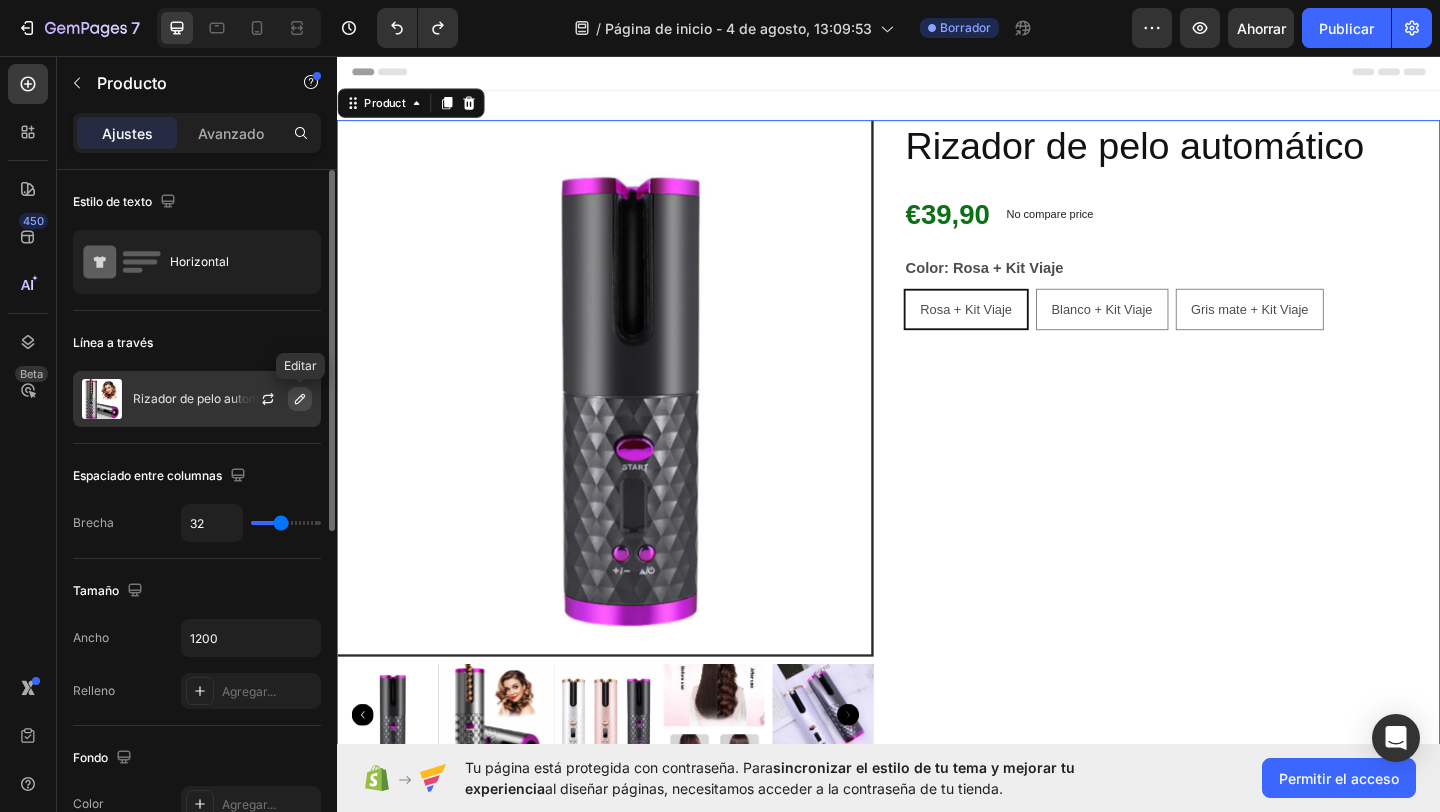 click 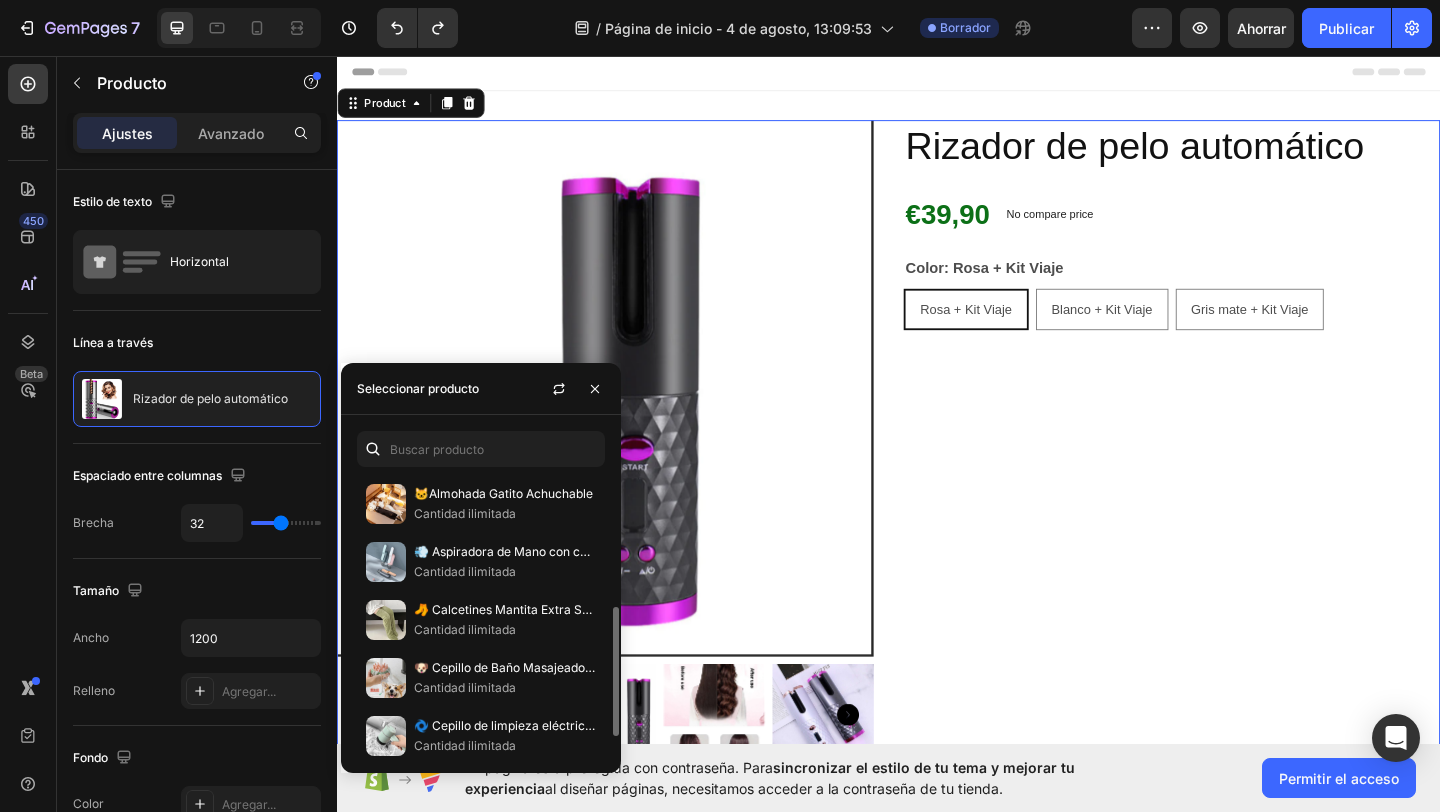 scroll, scrollTop: 297, scrollLeft: 0, axis: vertical 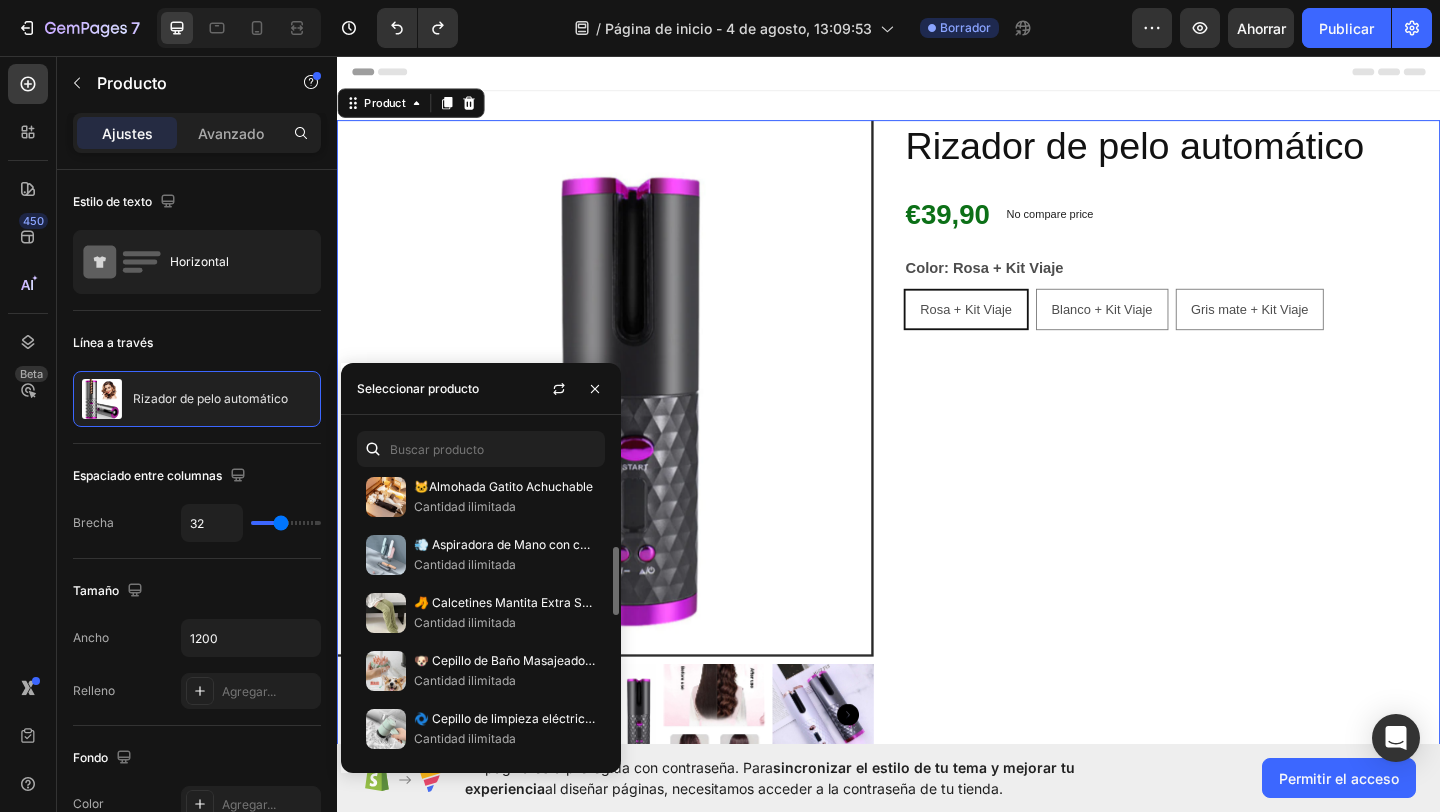 click on "Seleccionar producto" at bounding box center (418, 388) 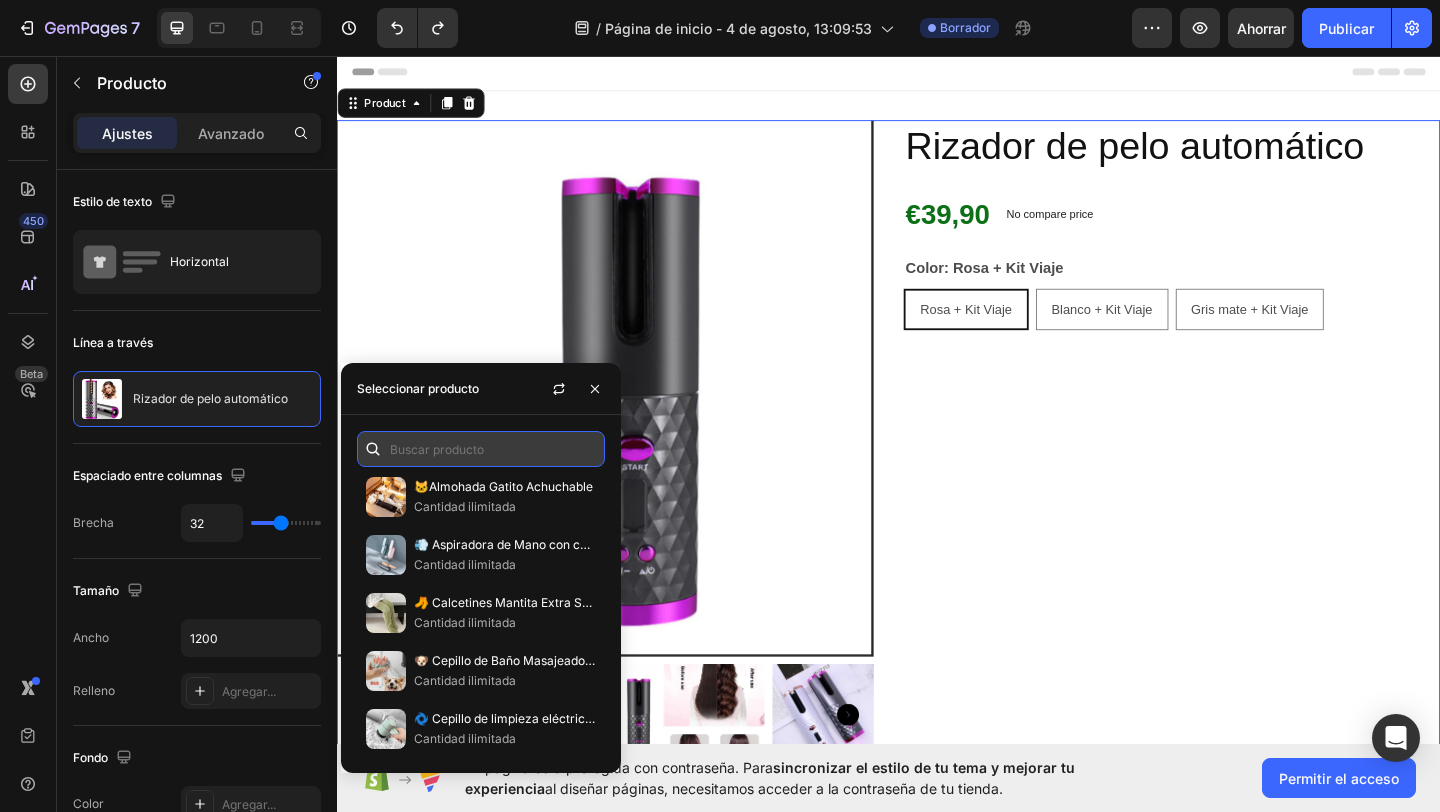 click at bounding box center (481, 449) 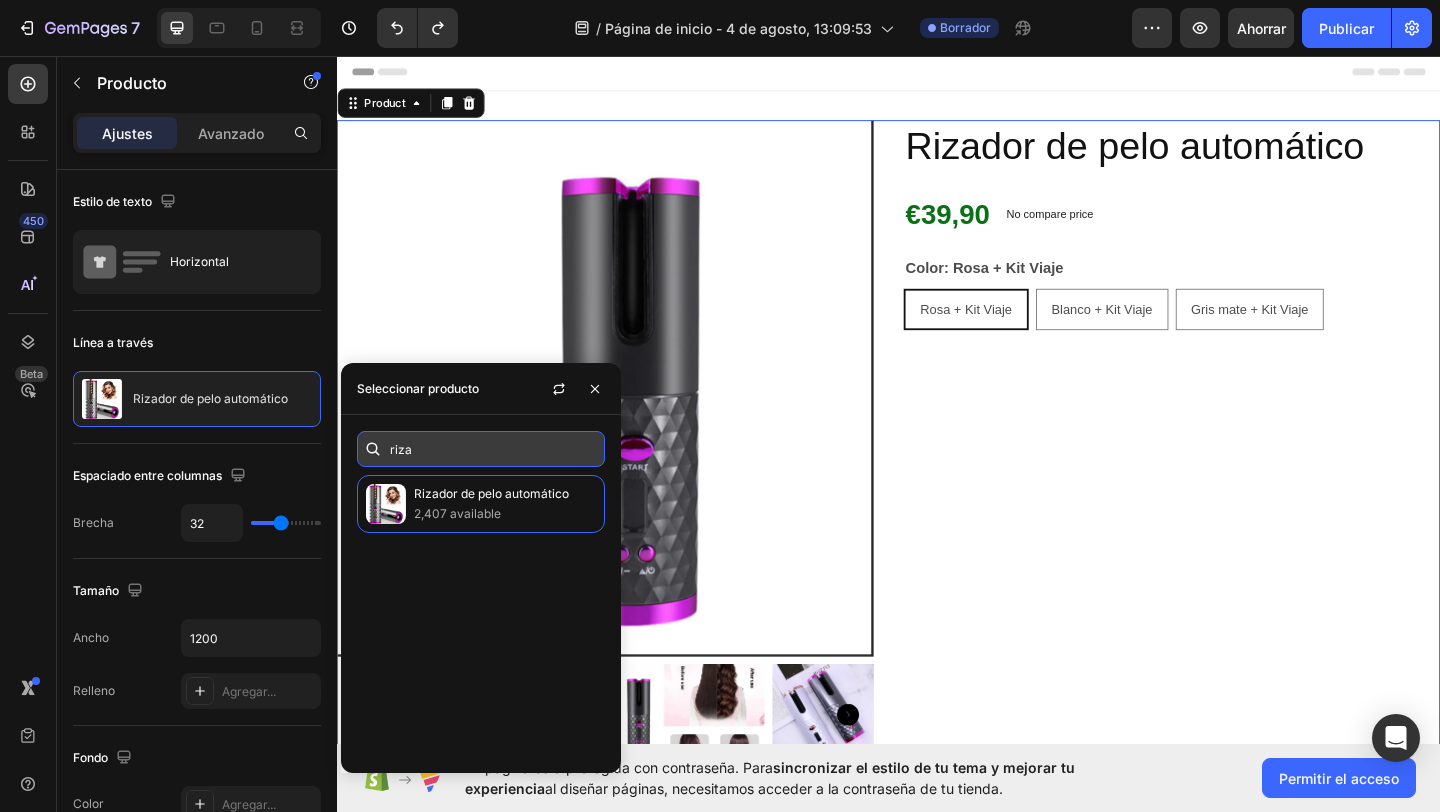 scroll, scrollTop: 0, scrollLeft: 0, axis: both 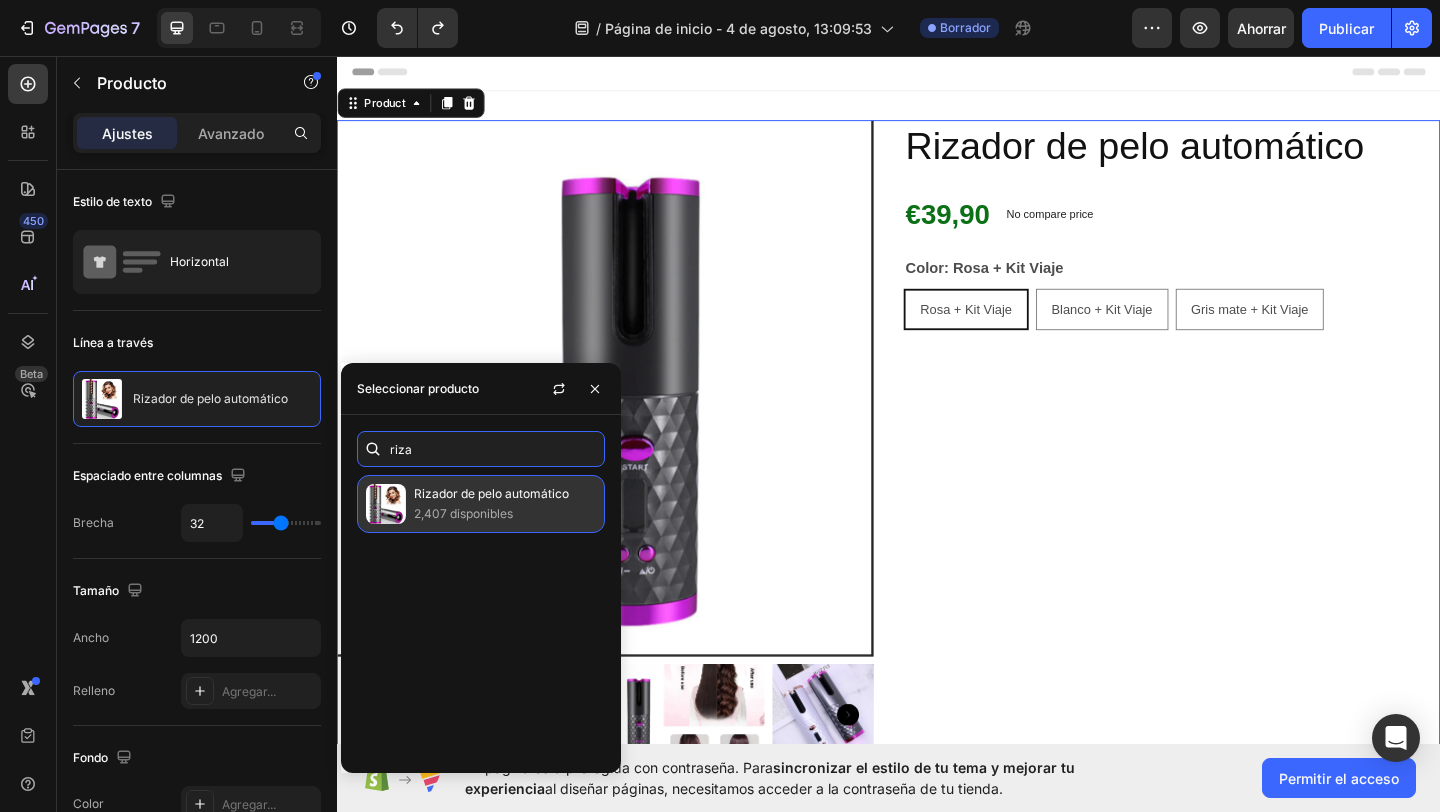 type on "riza" 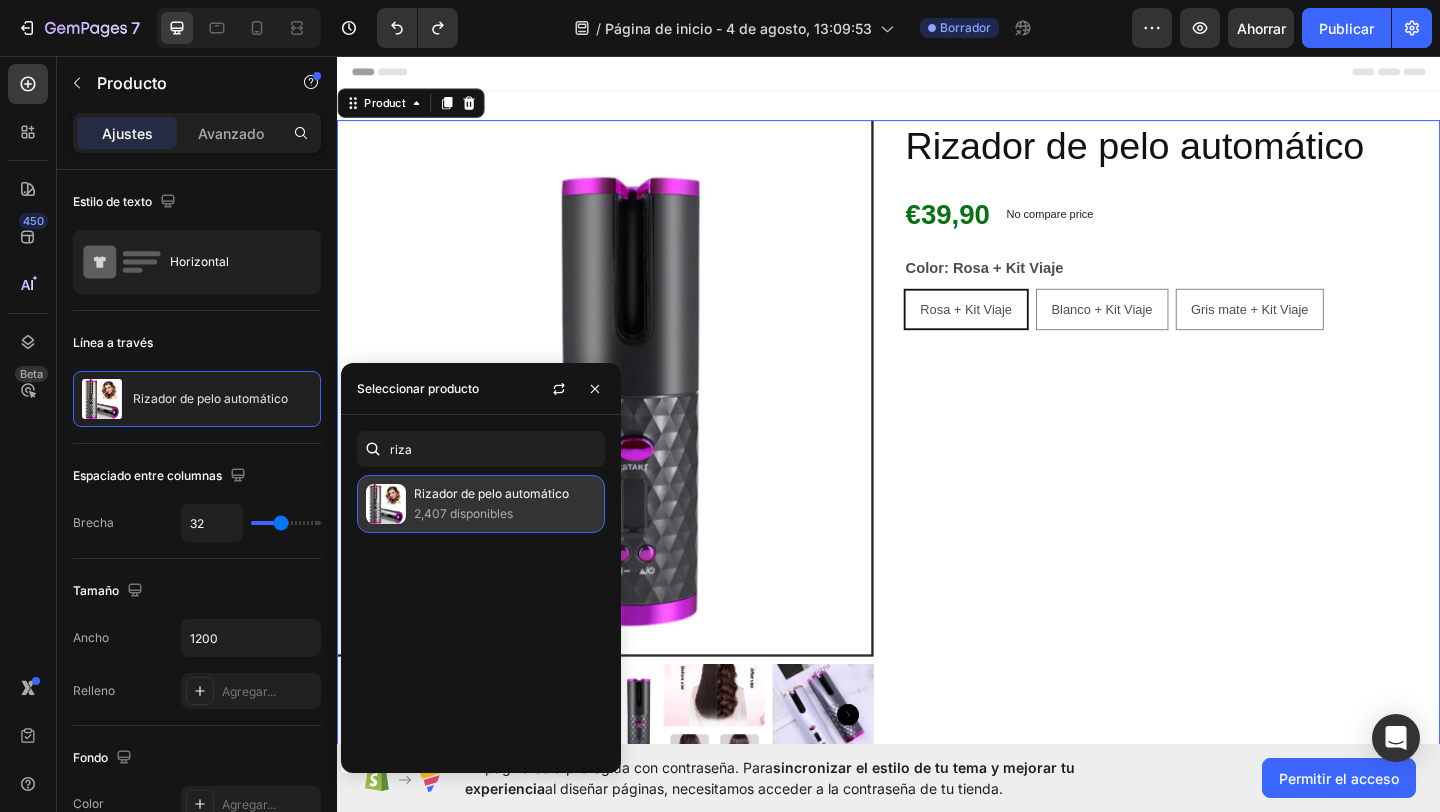 click on "2,407 disponibles" at bounding box center [505, 514] 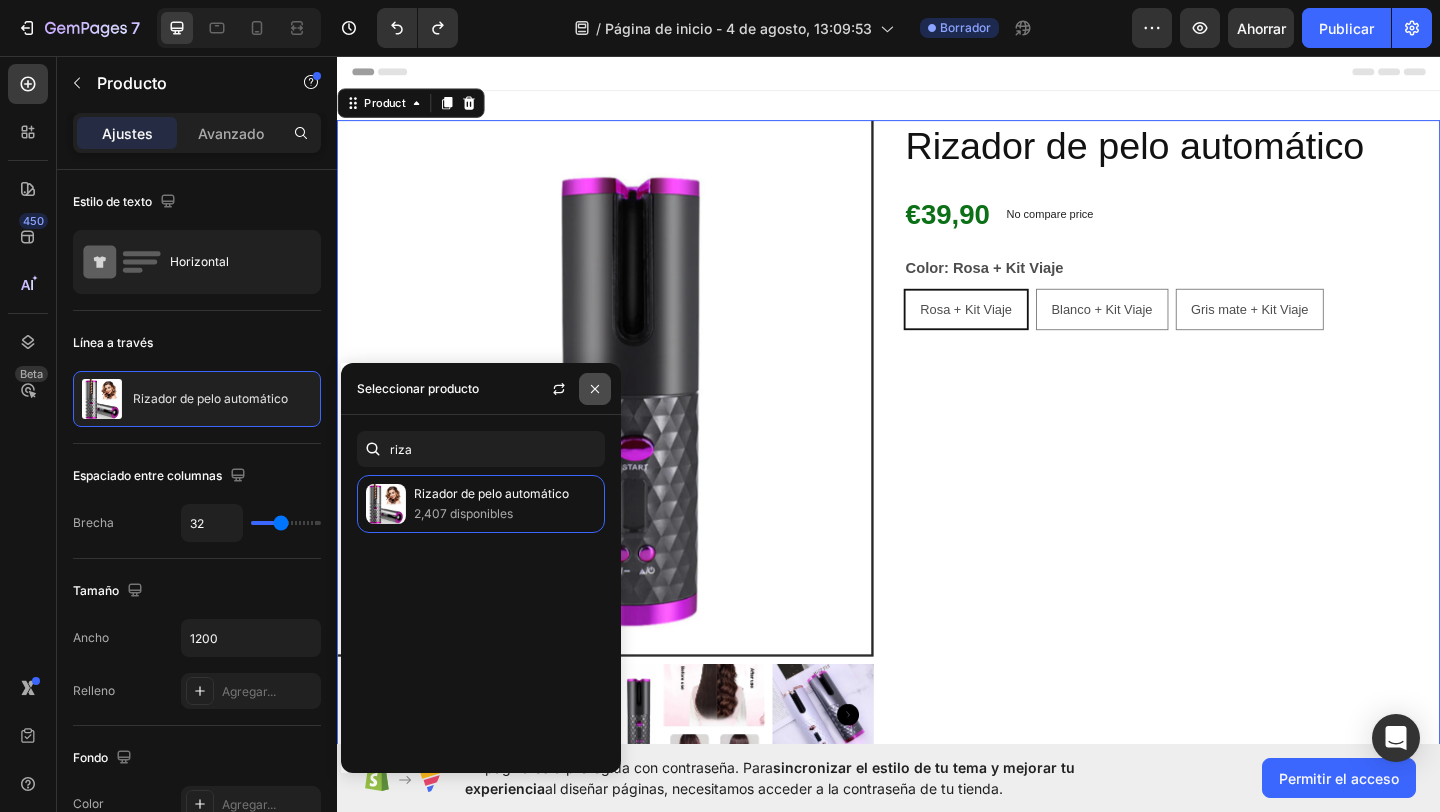 click 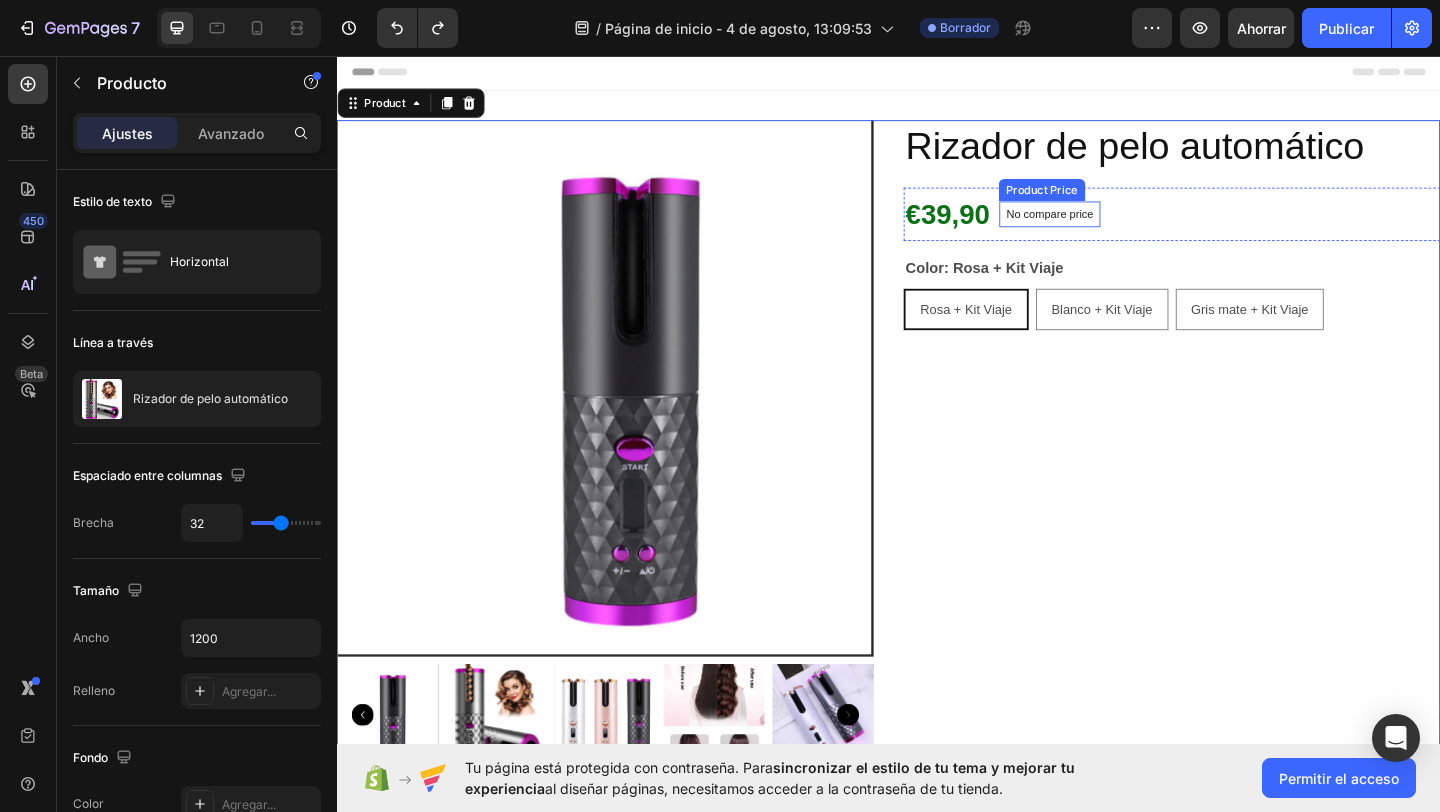 click on "No compare price Product Price" at bounding box center [1112, 228] 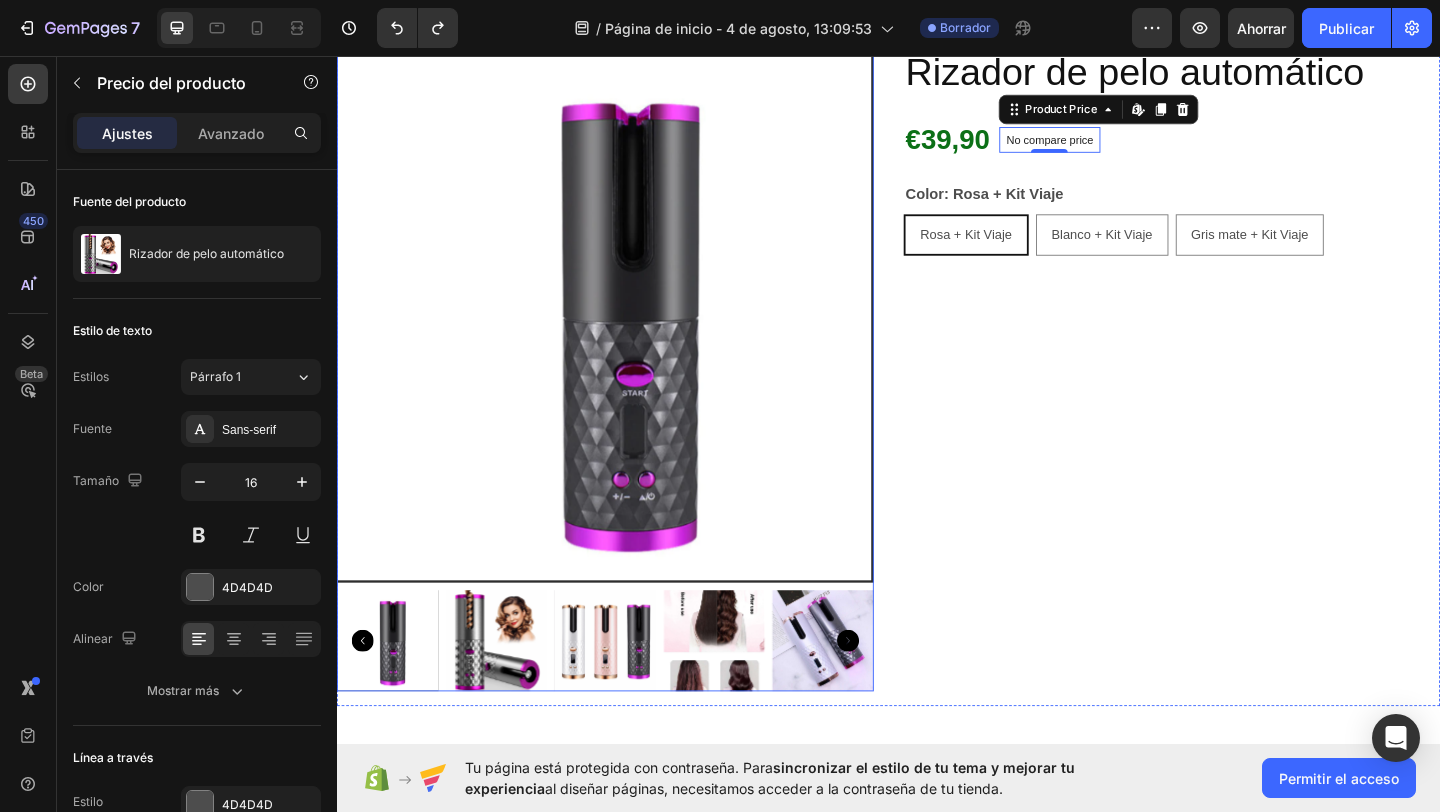 scroll, scrollTop: 91, scrollLeft: 0, axis: vertical 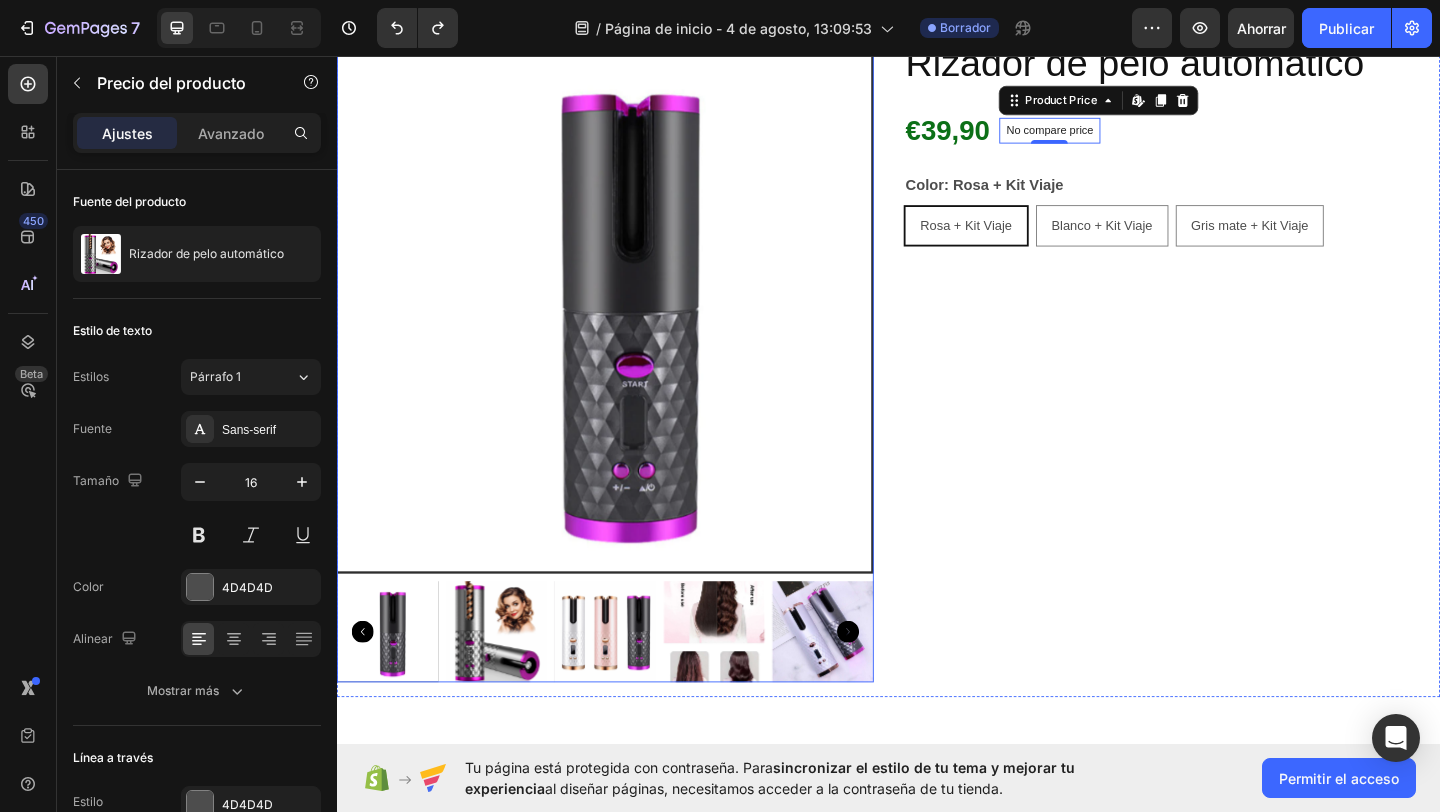 click at bounding box center [510, 682] 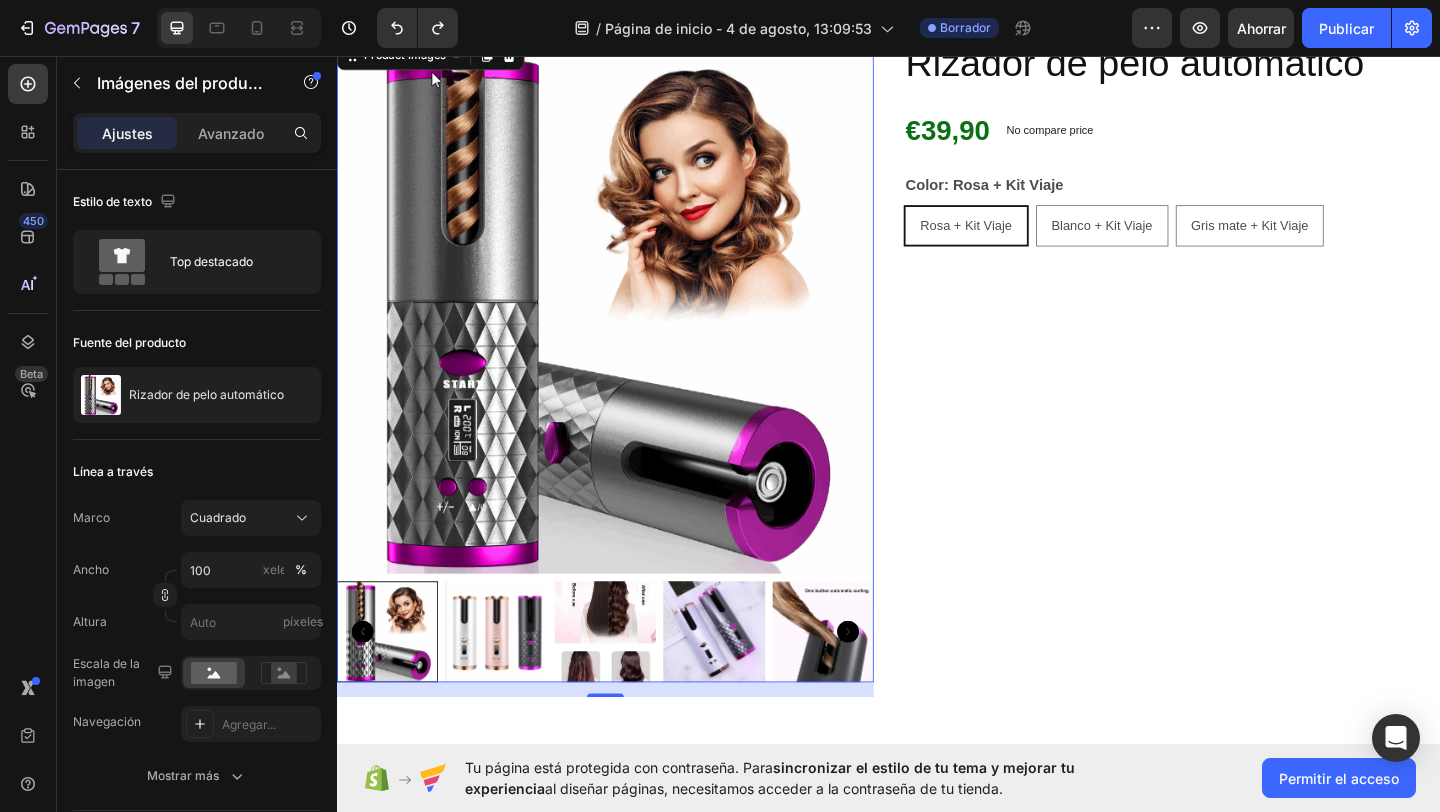 click at bounding box center [510, 682] 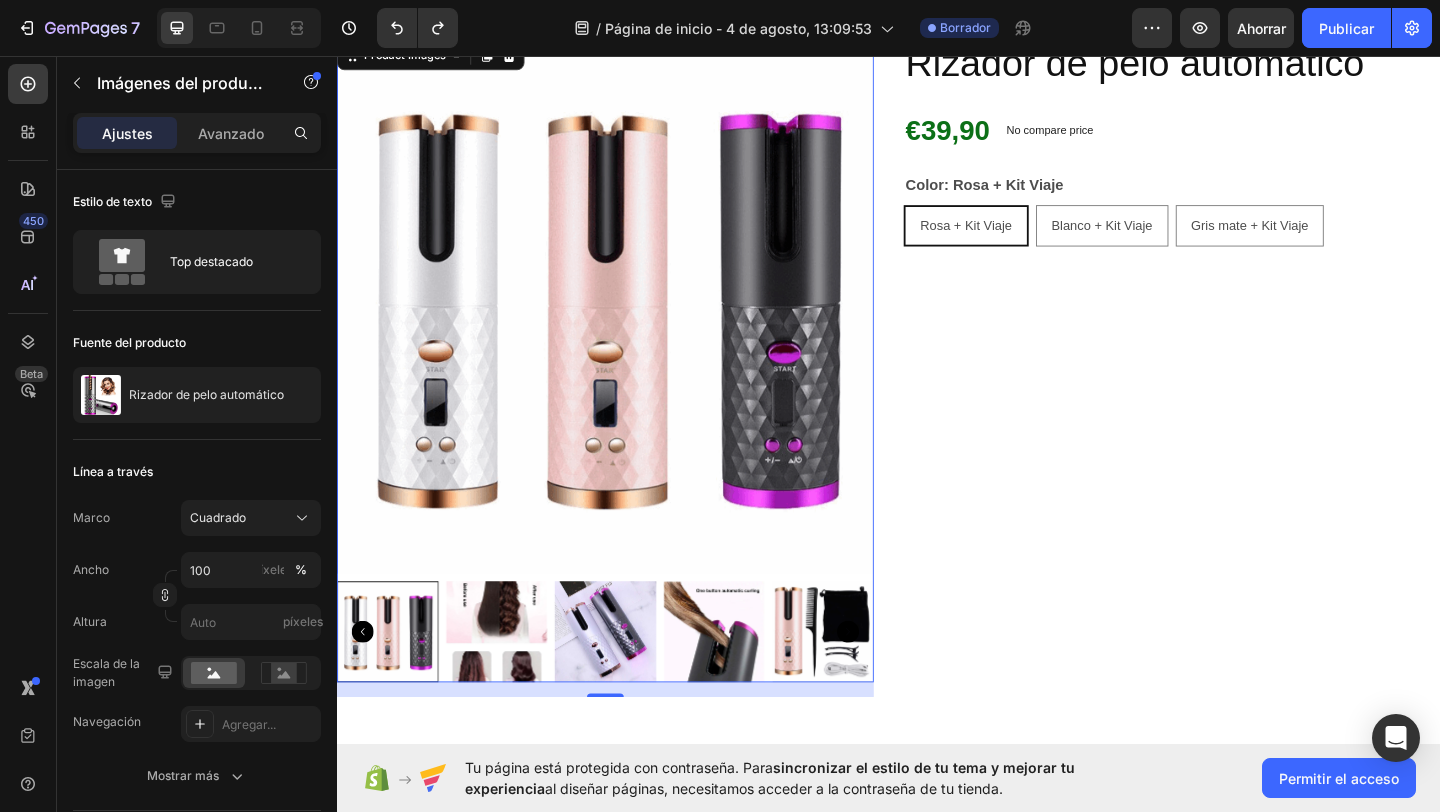 click at bounding box center (629, 682) 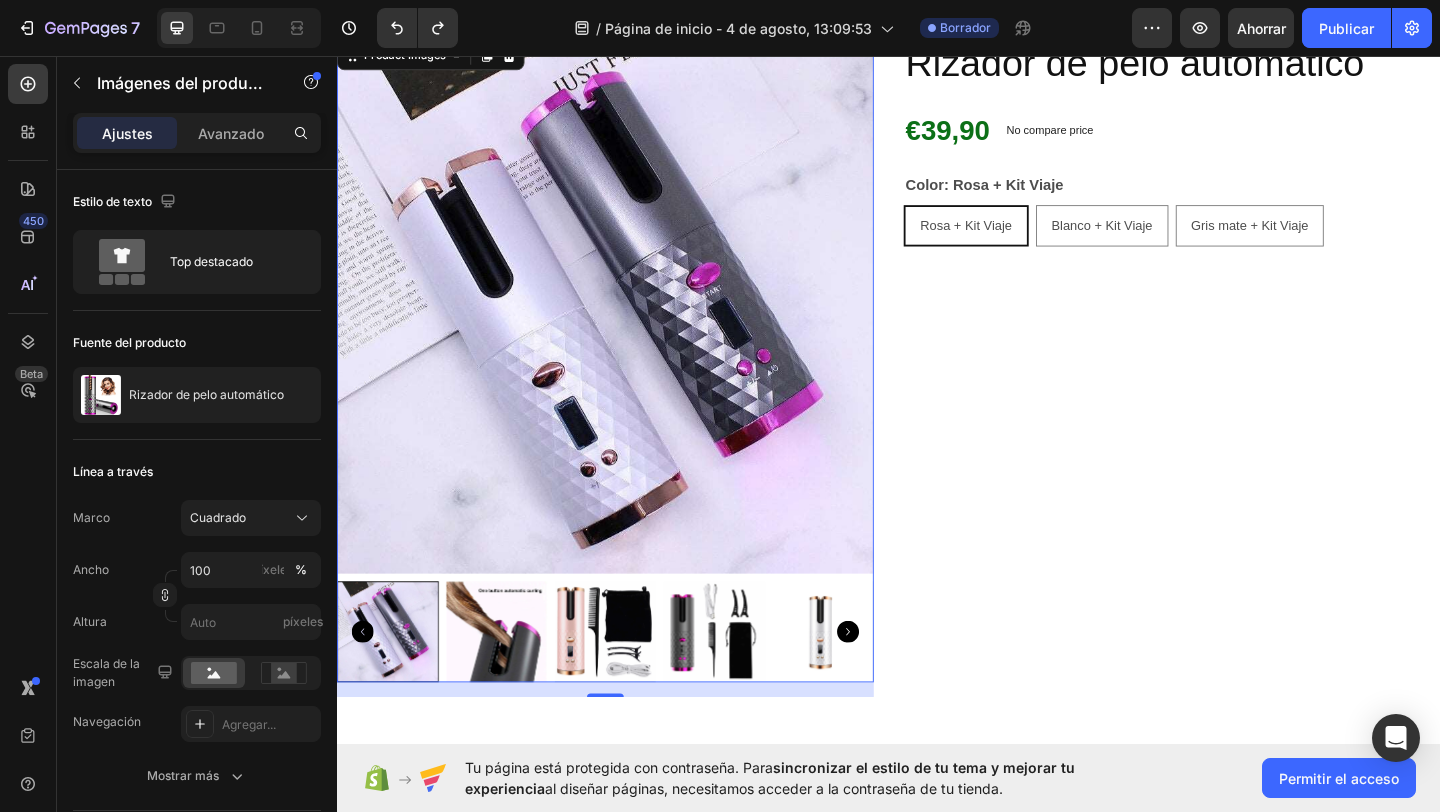 click at bounding box center (629, 682) 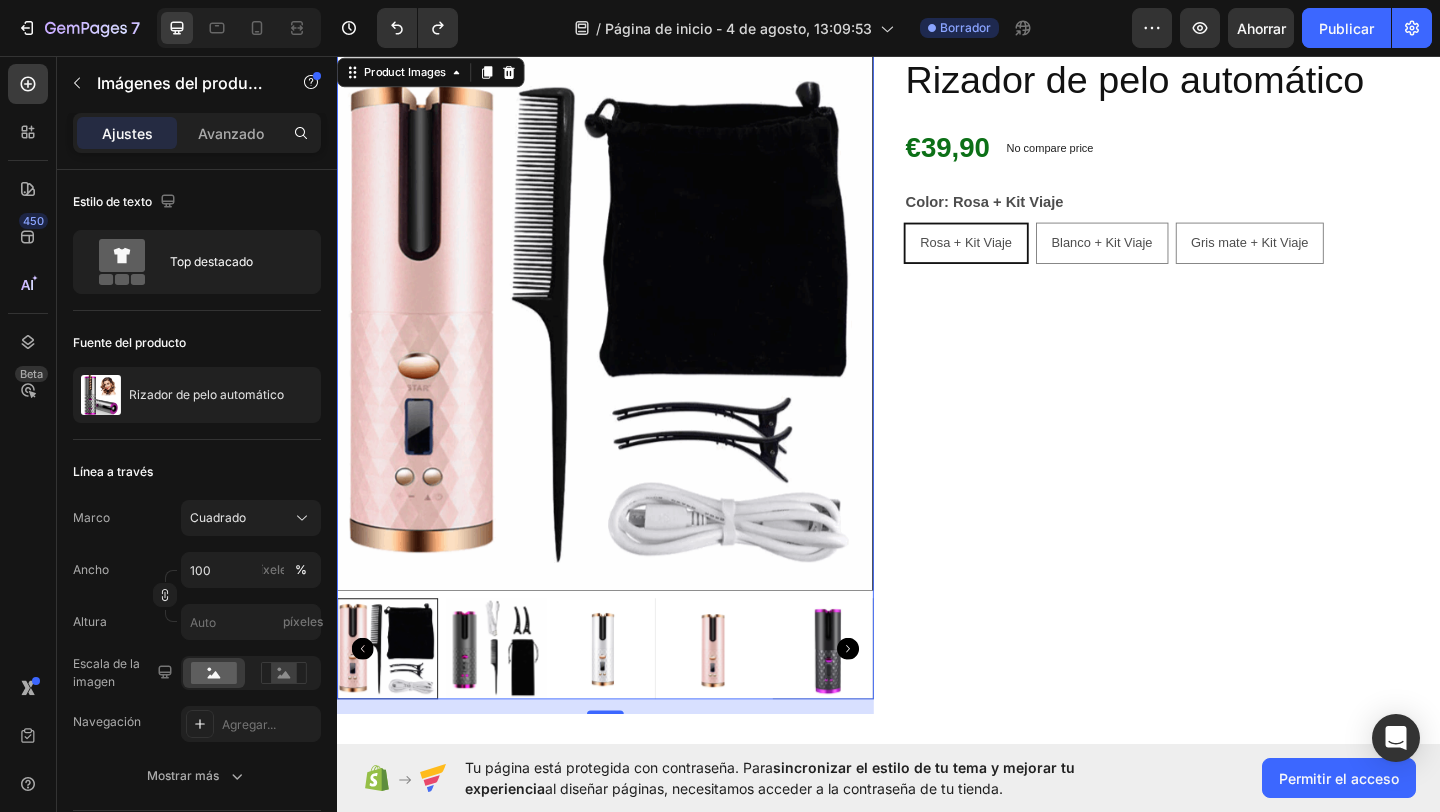 scroll, scrollTop: 75, scrollLeft: 0, axis: vertical 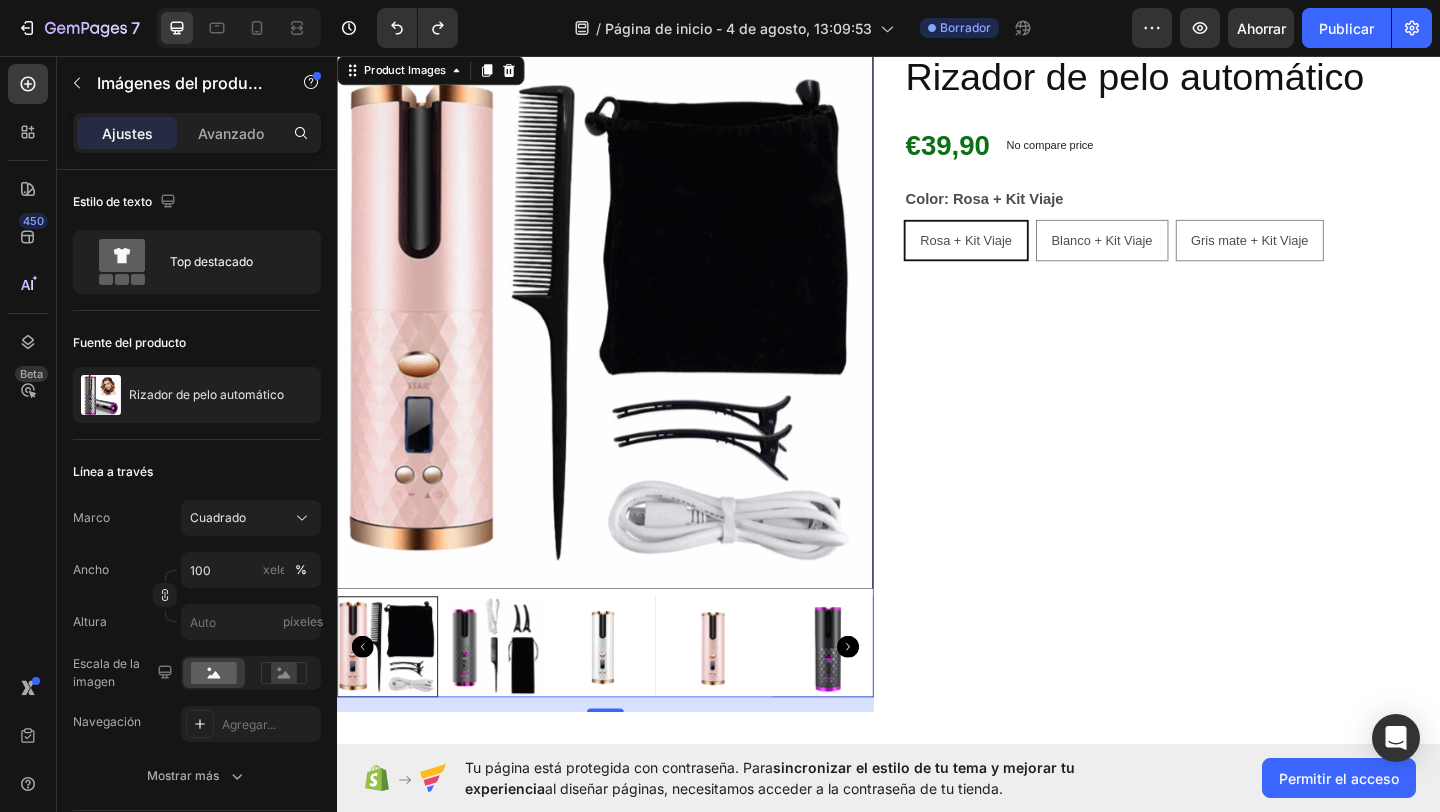 click at bounding box center [629, 698] 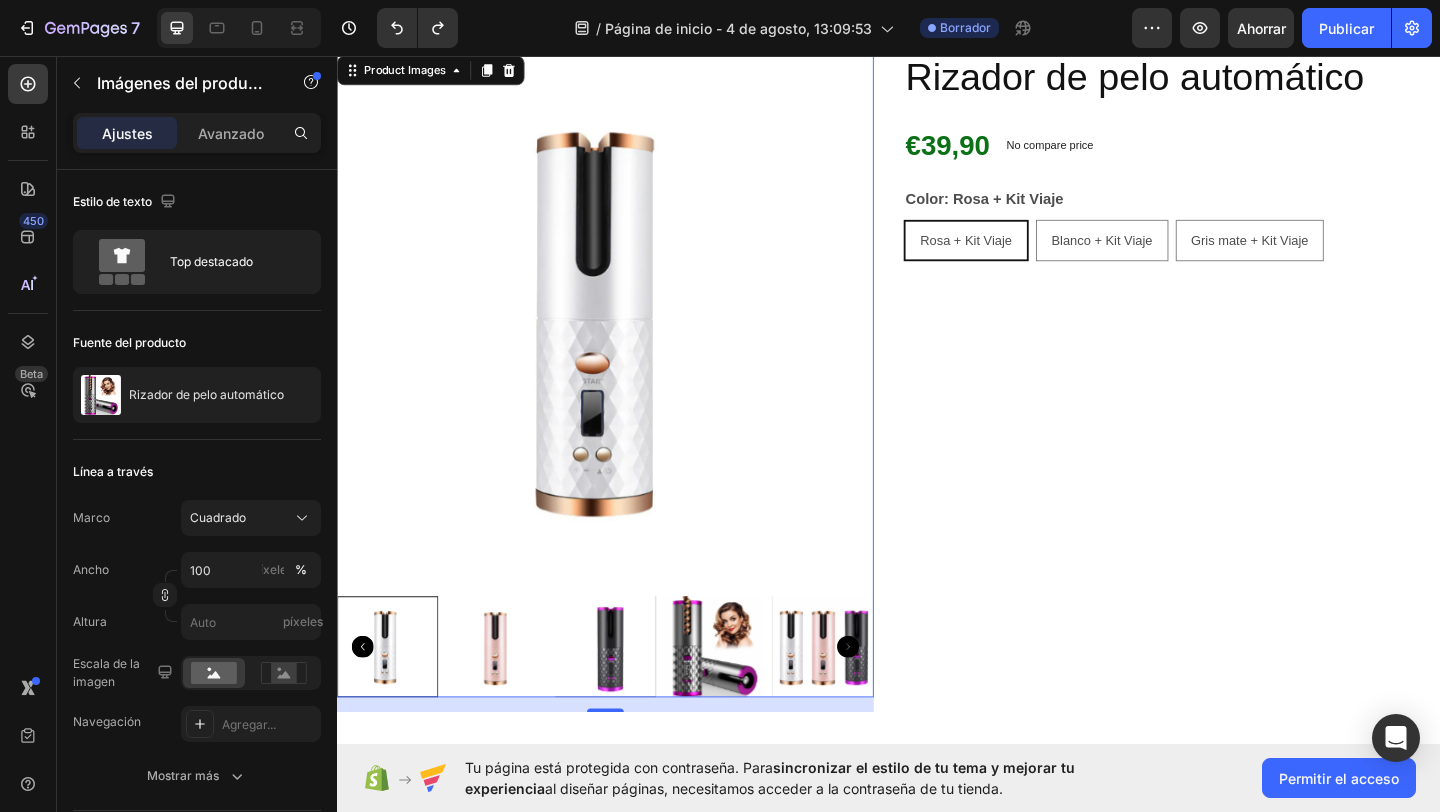 click at bounding box center [629, 698] 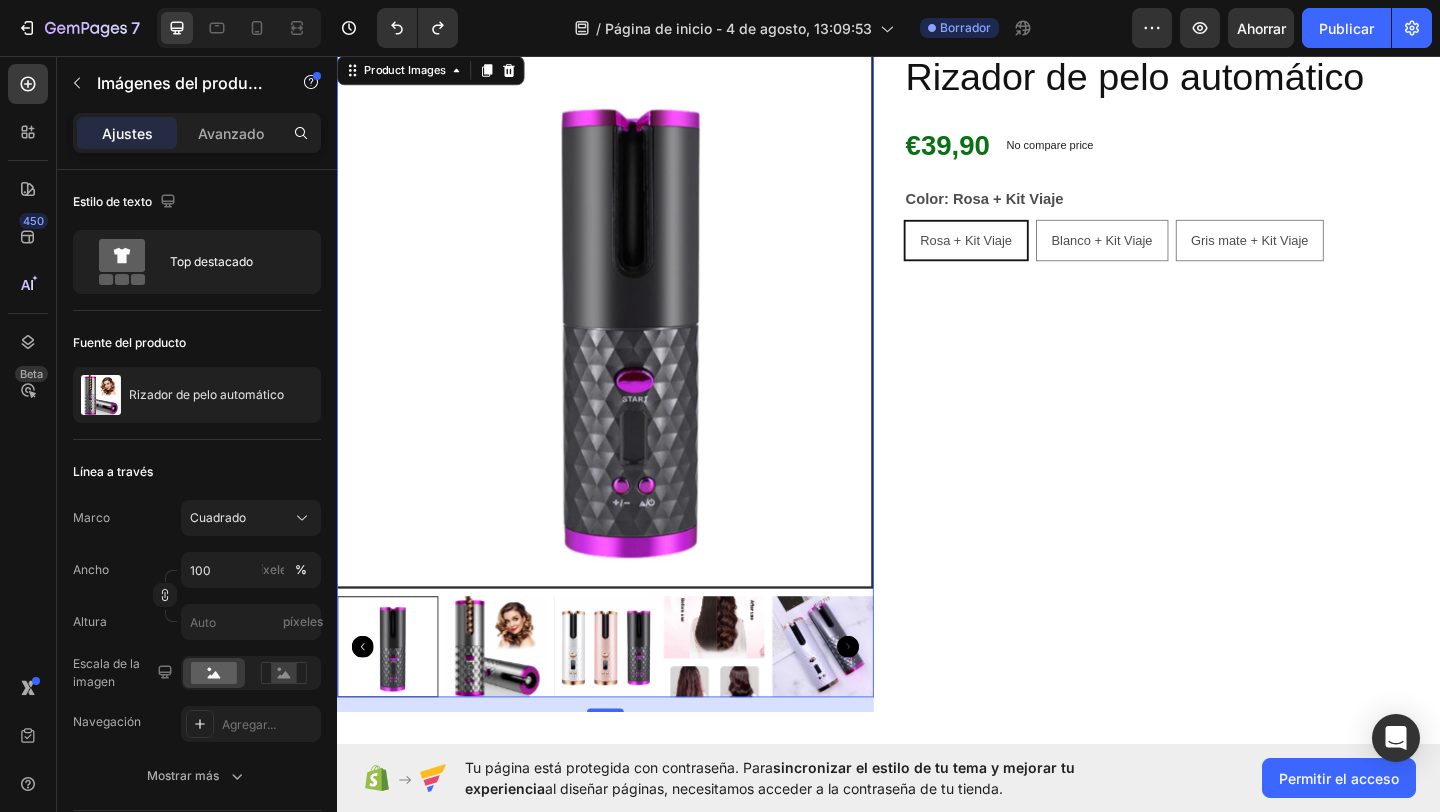 click at bounding box center (629, 698) 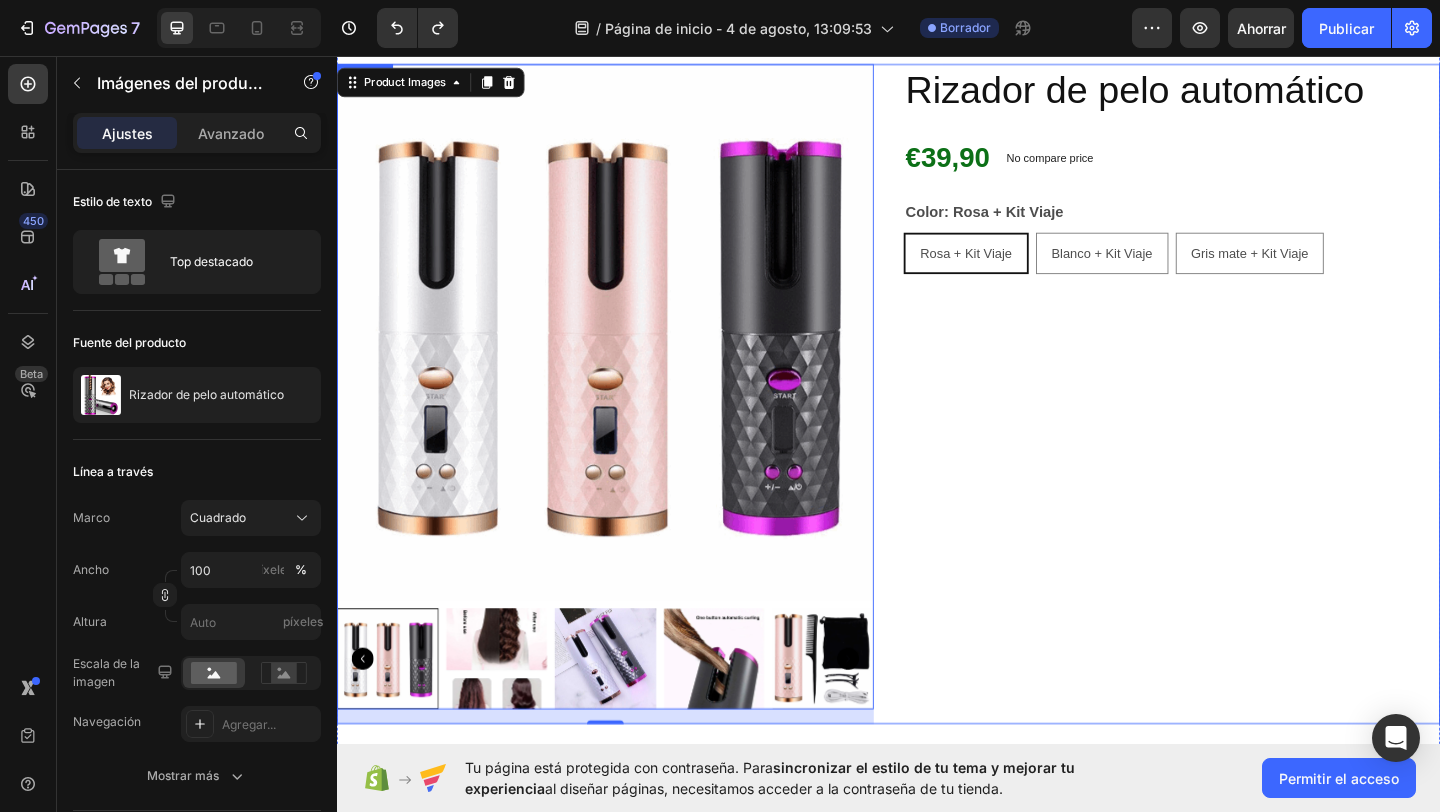 scroll, scrollTop: 0, scrollLeft: 0, axis: both 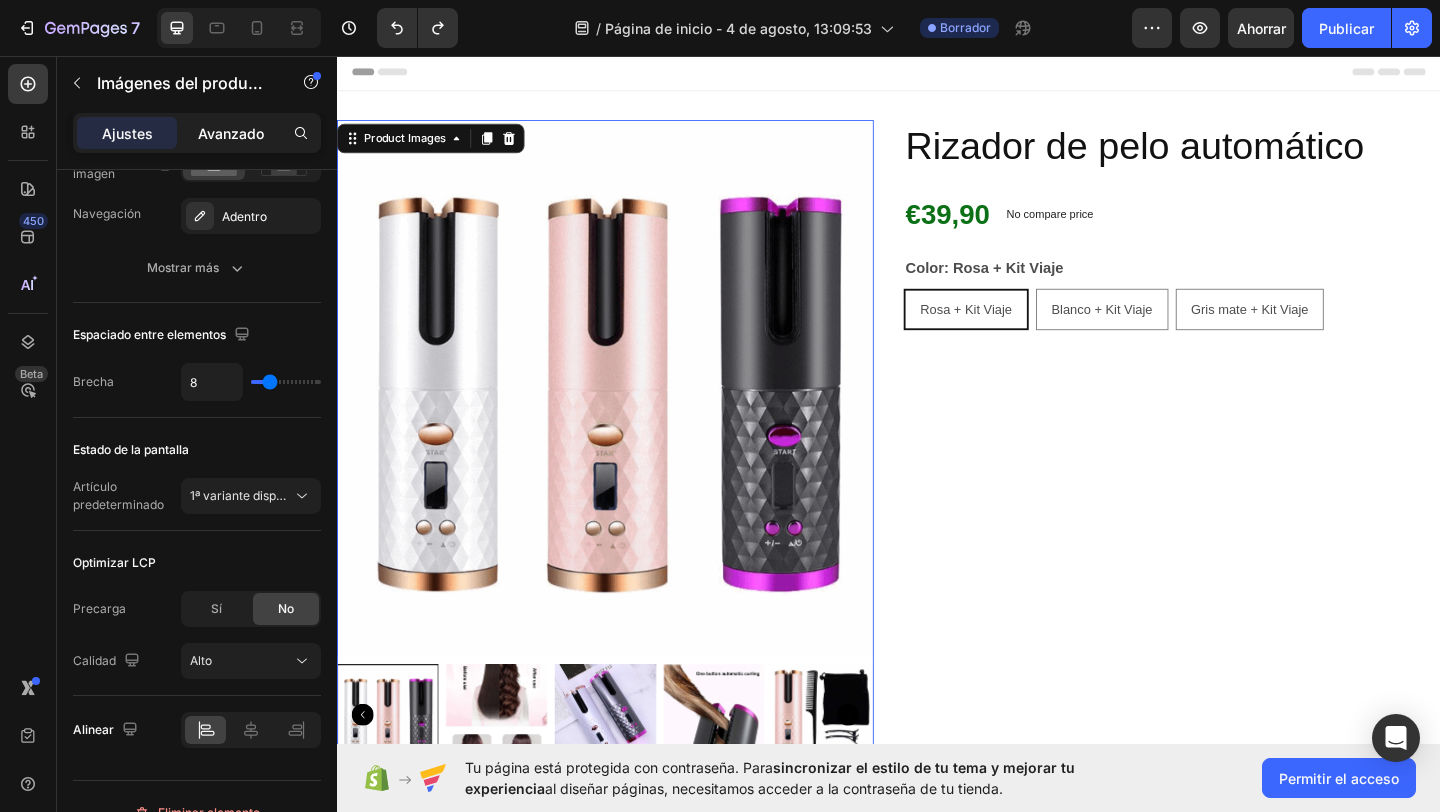 click on "Avanzado" at bounding box center (231, 133) 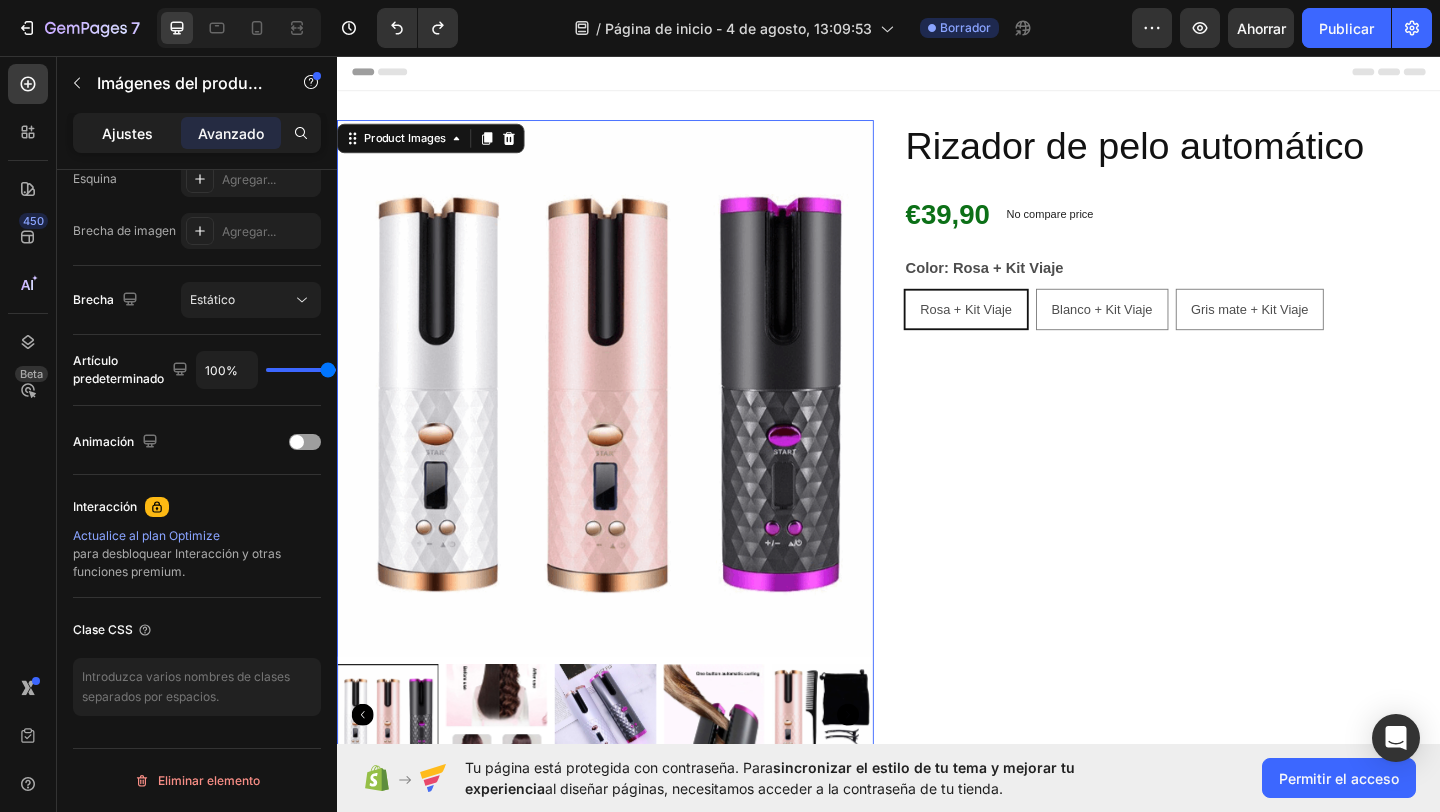click on "Ajustes" at bounding box center [127, 133] 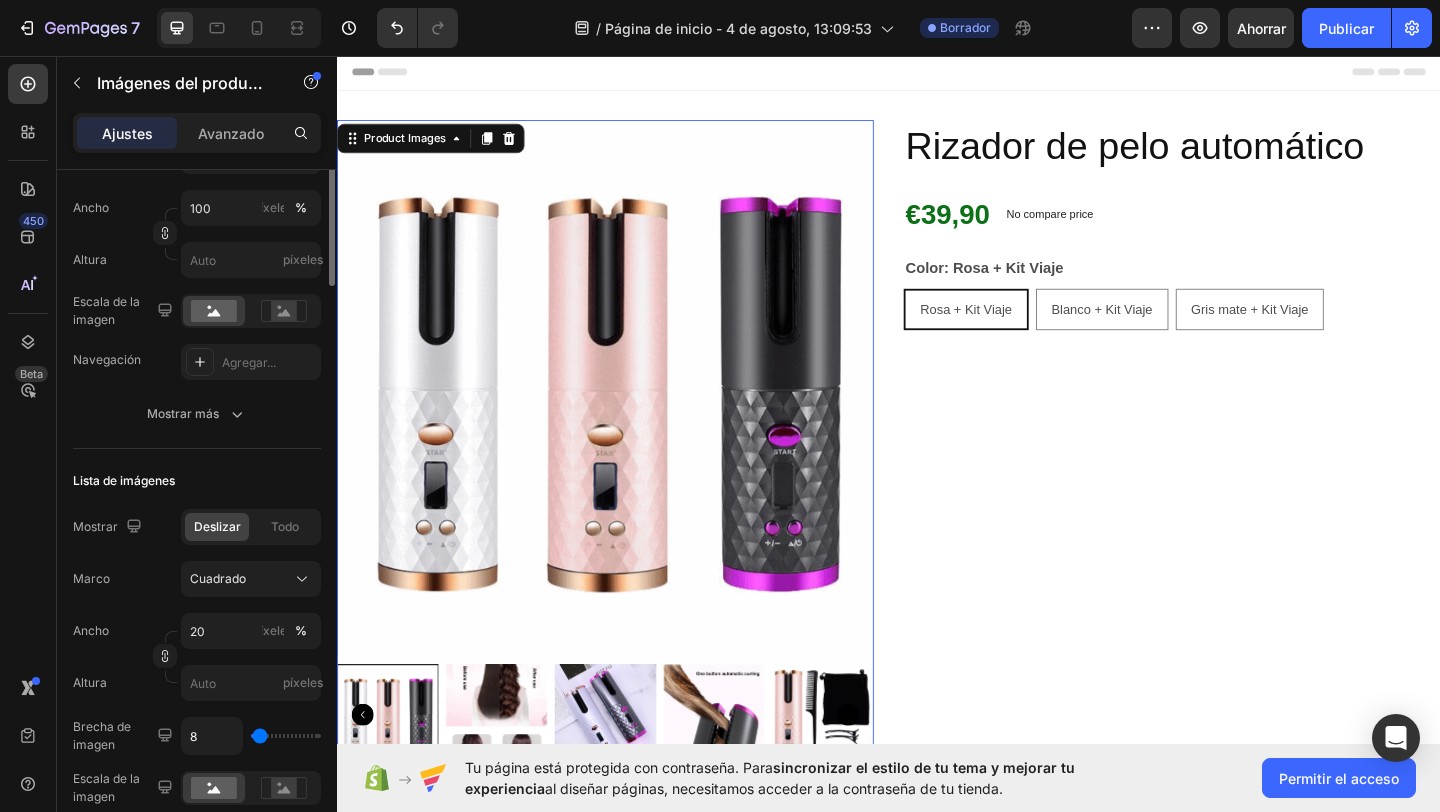 scroll, scrollTop: 8, scrollLeft: 0, axis: vertical 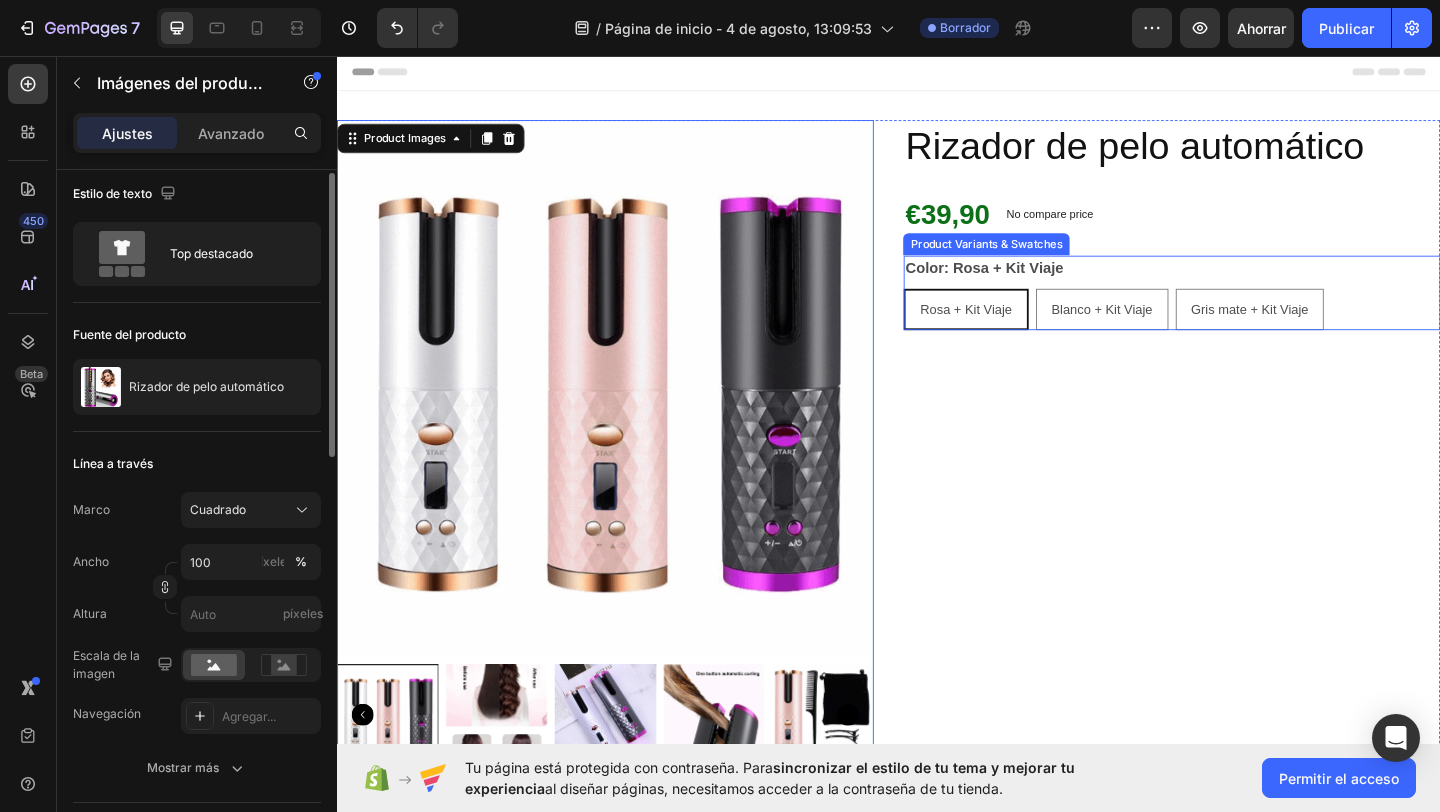 click on "Color: Rosa + Kit Viaje" at bounding box center (1041, 287) 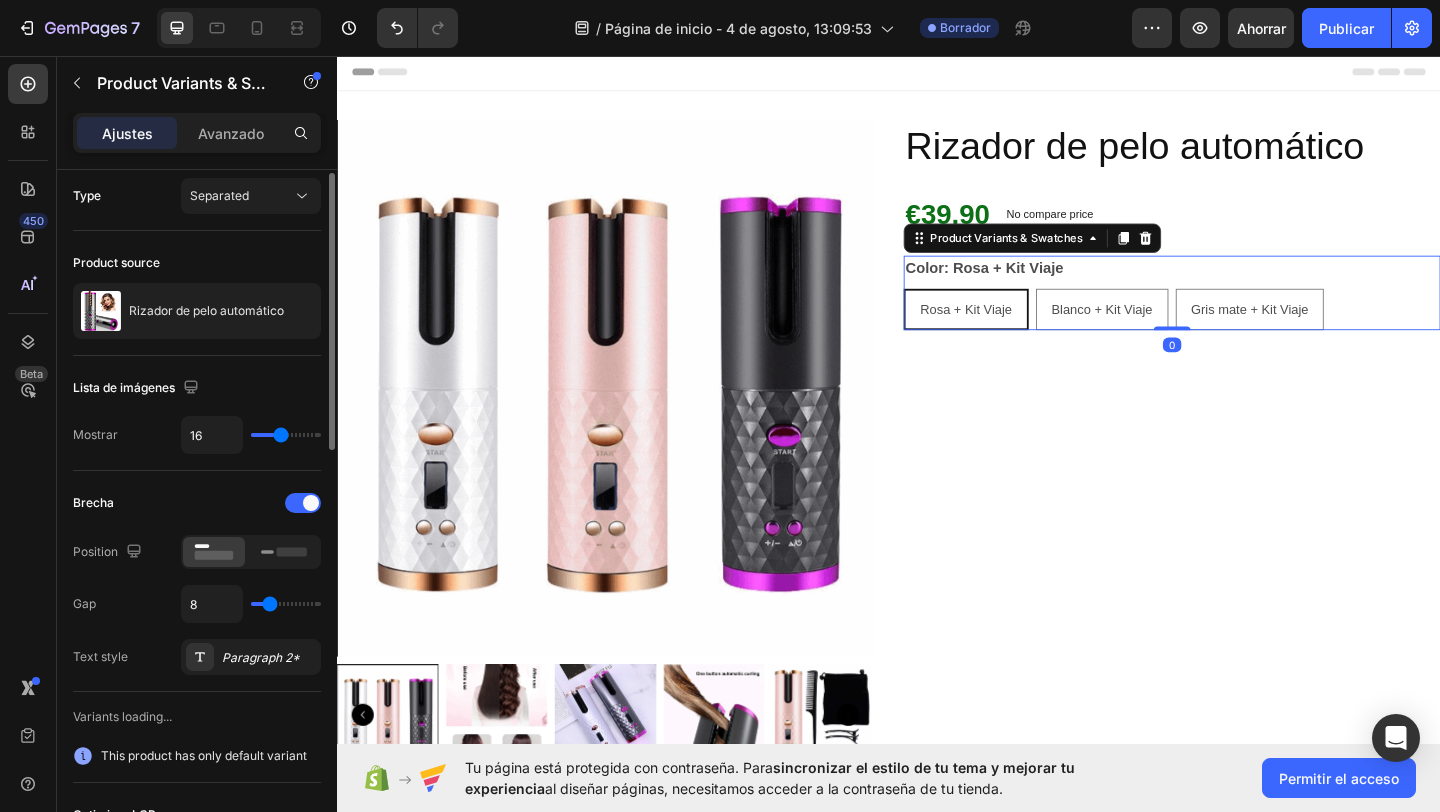 scroll, scrollTop: 0, scrollLeft: 0, axis: both 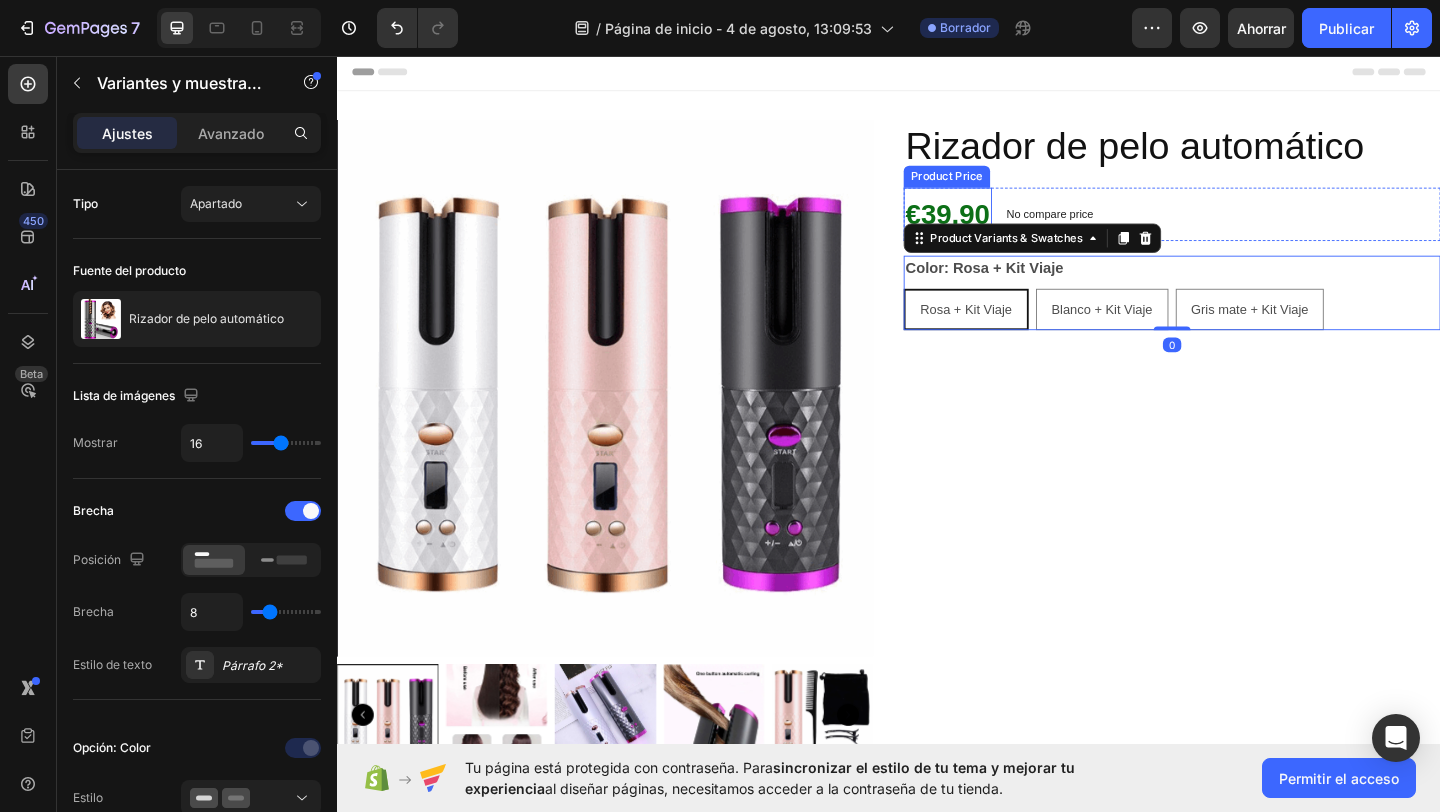 click on "No compare price" at bounding box center (1112, 228) 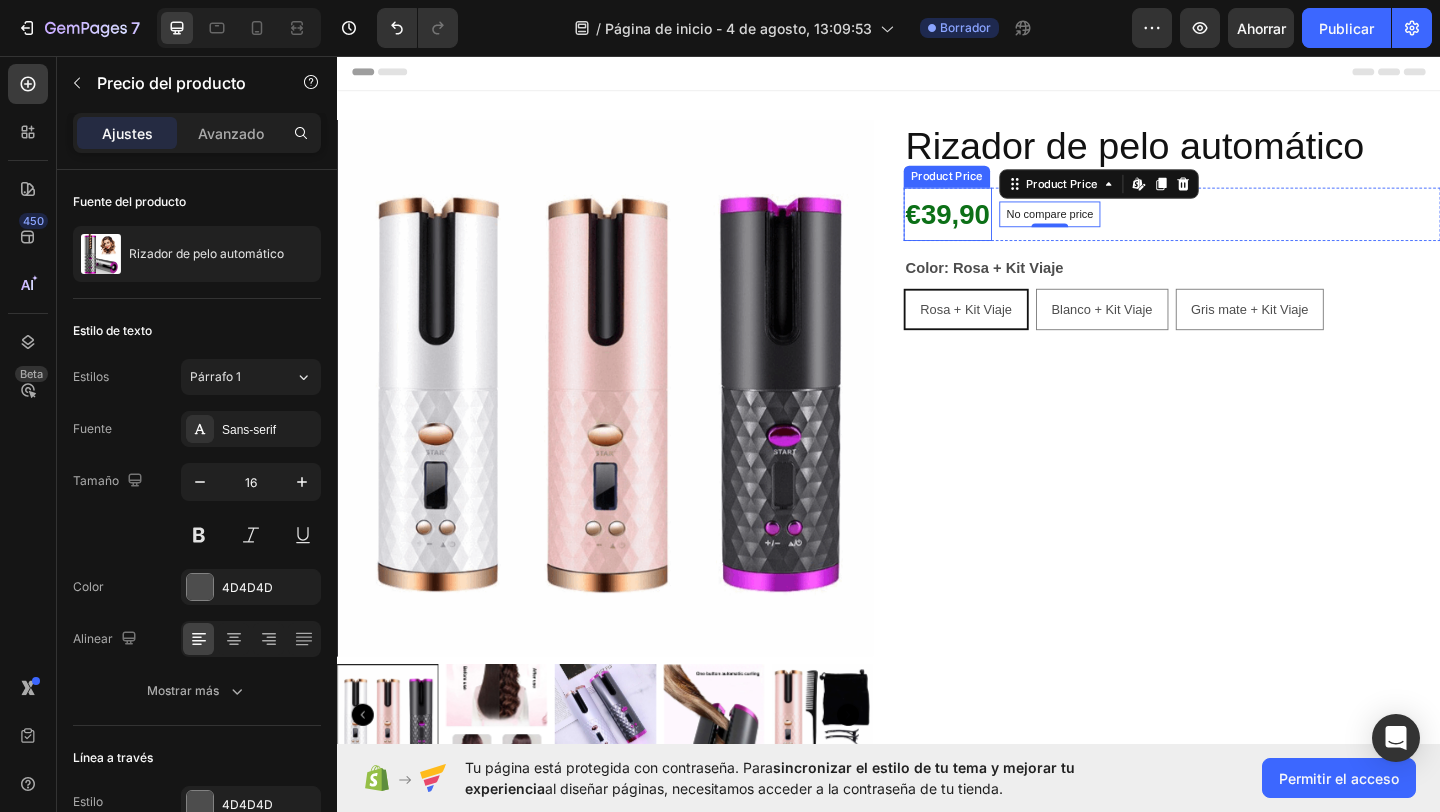 click on "€39,90" at bounding box center [1001, 228] 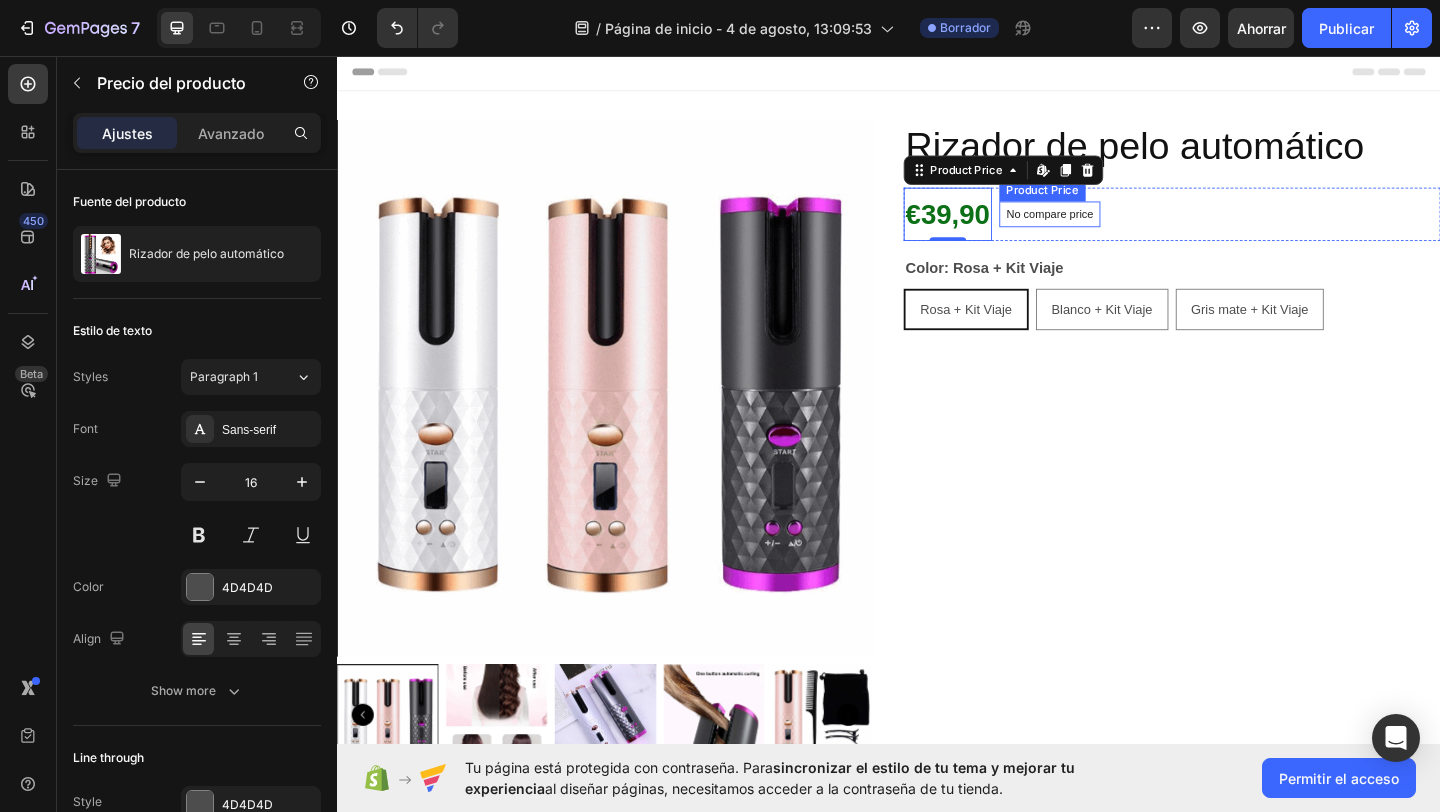 click on "No compare price" at bounding box center [1112, 228] 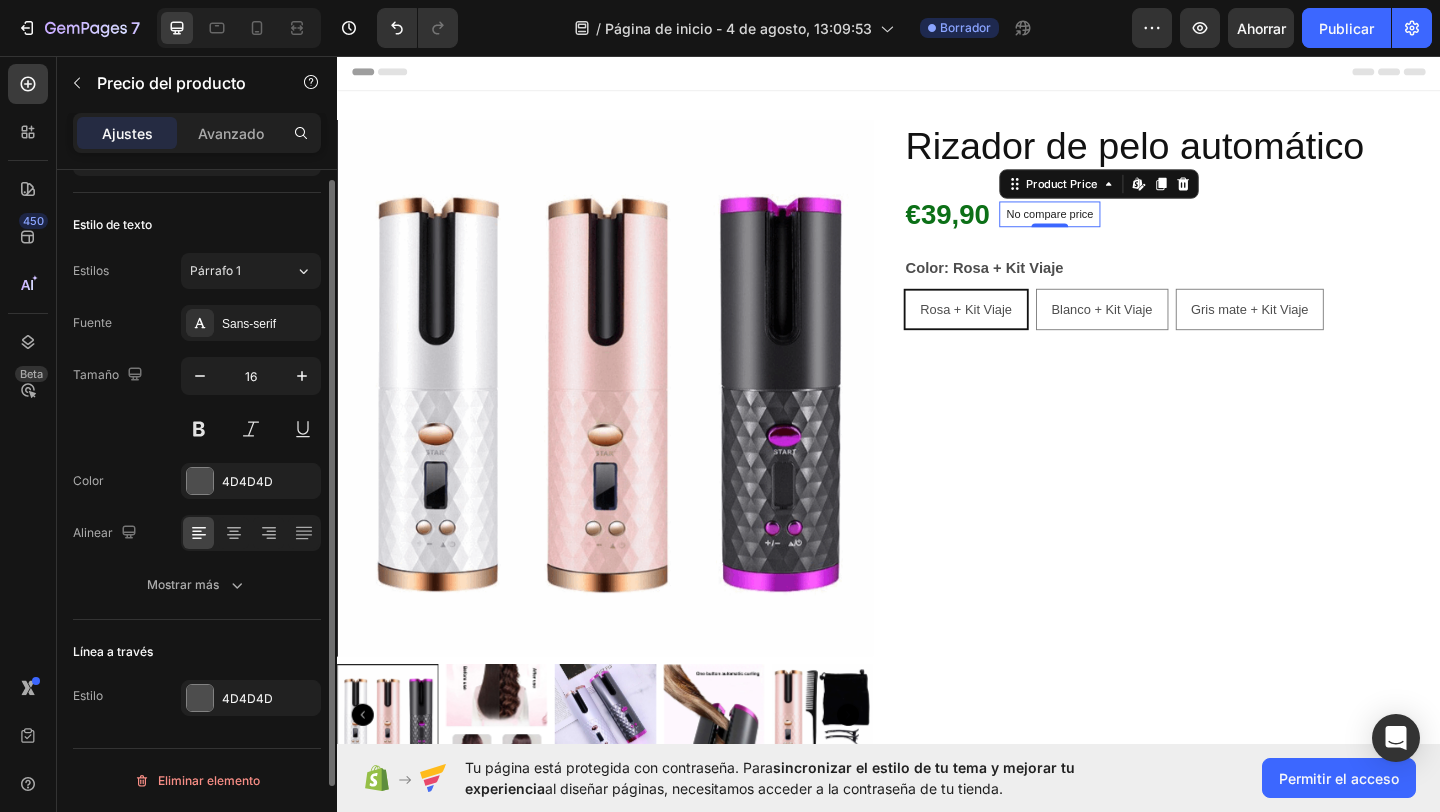 scroll, scrollTop: 0, scrollLeft: 0, axis: both 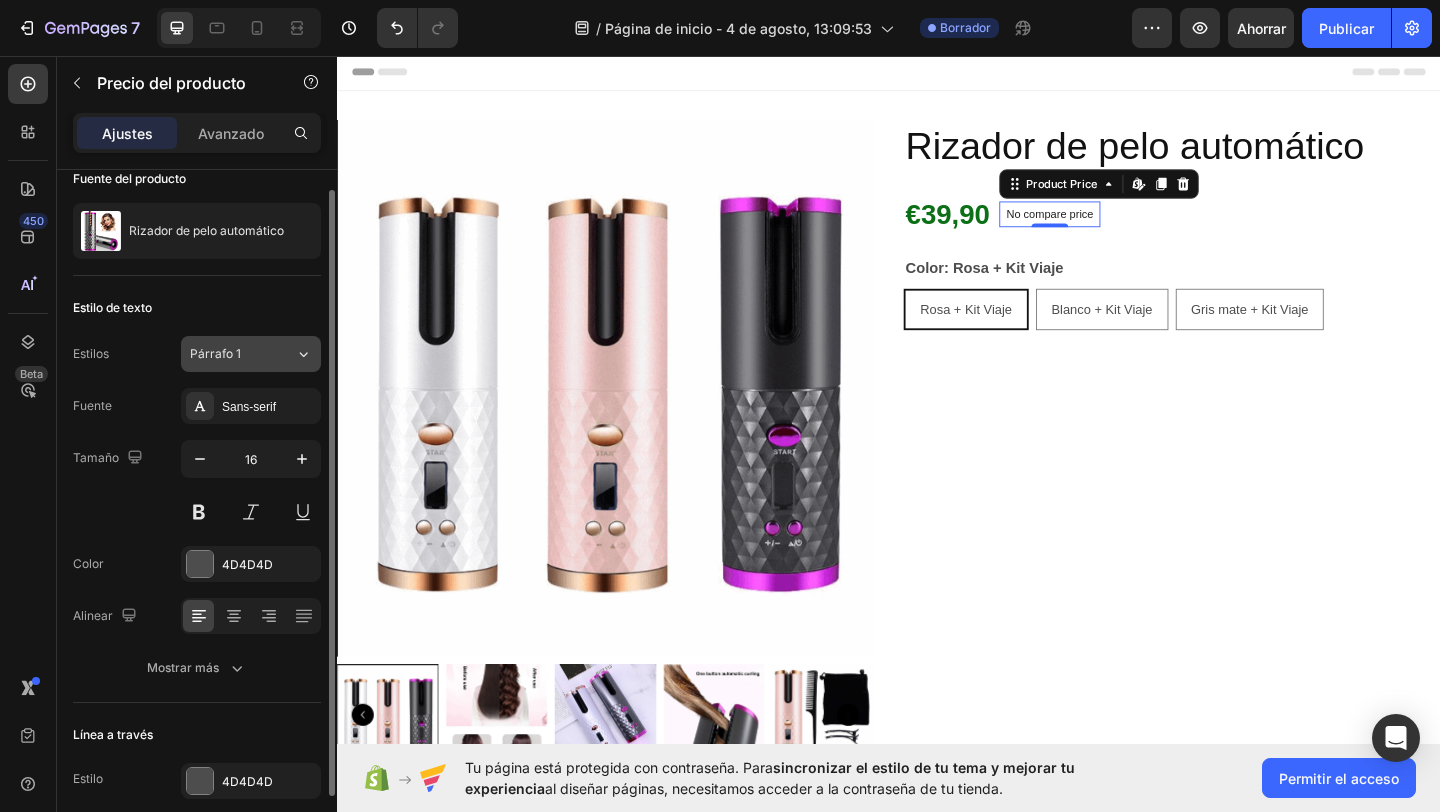 click 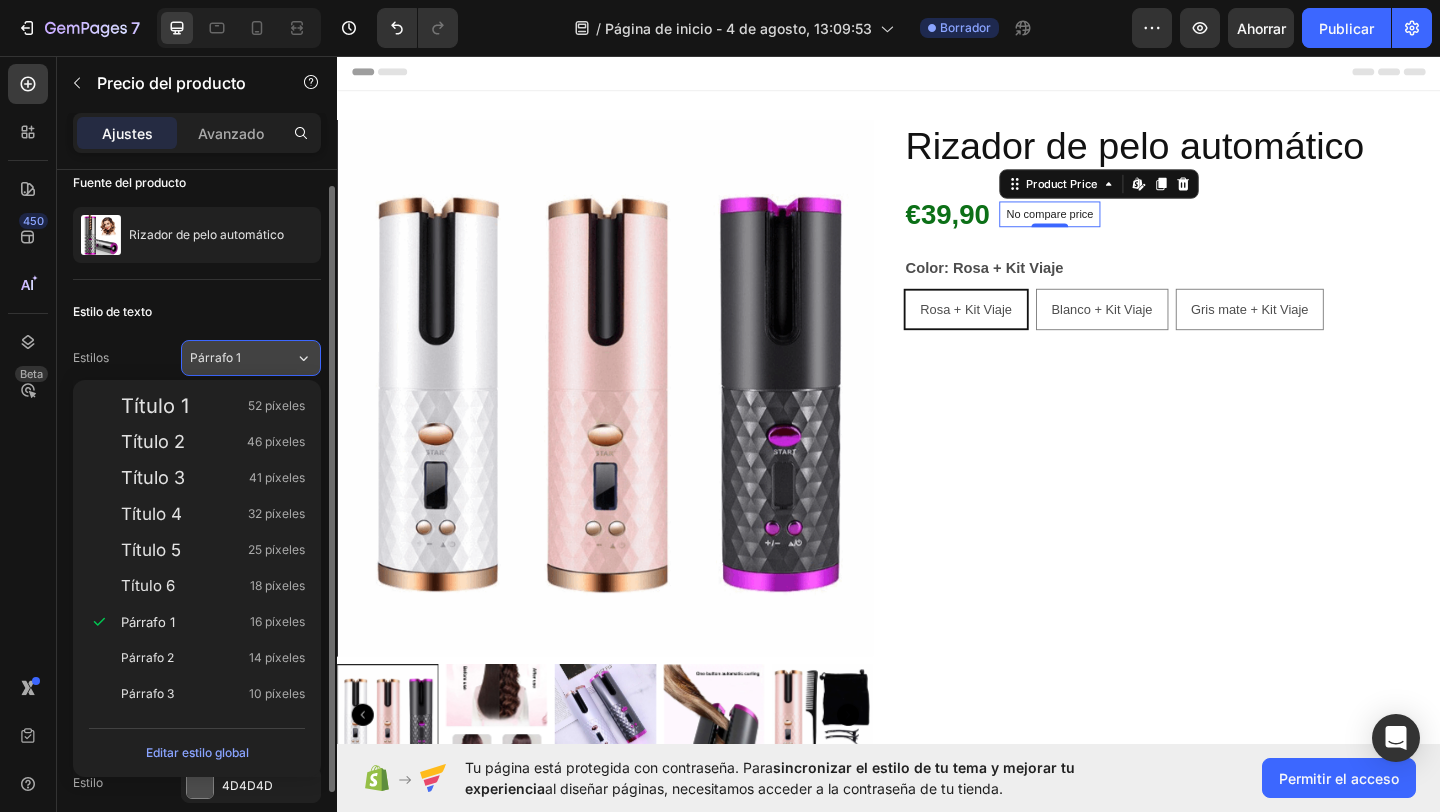 click on "Párrafo 1" at bounding box center [242, 358] 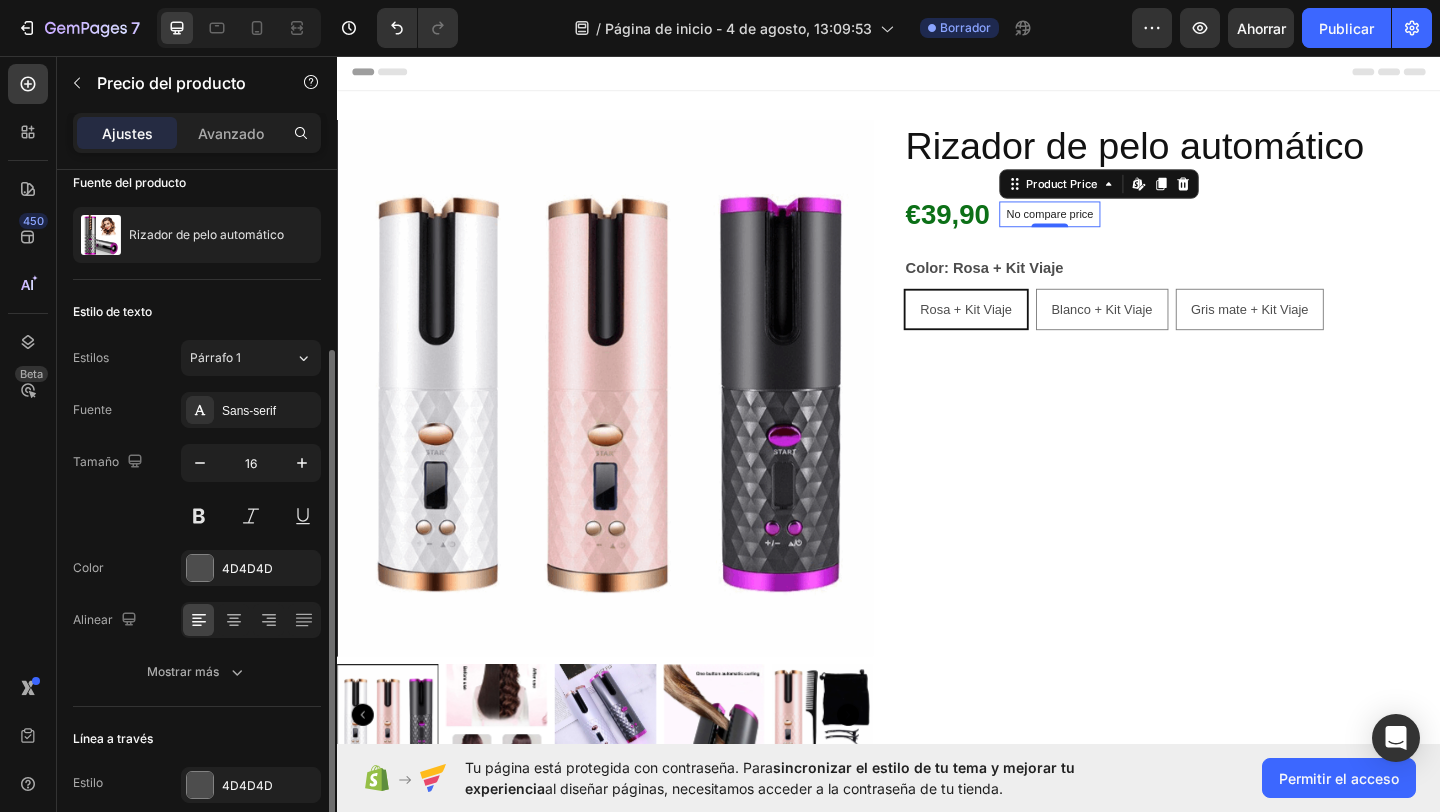 scroll, scrollTop: 106, scrollLeft: 0, axis: vertical 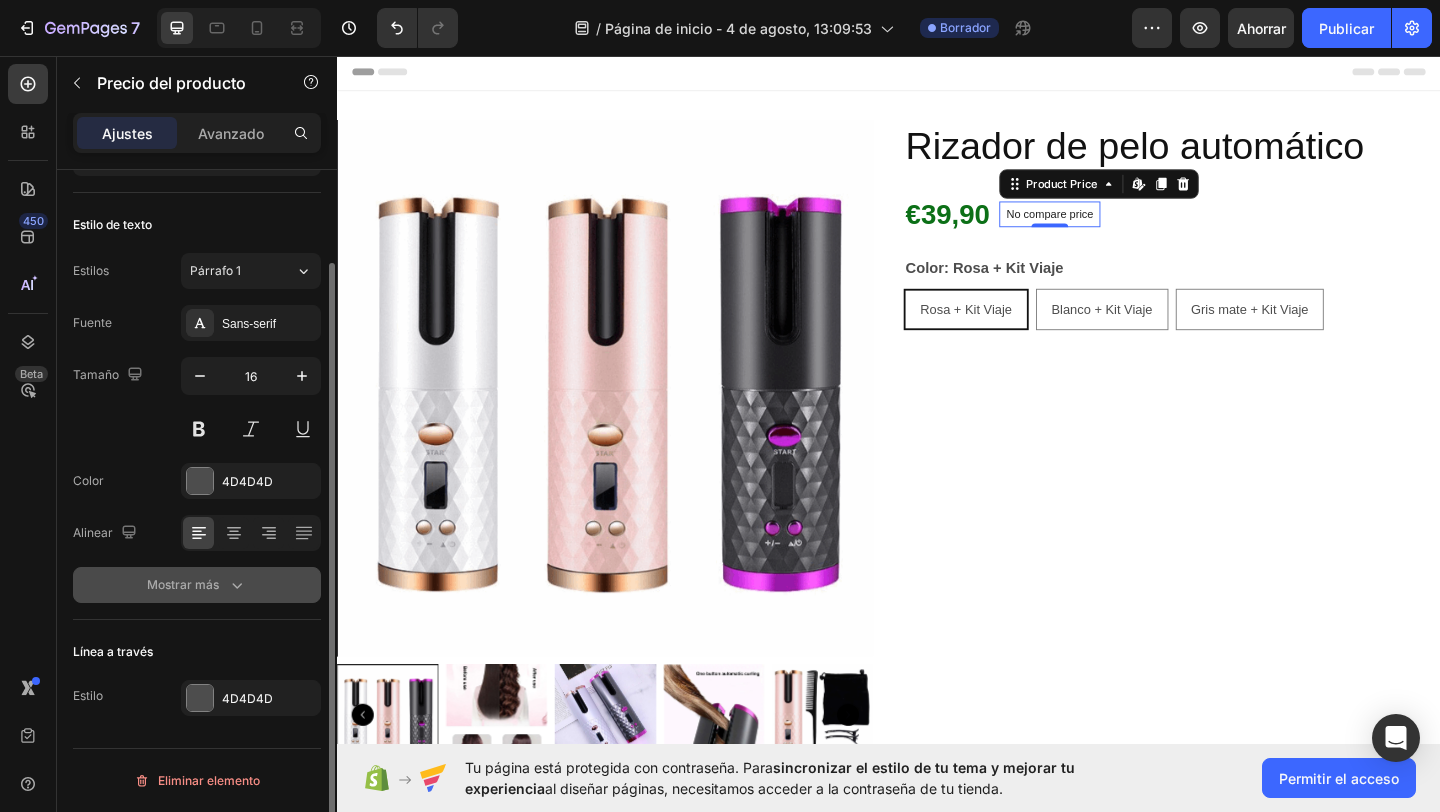 click 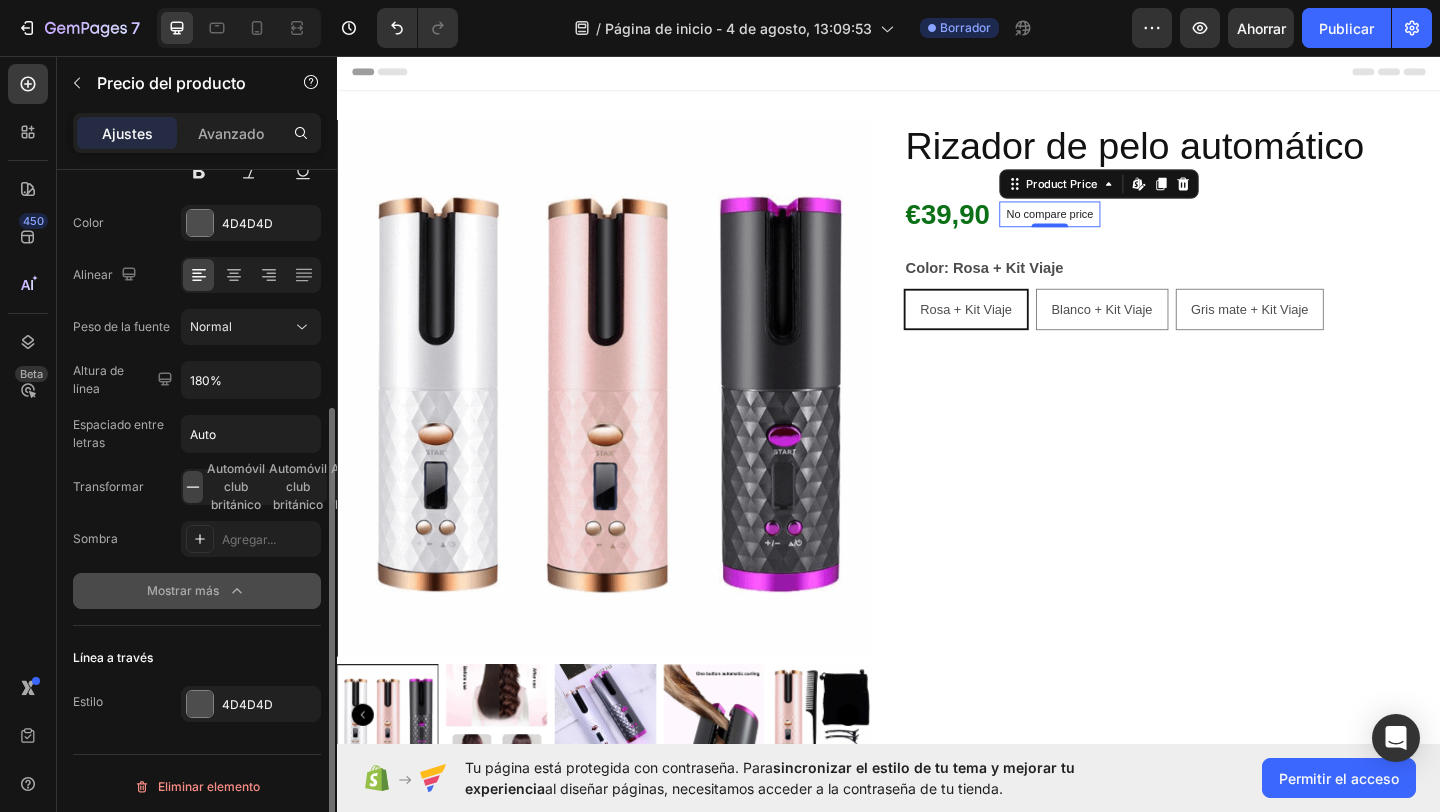 scroll, scrollTop: 370, scrollLeft: 0, axis: vertical 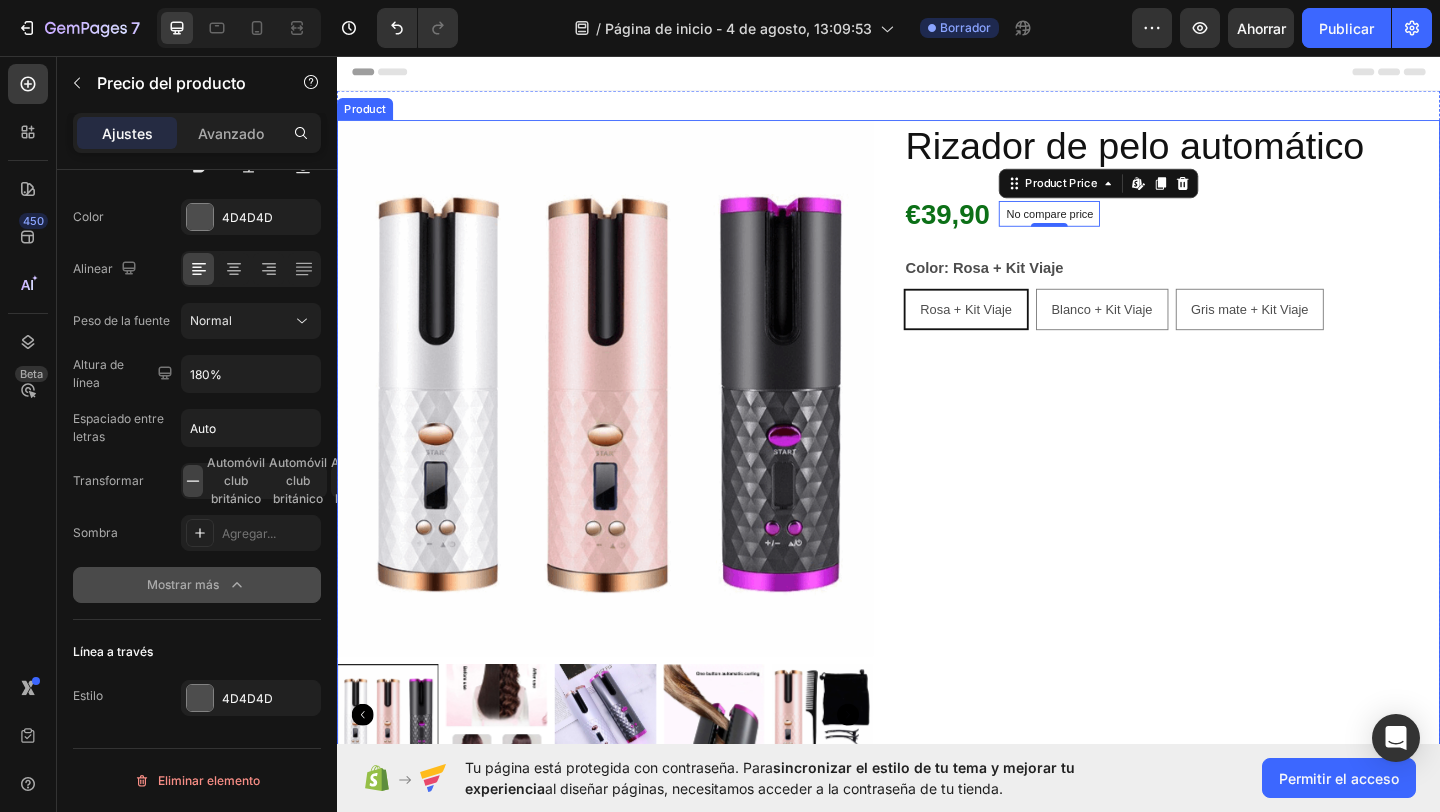 click on "€39,90 Product Price Product Price No compare price Product Price   Edit content in Shopify 0 Row" at bounding box center [1245, 228] 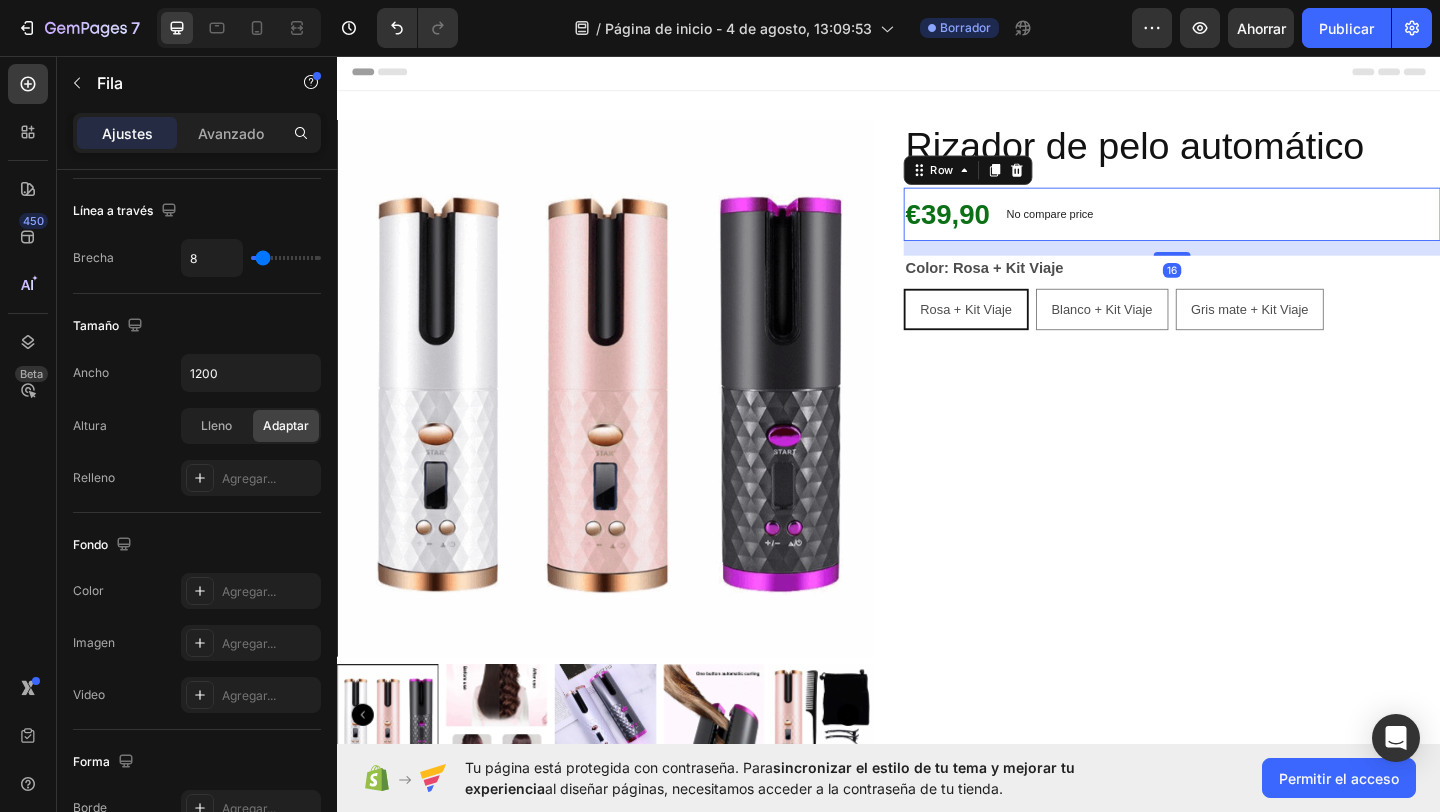 scroll, scrollTop: 0, scrollLeft: 0, axis: both 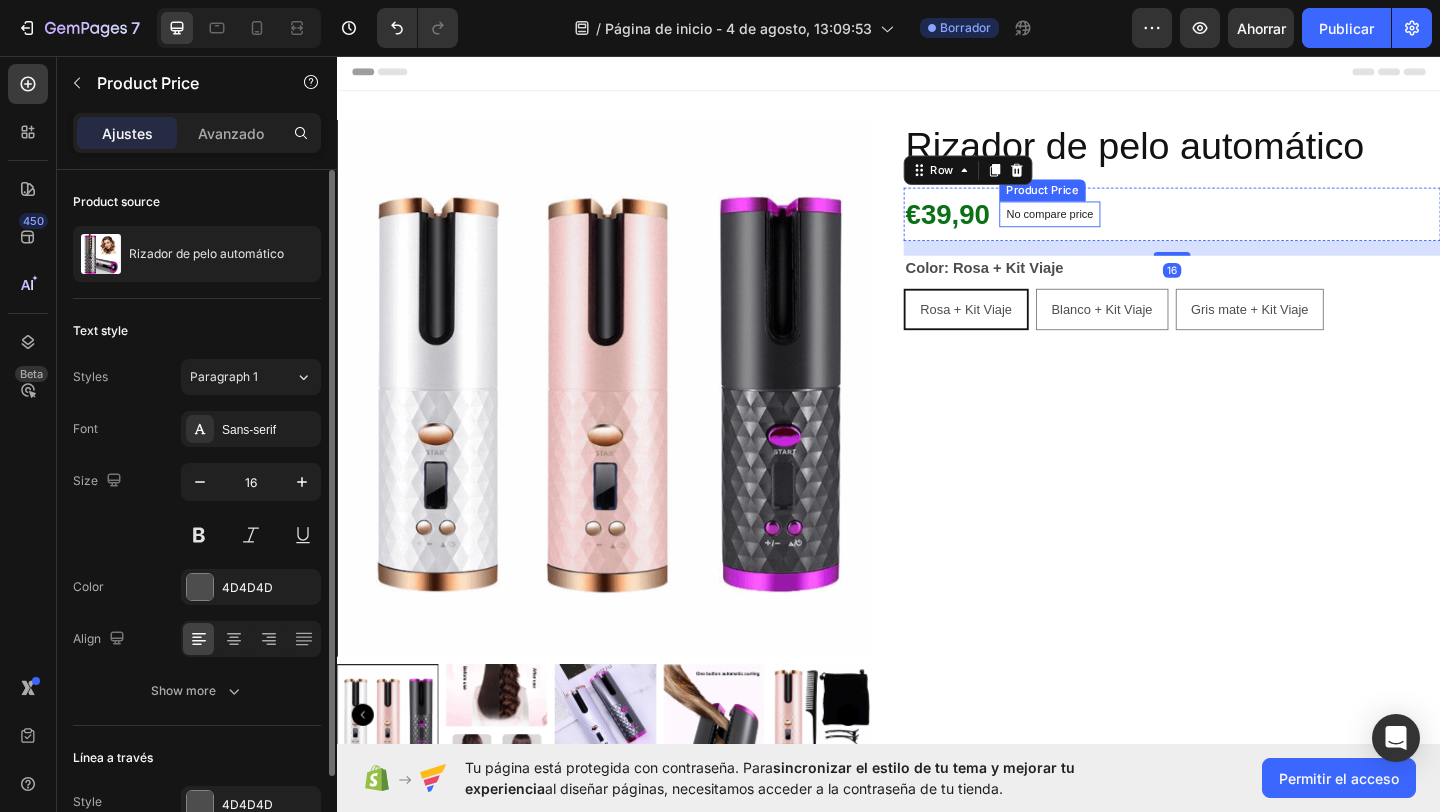 click on "No compare price" at bounding box center (1112, 228) 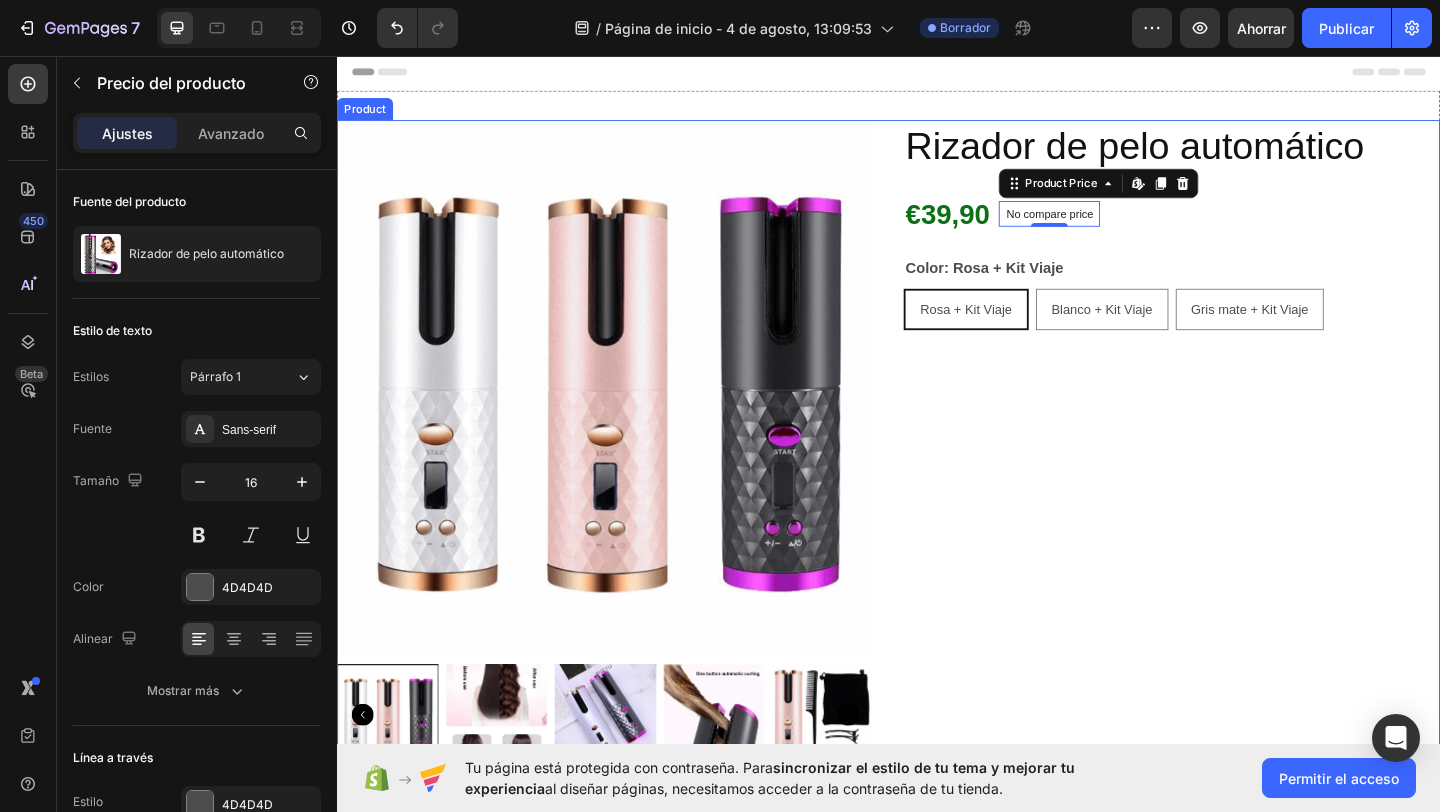 click on "Rizador de pelo automático Product Title €39,90 Product Price Product Price No compare price Product Price   Edit content in Shopify 0 Row Color: Rosa + Kit Viaje Rosa + Kit Viaje Rosa + Kit Viaje Rosa + Kit Viaje Blanco + Kit Viaje Blanco + Kit Viaje Blanco + Kit Viaje Gris mate + Kit Viaje Gris mate + Kit Viaje Gris mate + Kit Viaje Product Variants & Swatches" at bounding box center [1245, 485] 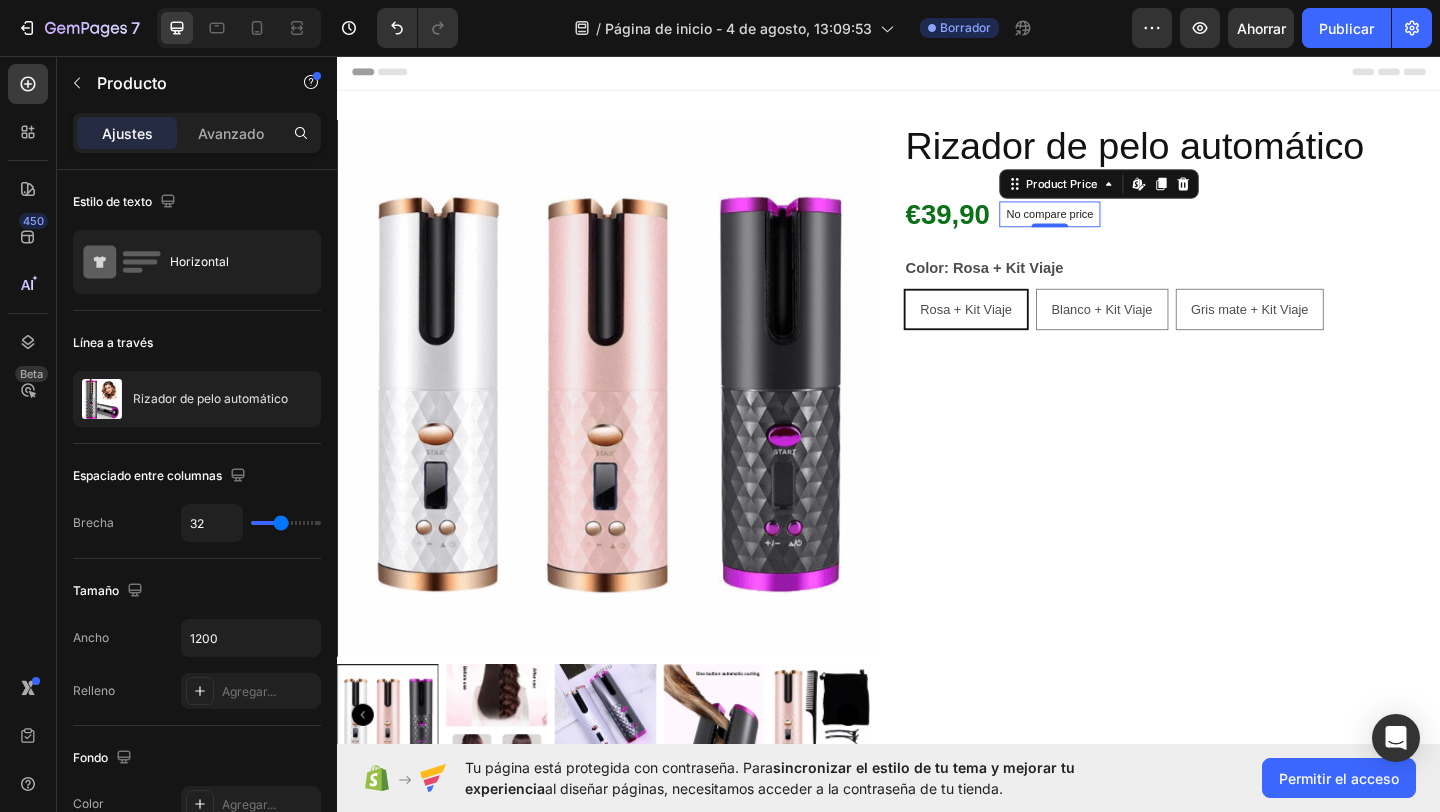 click on "No compare price" at bounding box center (1112, 228) 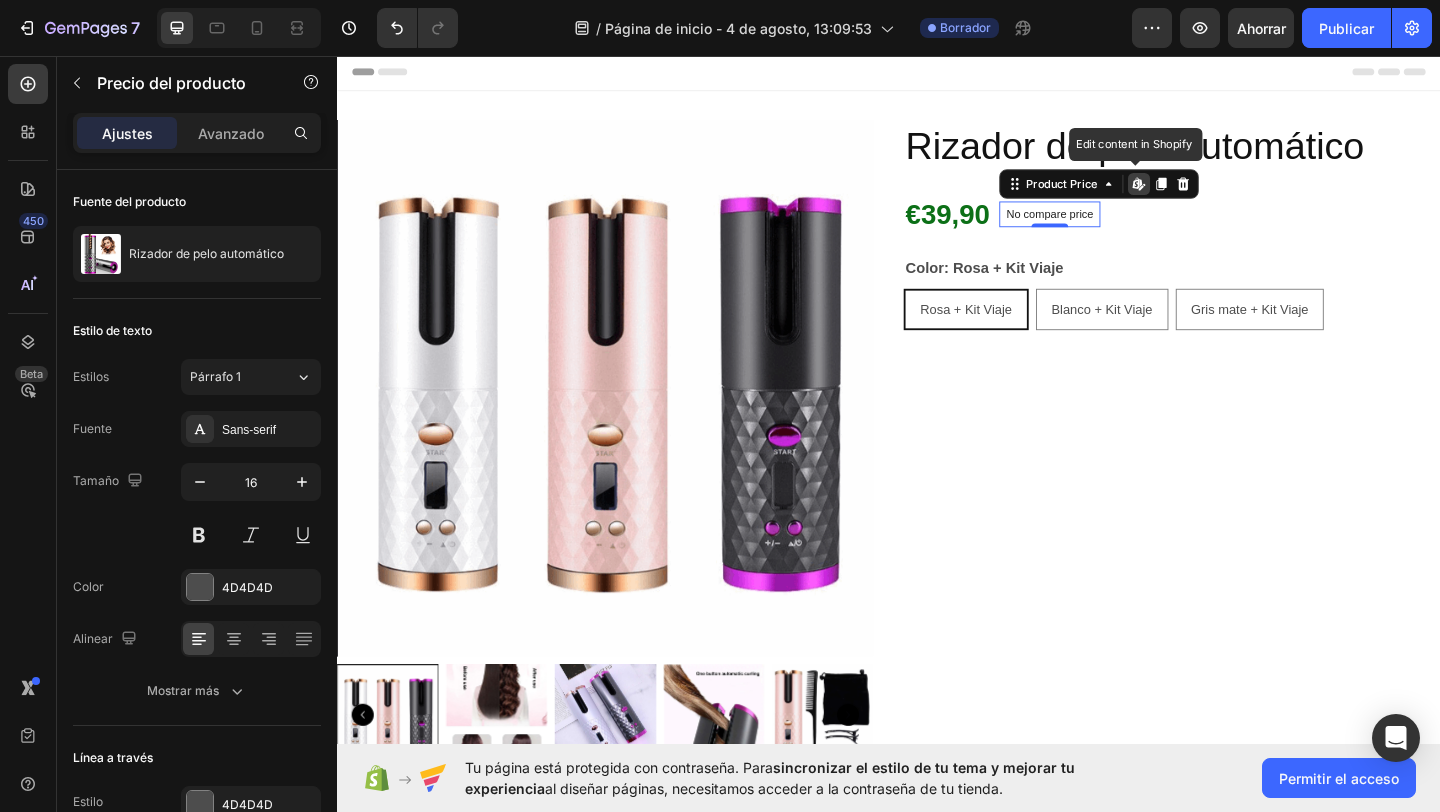 click 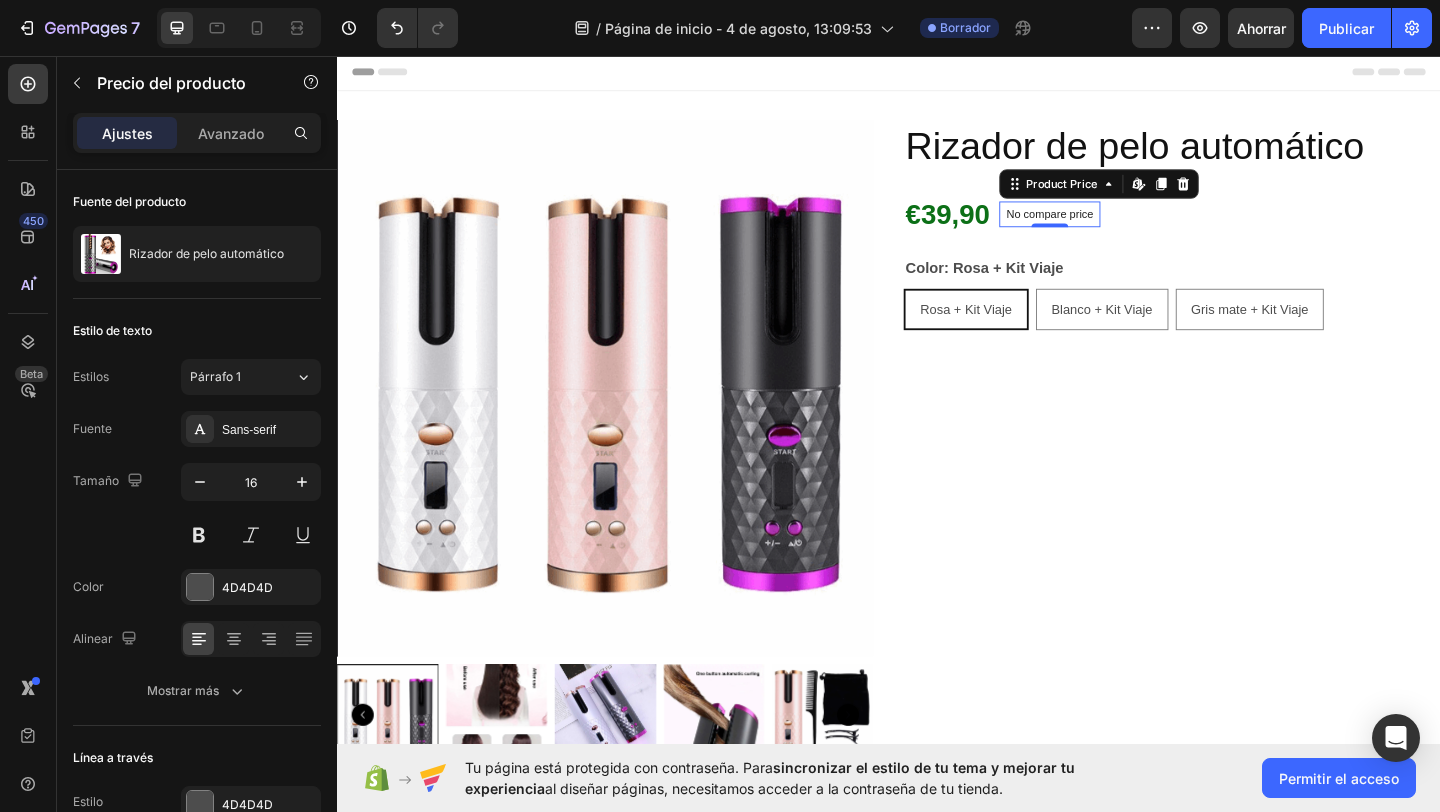 click on "No compare price" at bounding box center [1112, 228] 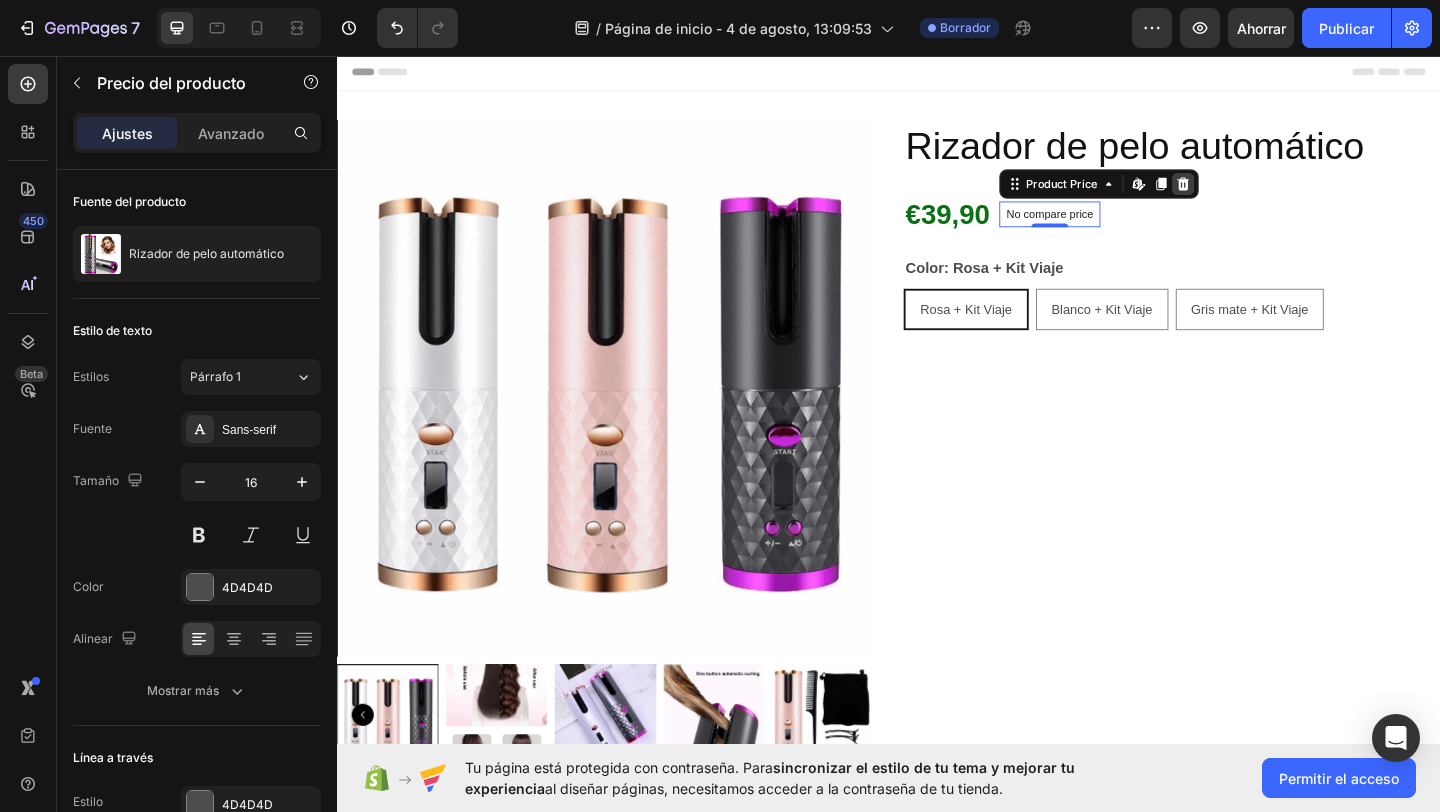 click at bounding box center [1257, 195] 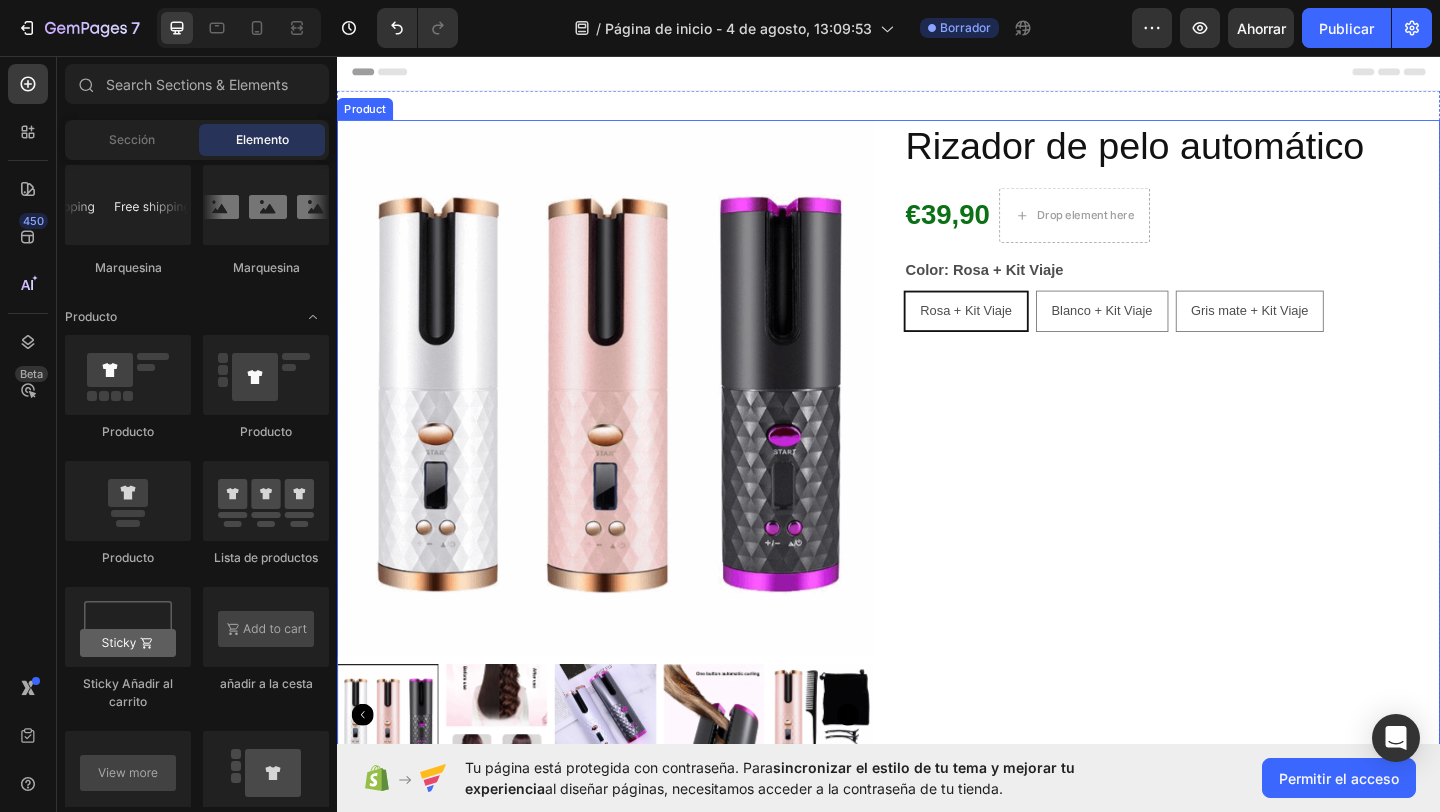 click on "Rizador de pelo automático Product Title €39,90 Product Price Product Price
Drop element here Row Color: Rosa + Kit Viaje Rosa + Kit Viaje Rosa + Kit Viaje Rosa + Kit Viaje Blanco + Kit Viaje Blanco + Kit Viaje Blanco + Kit Viaje Gris mate + Kit Viaje Gris mate + Kit Viaje Gris mate + Kit Viaje Product Variants & Swatches" at bounding box center [1245, 485] 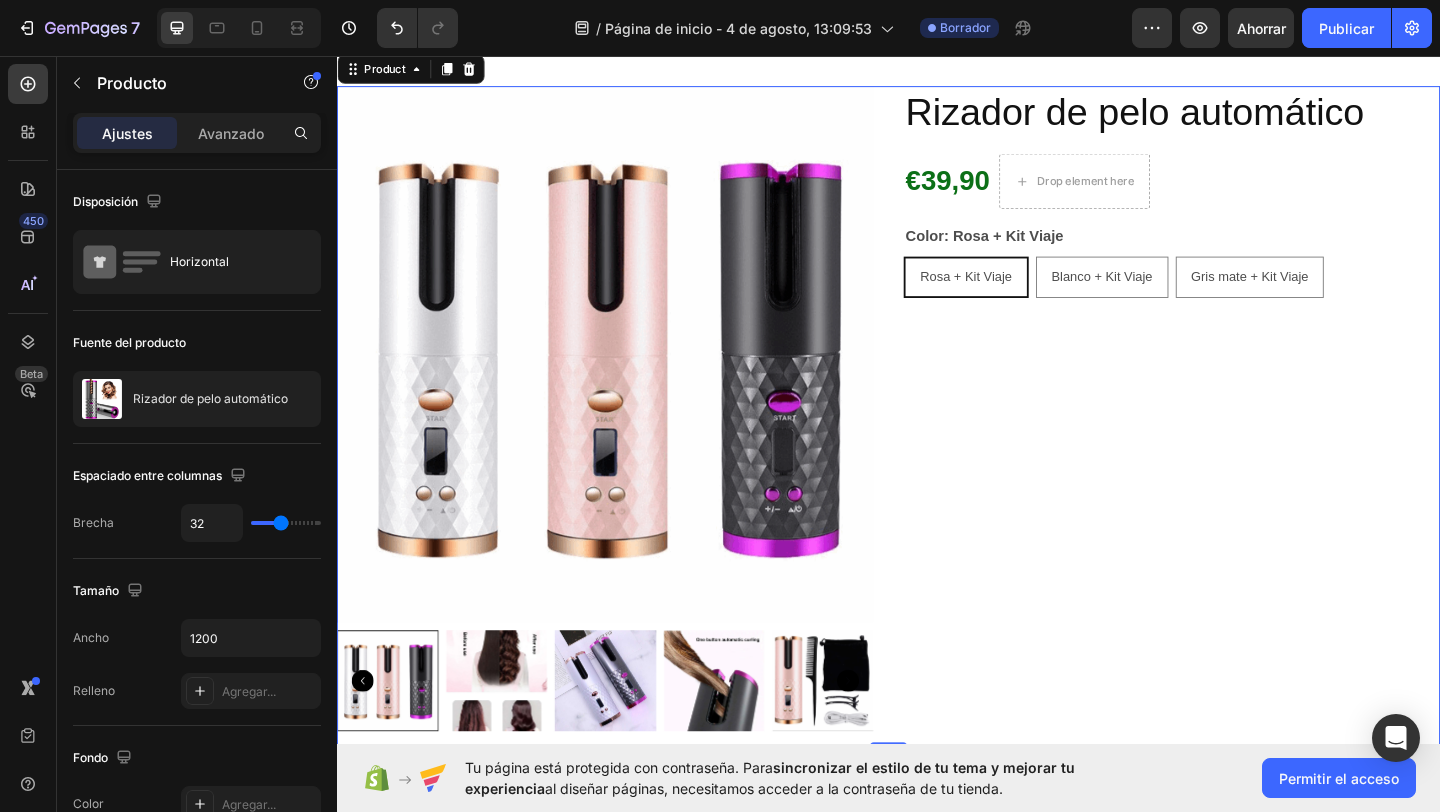 scroll, scrollTop: 0, scrollLeft: 0, axis: both 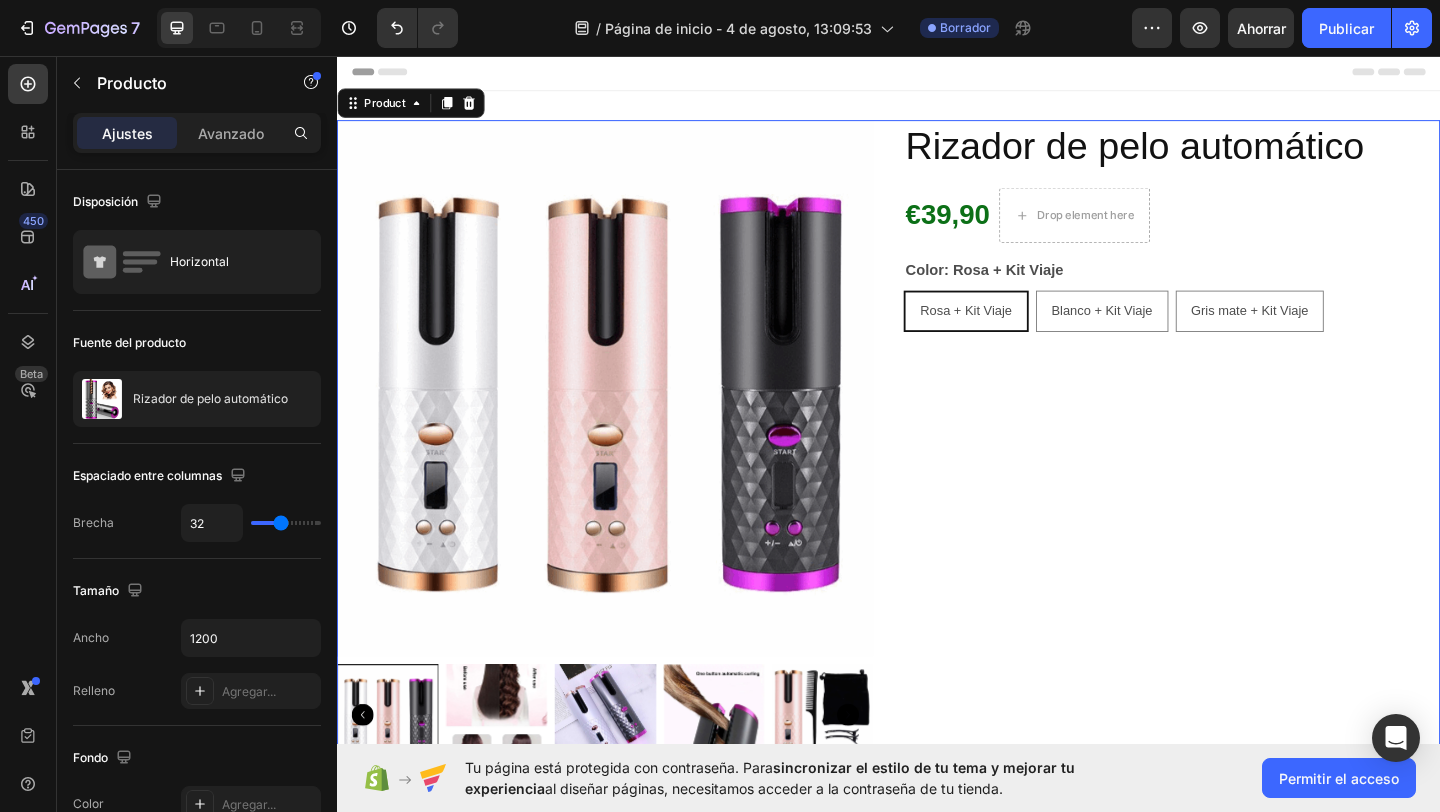 click on "Rizador de pelo automático Product Title €39,90 Product Price Product Price
Drop element here Row Color: Rosa + Kit Viaje Rosa + Kit Viaje Rosa + Kit Viaje Rosa + Kit Viaje Blanco + Kit Viaje Blanco + Kit Viaje Blanco + Kit Viaje Gris mate + Kit Viaje Gris mate + Kit Viaje Gris mate + Kit Viaje Product Variants & Swatches" at bounding box center [1245, 485] 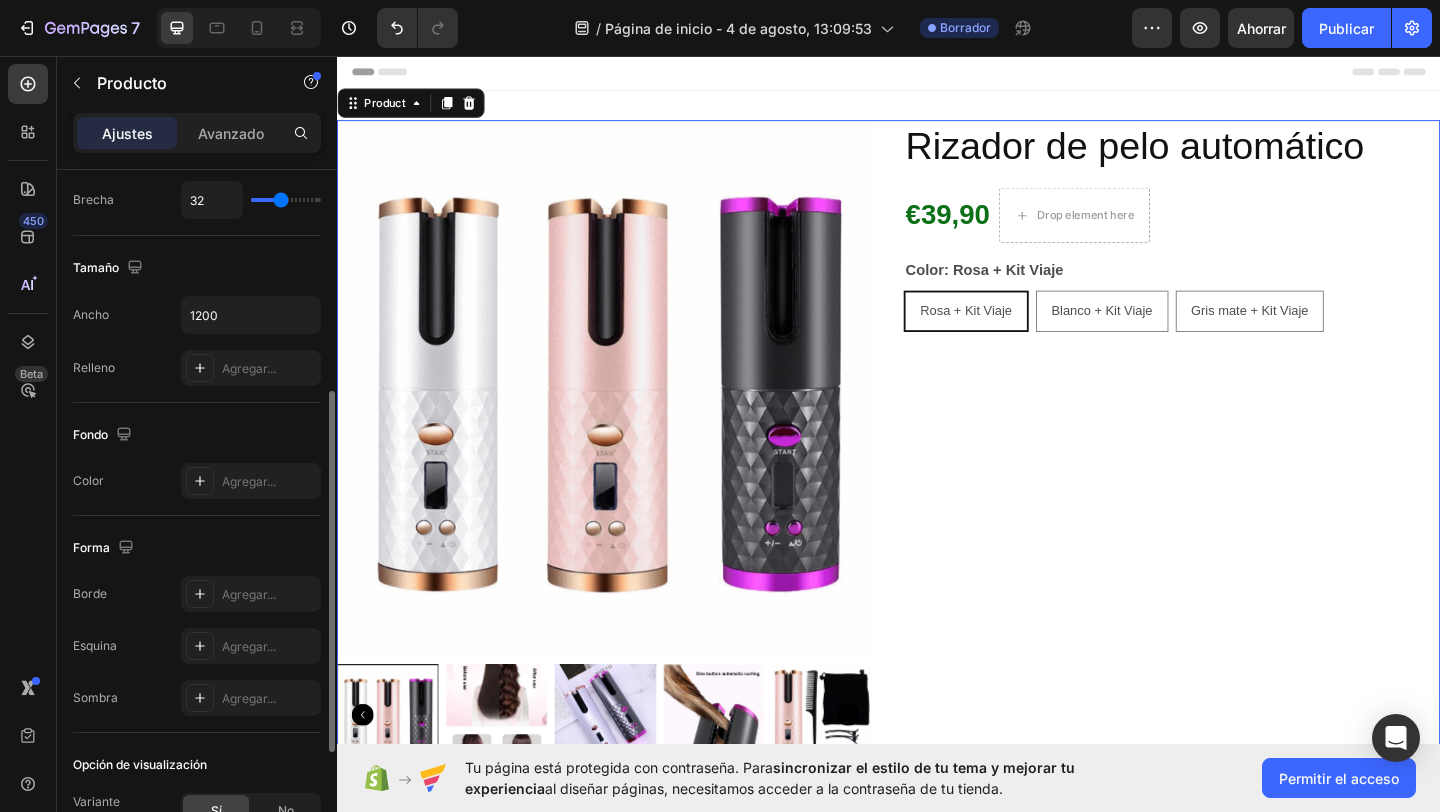 scroll, scrollTop: 475, scrollLeft: 0, axis: vertical 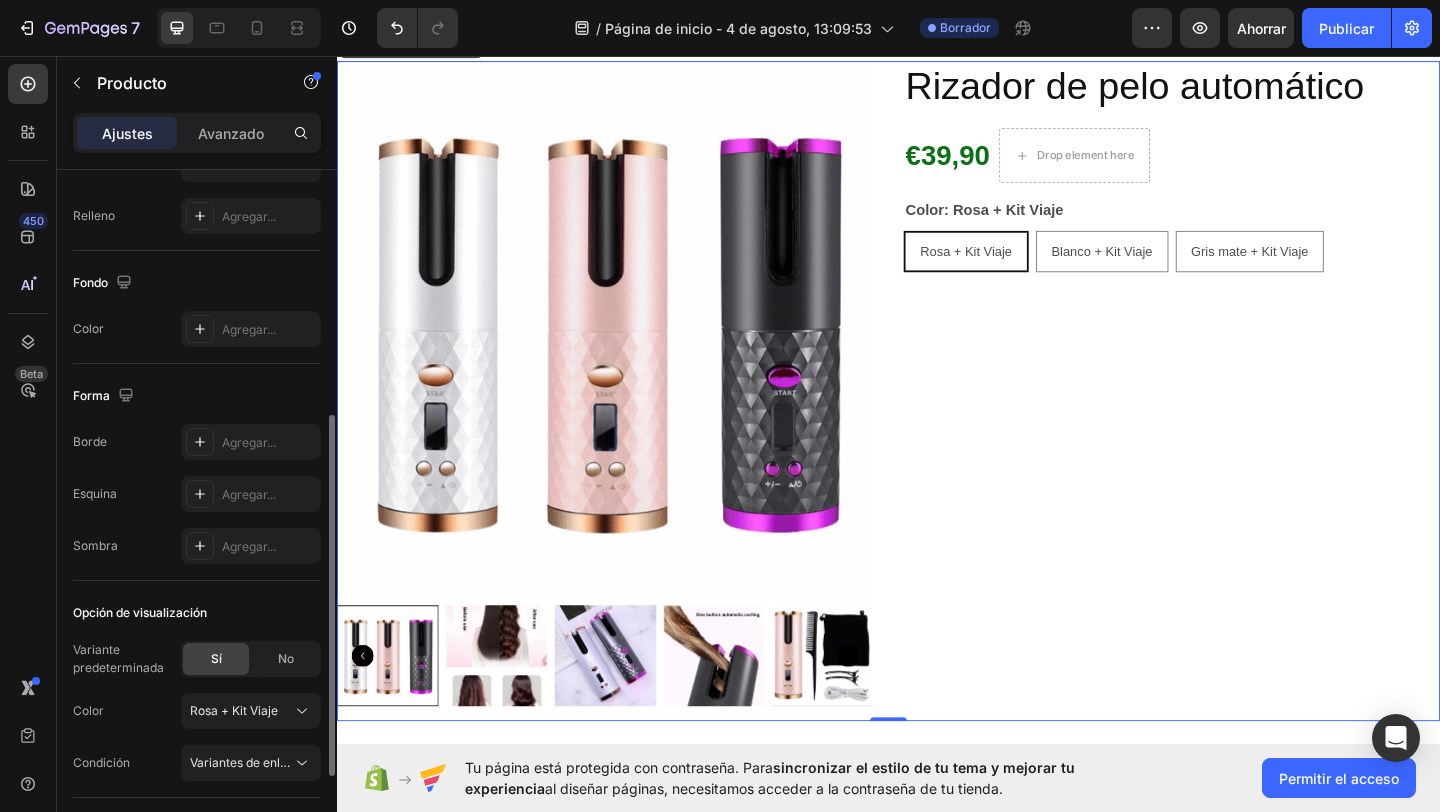 click on "Rizador de pelo automático Product Title €39,90 Product Price Product Price
Drop element here Row Color: Rosa + Kit Viaje Rosa + Kit Viaje Rosa + Kit Viaje Rosa + Kit Viaje Blanco + Kit Viaje Blanco + Kit Viaje Blanco + Kit Viaje Gris mate + Kit Viaje Gris mate + Kit Viaje Gris mate + Kit Viaje Product Variants & Swatches" at bounding box center [1245, 420] 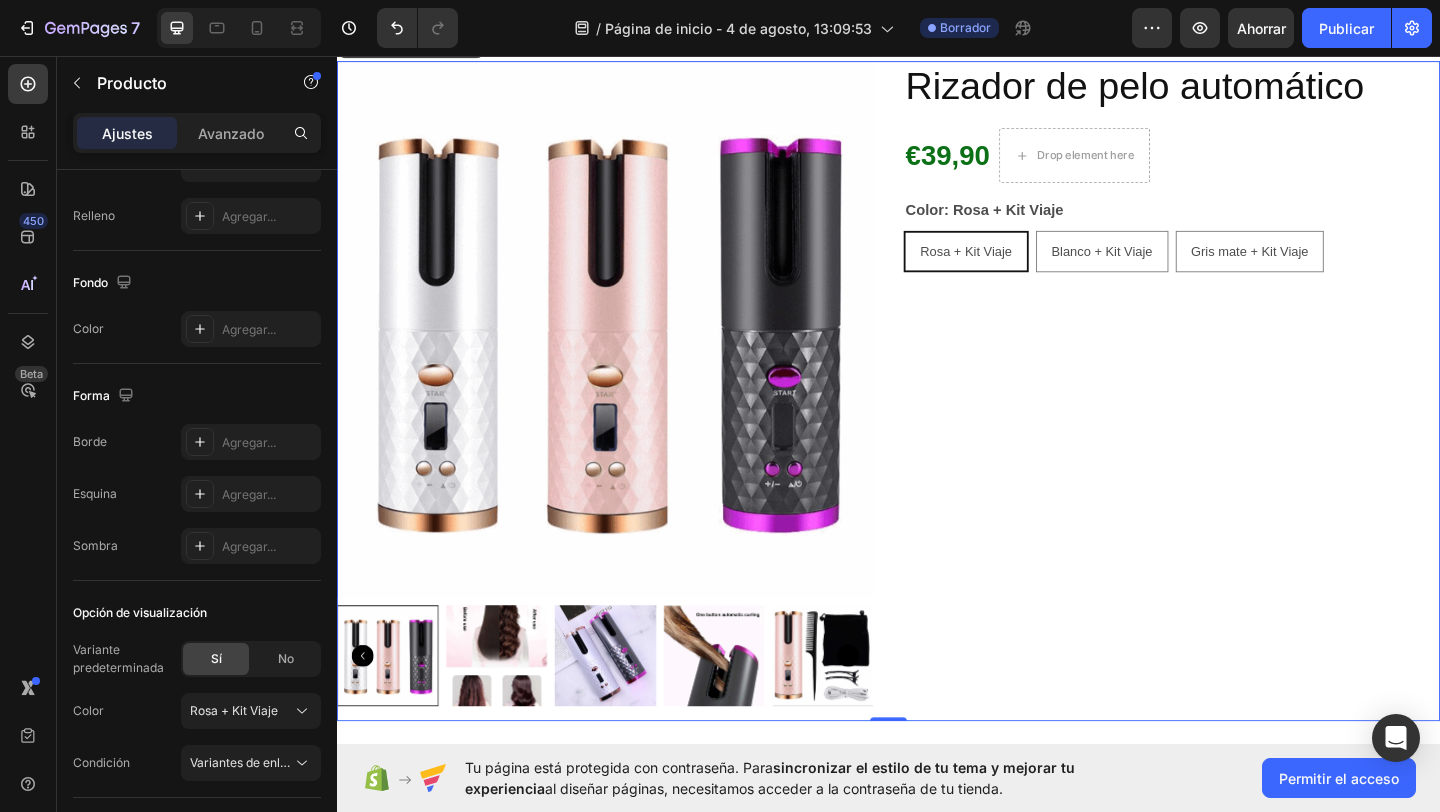 click on "Rizador de pelo automático Product Title €39,90 Product Price Product Price
Drop element here Row Color: Rosa + Kit Viaje Rosa + Kit Viaje Rosa + Kit Viaje Rosa + Kit Viaje Blanco + Kit Viaje Blanco + Kit Viaje Blanco + Kit Viaje Gris mate + Kit Viaje Gris mate + Kit Viaje Gris mate + Kit Viaje Product Variants & Swatches" at bounding box center (1245, 420) 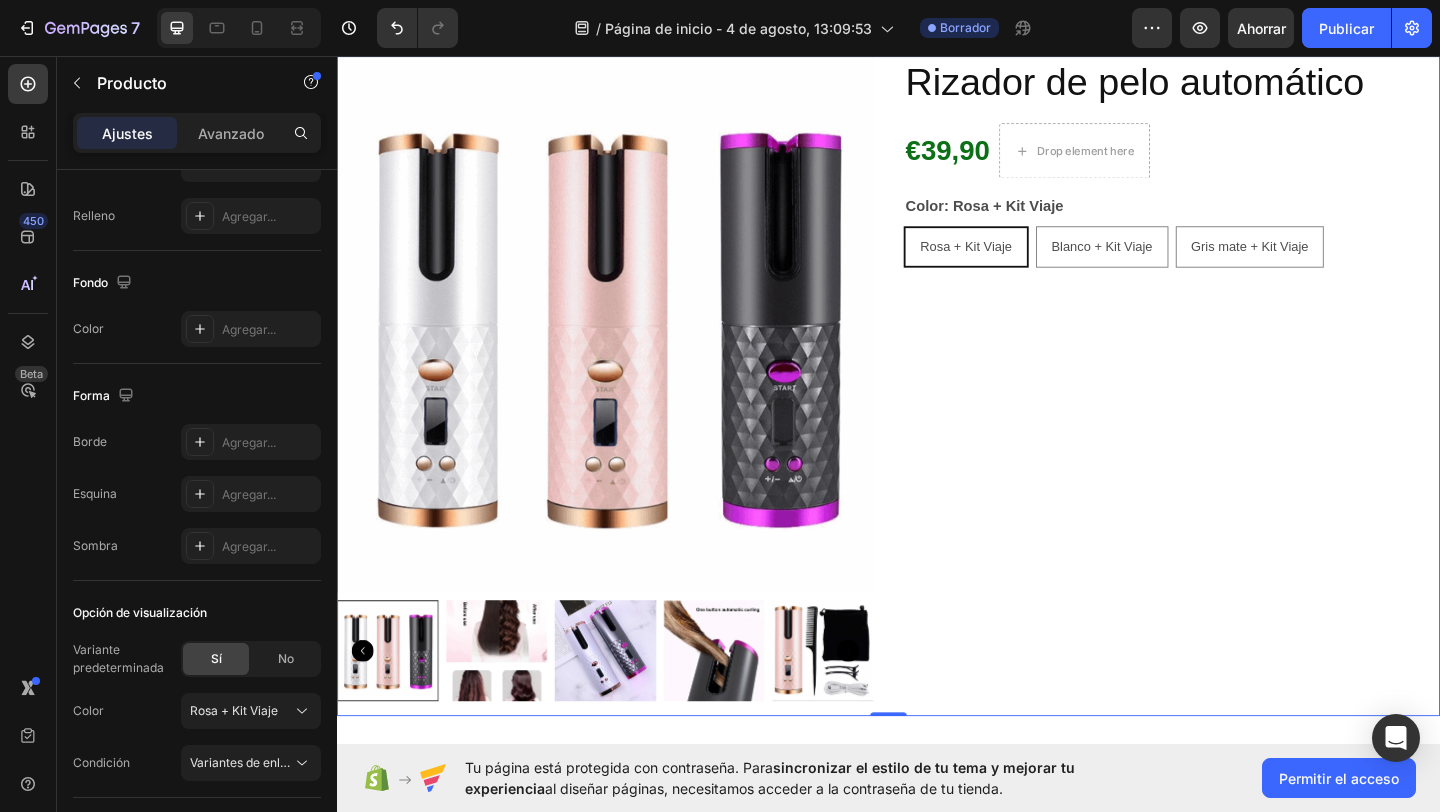 click on "Rizador de pelo automático Product Title €39,90 Product Price Product Price
Drop element here Row Color: Rosa + Kit Viaje Rosa + Kit Viaje Rosa + Kit Viaje Rosa + Kit Viaje Blanco + Kit Viaje Blanco + Kit Viaje Blanco + Kit Viaje Gris mate + Kit Viaje Gris mate + Kit Viaje Gris mate + Kit Viaje Product Variants & Swatches" at bounding box center (1245, 415) 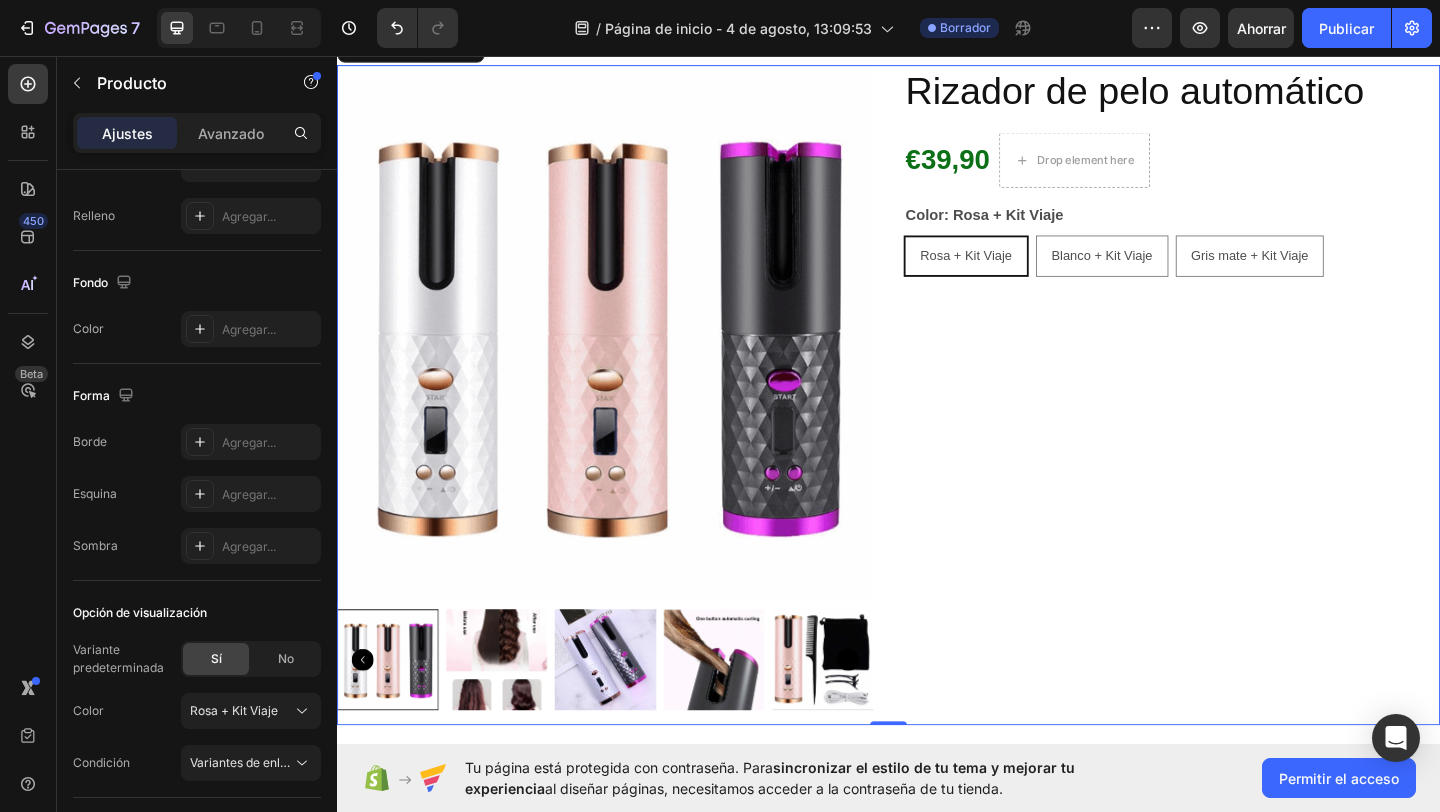 scroll, scrollTop: 84, scrollLeft: 0, axis: vertical 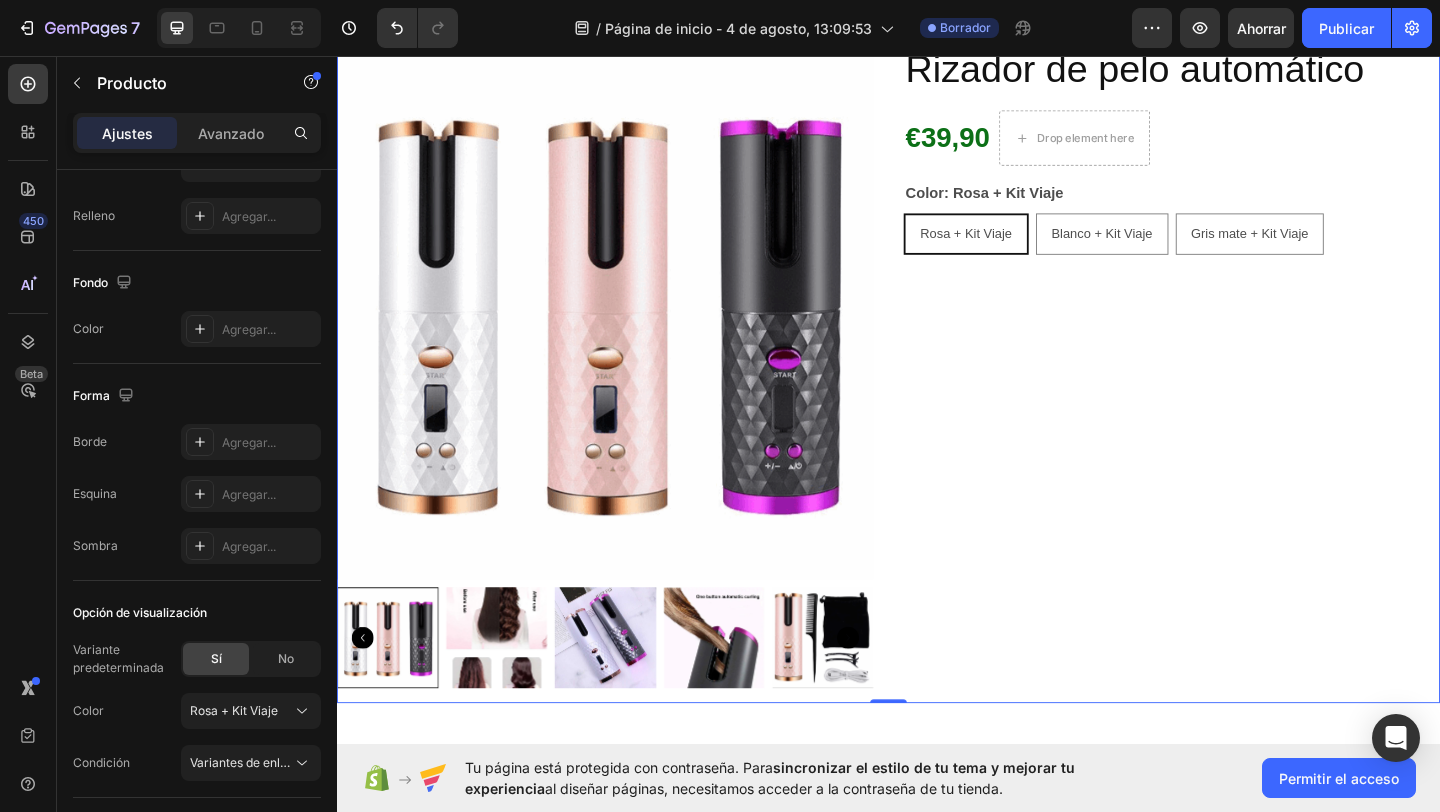 click on "Rizador de pelo automático Product Title €39,90 Product Price Product Price
Drop element here Row Color: Rosa + Kit Viaje Rosa + Kit Viaje Rosa + Kit Viaje Rosa + Kit Viaje Blanco + Kit Viaje Blanco + Kit Viaje Blanco + Kit Viaje Gris mate + Kit Viaje Gris mate + Kit Viaje Gris mate + Kit Viaje Product Variants & Swatches" at bounding box center (1245, 401) 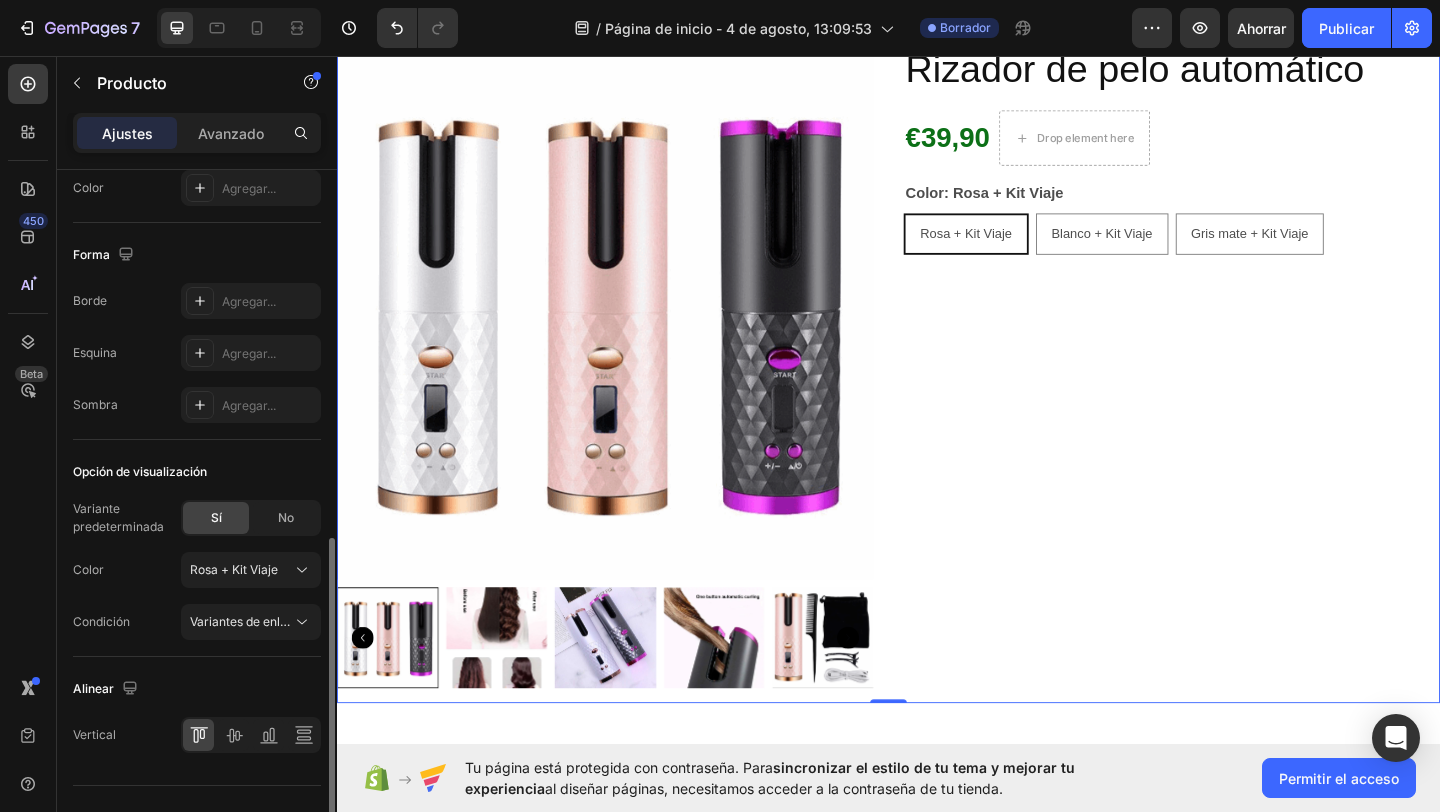 scroll, scrollTop: 653, scrollLeft: 0, axis: vertical 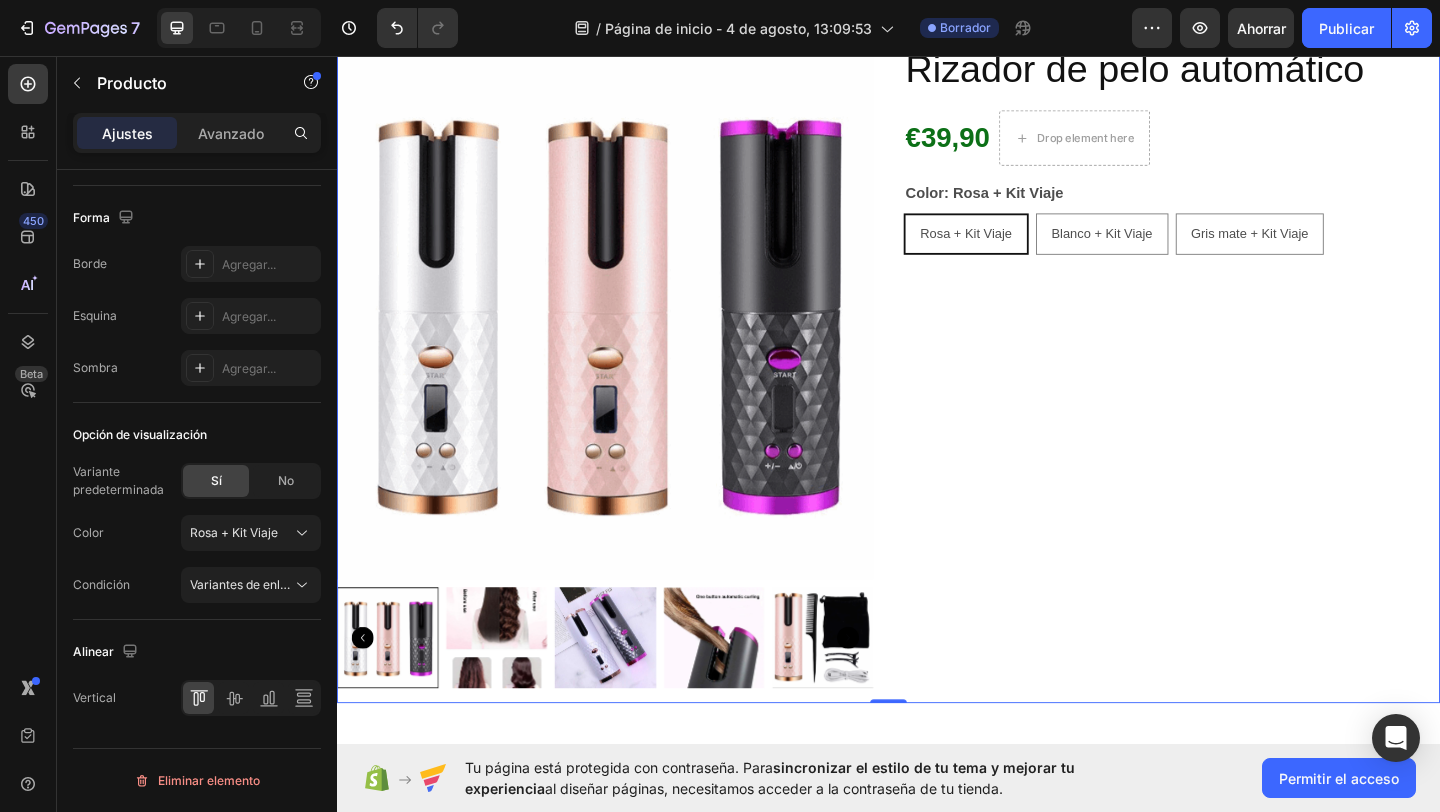 click on "Rizador de pelo automático Product Title €39,90 Product Price Product Price
Drop element here Row Color: Rosa + Kit Viaje Rosa + Kit Viaje Rosa + Kit Viaje Rosa + Kit Viaje Blanco + Kit Viaje Blanco + Kit Viaje Blanco + Kit Viaje Gris mate + Kit Viaje Gris mate + Kit Viaje Gris mate + Kit Viaje Product Variants & Swatches" at bounding box center (1245, 401) 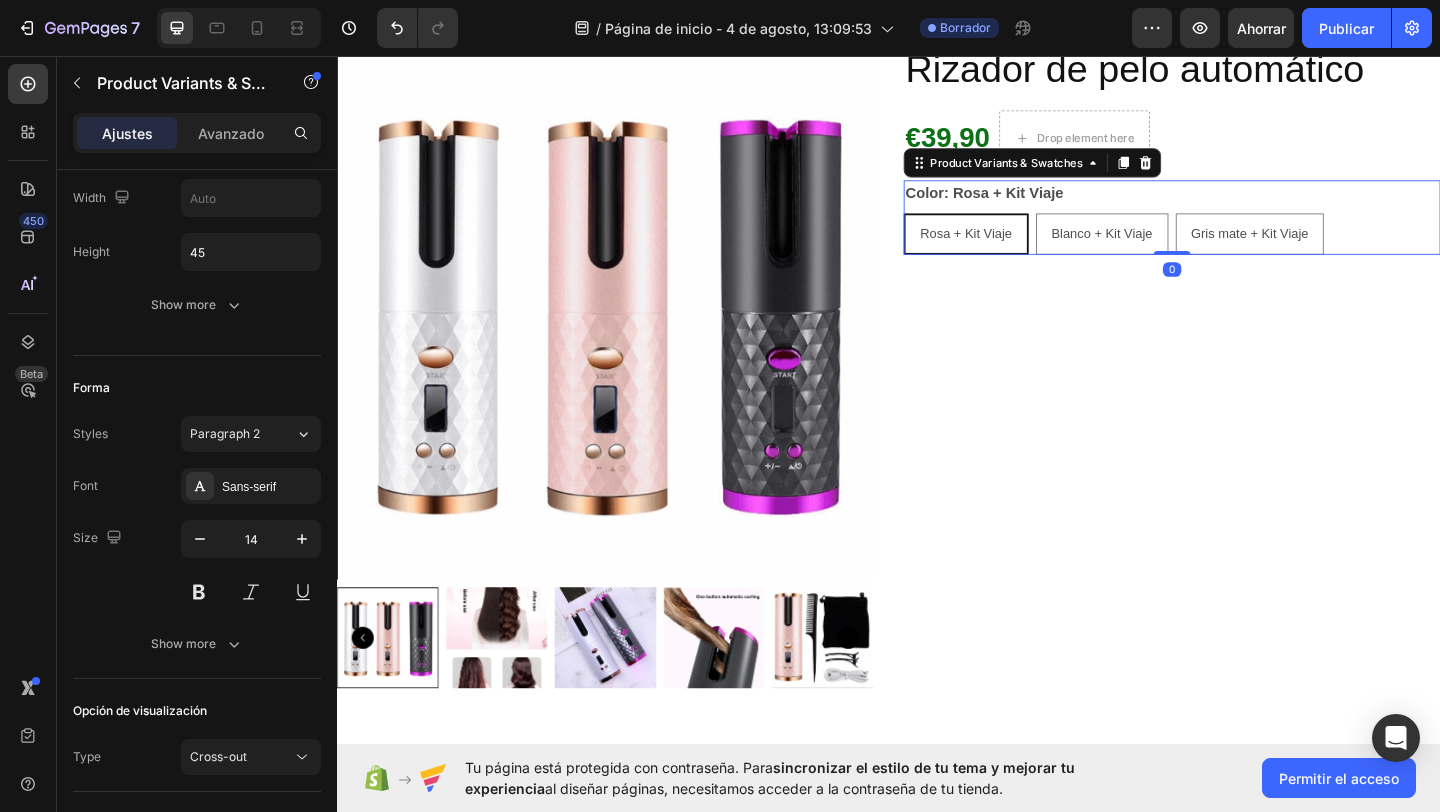 scroll, scrollTop: 0, scrollLeft: 0, axis: both 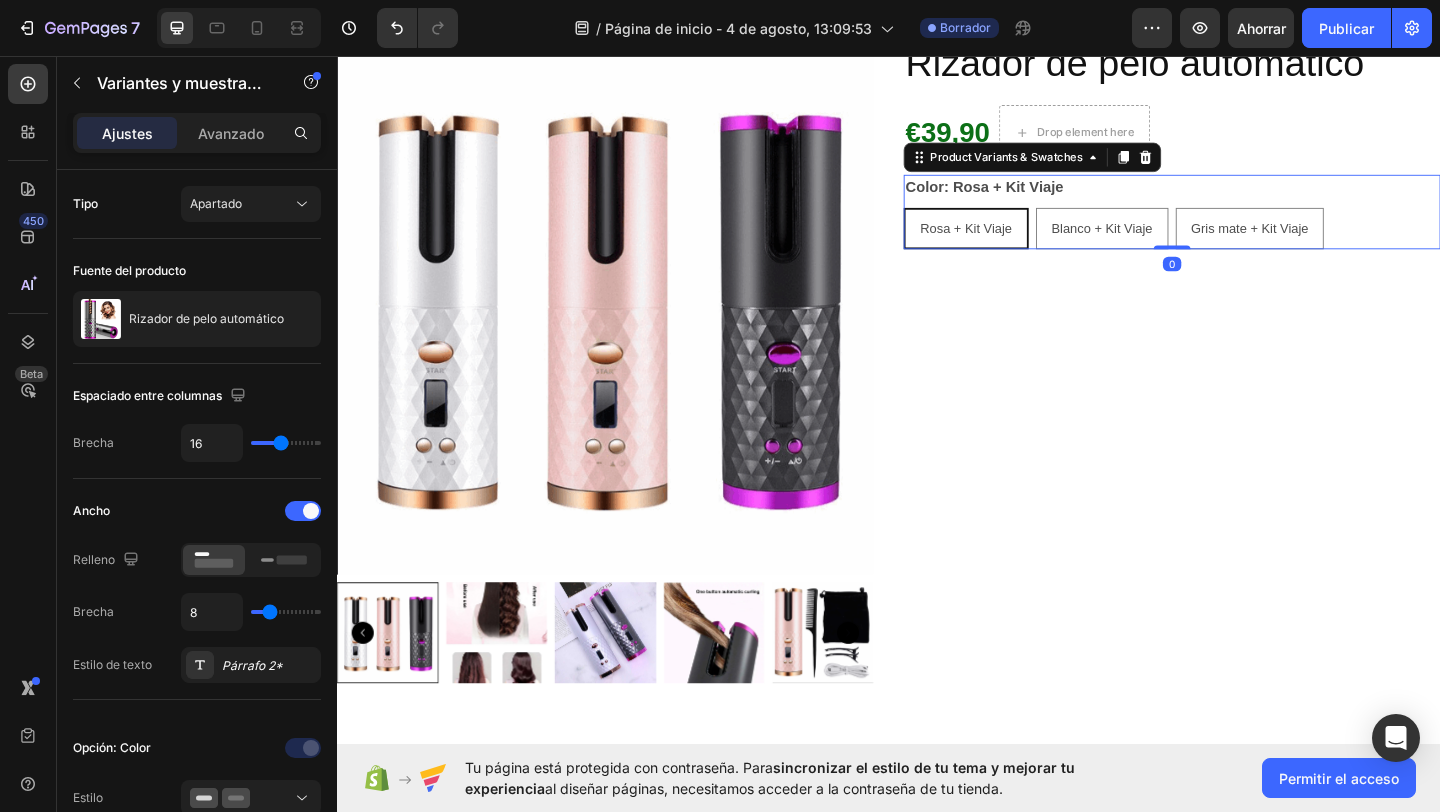 drag, startPoint x: 1250, startPoint y: 271, endPoint x: 1251, endPoint y: 283, distance: 12.0415945 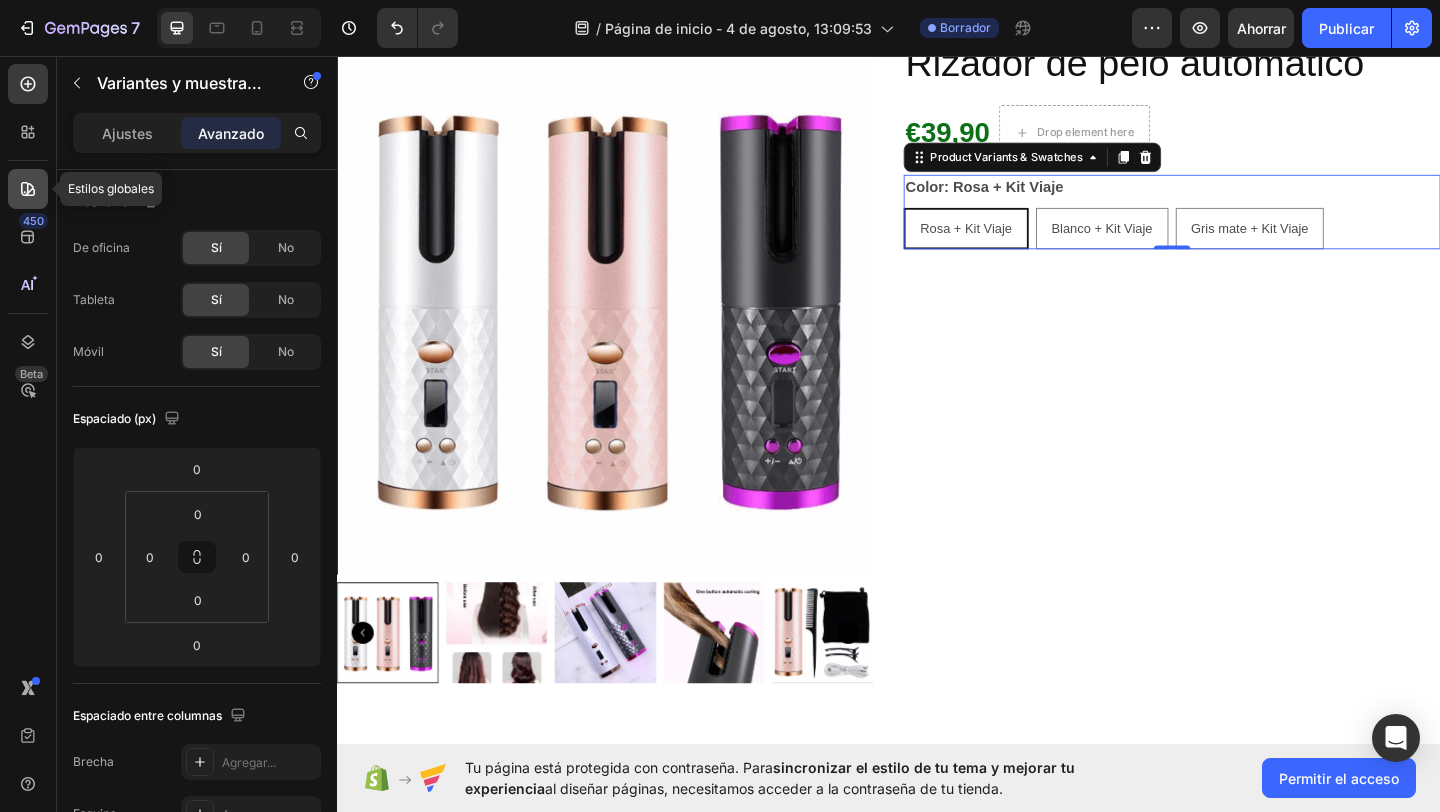 click 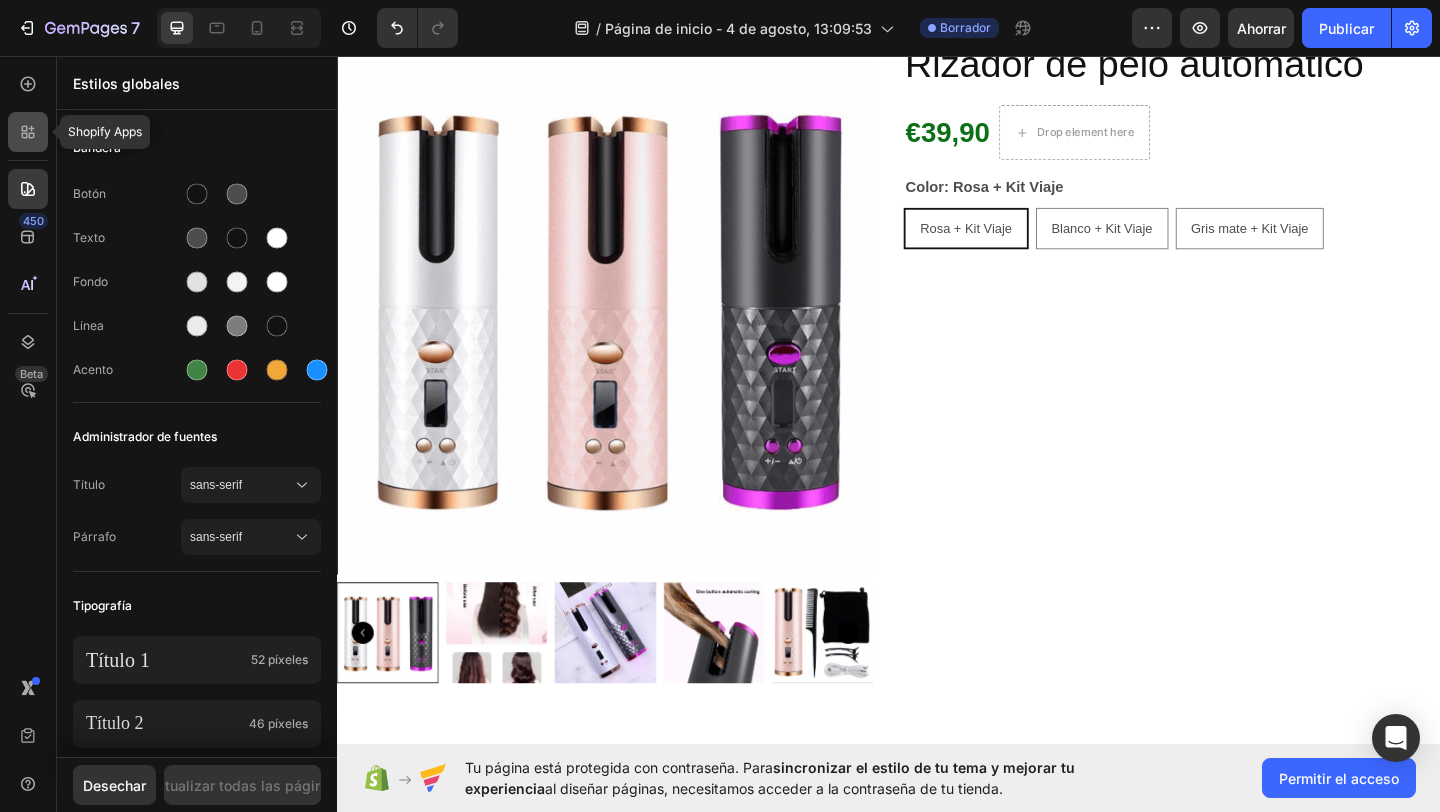 click 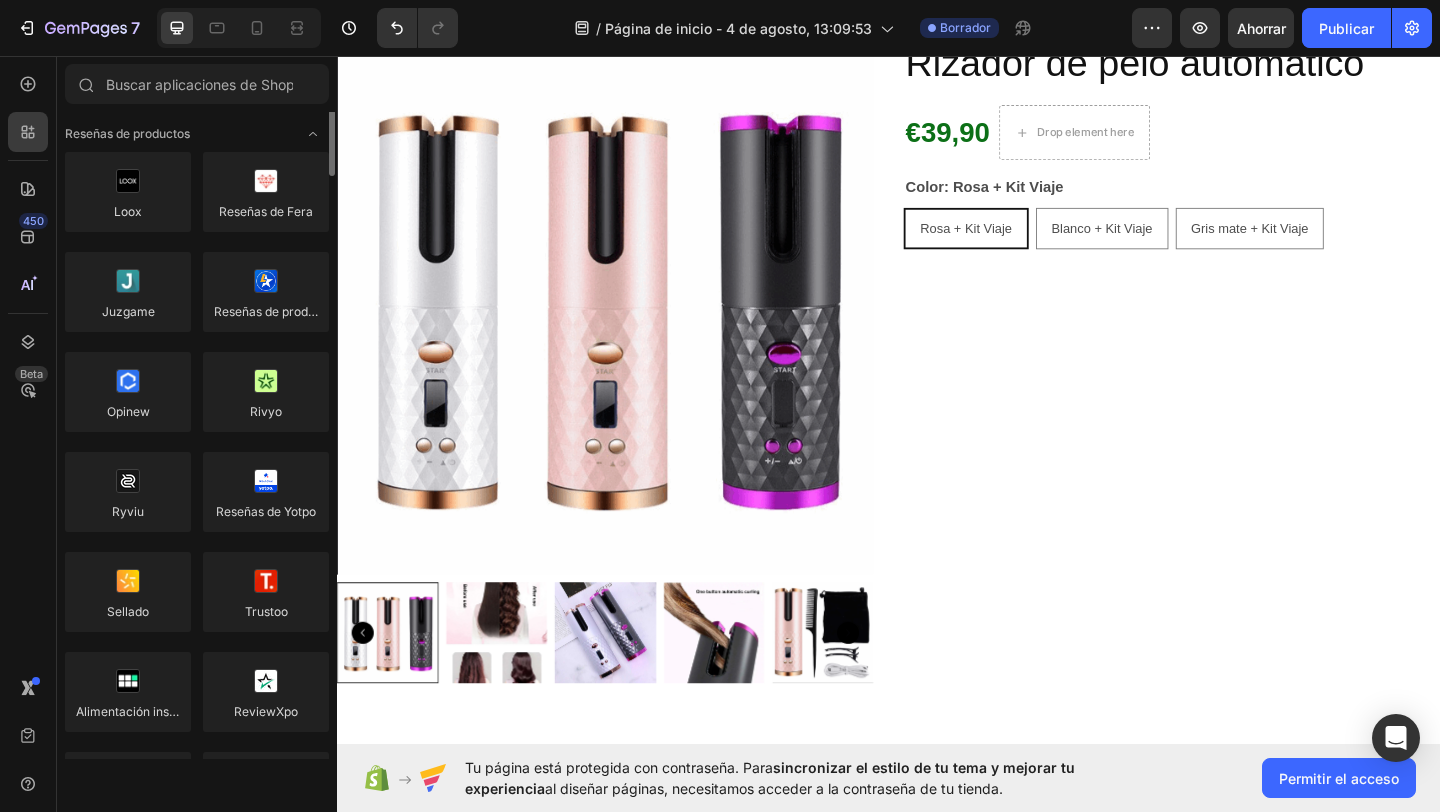 scroll, scrollTop: 0, scrollLeft: 0, axis: both 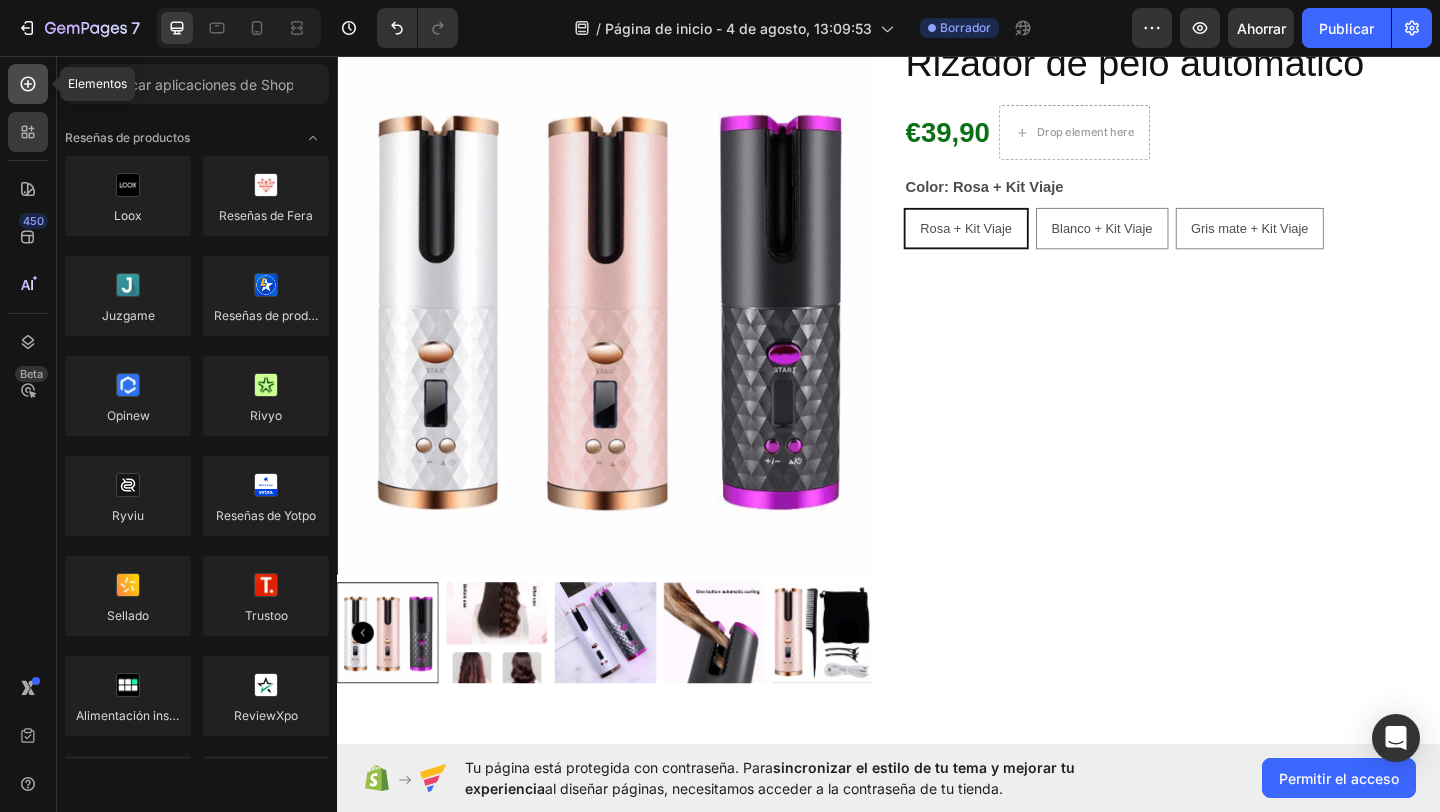click 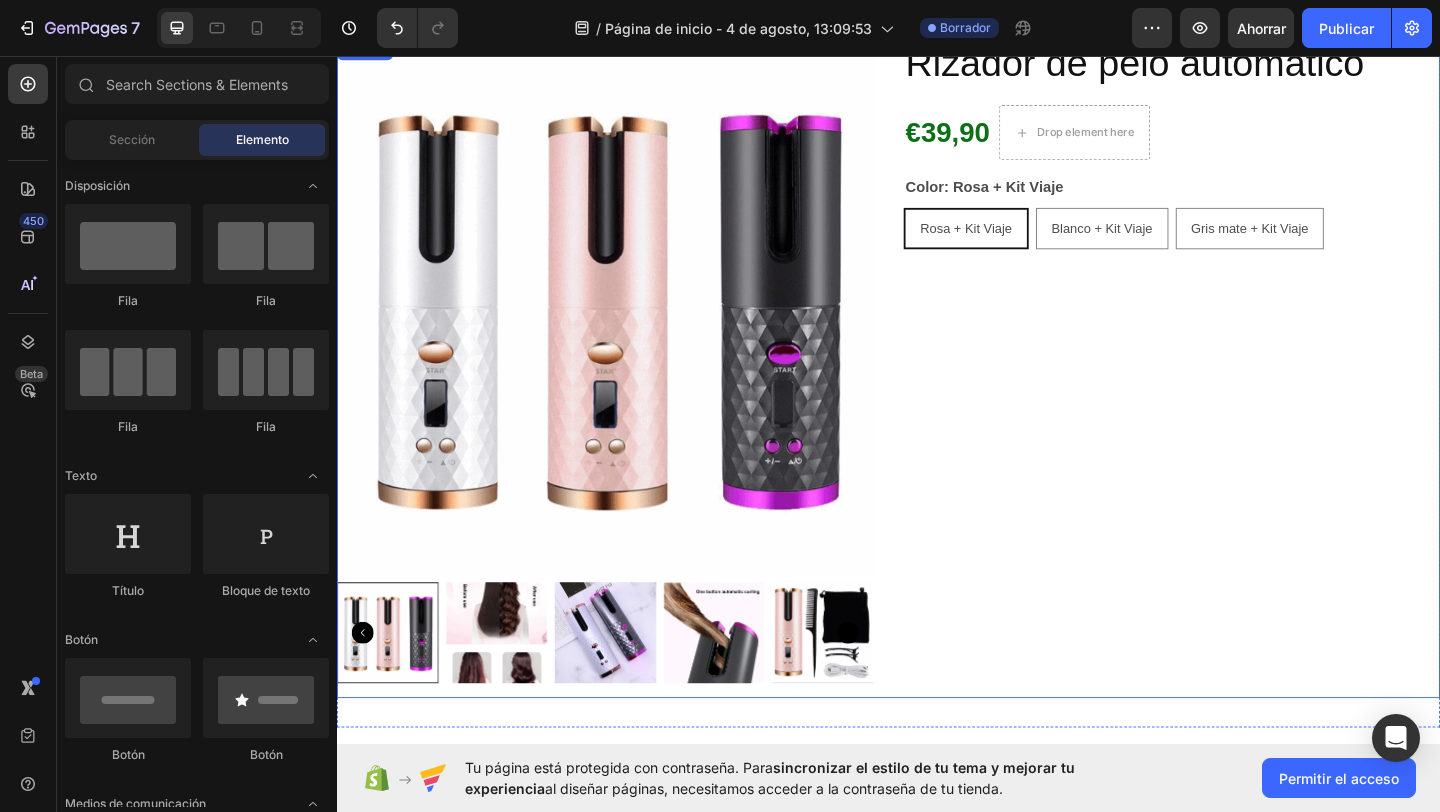 drag, startPoint x: 1180, startPoint y: 349, endPoint x: 1158, endPoint y: 364, distance: 26.627054 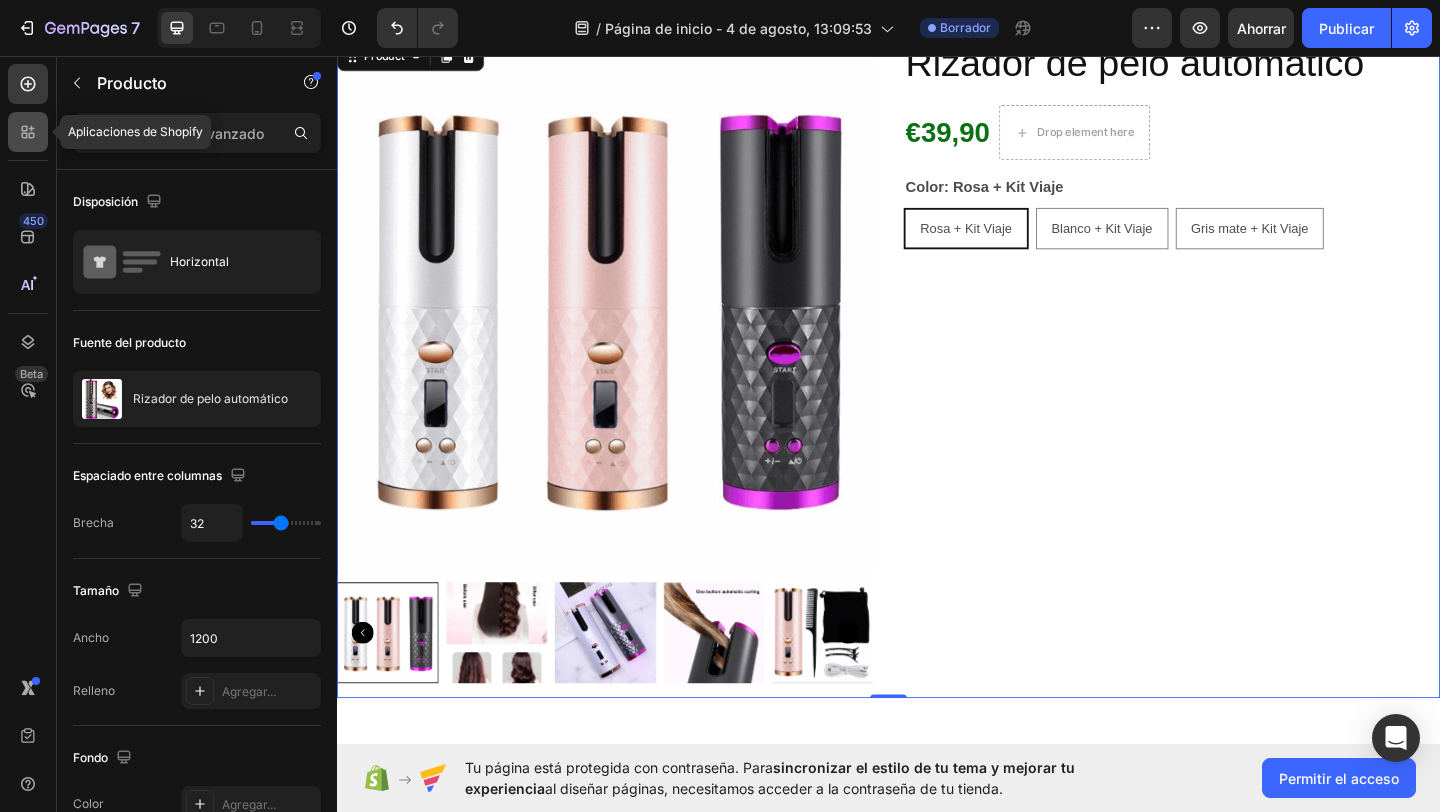 click 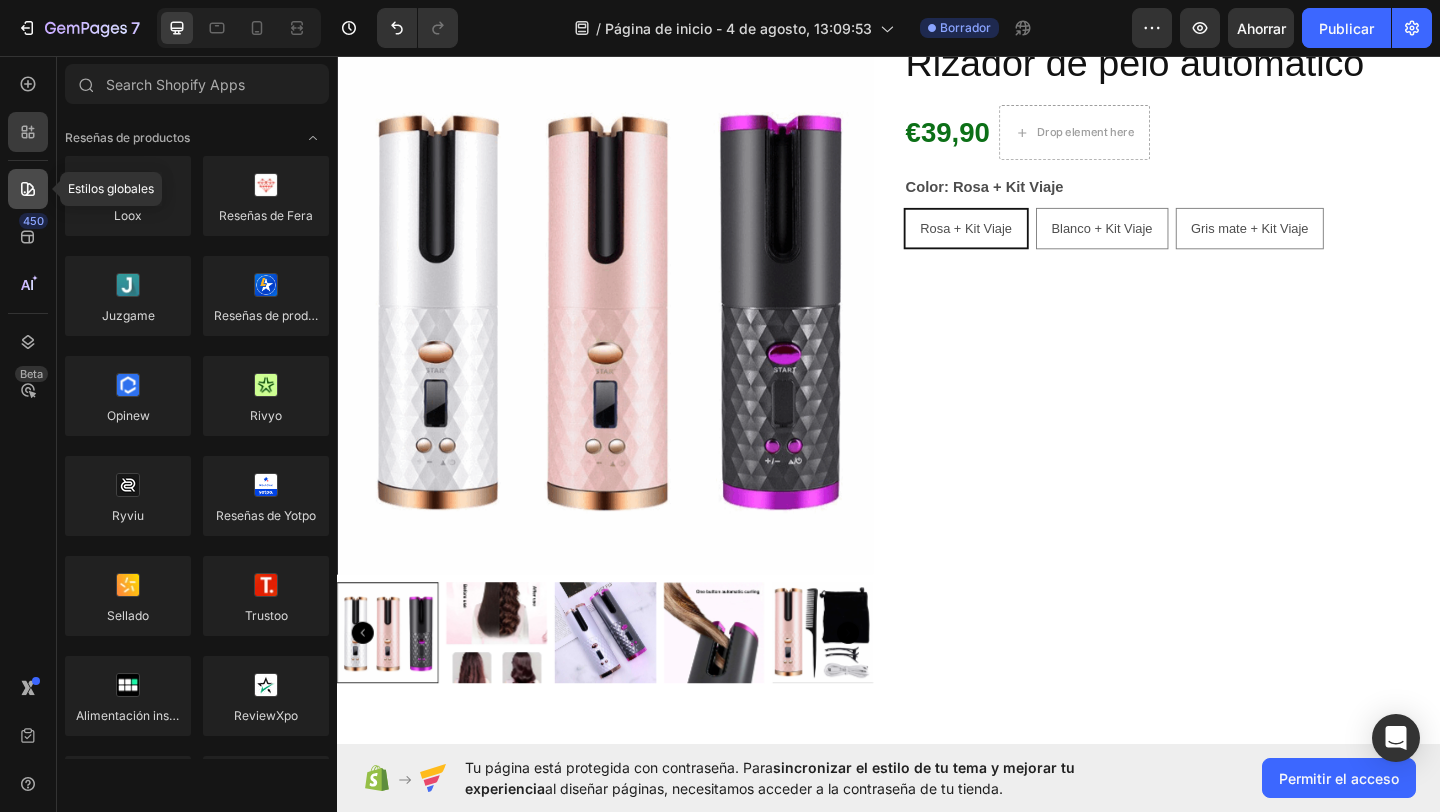 click 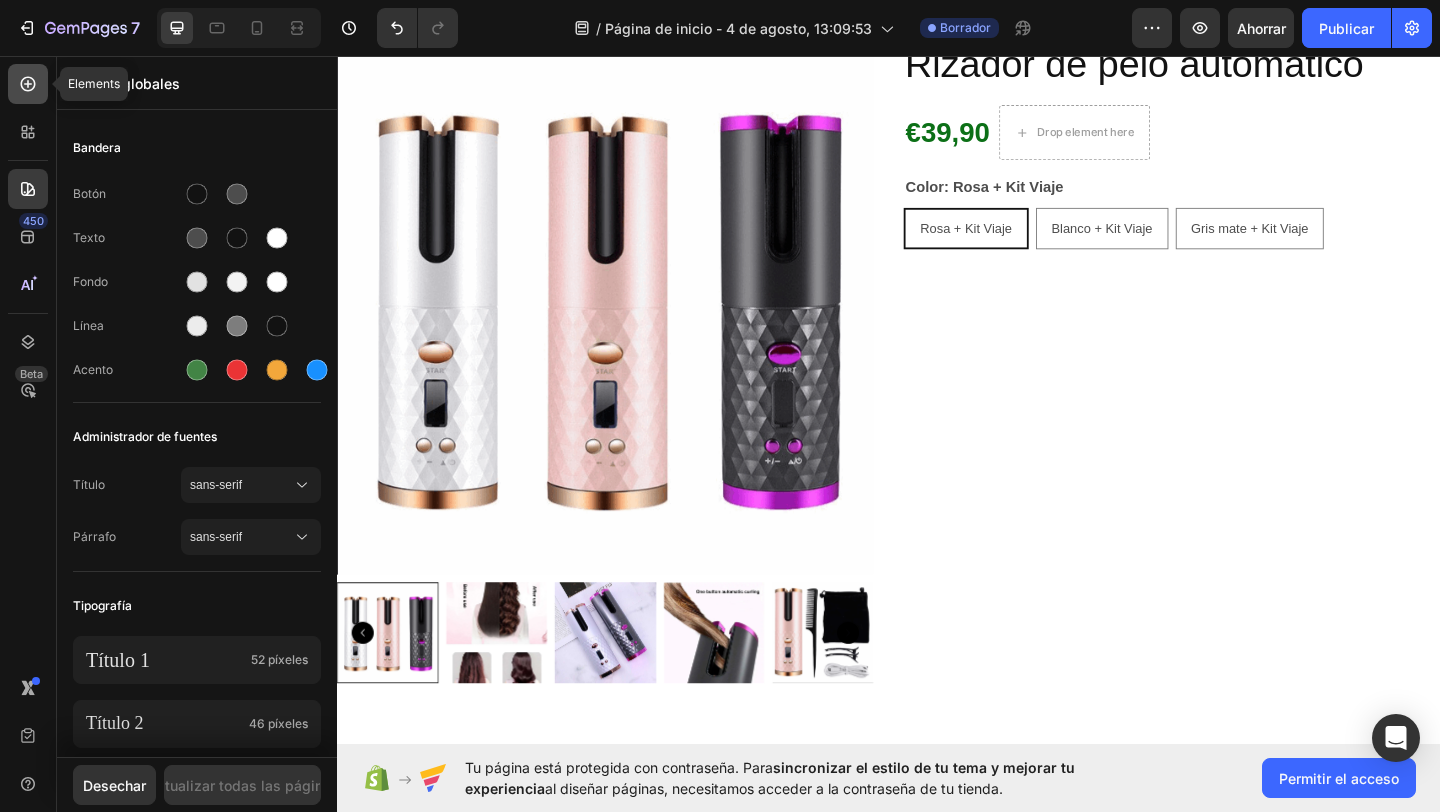 click 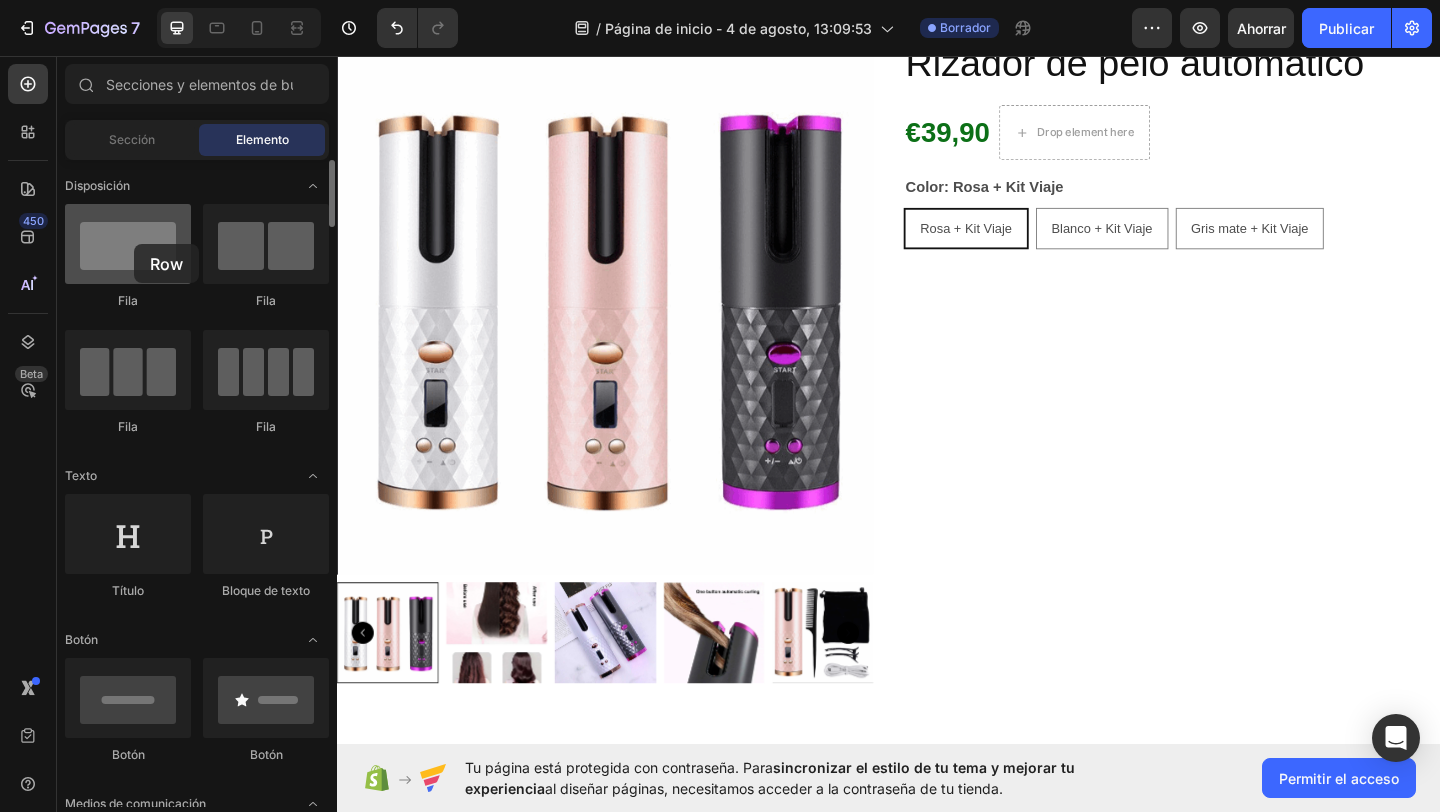 click at bounding box center [128, 244] 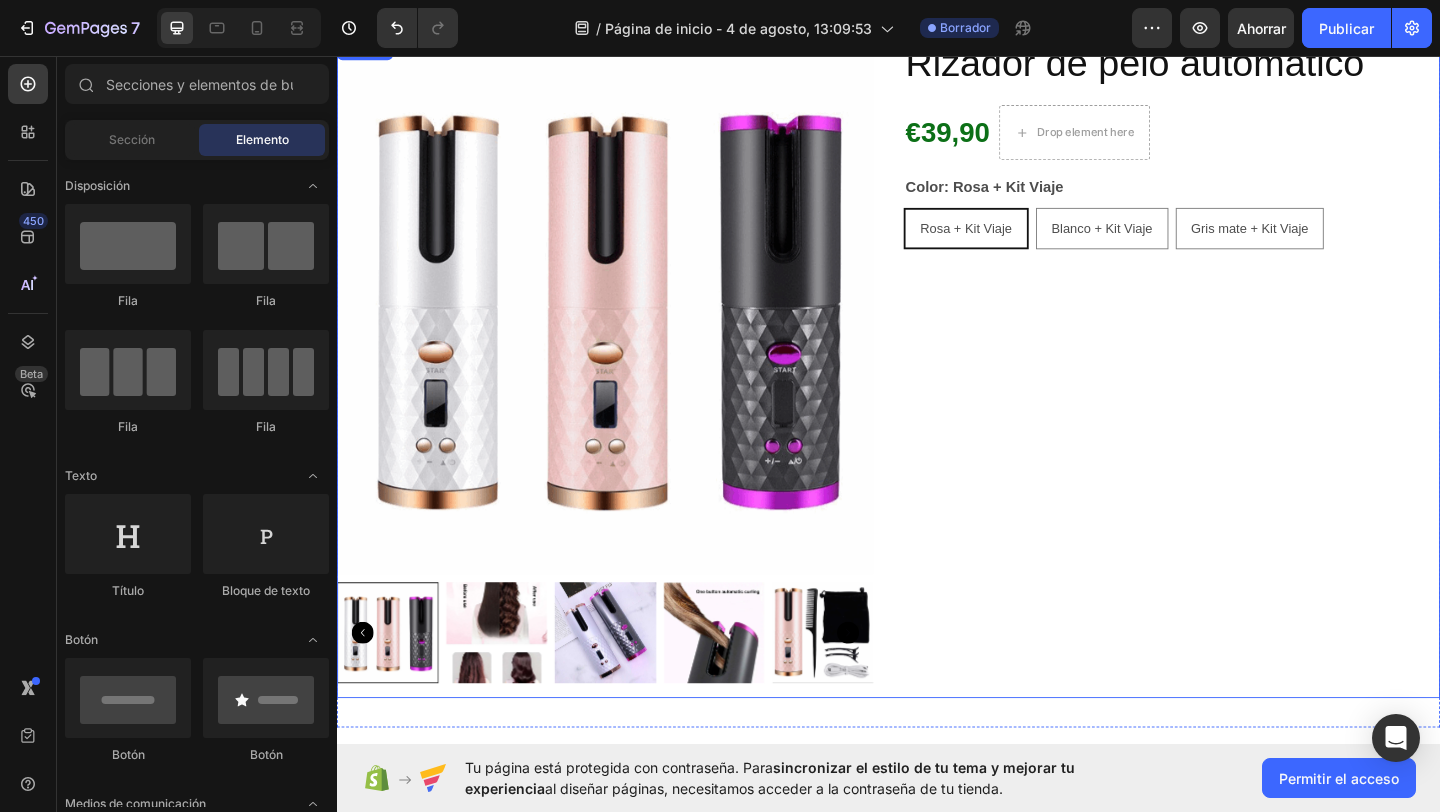 click on "Rizador de pelo automático Product Title €39,90 Product Price Product Price
Drop element here Row Color: Rosa + Kit Viaje Rosa + Kit Viaje Rosa + Kit Viaje Rosa + Kit Viaje Blanco + Kit Viaje Blanco + Kit Viaje Blanco + Kit Viaje Gris mate + Kit Viaje Gris mate + Kit Viaje Gris mate + Kit Viaje Product Variants & Swatches" at bounding box center (1245, 395) 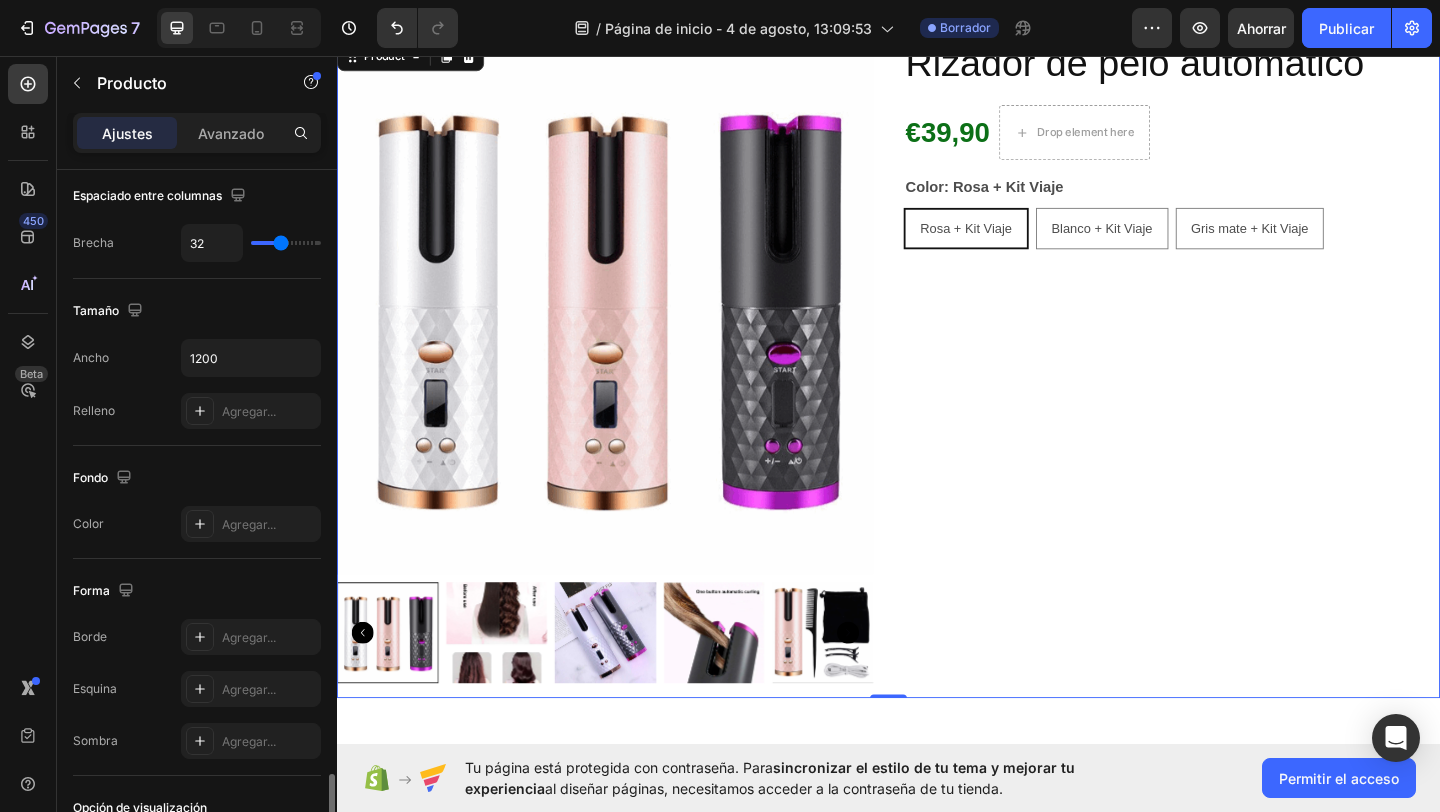 scroll, scrollTop: 653, scrollLeft: 0, axis: vertical 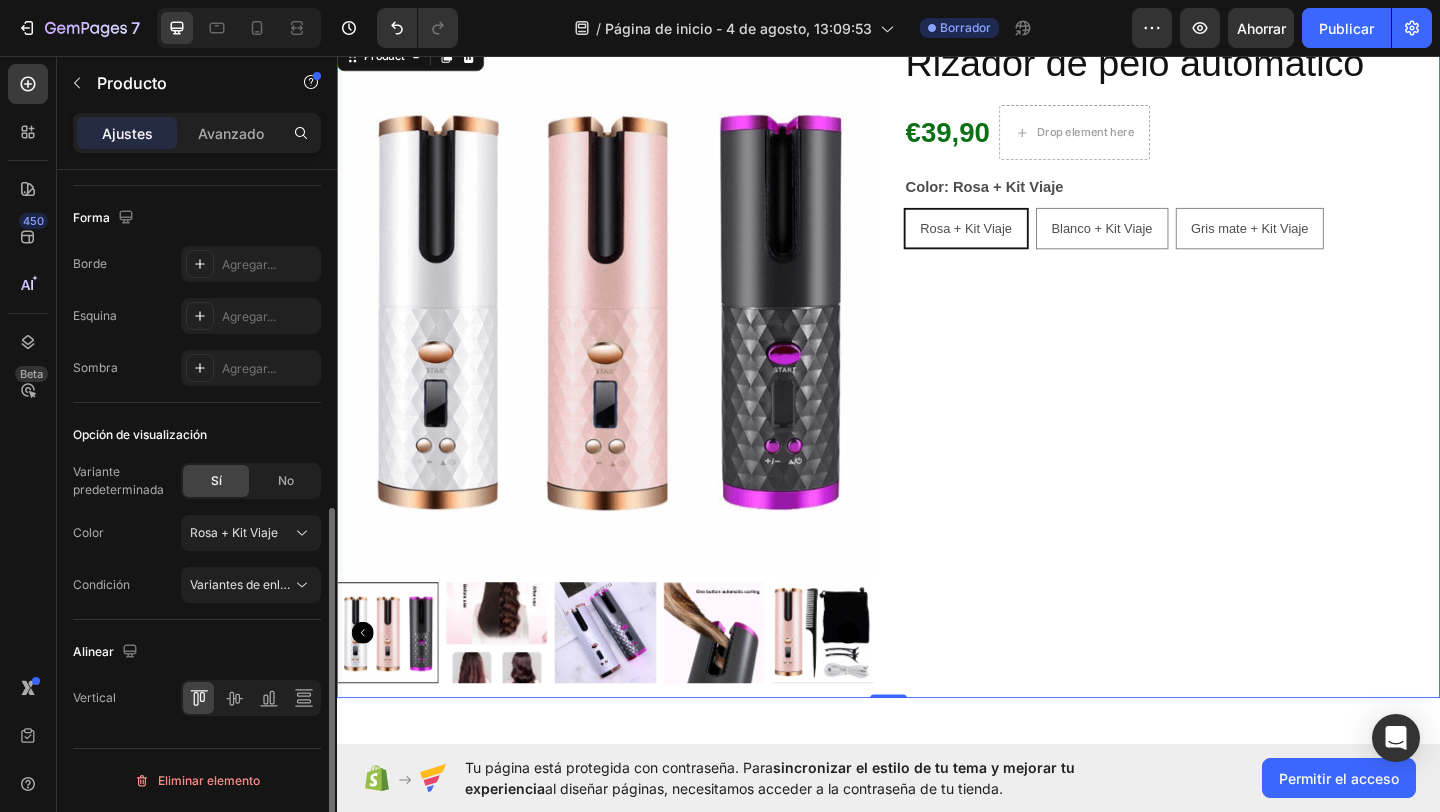 drag, startPoint x: 1098, startPoint y: 396, endPoint x: 1101, endPoint y: 370, distance: 26.172504 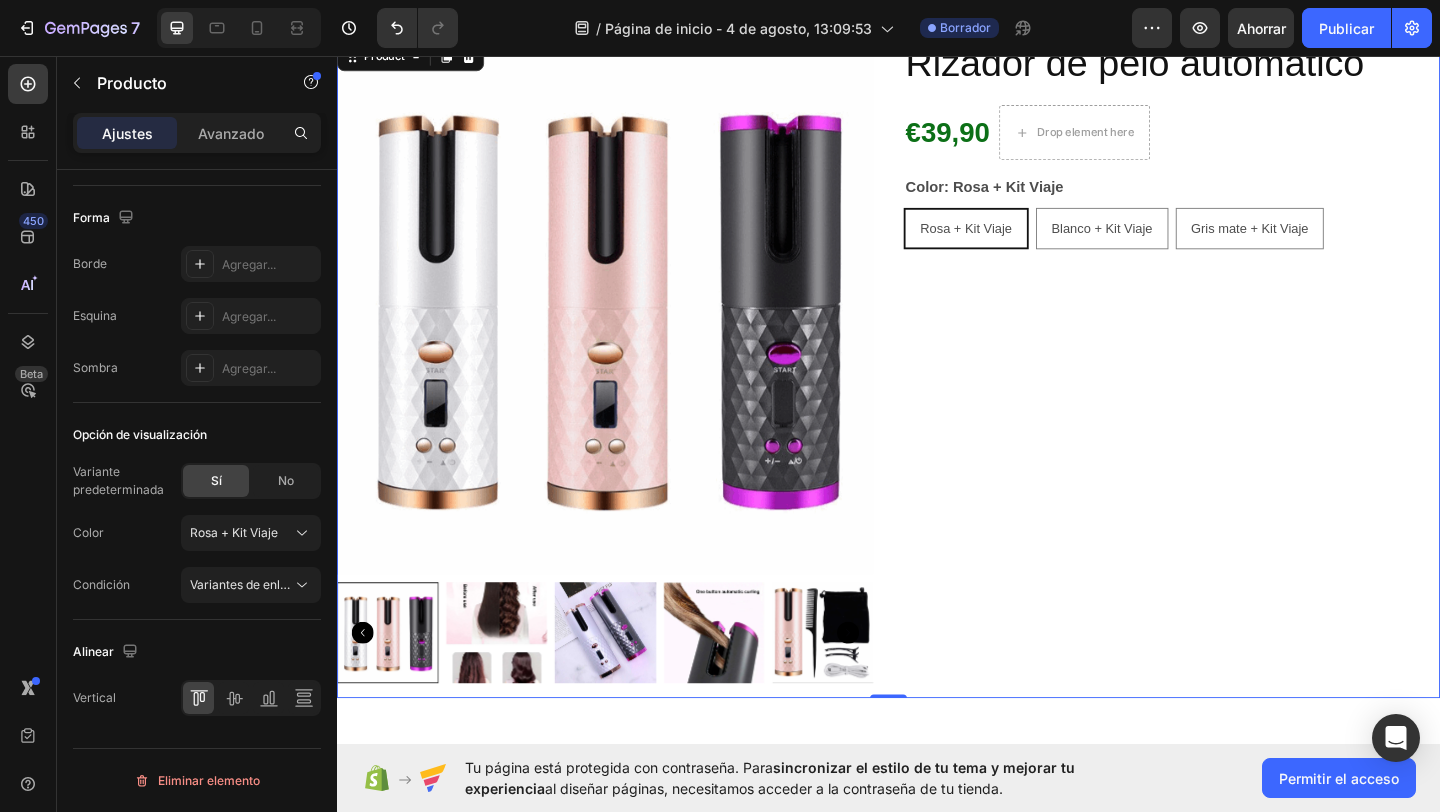 drag, startPoint x: 1094, startPoint y: 312, endPoint x: 1104, endPoint y: 271, distance: 42.201897 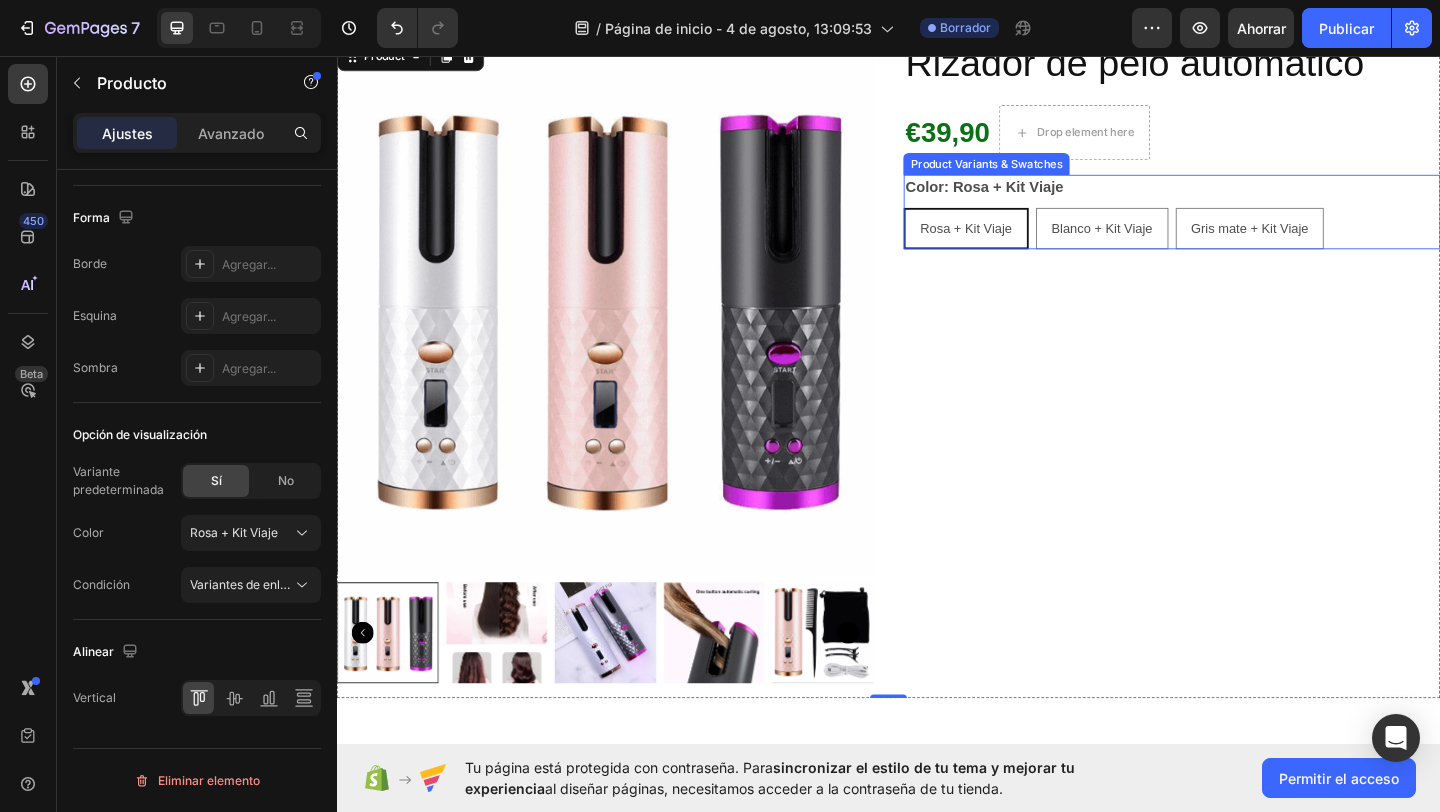 click on "Product Variants & Swatches" at bounding box center [1043, 173] 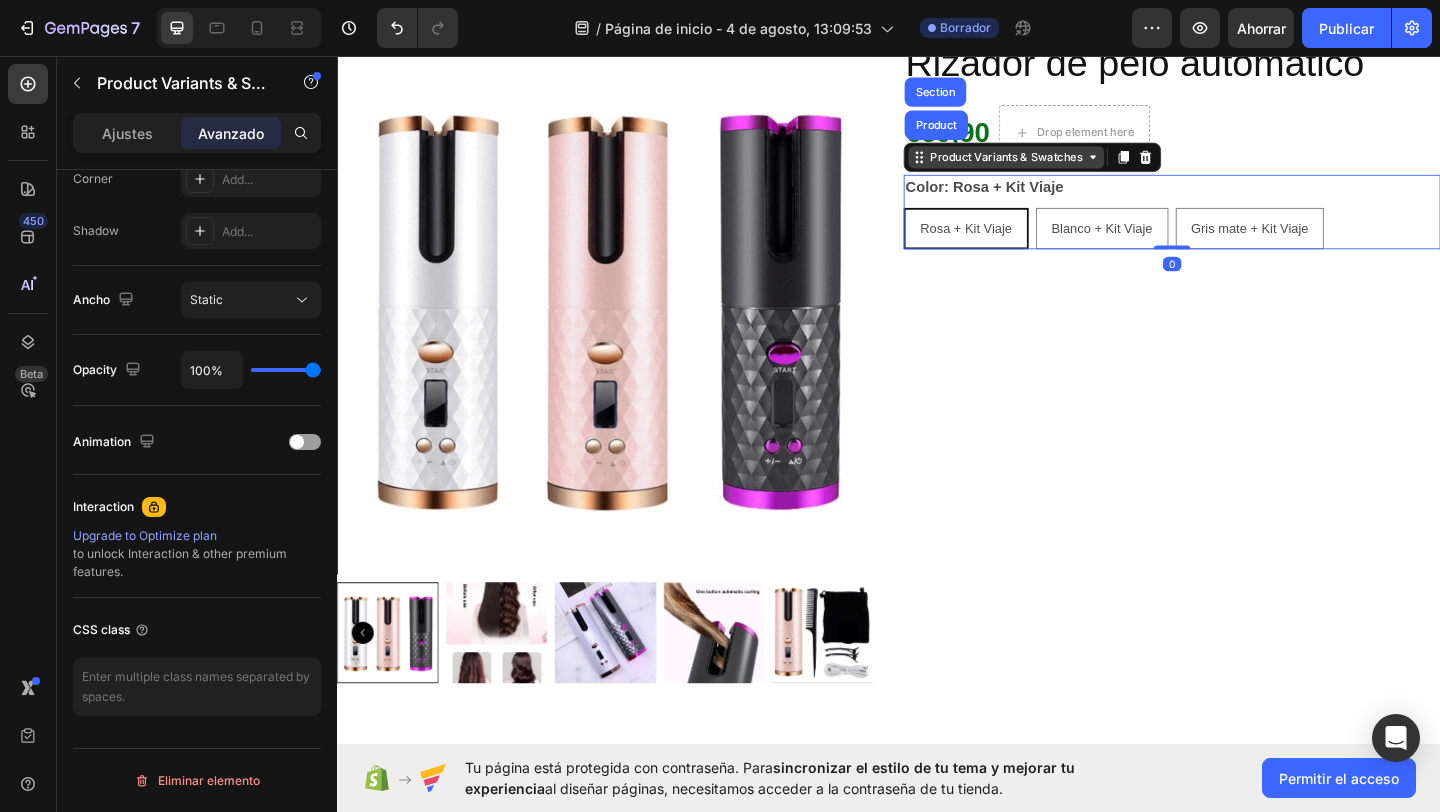 scroll, scrollTop: 0, scrollLeft: 0, axis: both 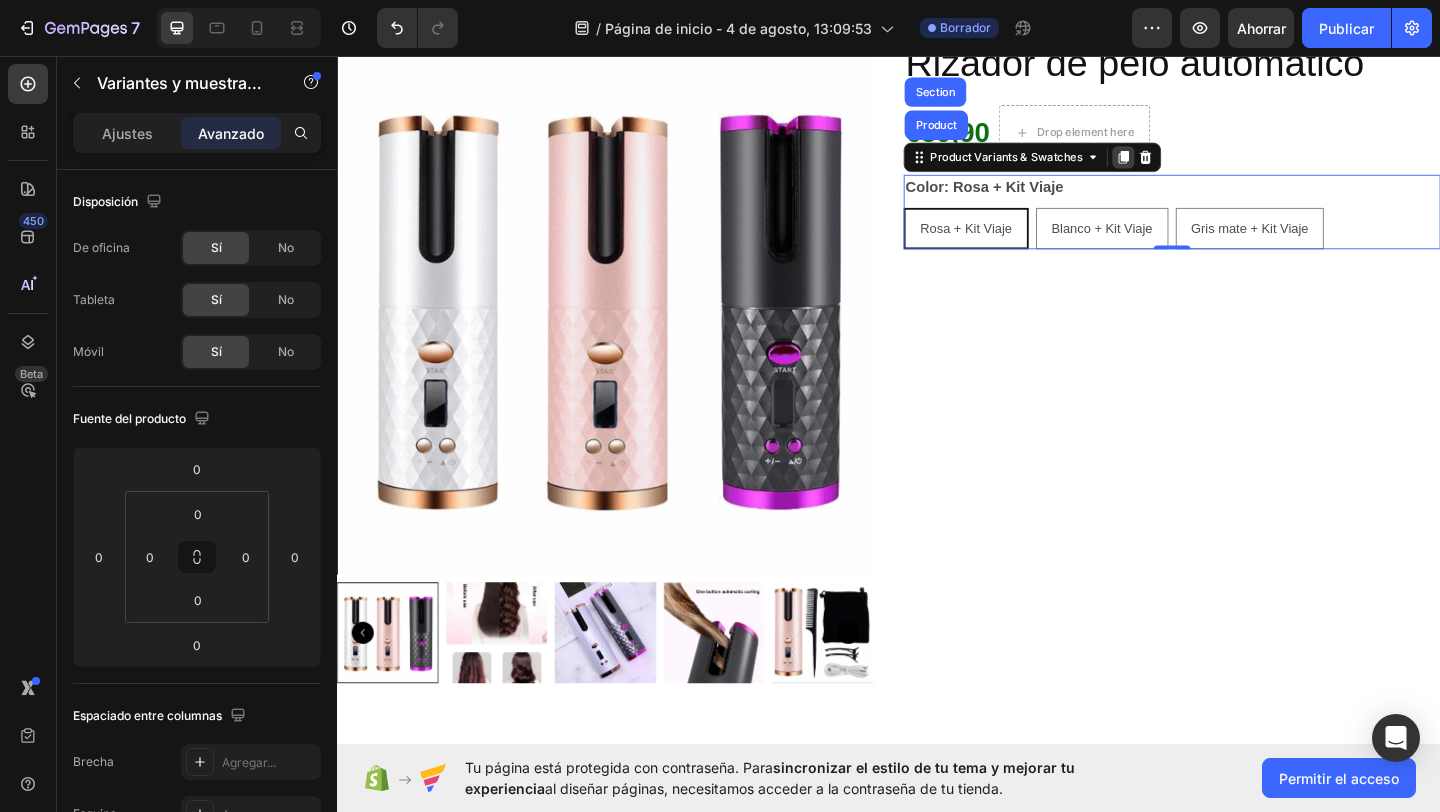 click 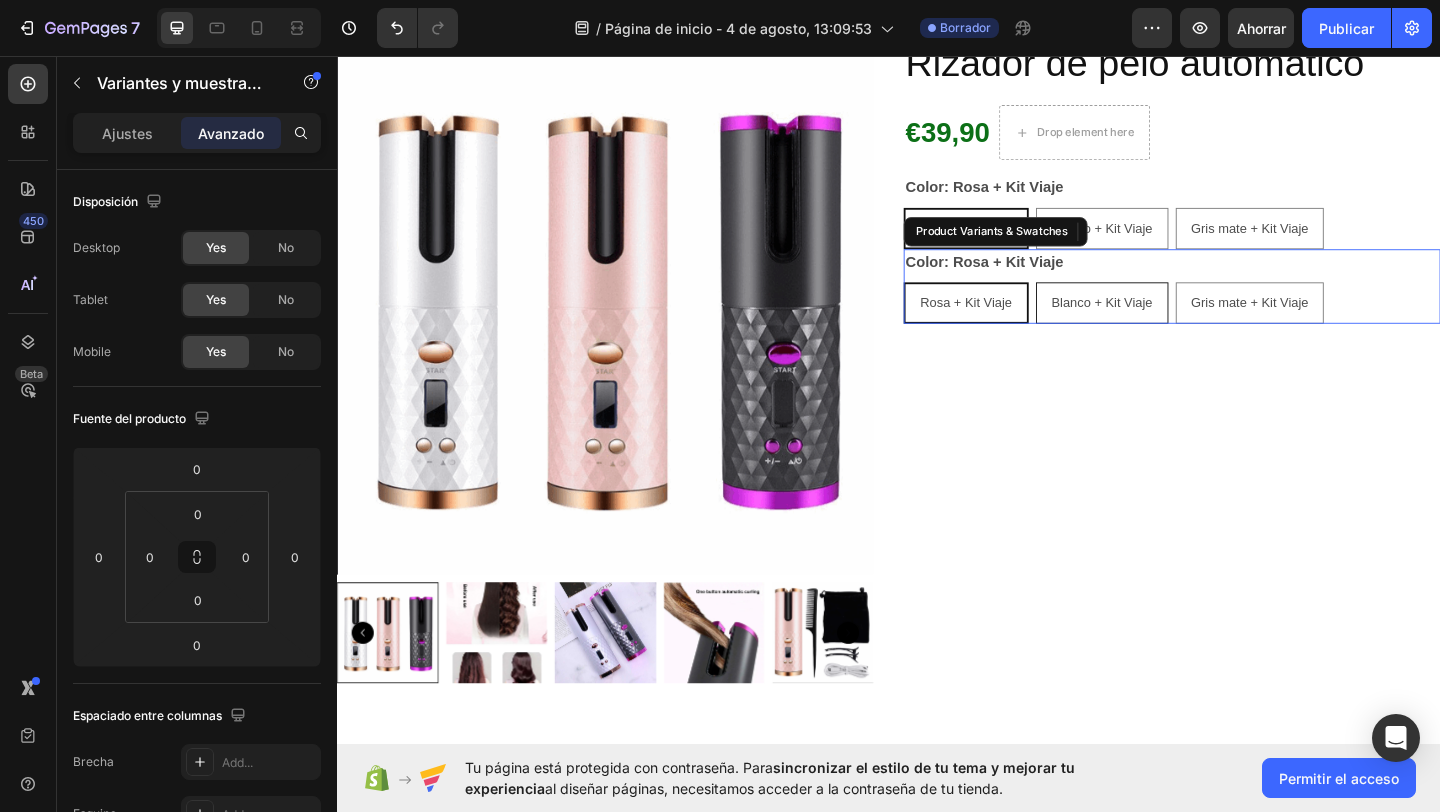 click on "Blanco + Kit Viaje" at bounding box center (1169, 324) 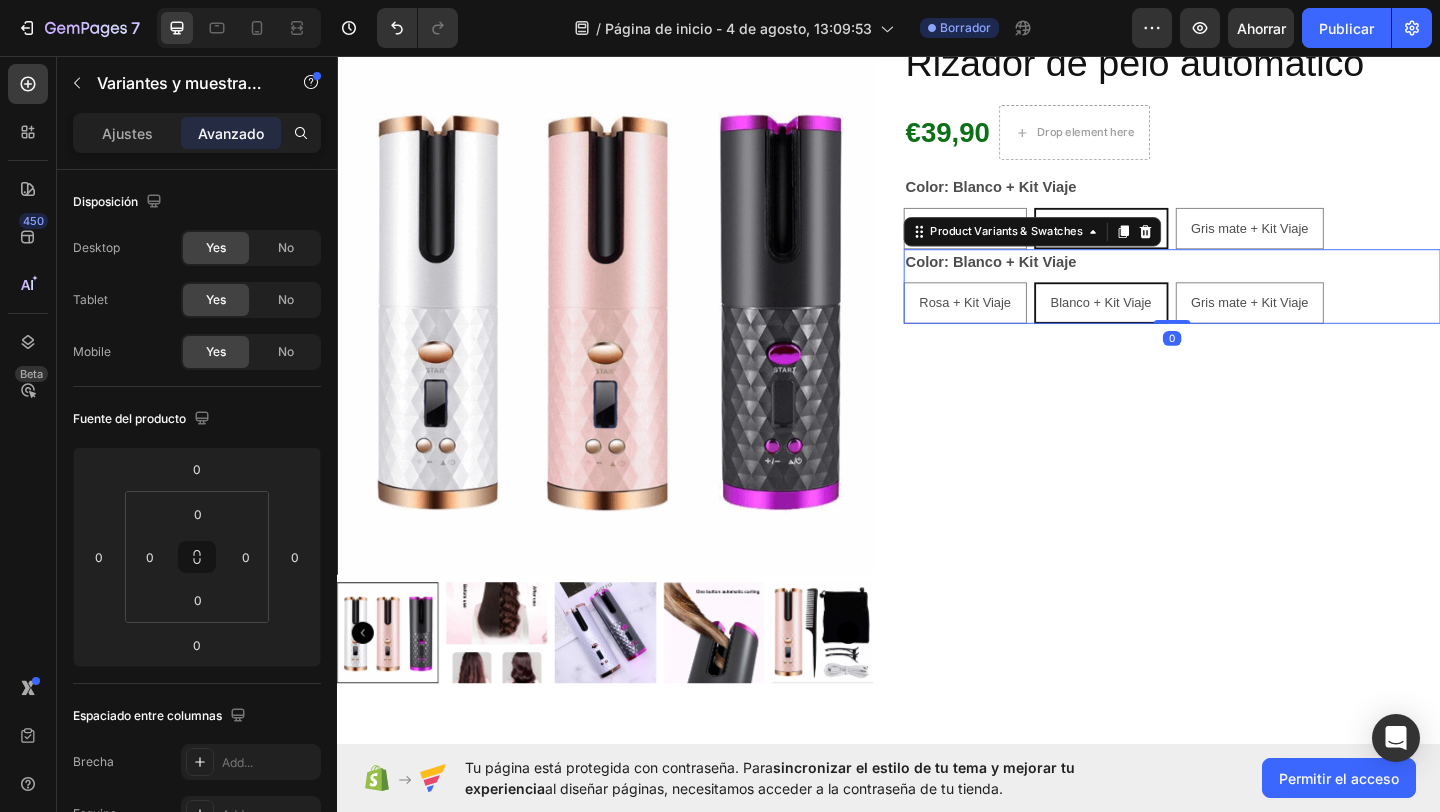 radio on "true" 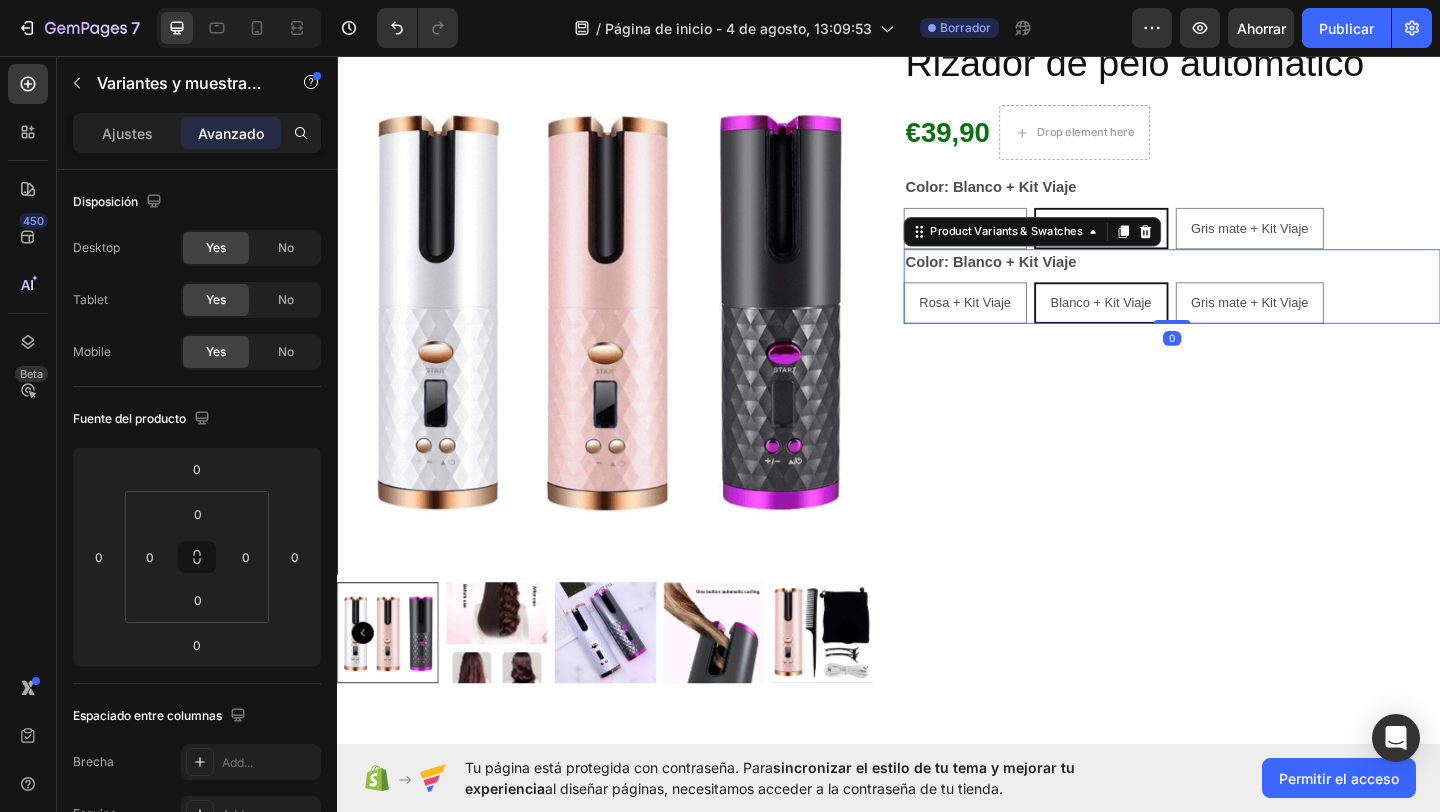 radio on "false" 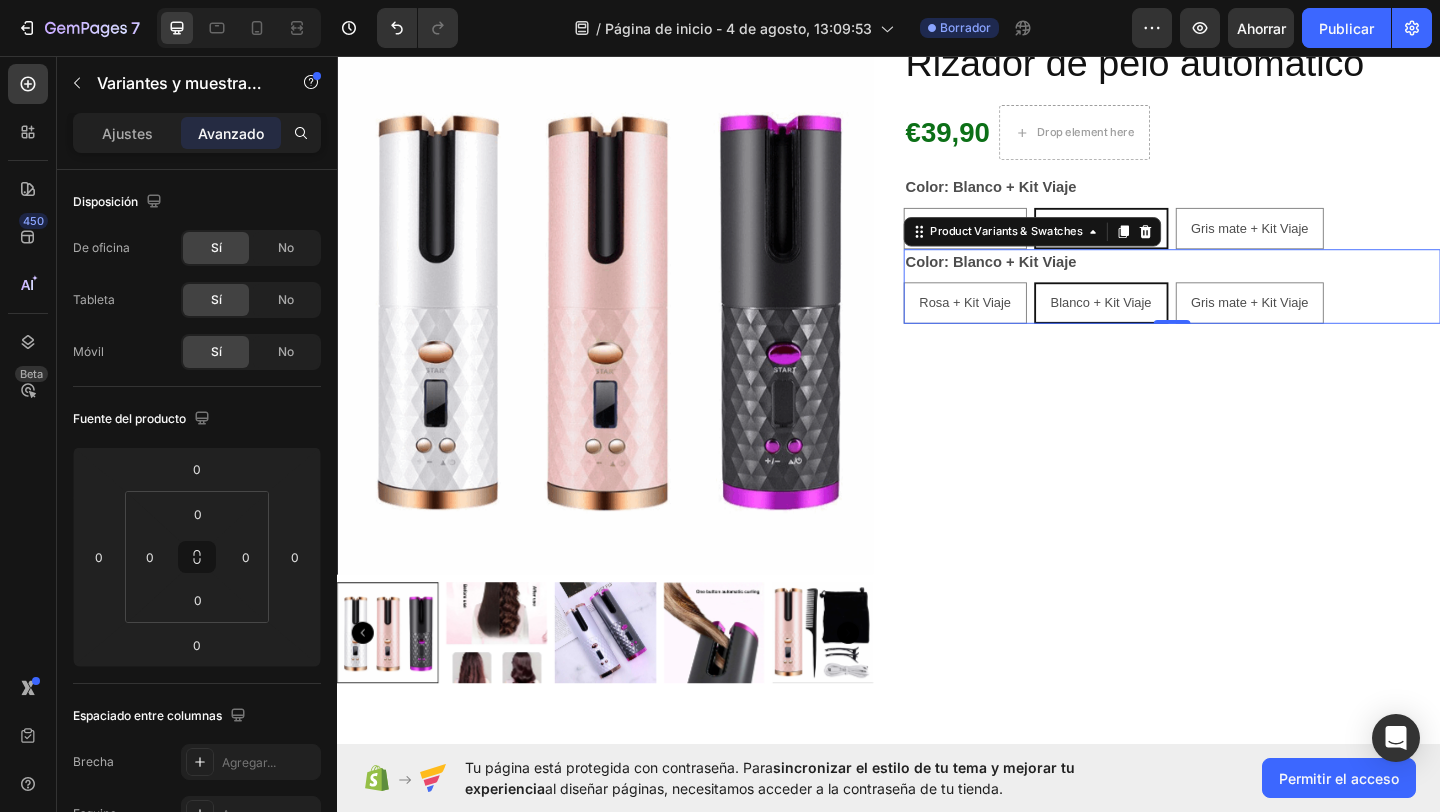 click on "Color: Blanco + Kit Viaje" at bounding box center [1048, 280] 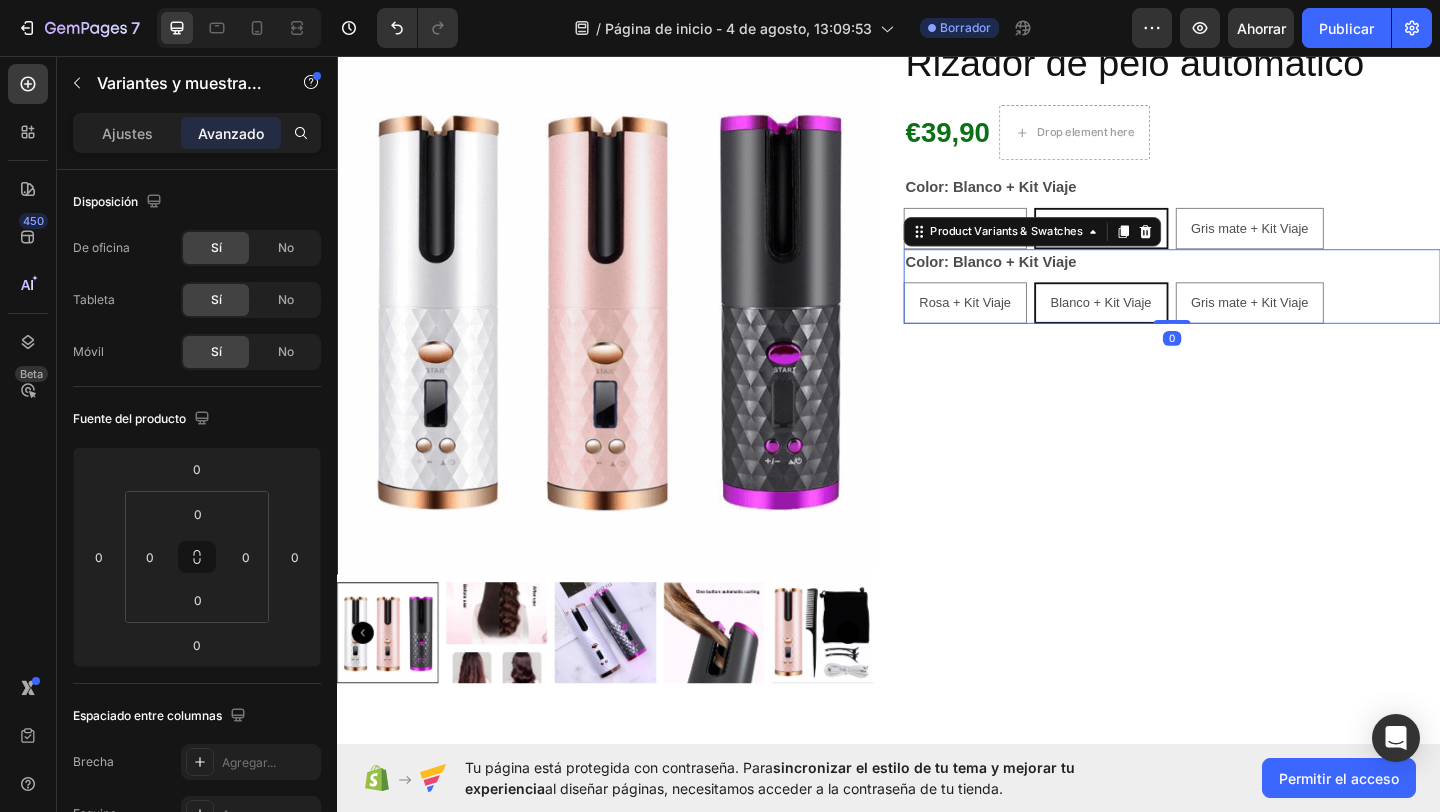 click on "Color: Blanco + Kit Viaje" at bounding box center (1048, 280) 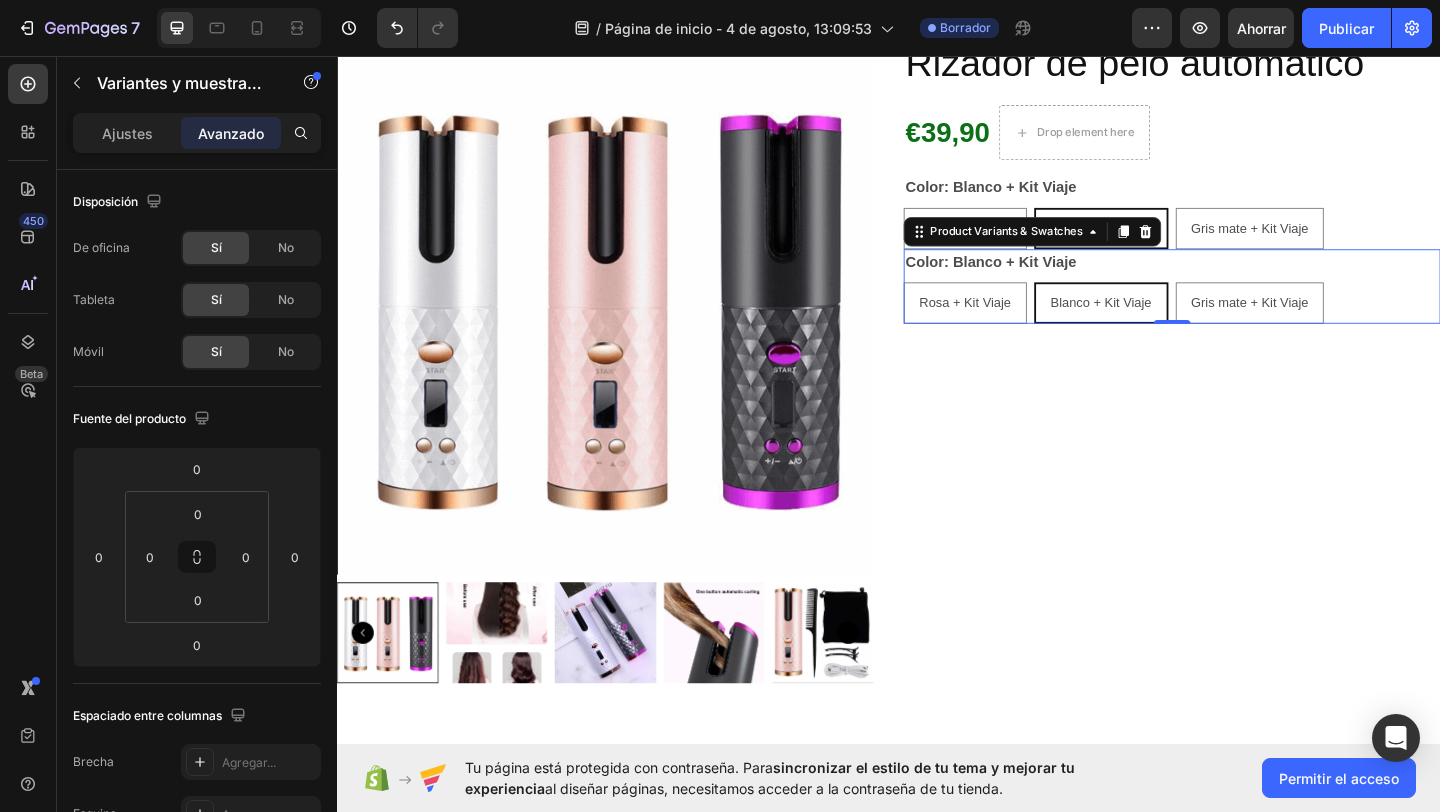 click 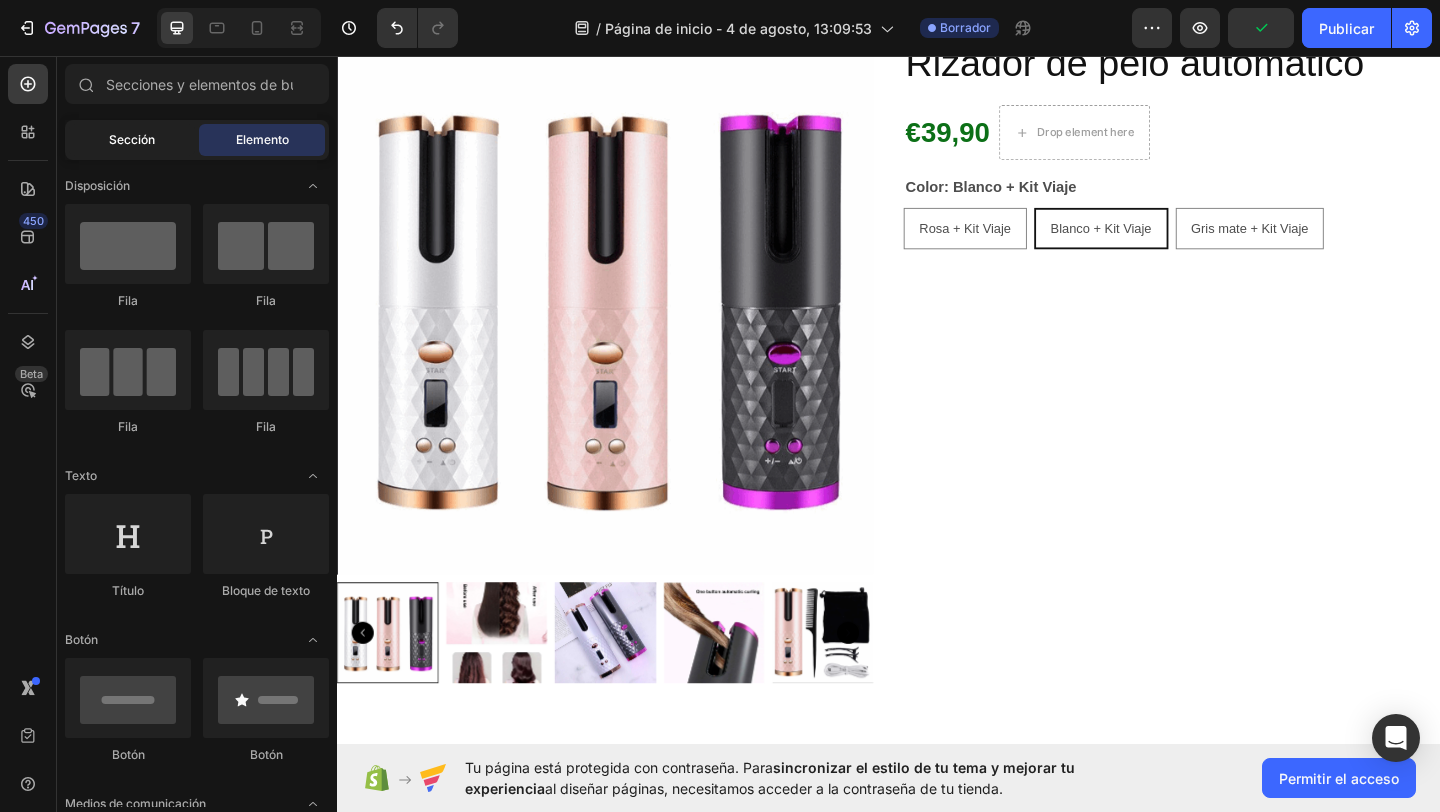 click on "Sección" 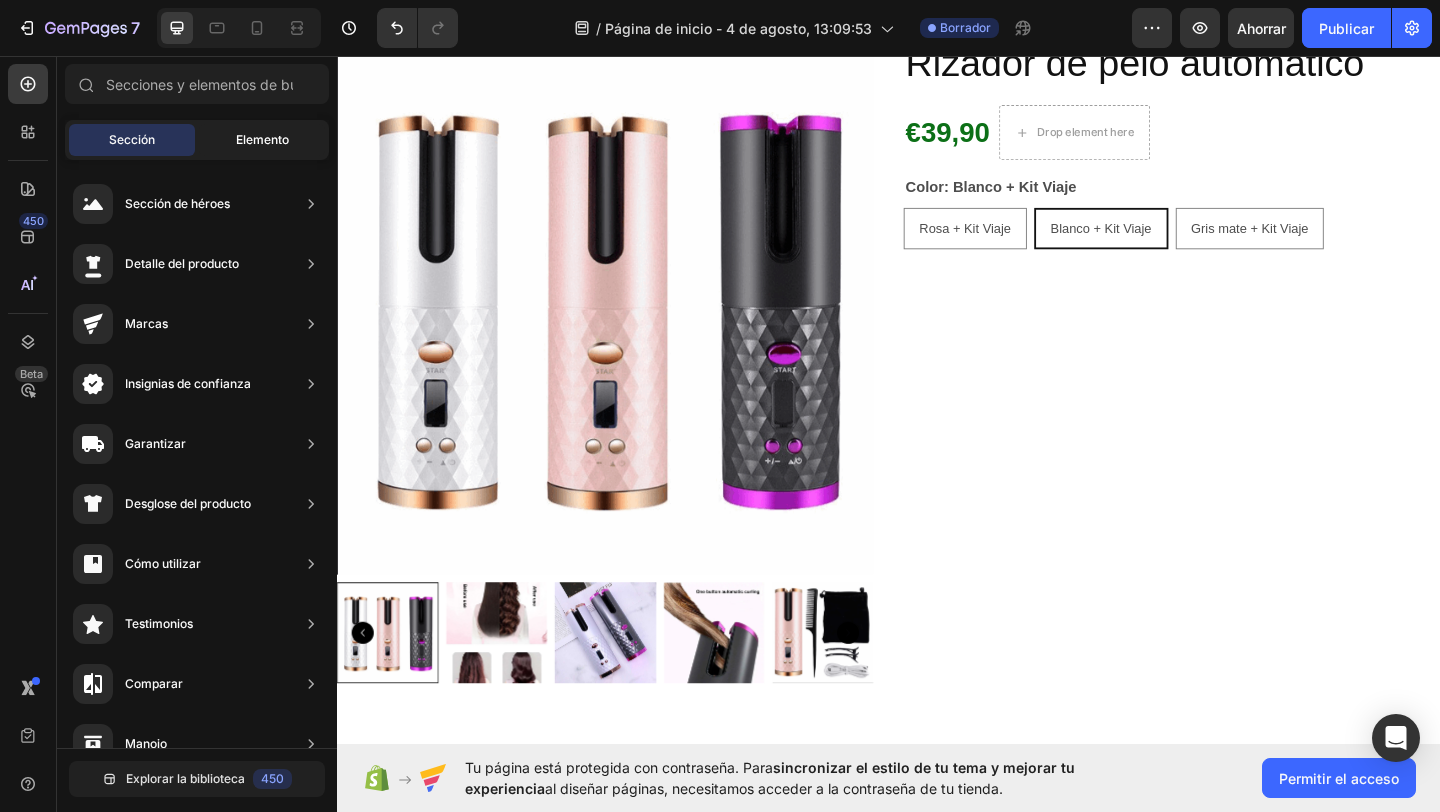click on "Elemento" 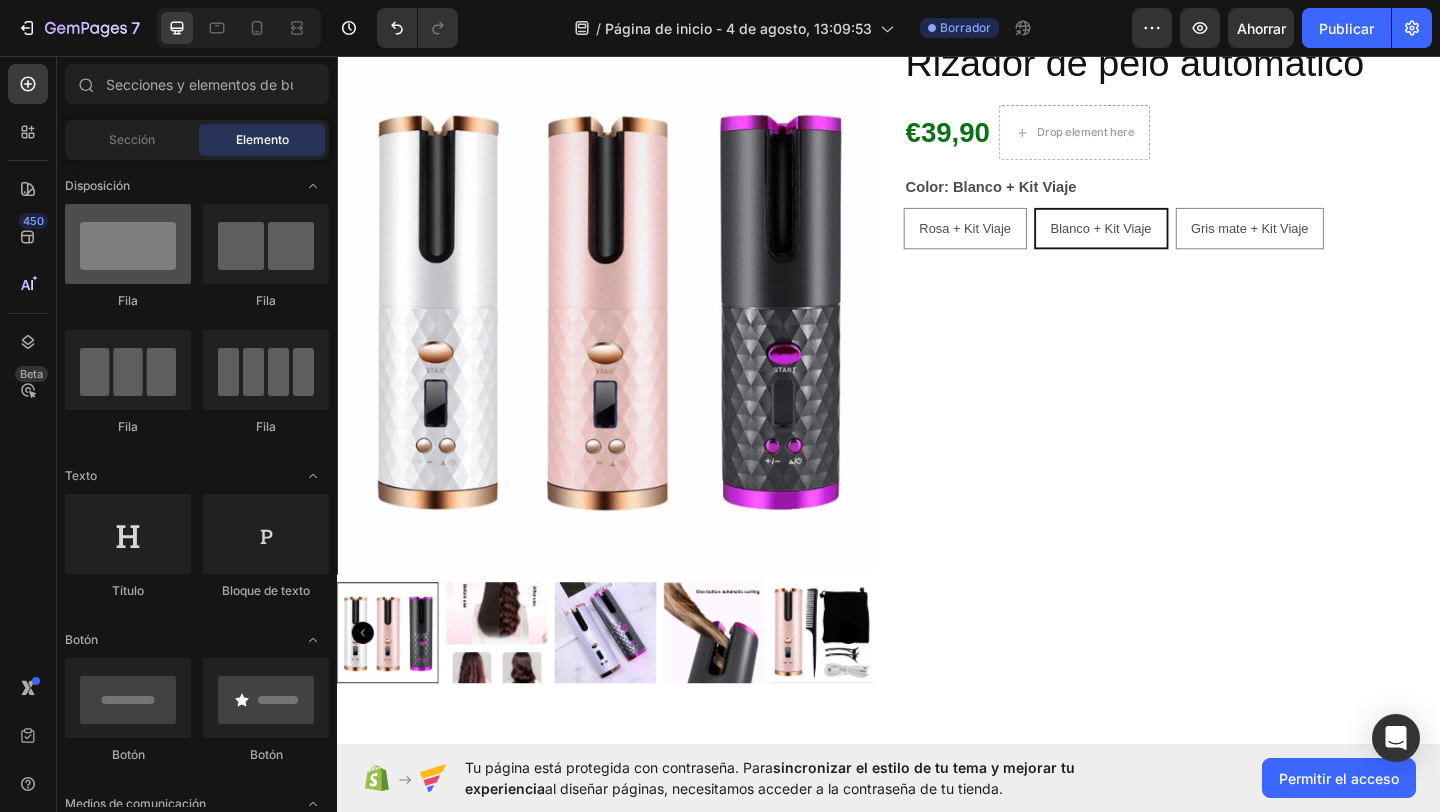 click at bounding box center [128, 244] 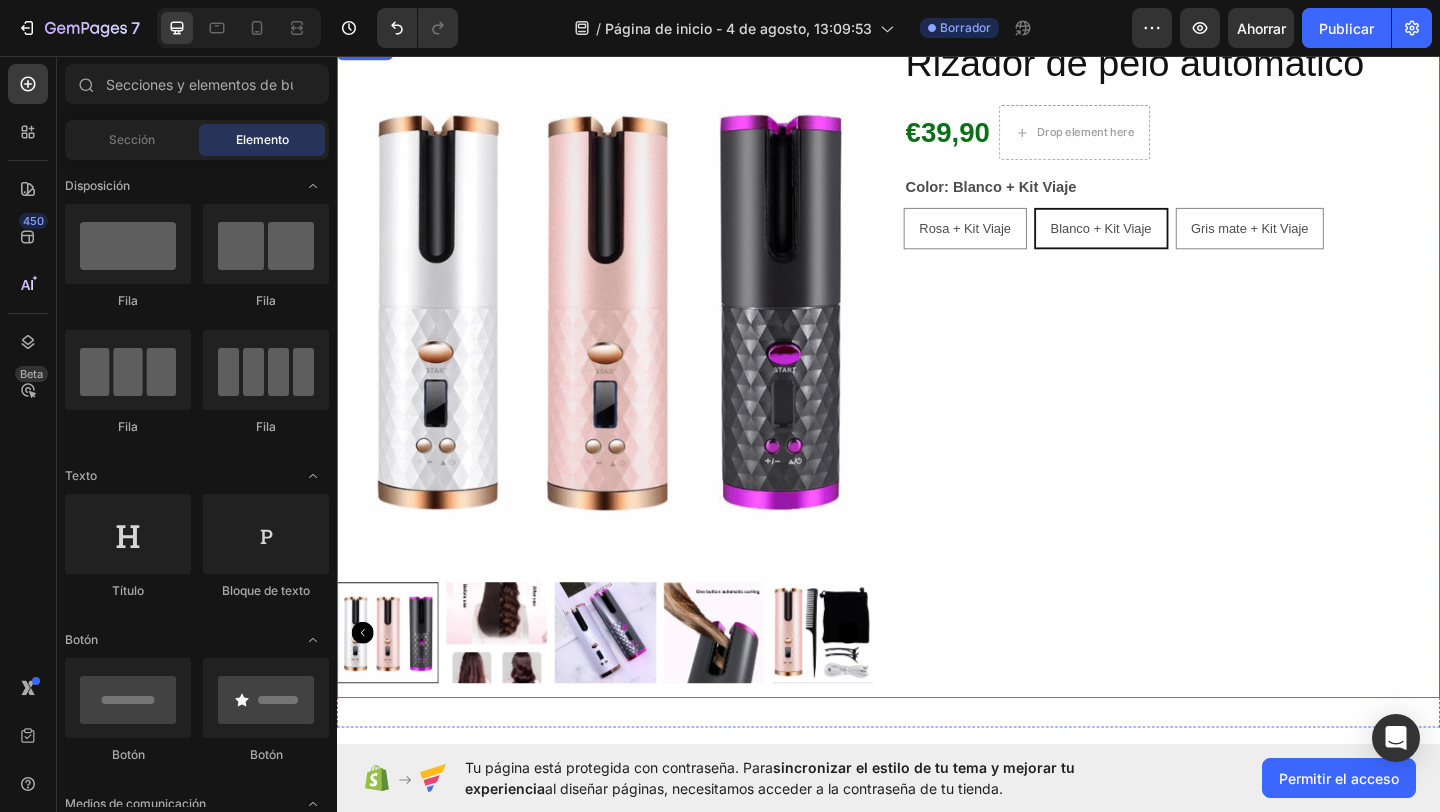 click on "Rizador de pelo automático Product Title €39,90 Product Price Product Price
Drop element here Row Color: Blanco + Kit Viaje Rosa + Kit Viaje Rosa + Kit Viaje Rosa + Kit Viaje Blanco + Kit Viaje Blanco + Kit Viaje Blanco + Kit Viaje Gris mate + Kit Viaje Gris mate + Kit Viaje Gris mate + Kit Viaje Product Variants & Swatches" at bounding box center [1245, 395] 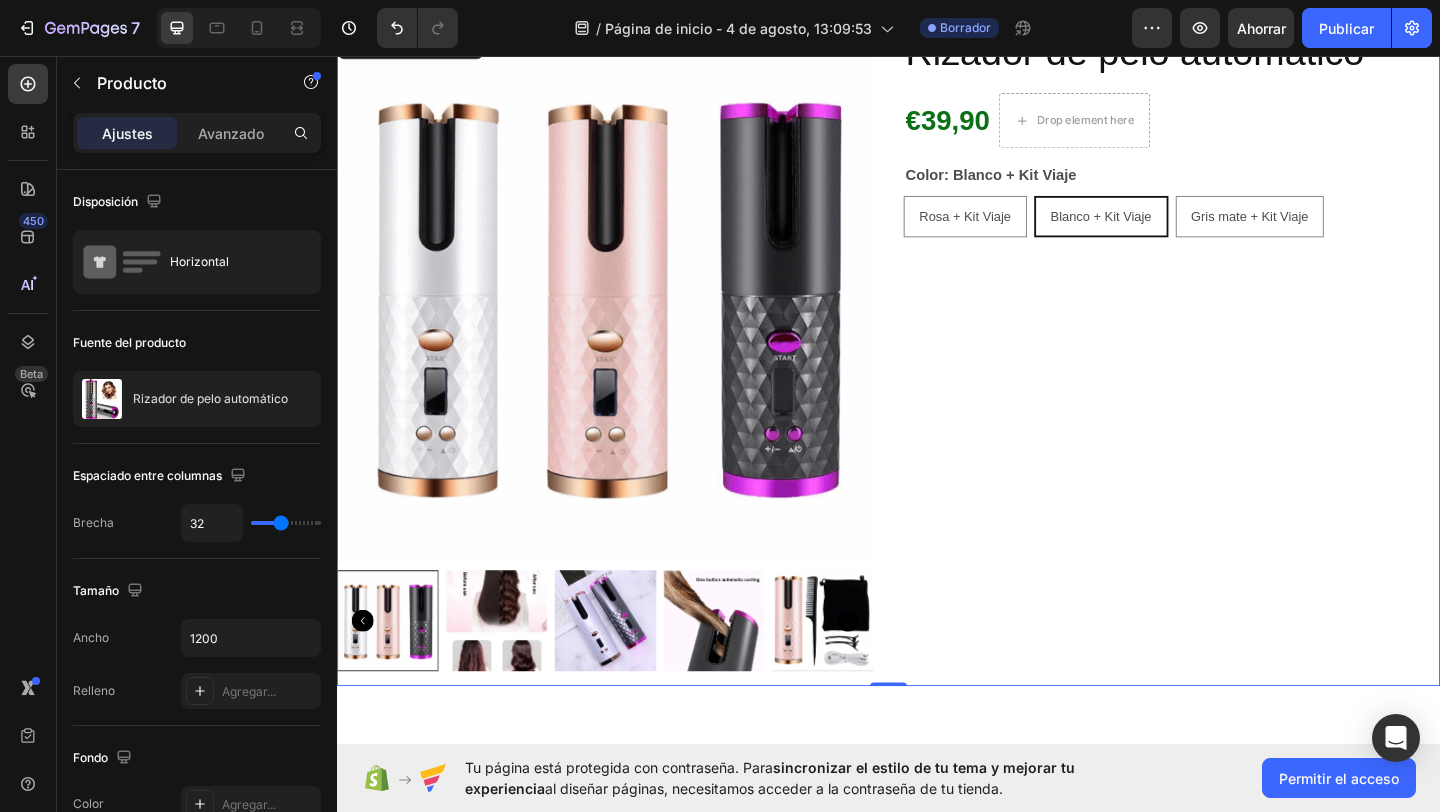 scroll, scrollTop: 0, scrollLeft: 0, axis: both 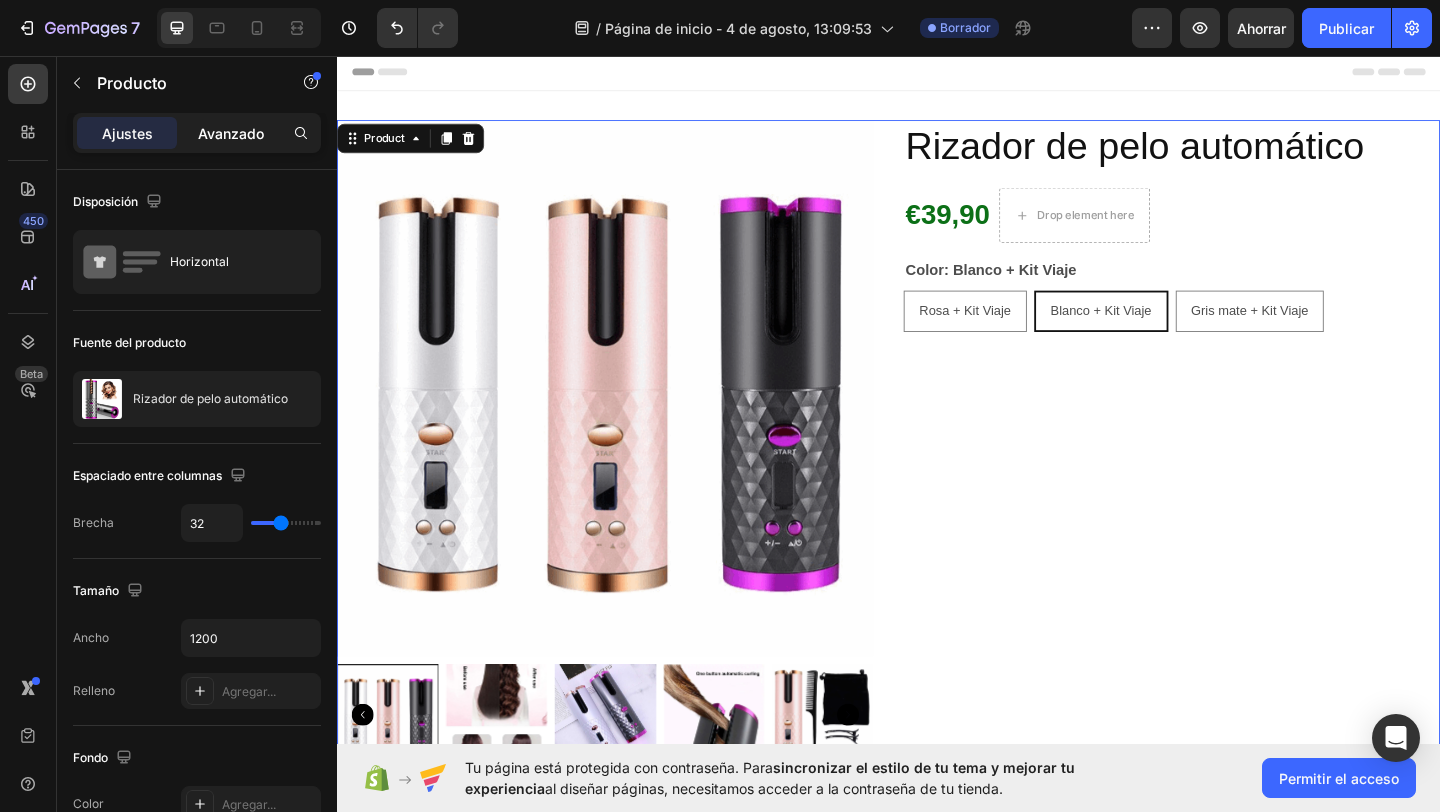 click on "Avanzado" at bounding box center (231, 133) 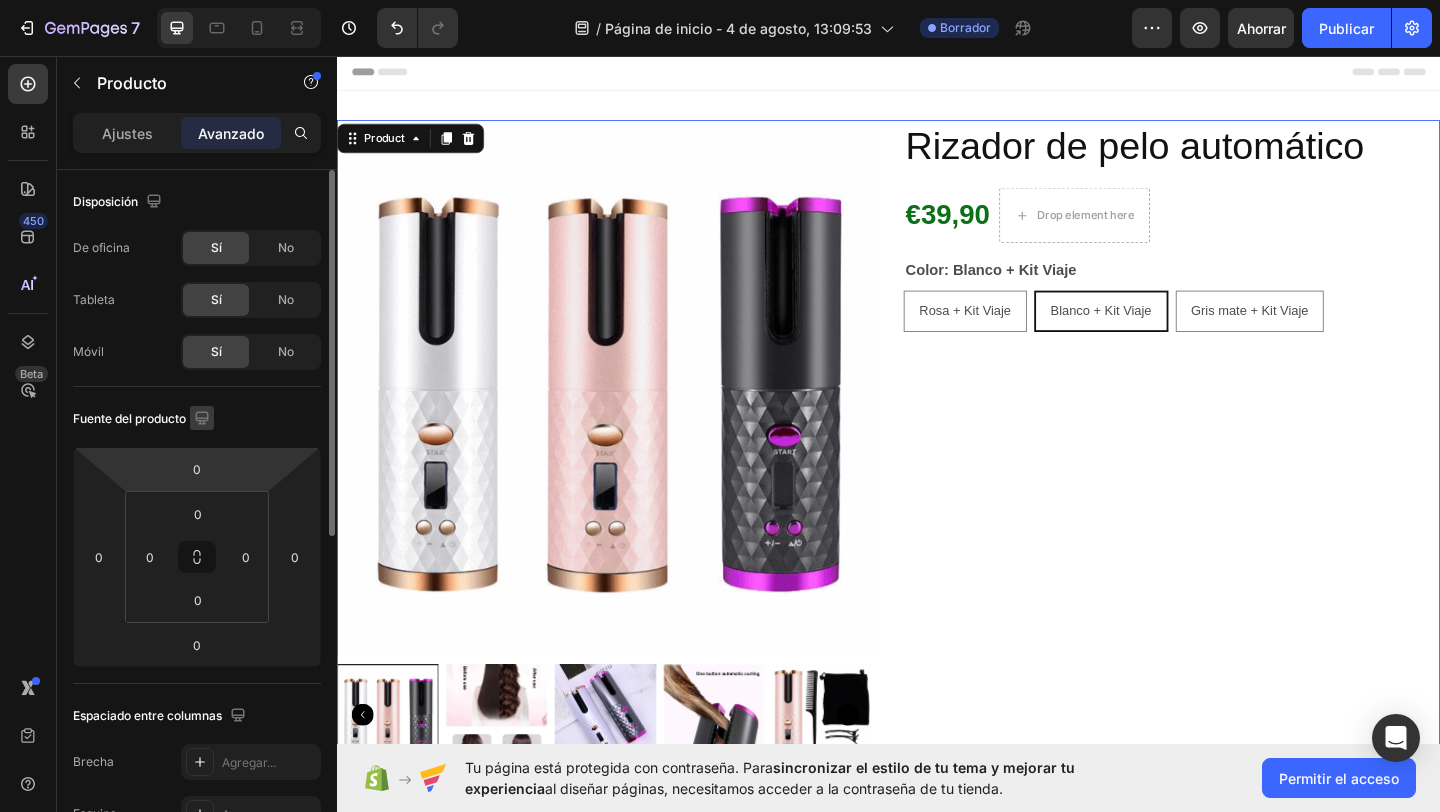click 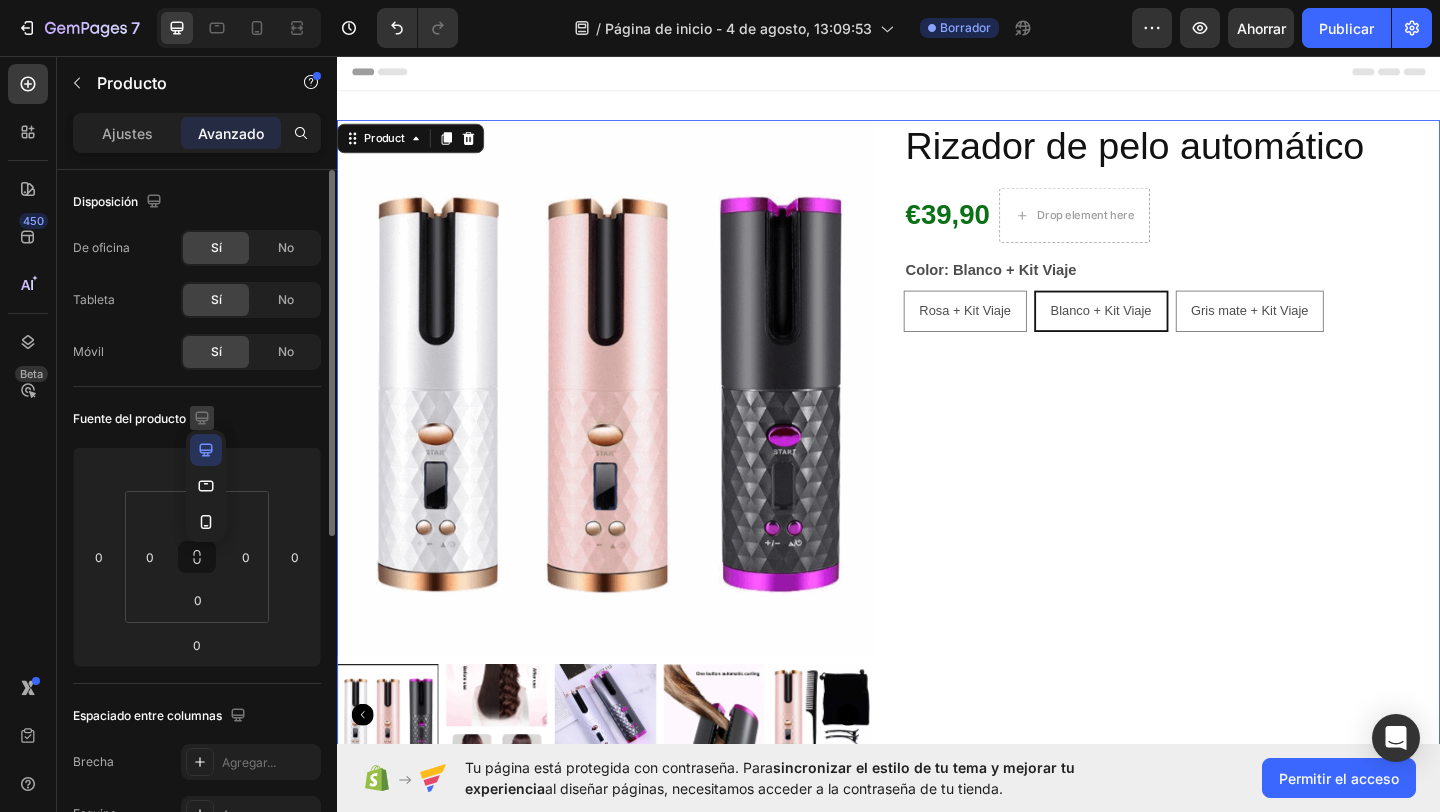 click 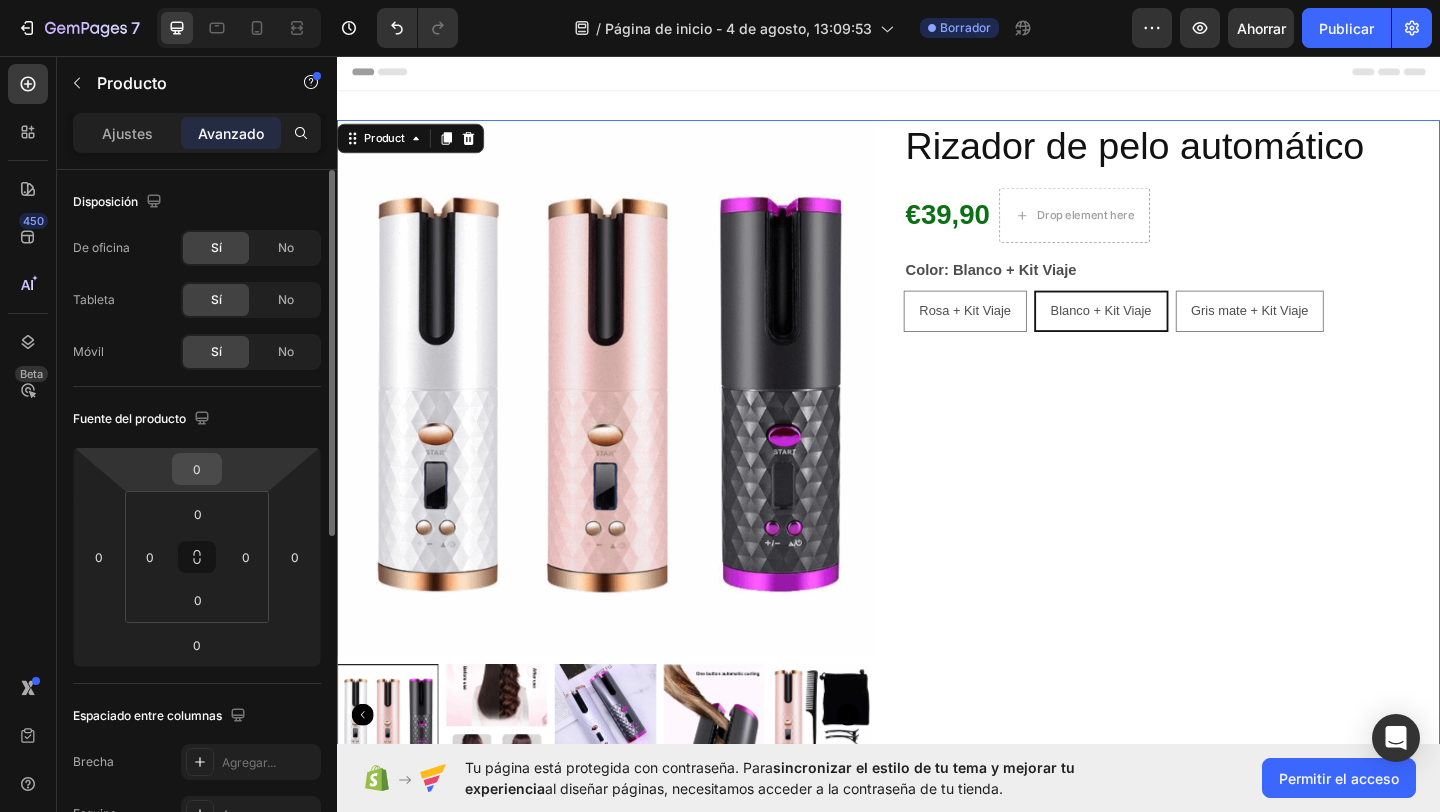 click on "0" at bounding box center [197, 469] 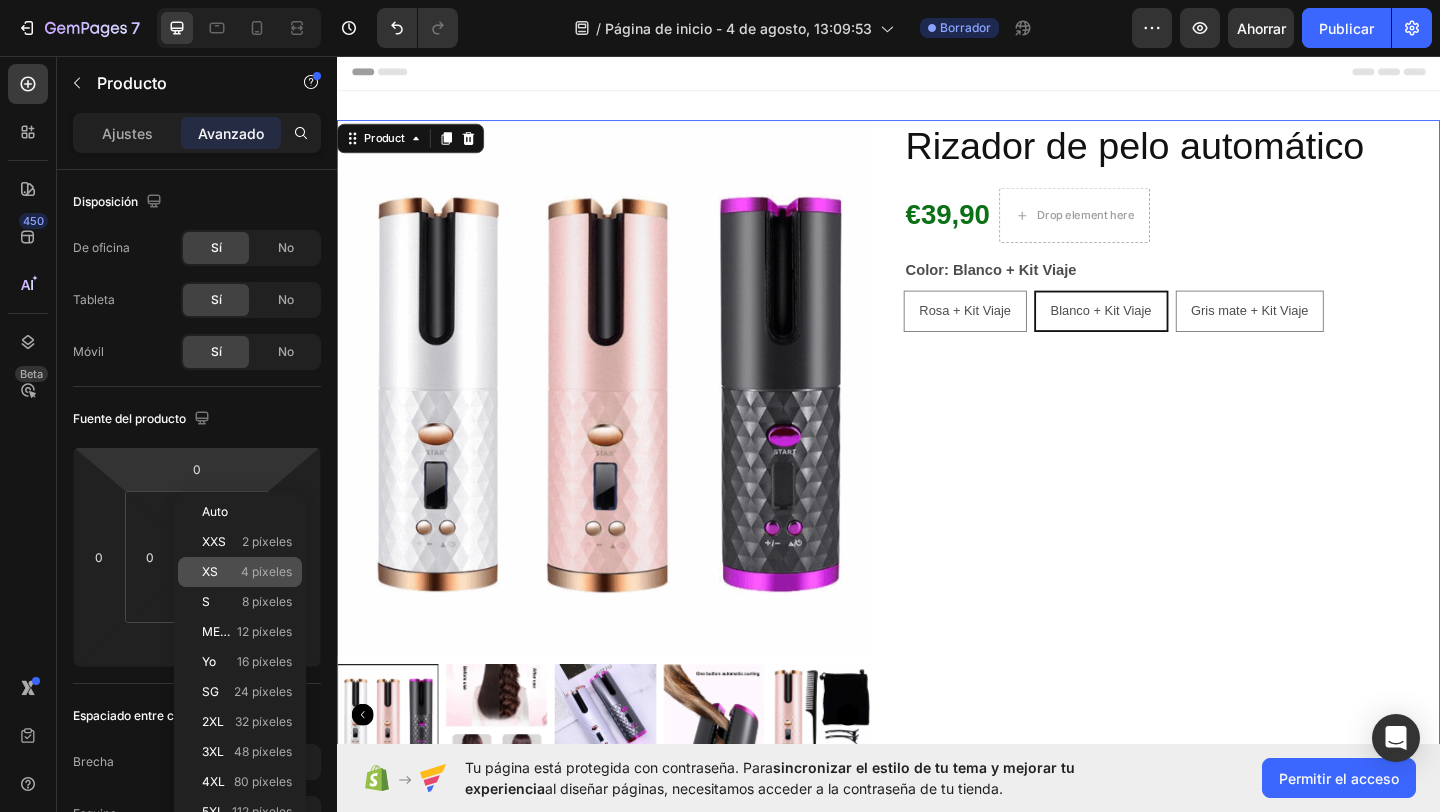 click on "XS 4 píxeles" at bounding box center (247, 572) 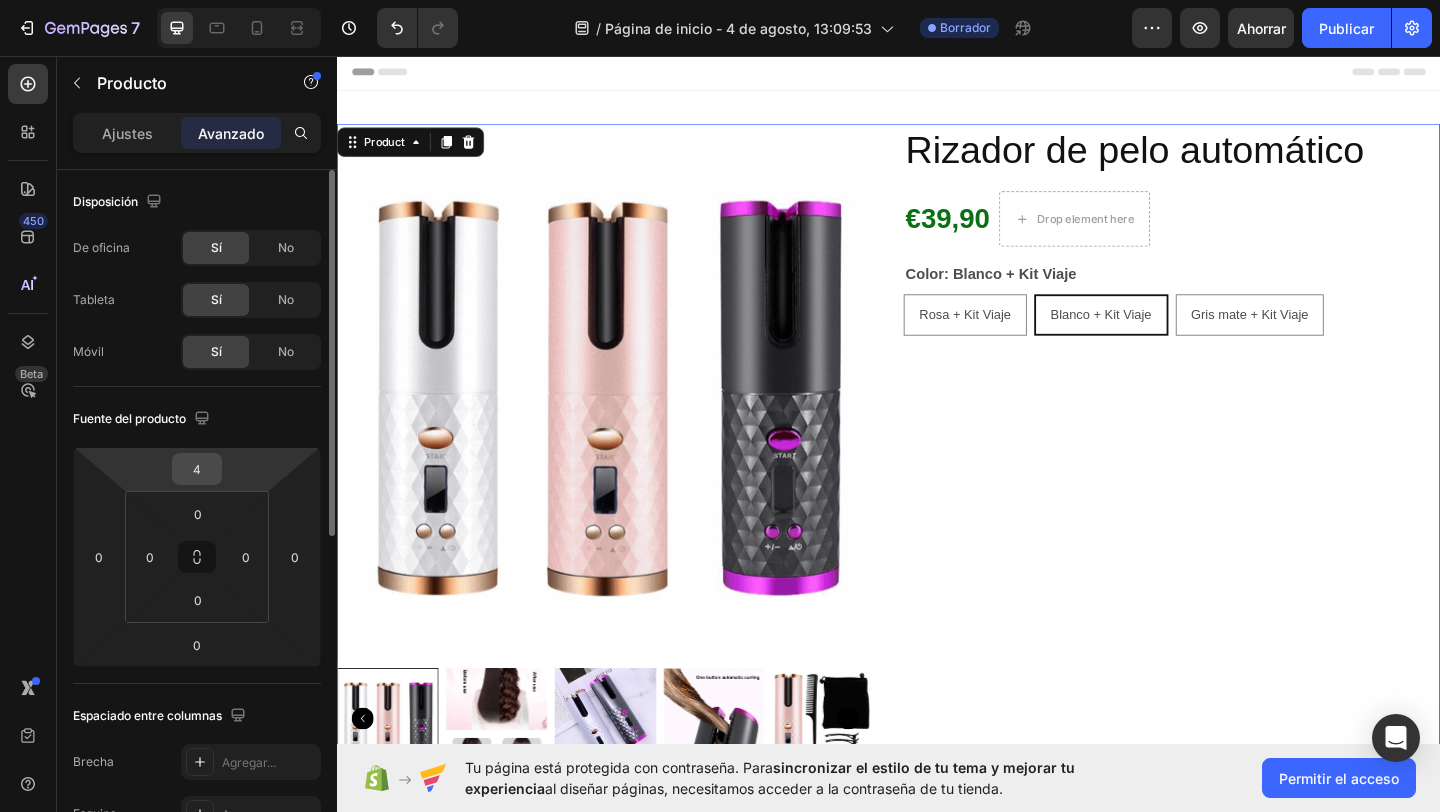 click on "4" at bounding box center [197, 469] 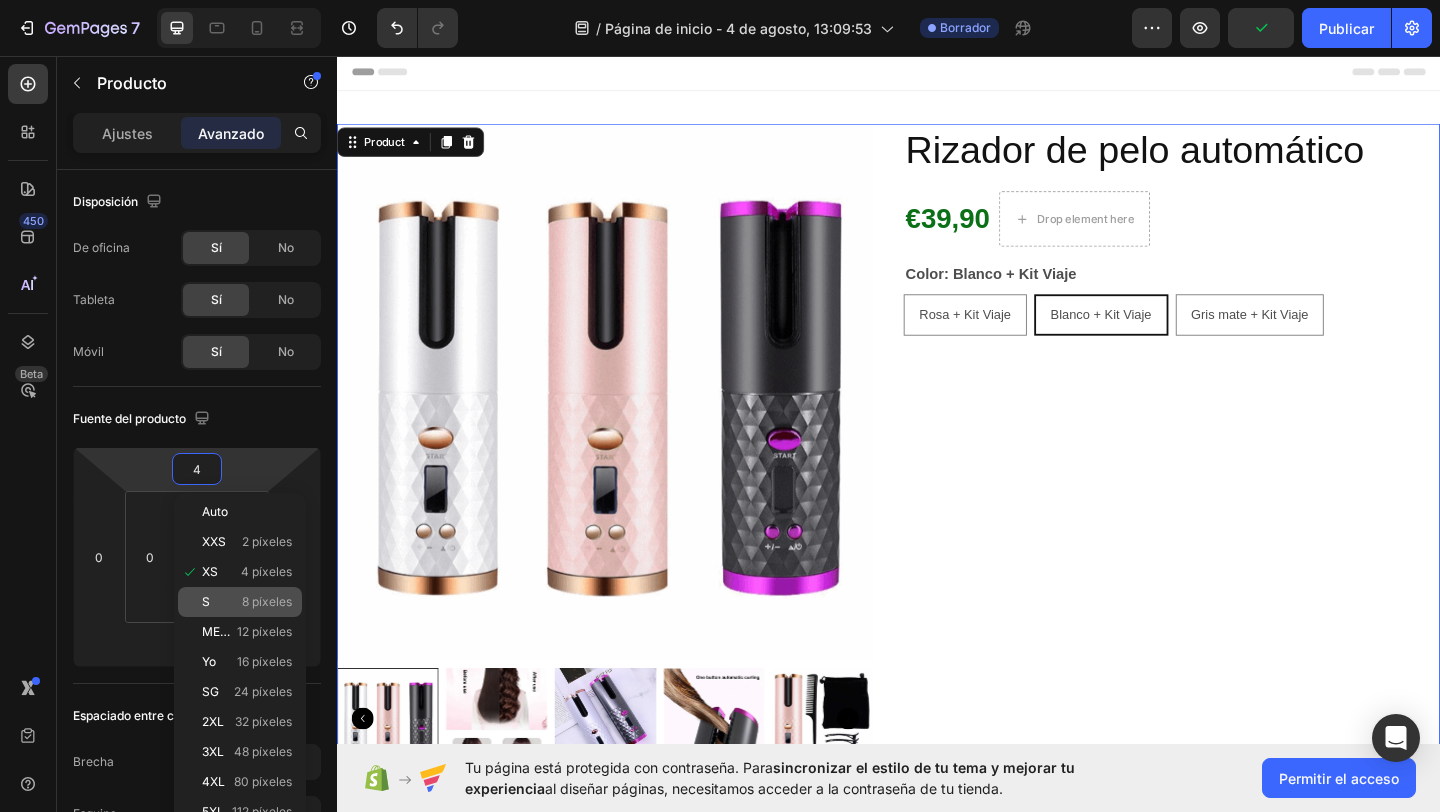 click on "S 8 píxeles" 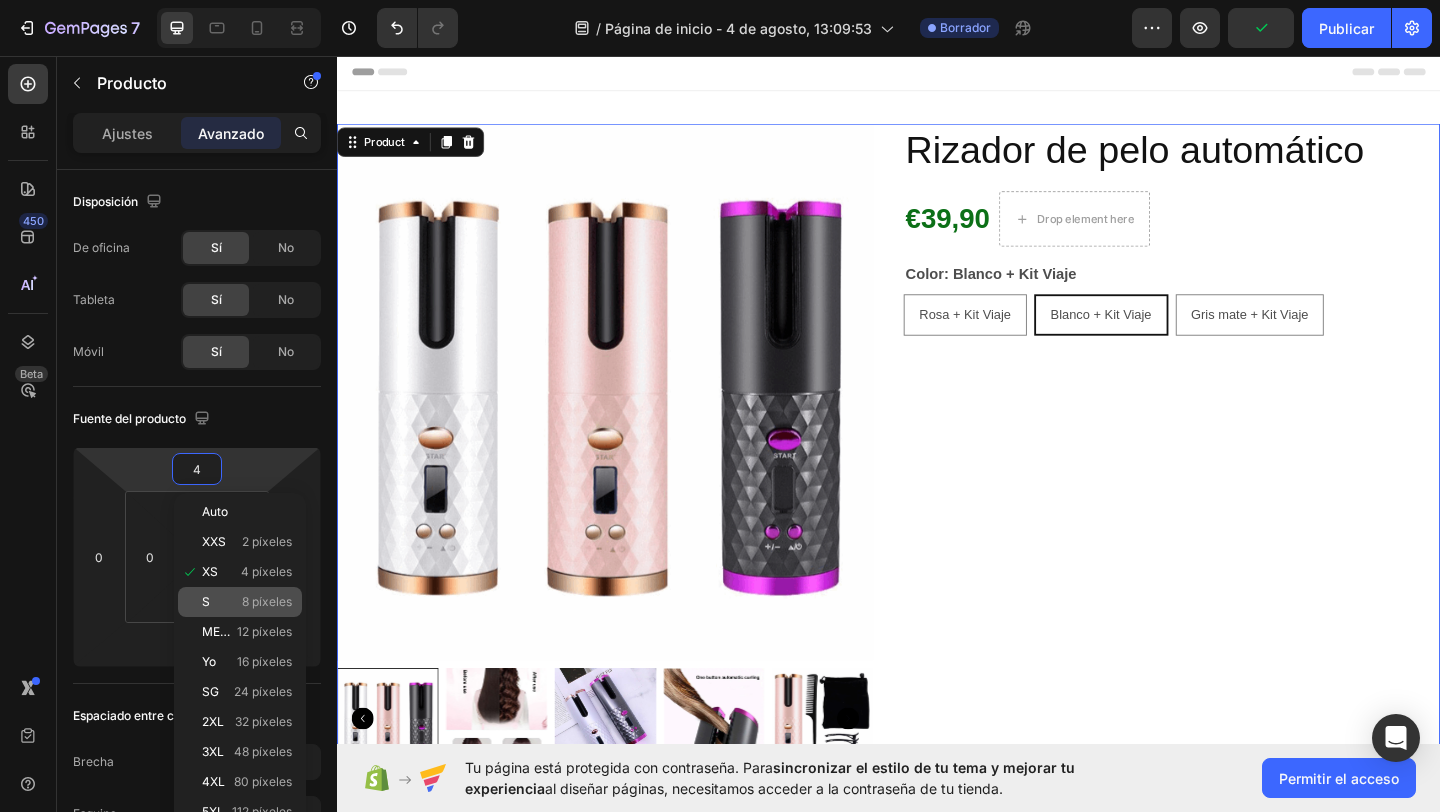 type on "8" 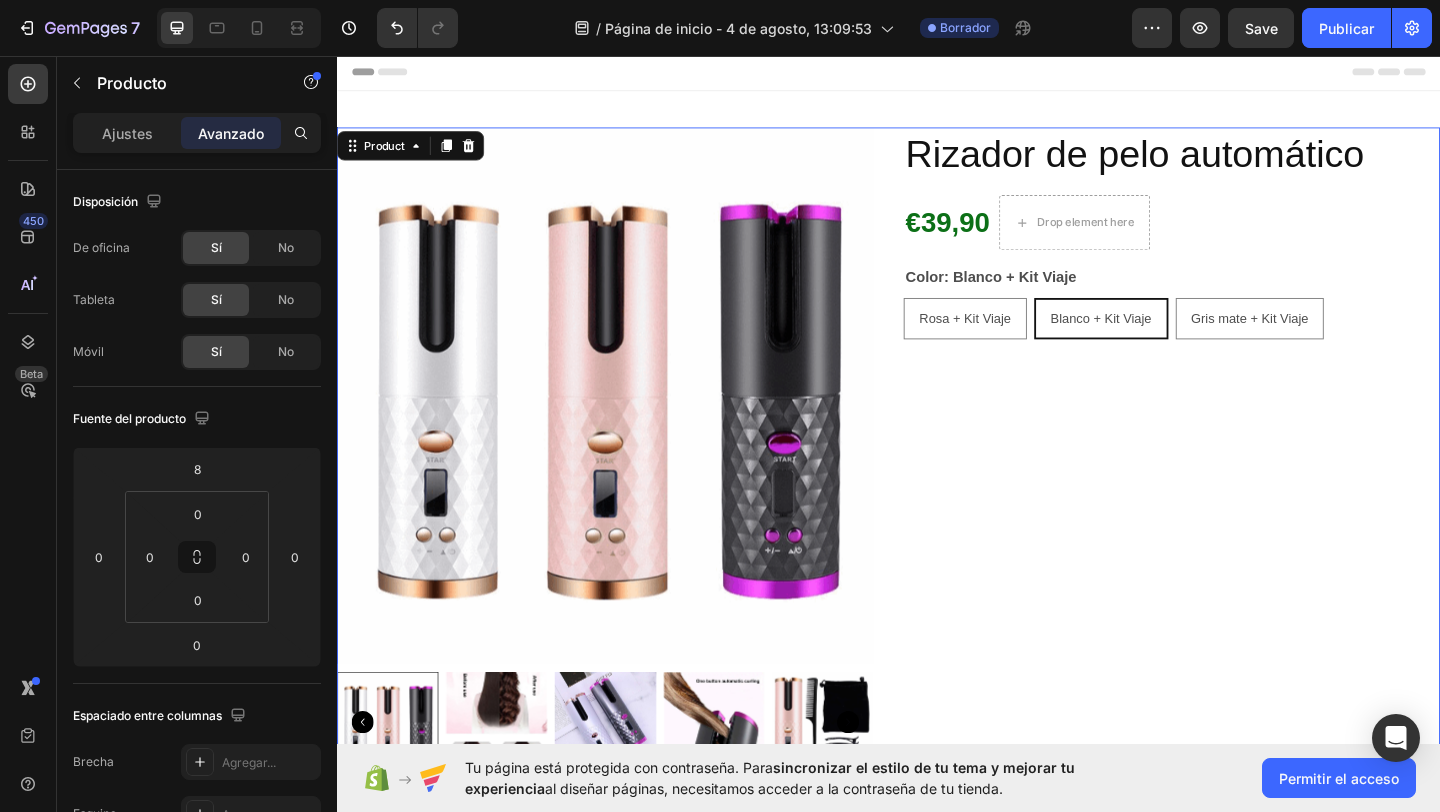 click on "Rizador de pelo automático Product Title €39,90 Product Price Product Price
Drop element here Row Color: Blanco + Kit Viaje Rosa + Kit Viaje Rosa + Kit Viaje Rosa + Kit Viaje Blanco + Kit Viaje Blanco + Kit Viaje Blanco + Kit Viaje Gris mate + Kit Viaje Gris mate + Kit Viaje Gris mate + Kit Viaje Product Variants & Swatches" at bounding box center [1245, 493] 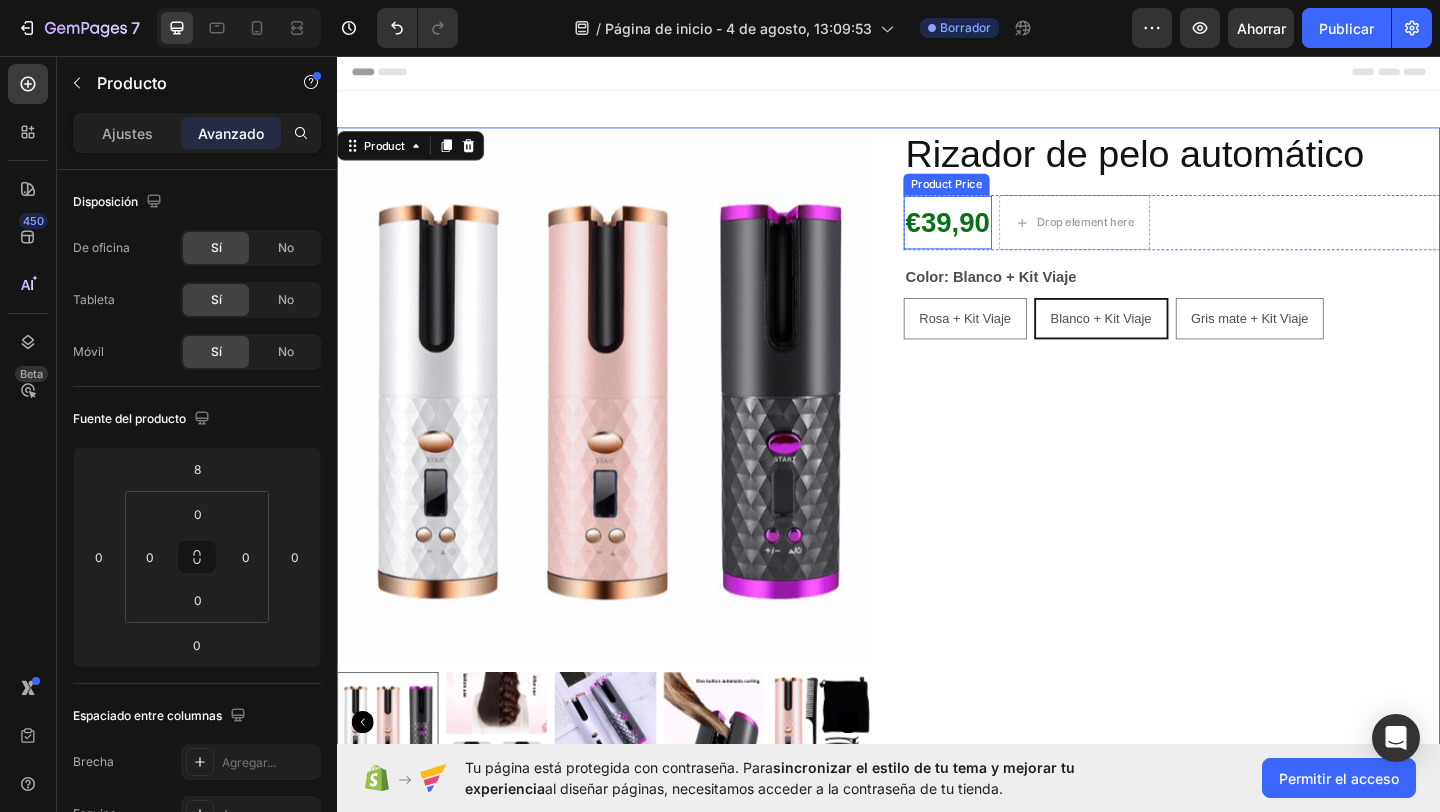 click on "€39,90" at bounding box center [1001, 237] 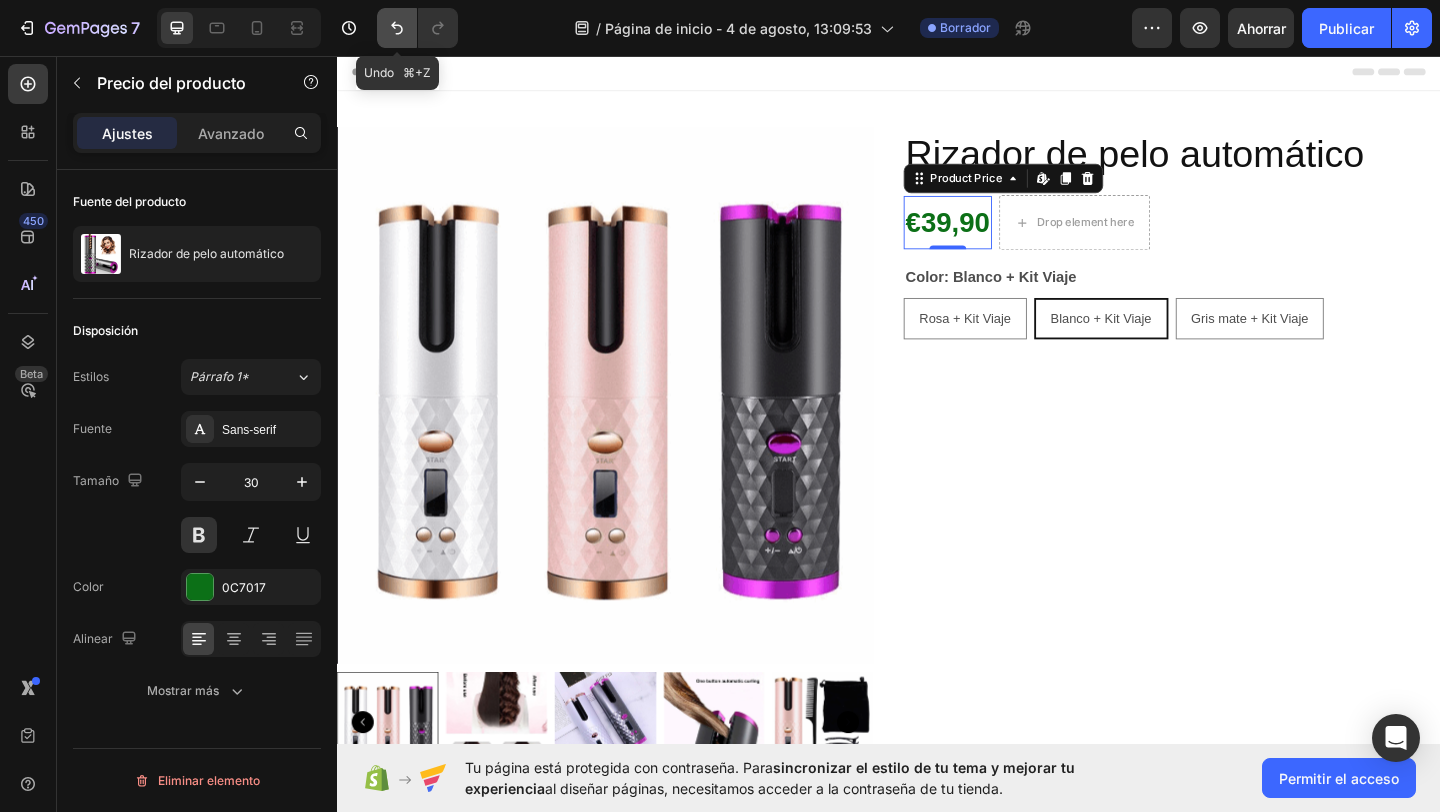 click 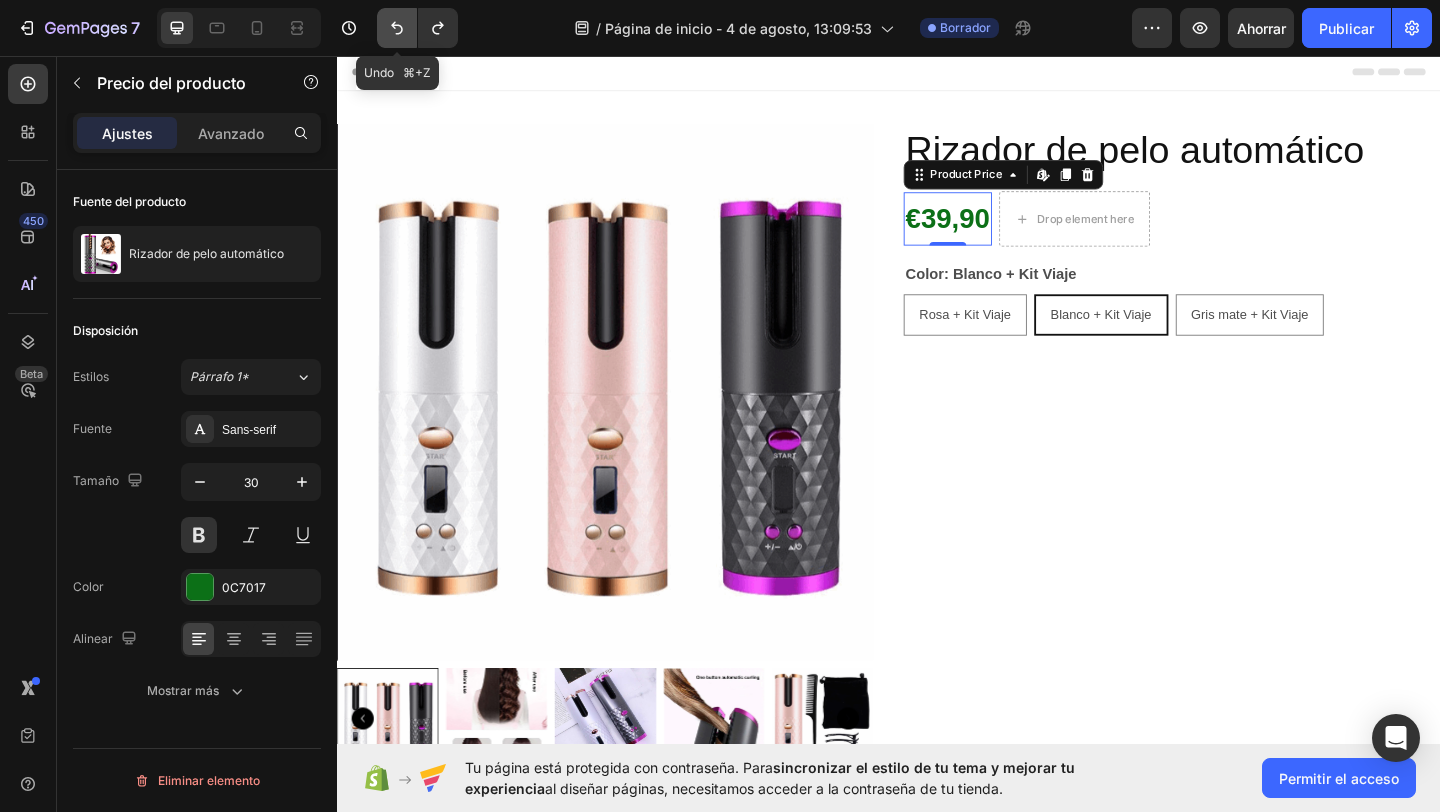 click 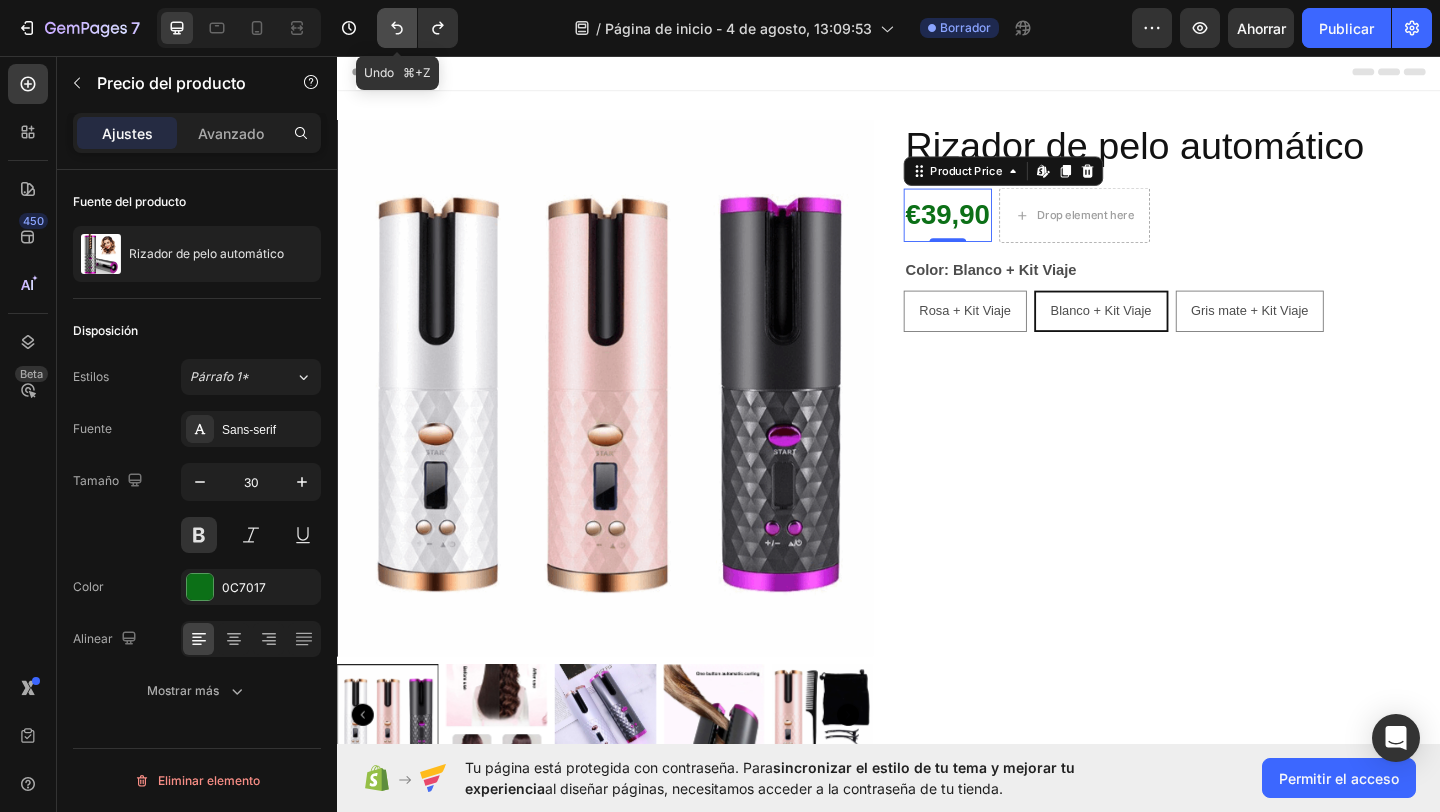 click 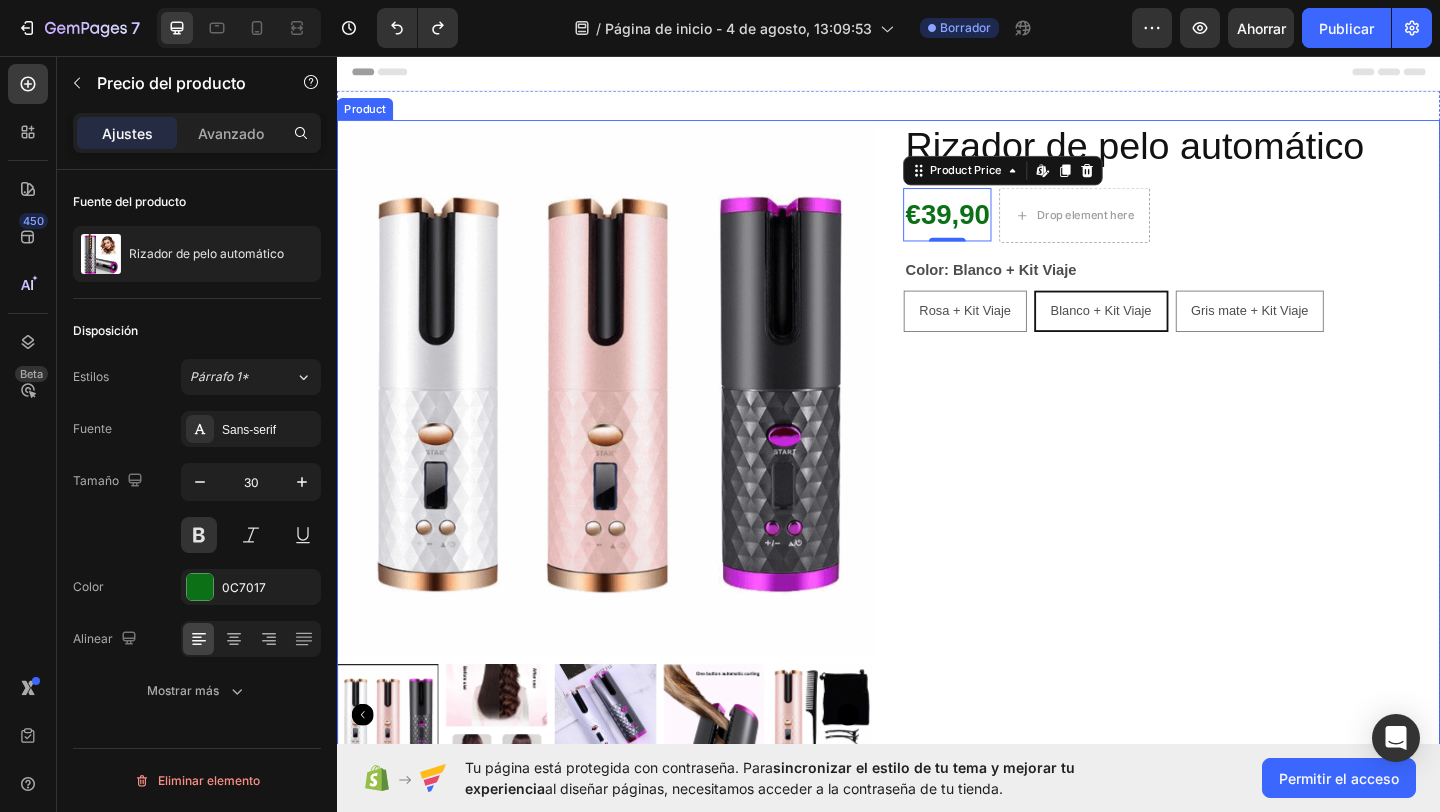 click on "Rizador de pelo automático Product Title €39,90 Product Price   Edit content in Shopify 0 Product Price   Edit content in Shopify 0
Drop element here Row Color: Blanco + Kit Viaje Rosa + Kit Viaje Rosa + Kit Viaje Rosa + Kit Viaje Blanco + Kit Viaje Blanco + Kit Viaje Blanco + Kit Viaje Gris mate + Kit Viaje Gris mate + Kit Viaje Gris mate + Kit Viaje Product Variants & Swatches" at bounding box center (1245, 485) 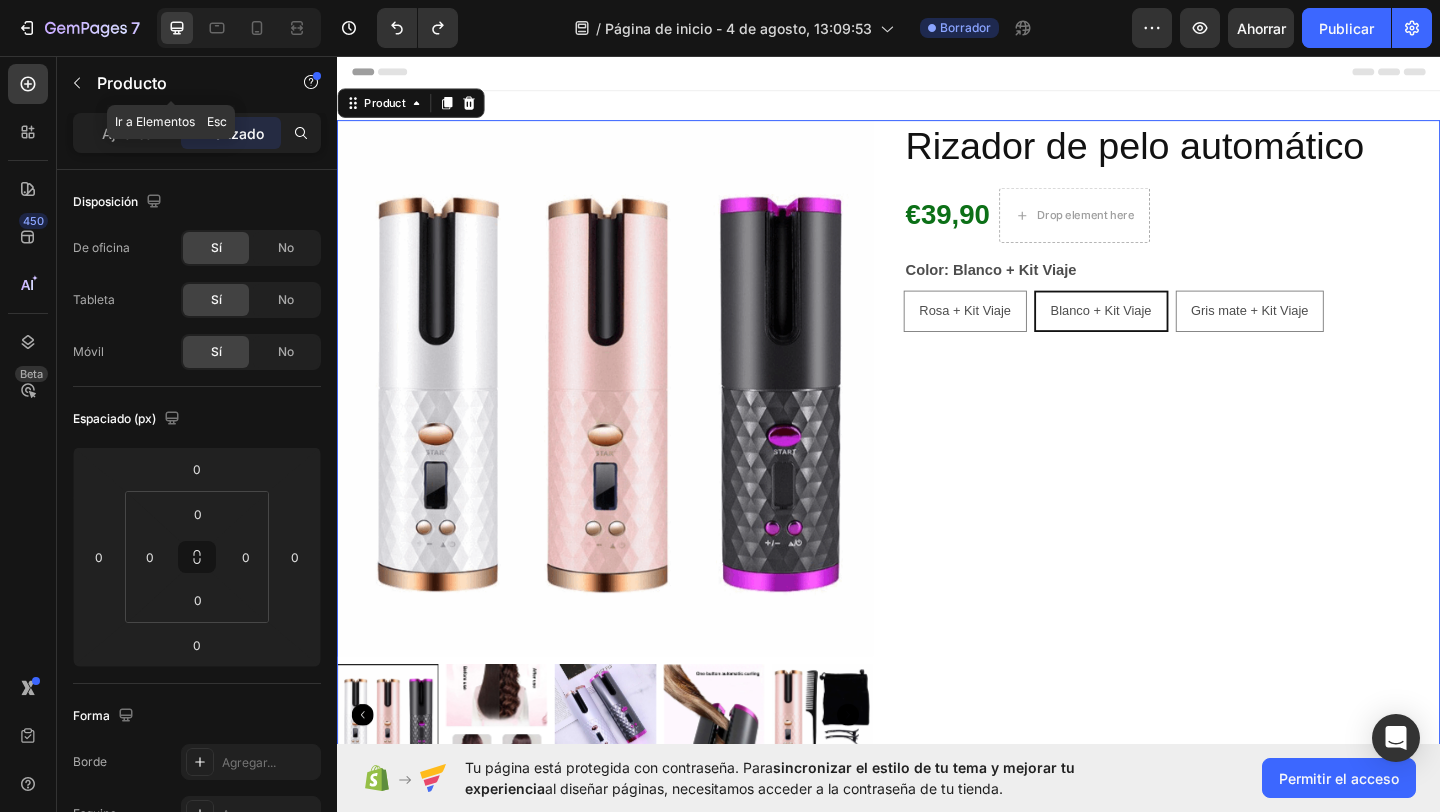 click 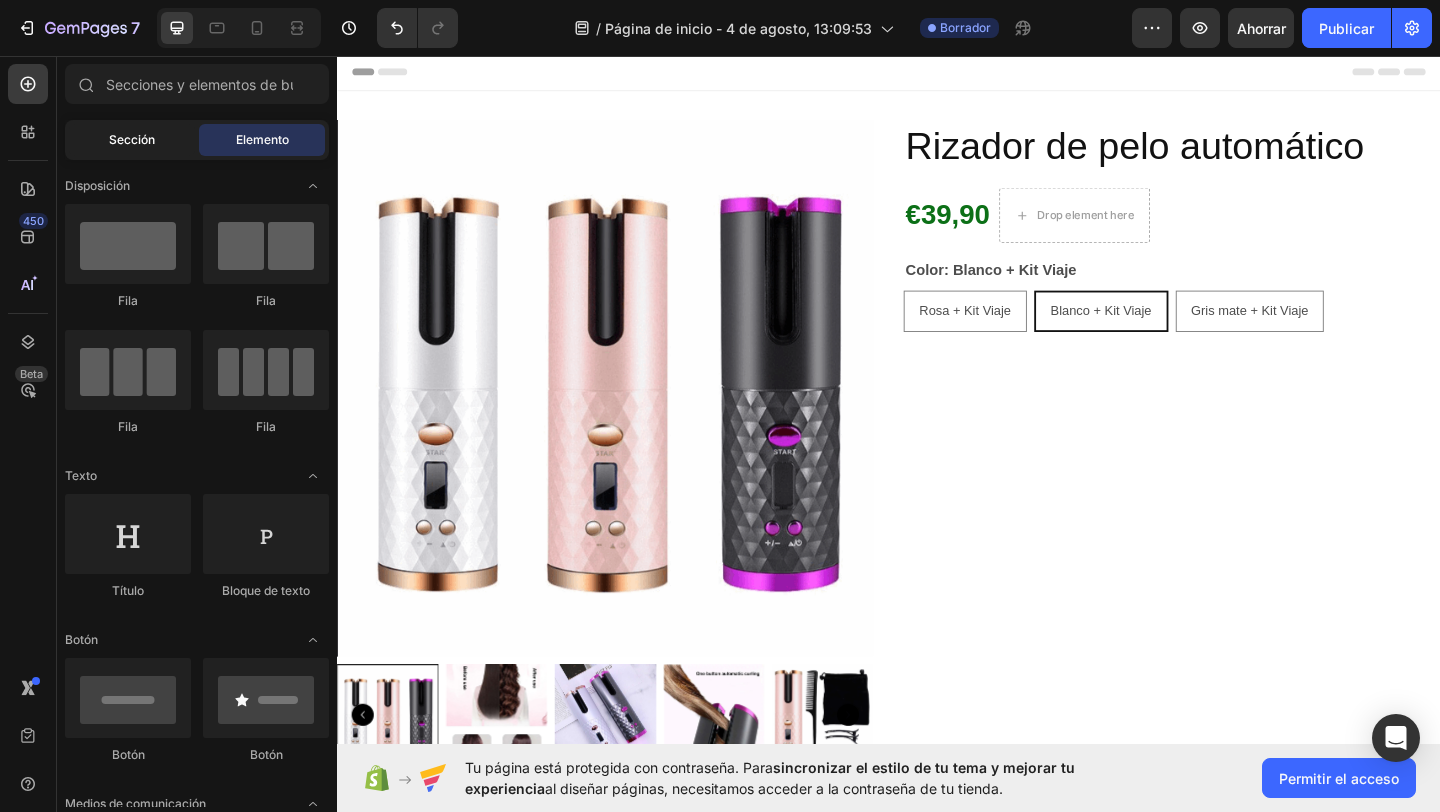 click on "Sección" 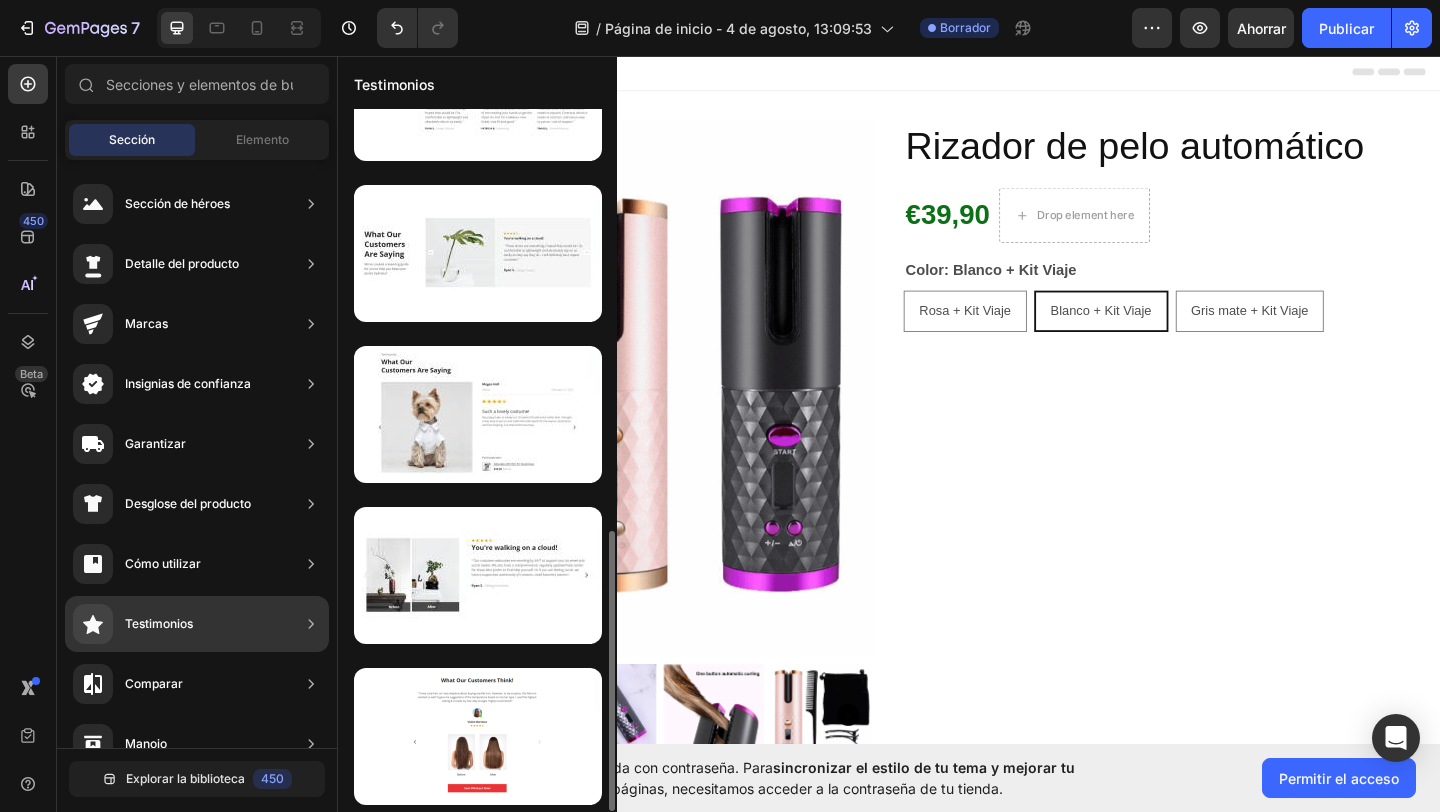 scroll, scrollTop: 0, scrollLeft: 0, axis: both 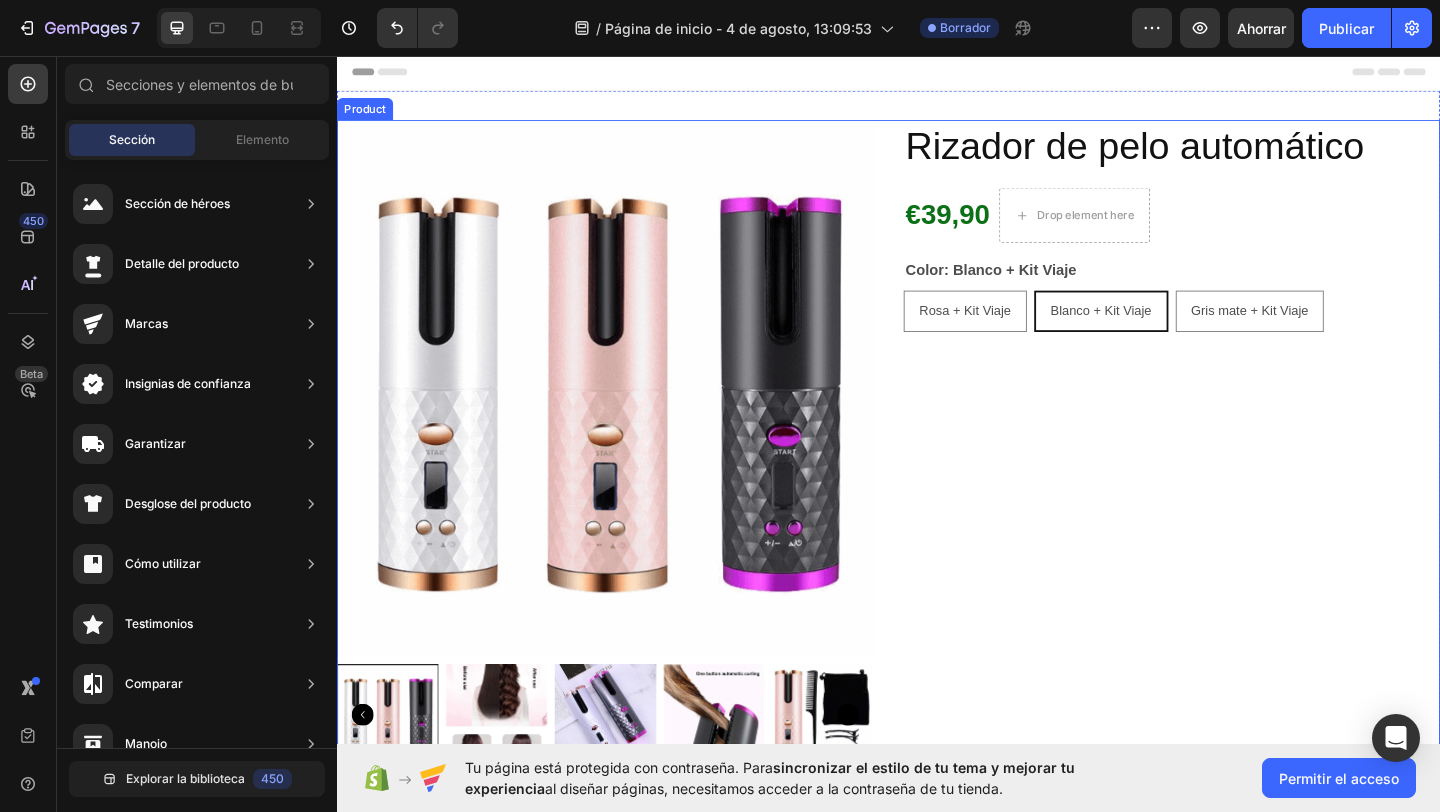 click on "Rizador de pelo automático Product Title €39,90 Product Price Product Price
Drop element here Row Color: Blanco + Kit Viaje Rosa + Kit Viaje Rosa + Kit Viaje Rosa + Kit Viaje Blanco + Kit Viaje Blanco + Kit Viaje Blanco + Kit Viaje Gris mate + Kit Viaje Gris mate + Kit Viaje Gris mate + Kit Viaje Product Variants & Swatches" at bounding box center (1245, 485) 